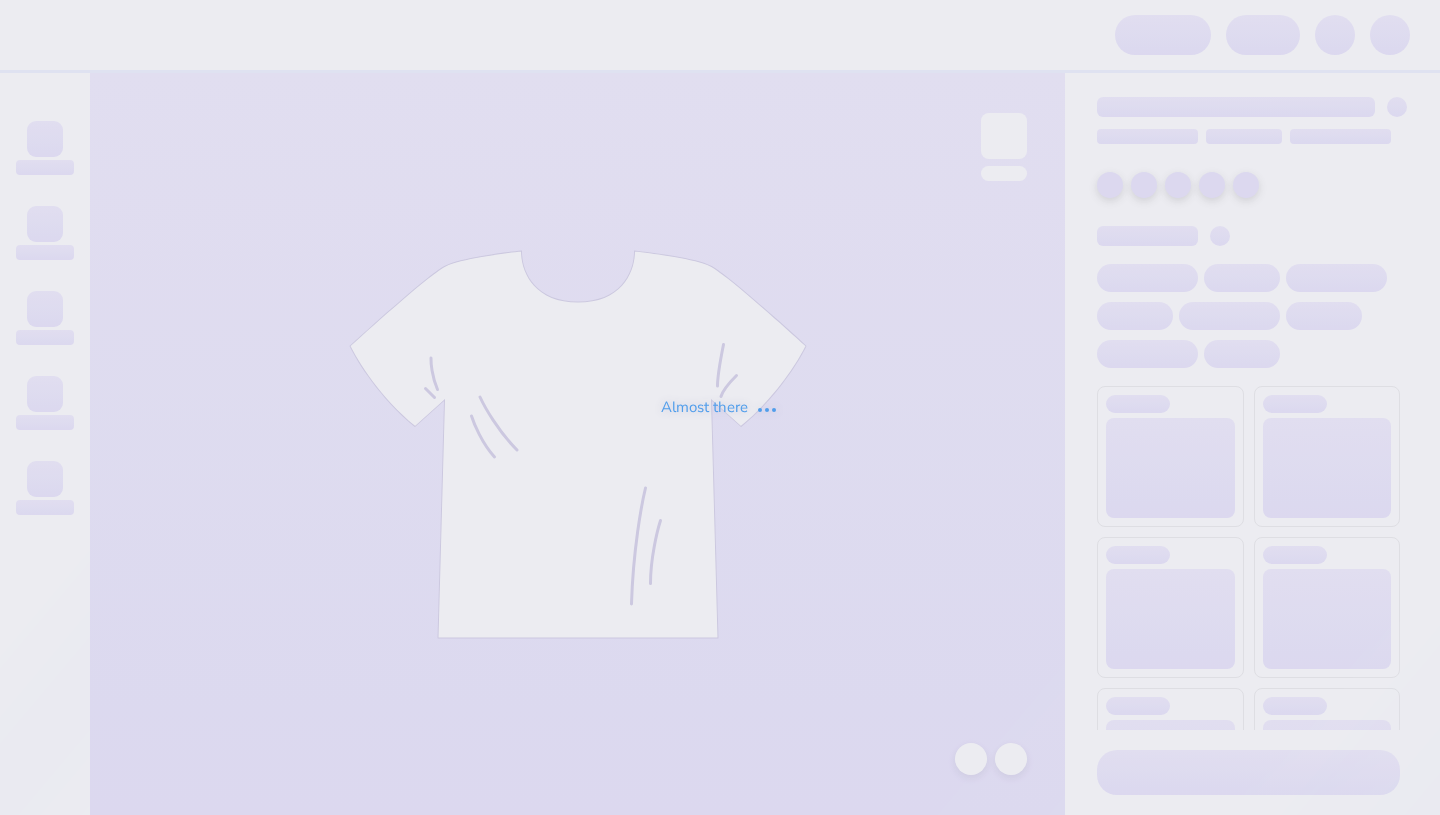 scroll, scrollTop: 0, scrollLeft: 0, axis: both 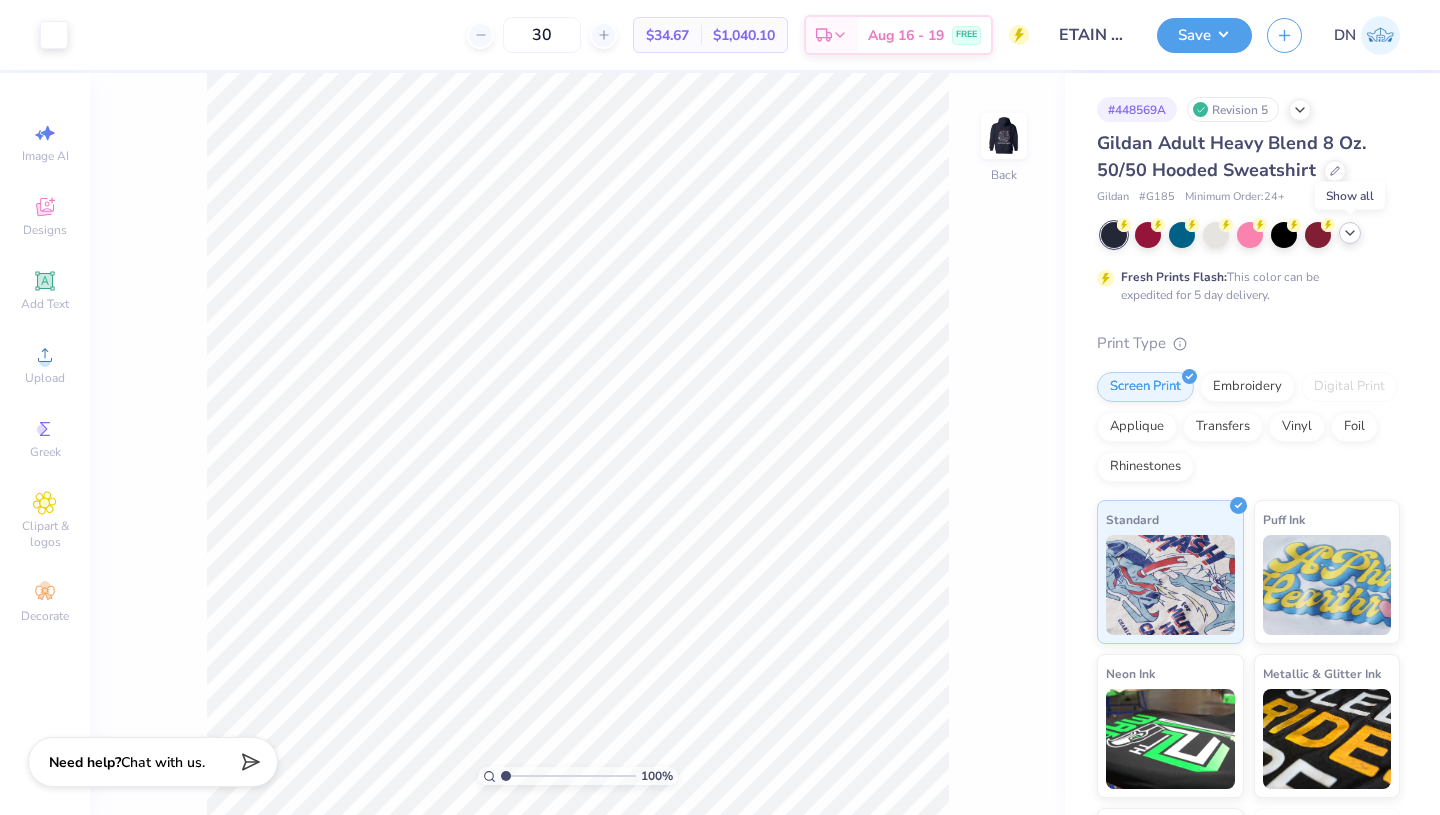 click 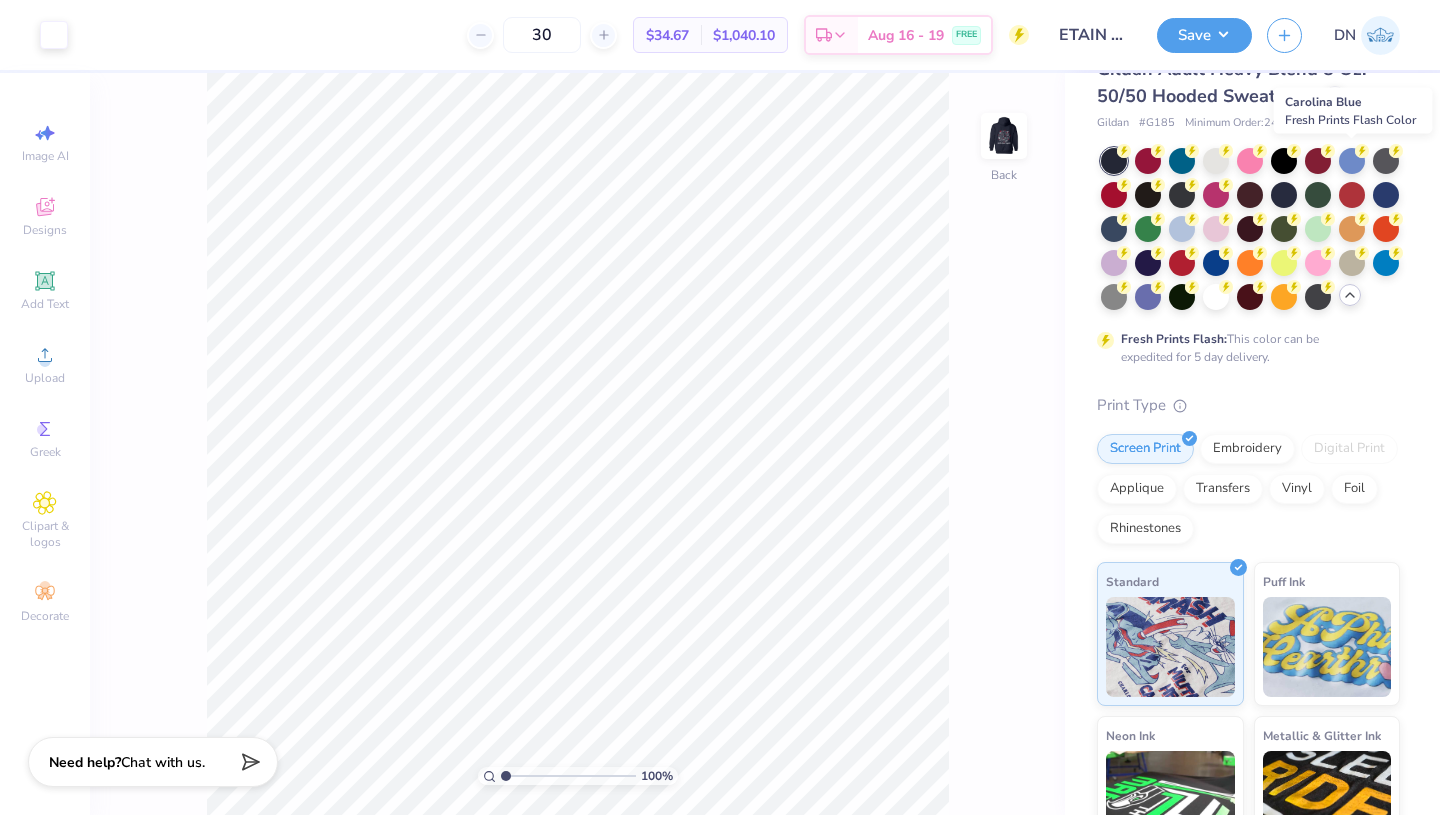scroll, scrollTop: 73, scrollLeft: 0, axis: vertical 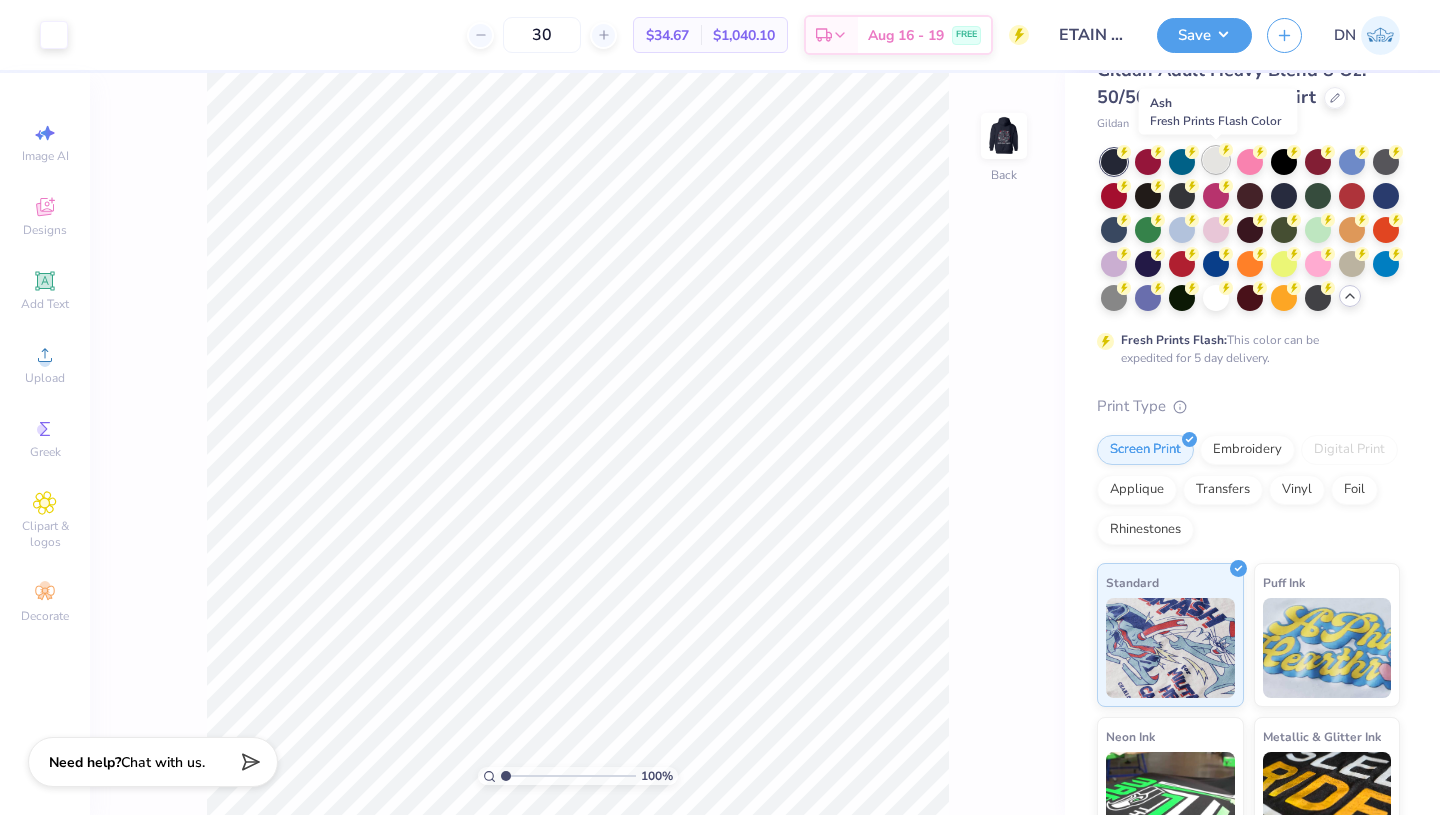 click at bounding box center [1216, 160] 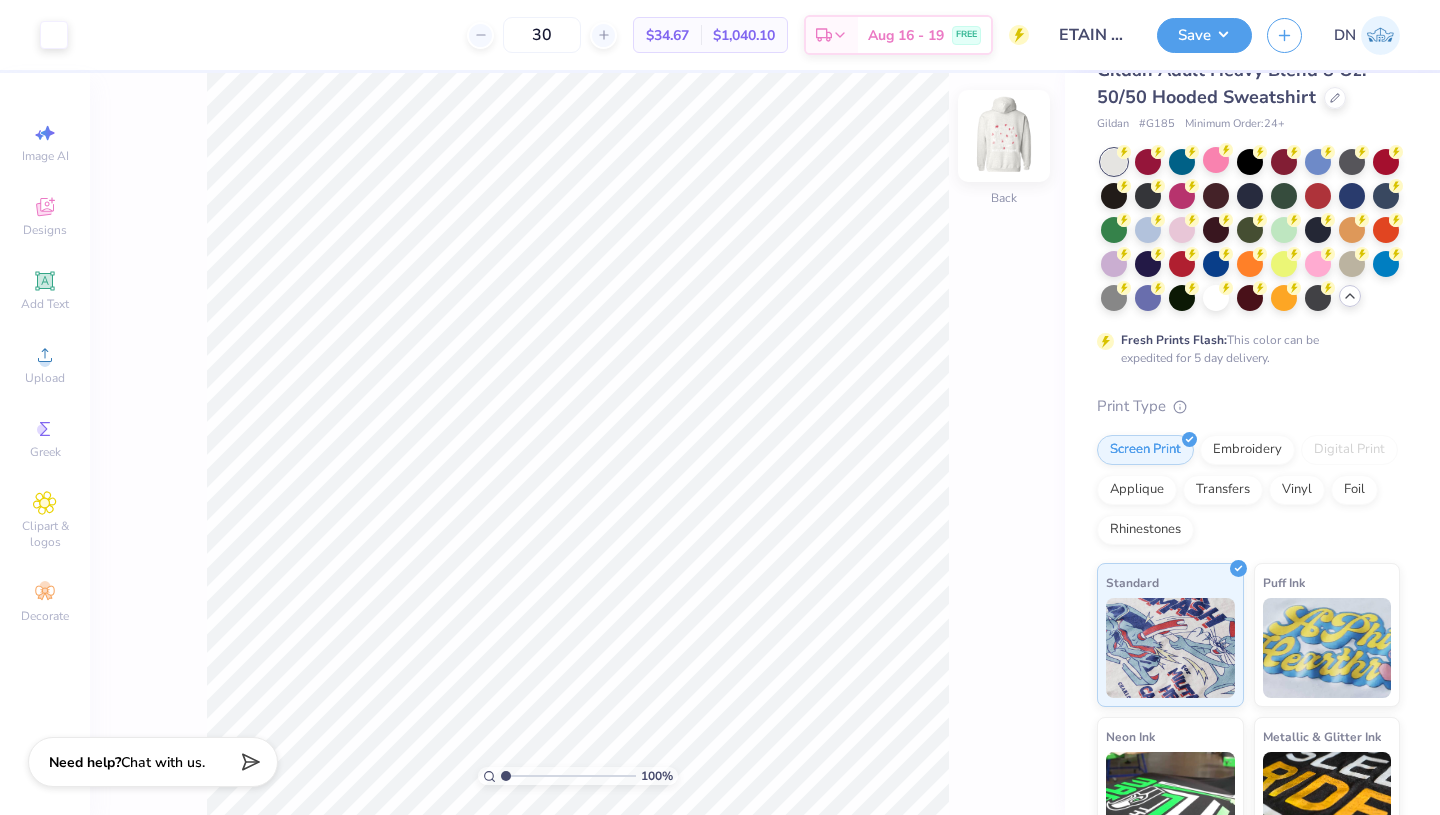 click at bounding box center (1004, 136) 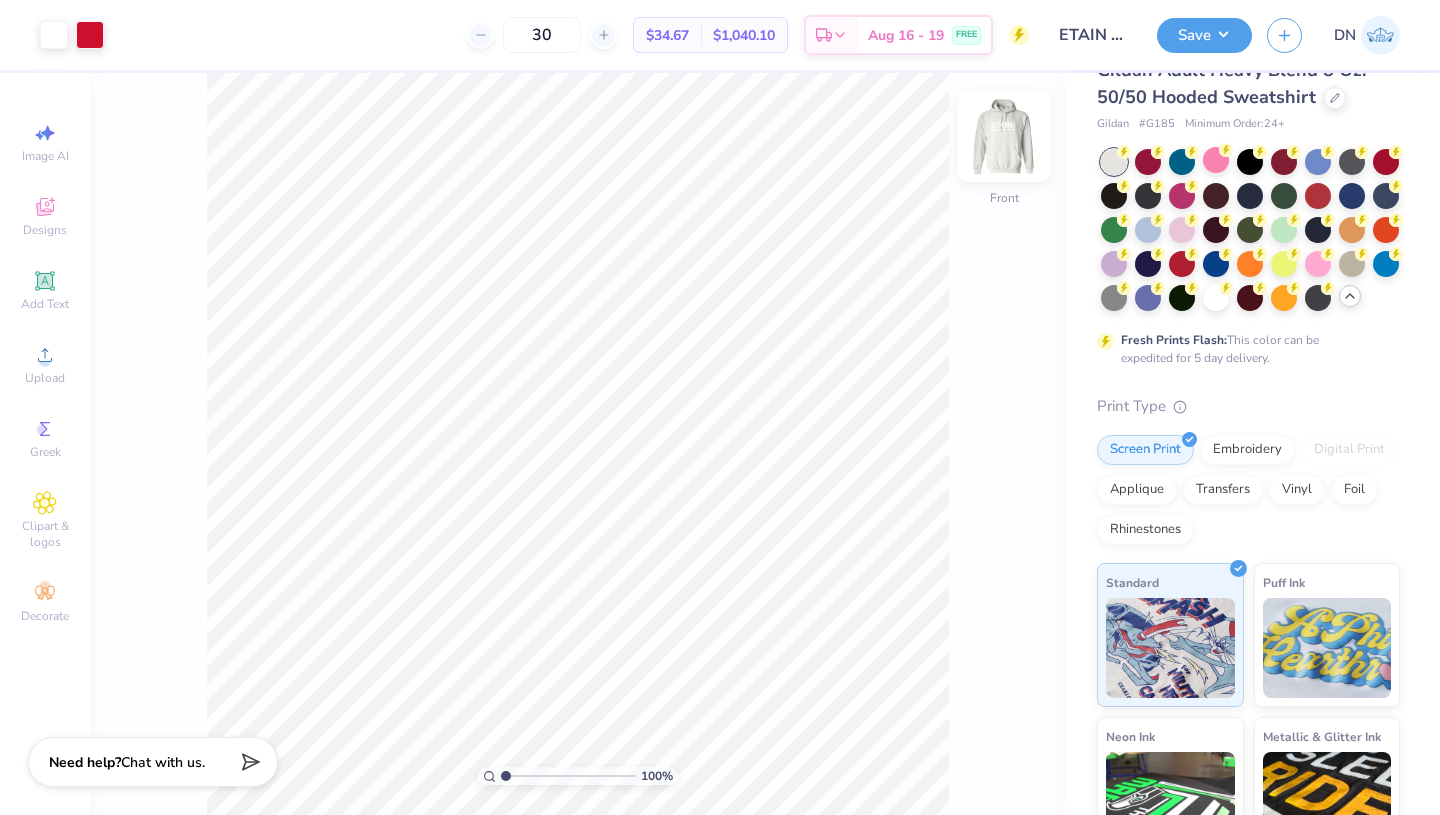 click at bounding box center [1004, 136] 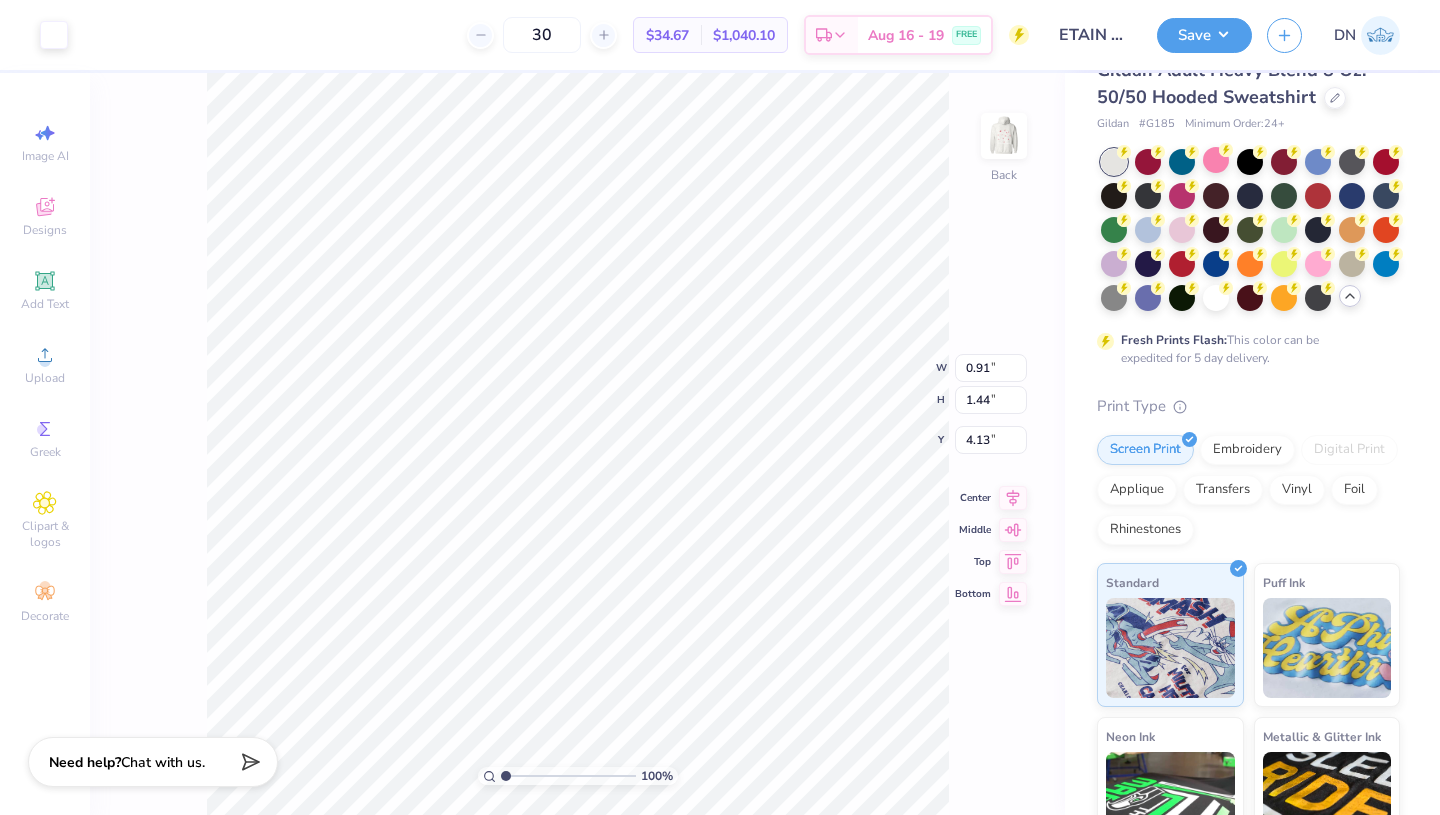 click on "100  % Back W 0.91 0.91 " H 1.44 1.44 " Y 4.13 4.13 " Center Middle Top Bottom" at bounding box center (577, 444) 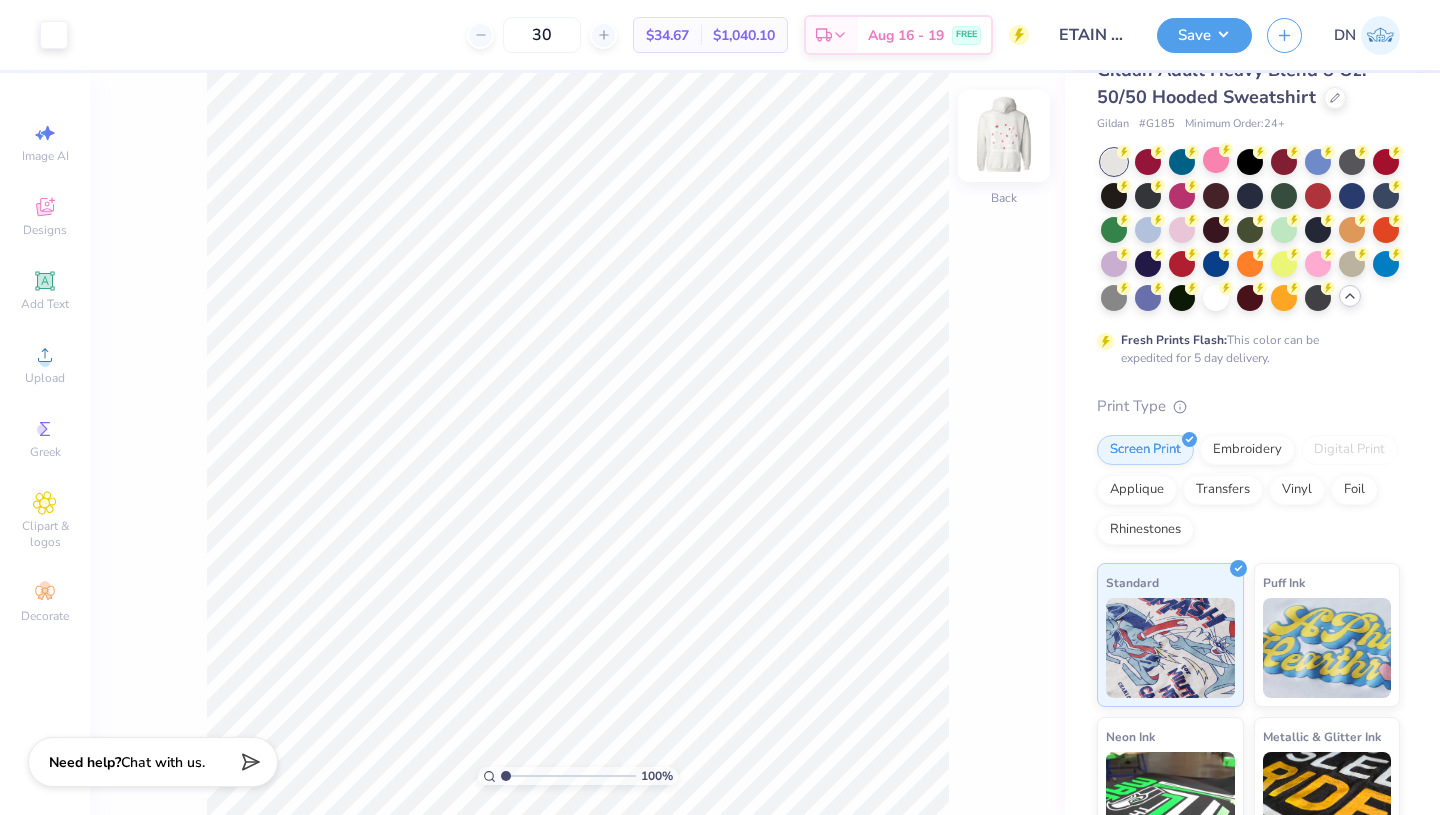 click at bounding box center (1004, 136) 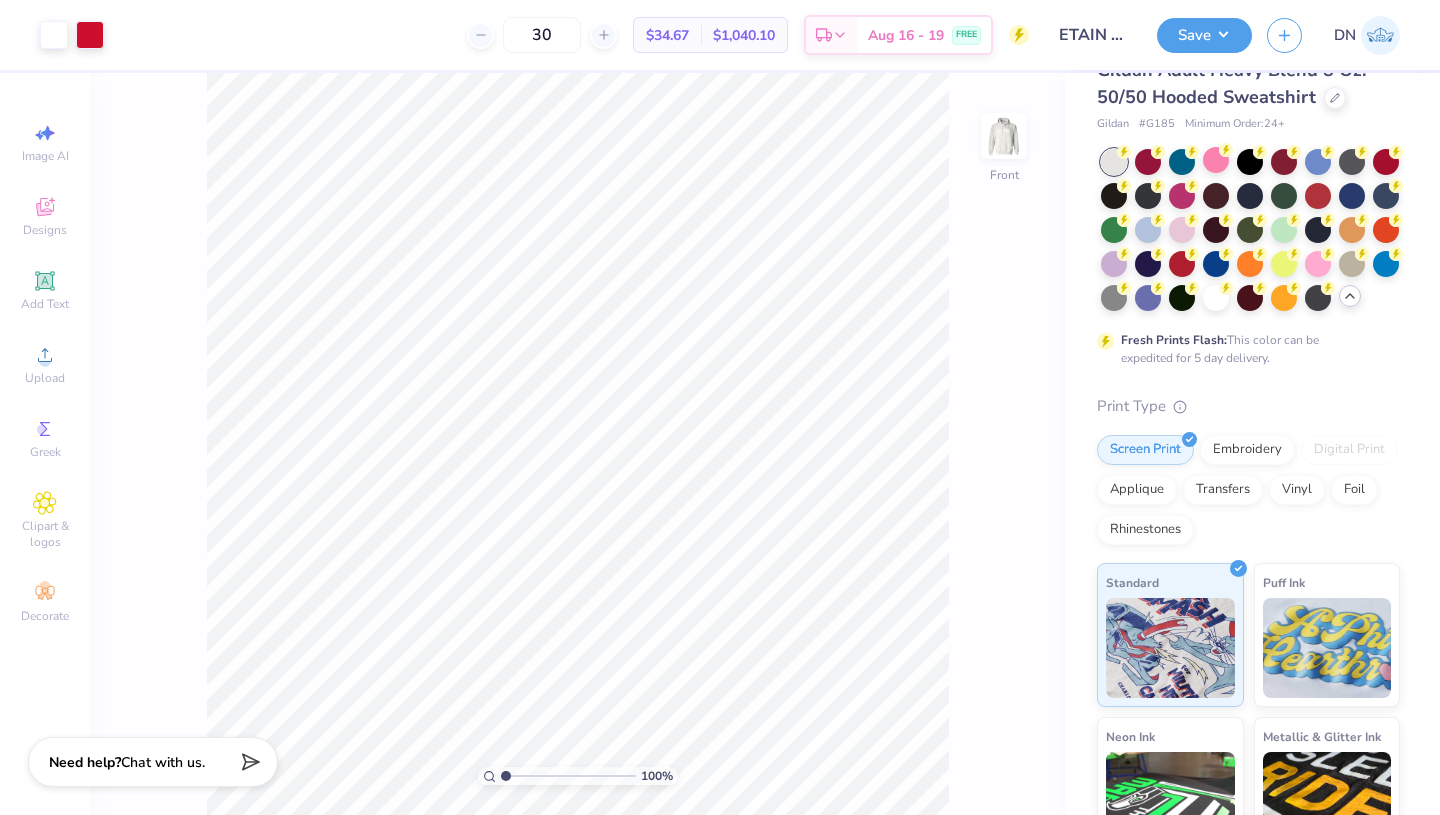 click at bounding box center [1004, 136] 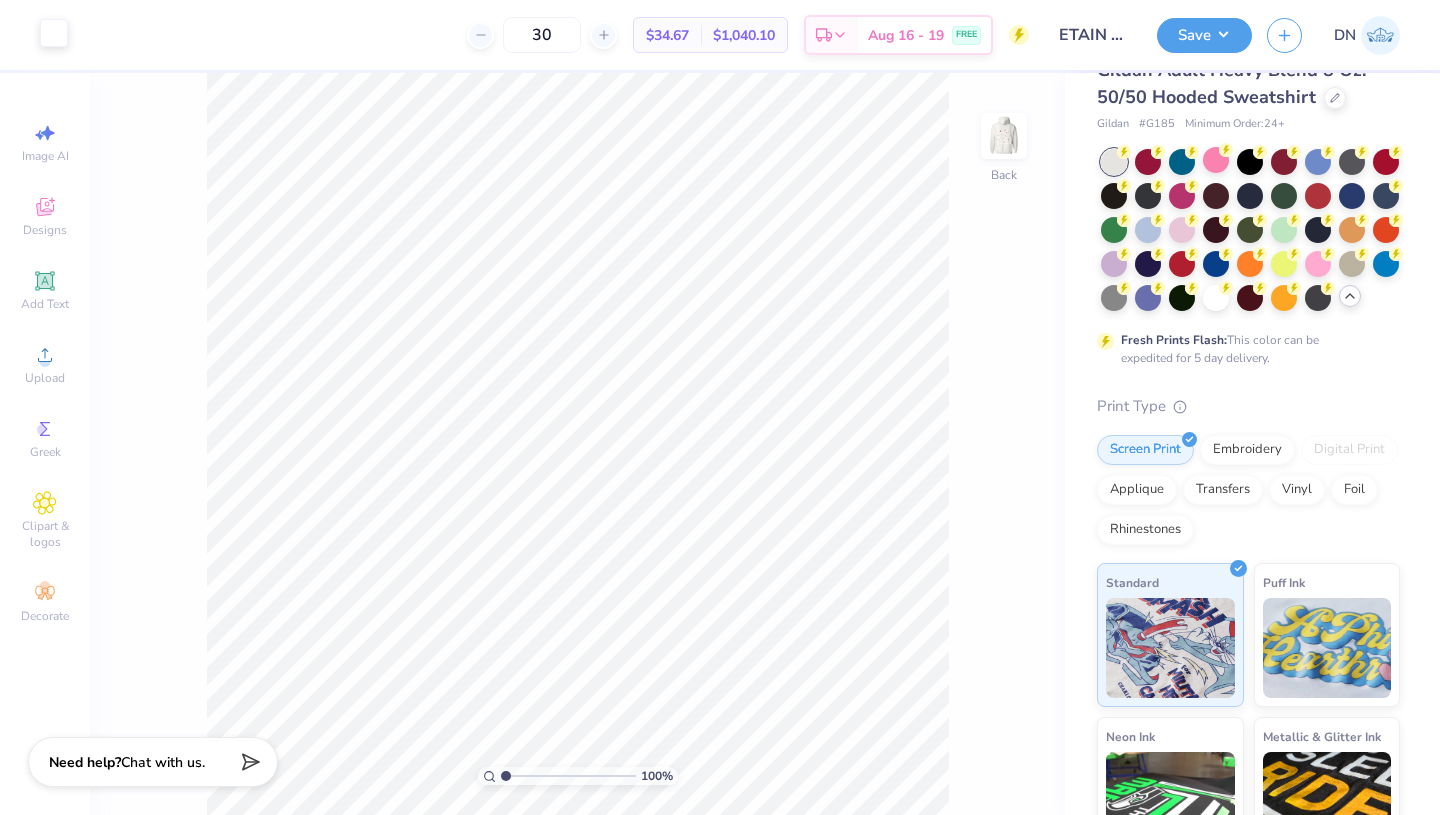 click at bounding box center (54, 33) 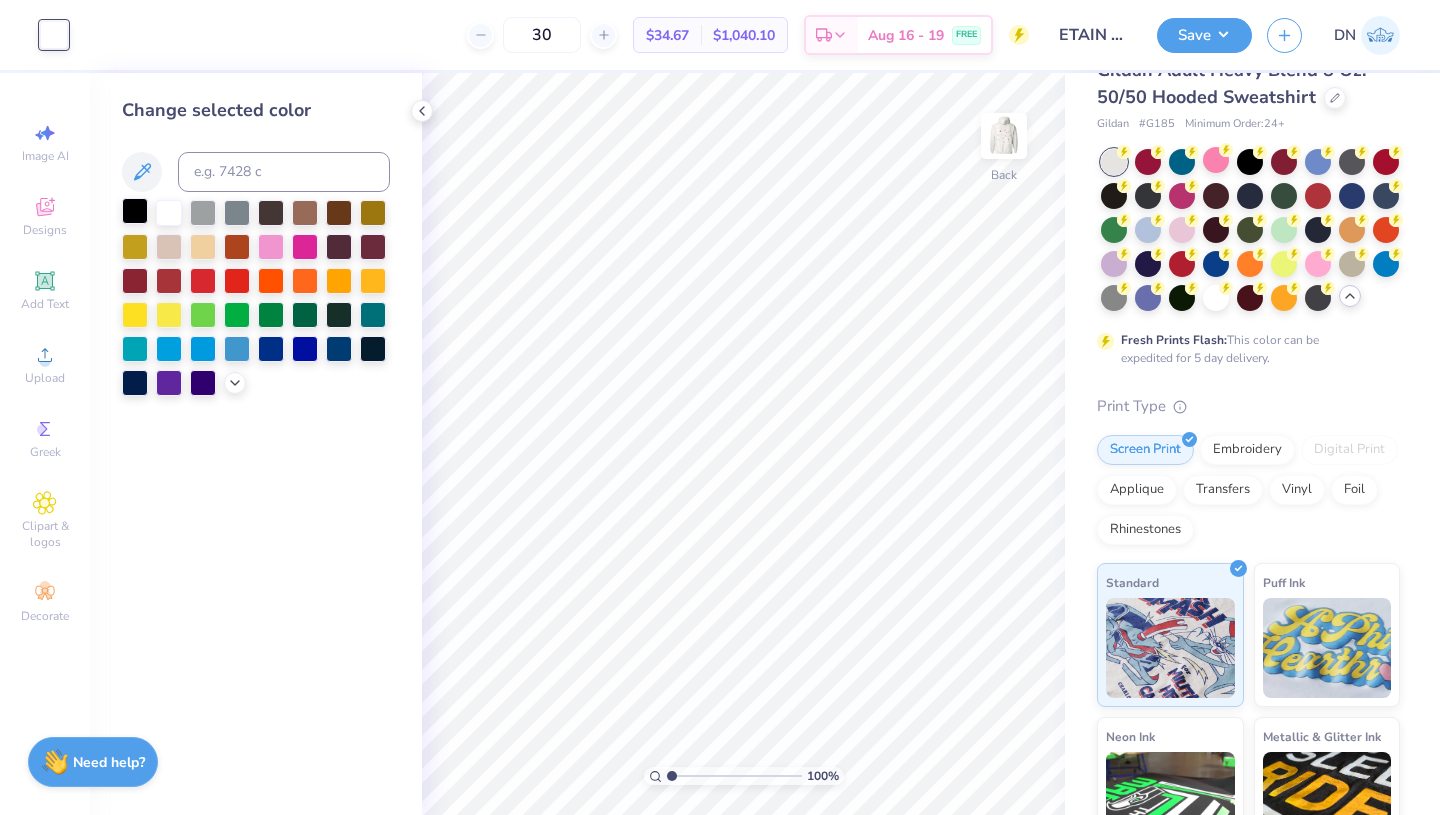 click at bounding box center [135, 211] 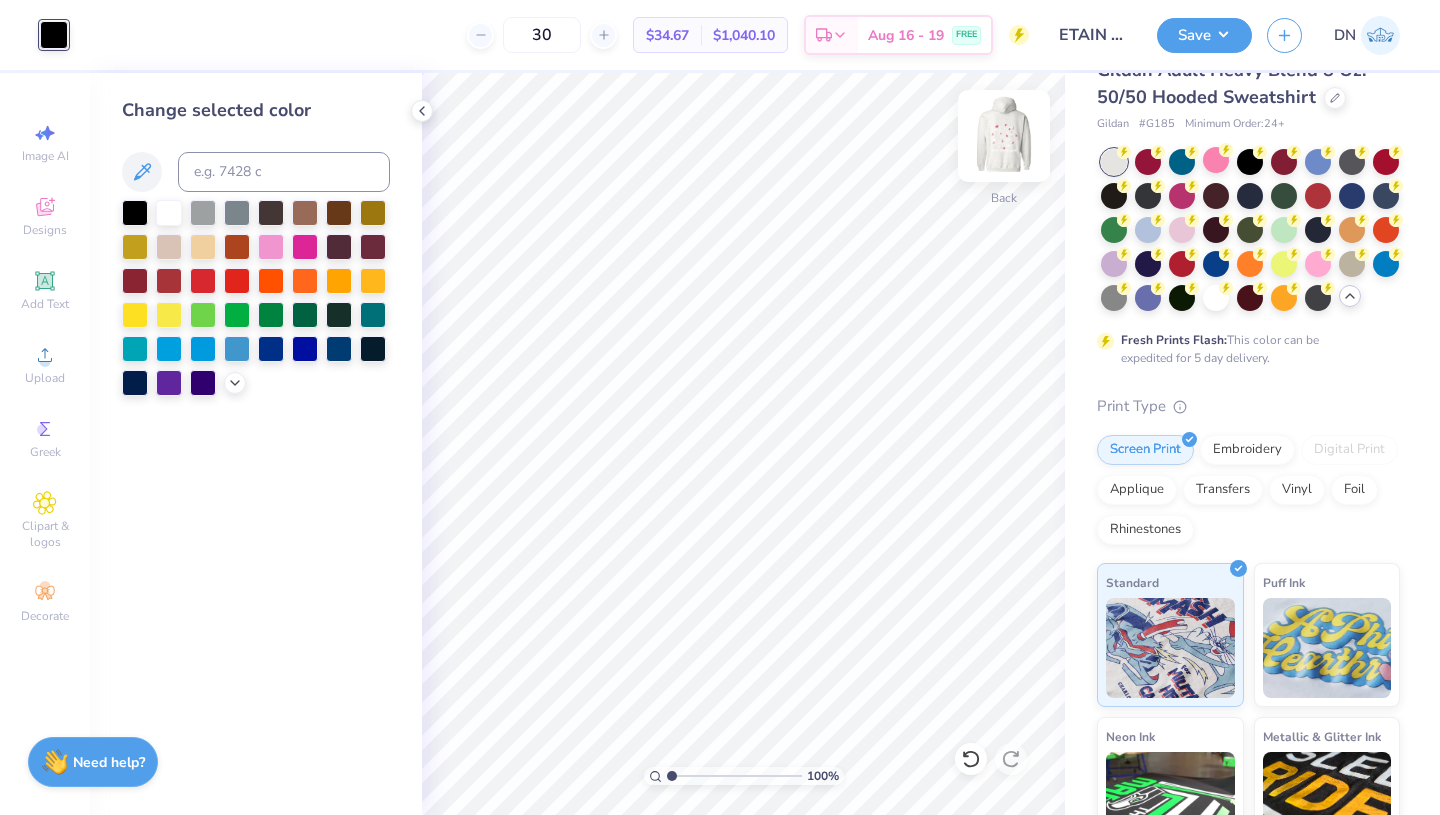 click at bounding box center [1004, 136] 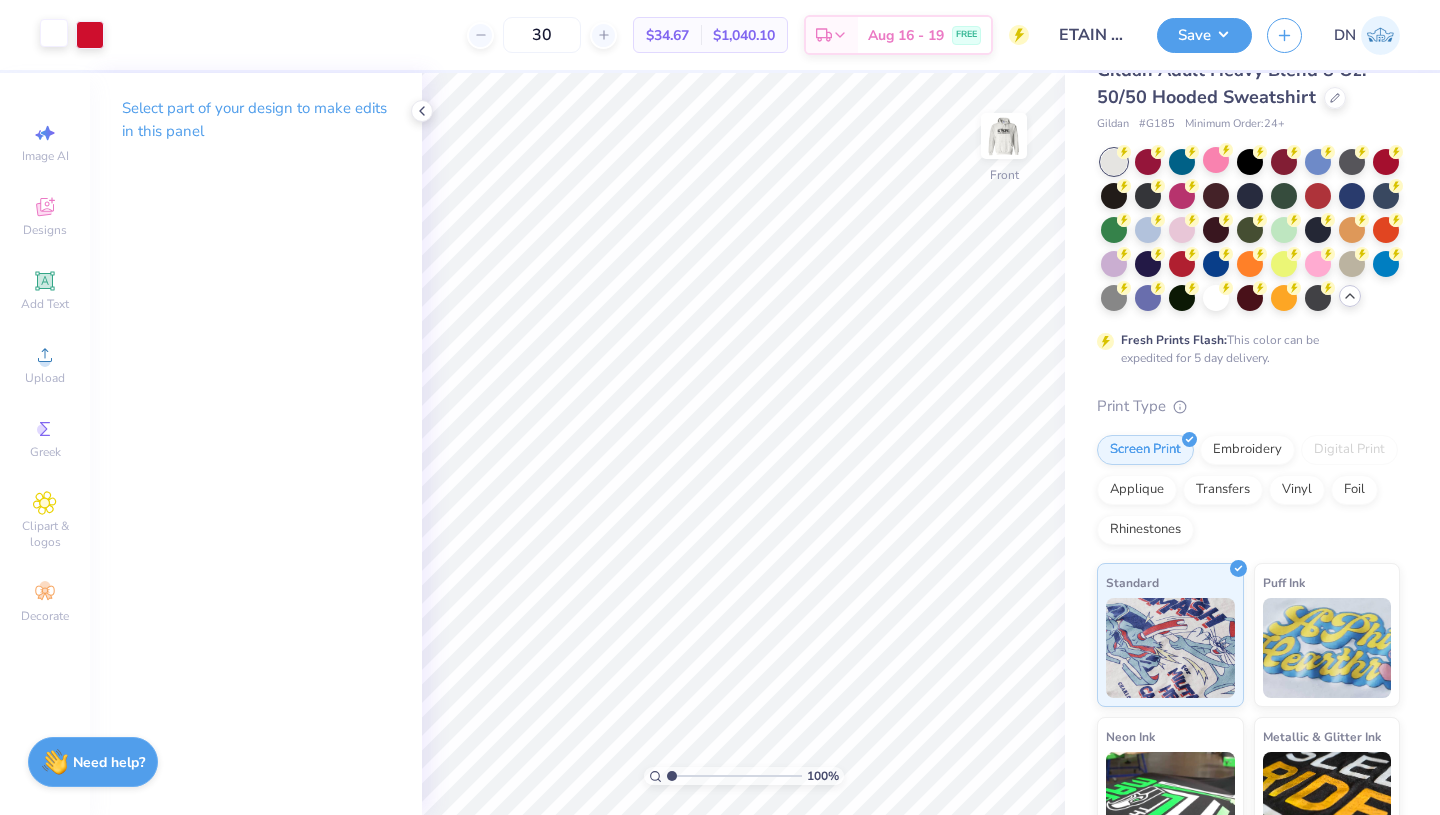 click at bounding box center (54, 33) 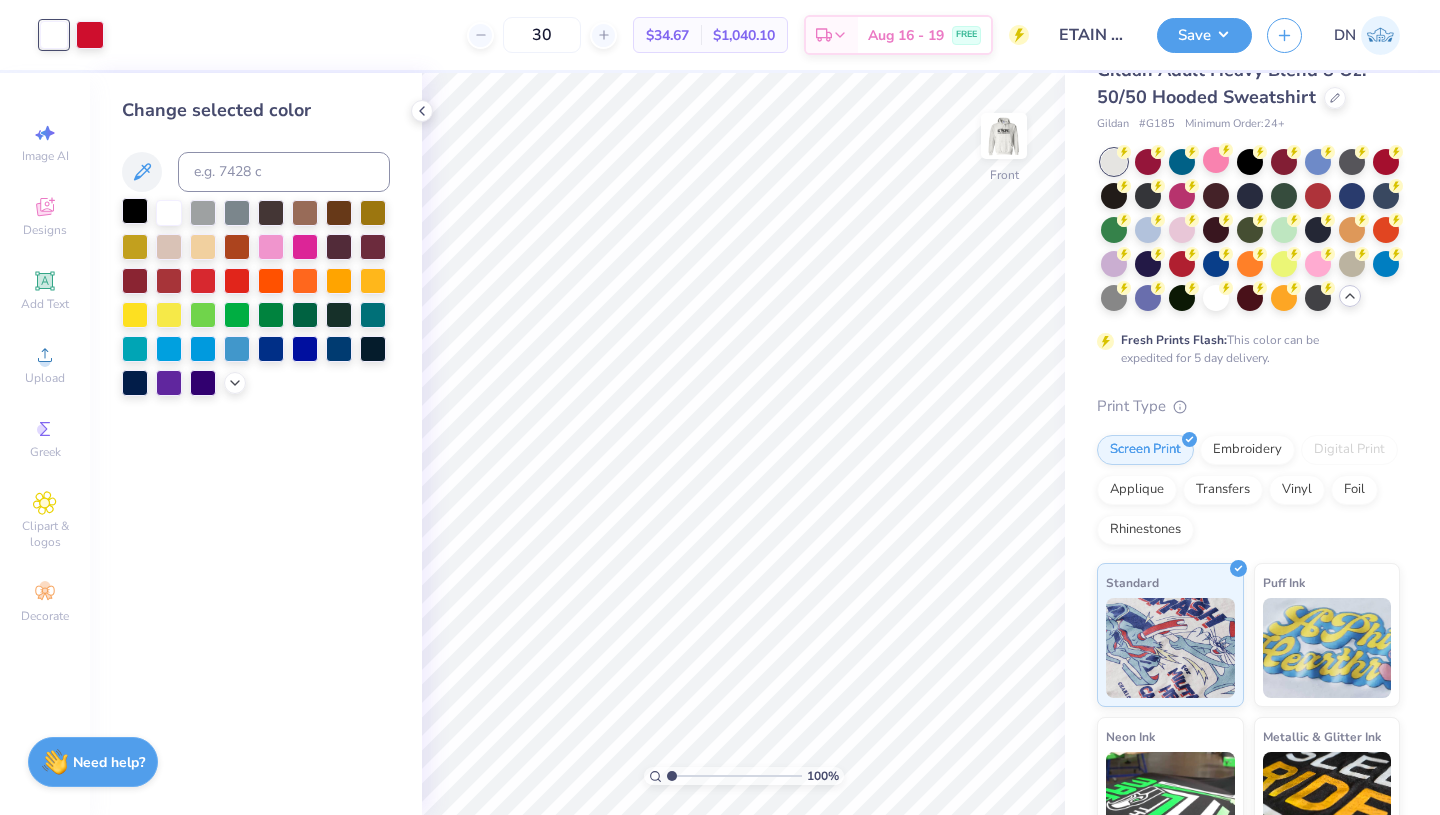 click at bounding box center (135, 211) 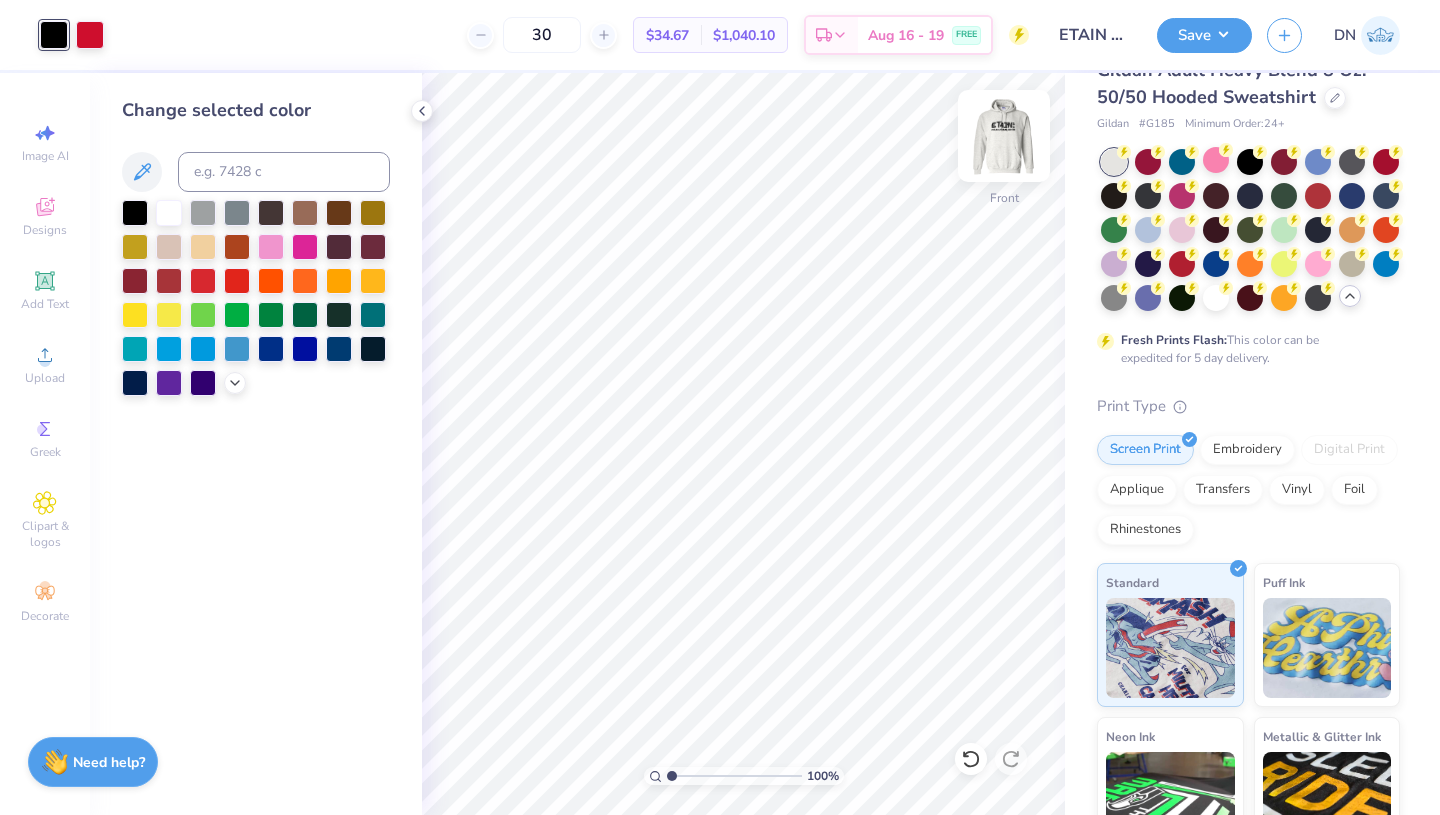 click at bounding box center (1004, 136) 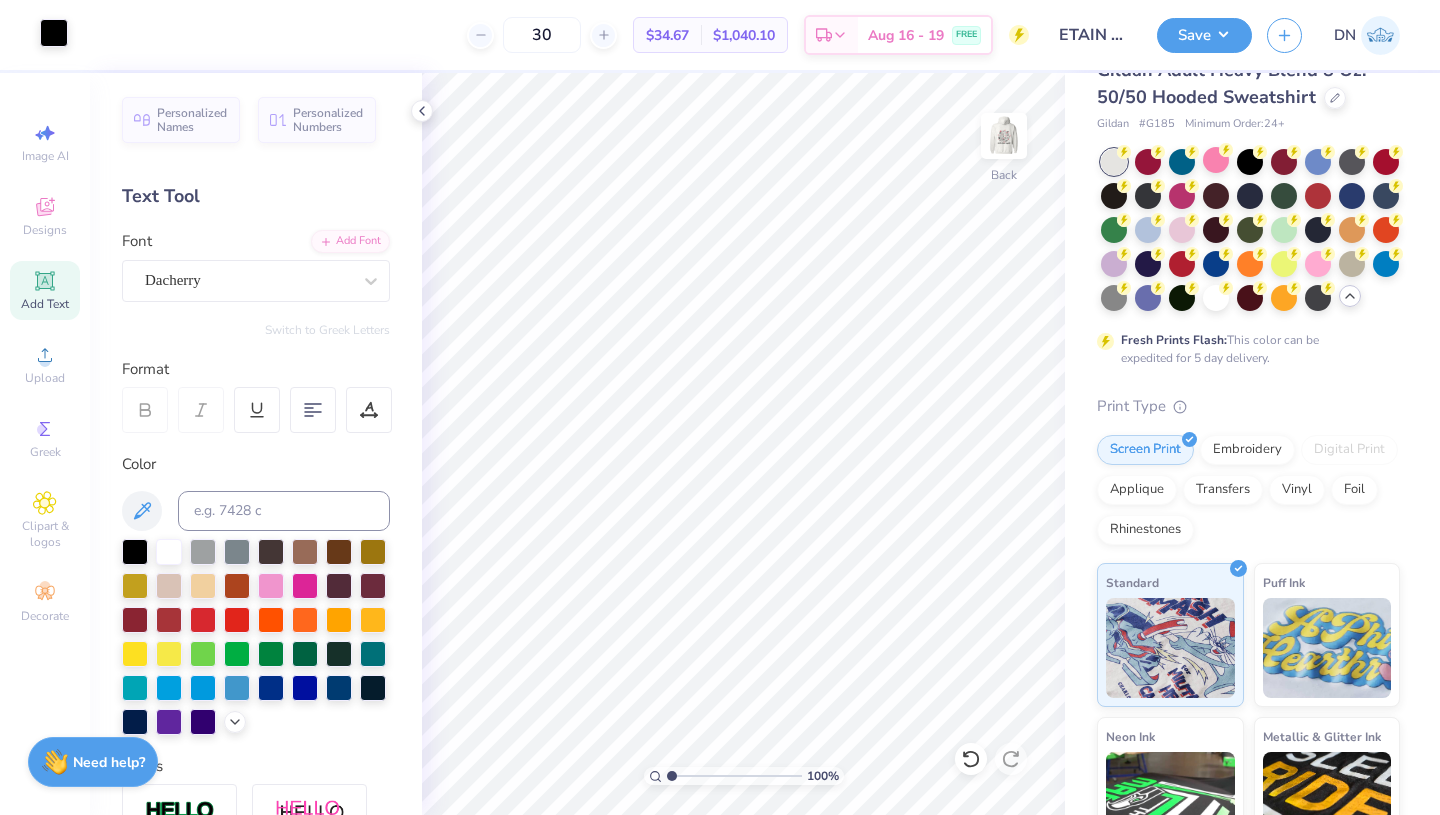 click at bounding box center (54, 33) 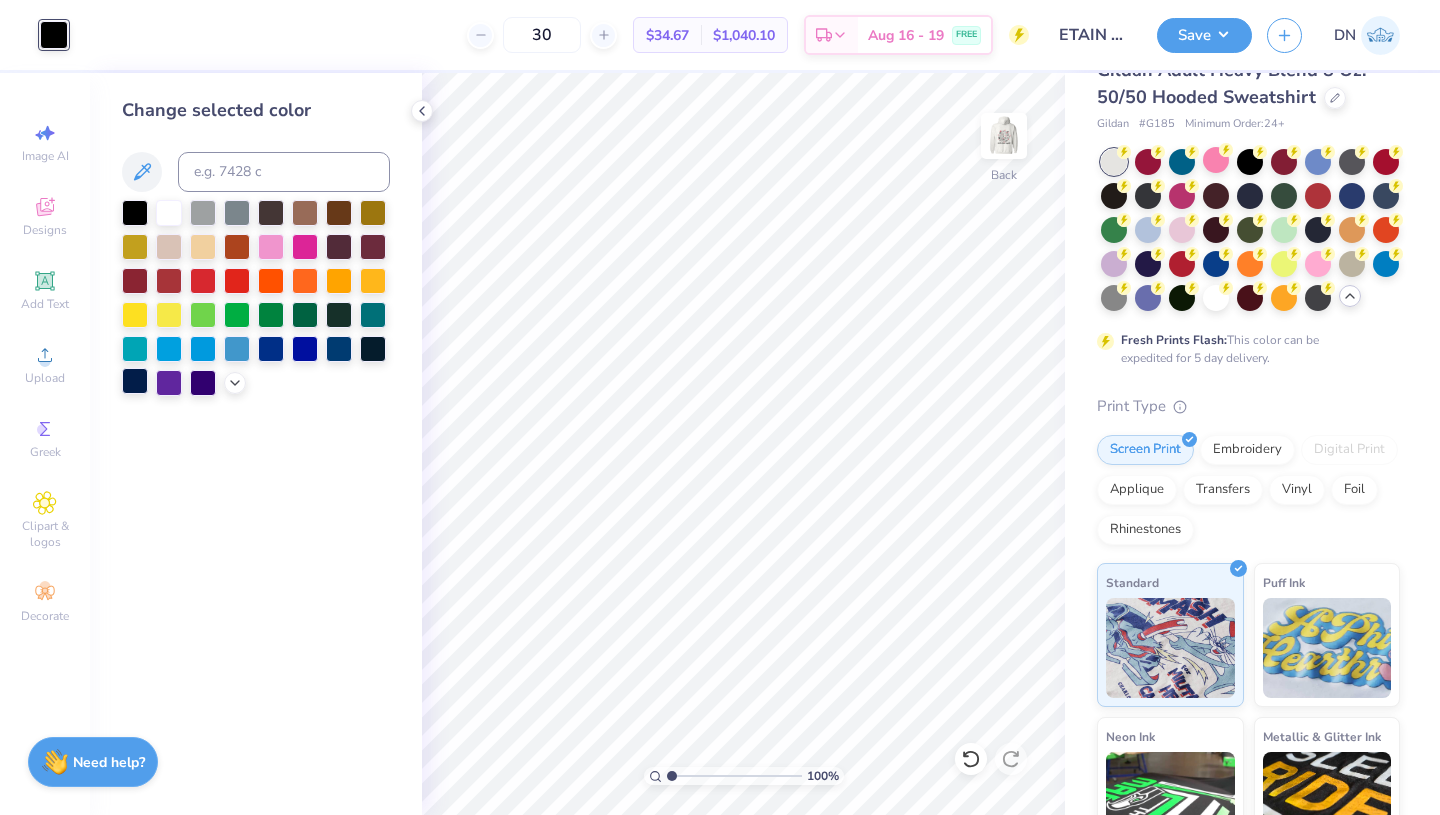 click at bounding box center (135, 381) 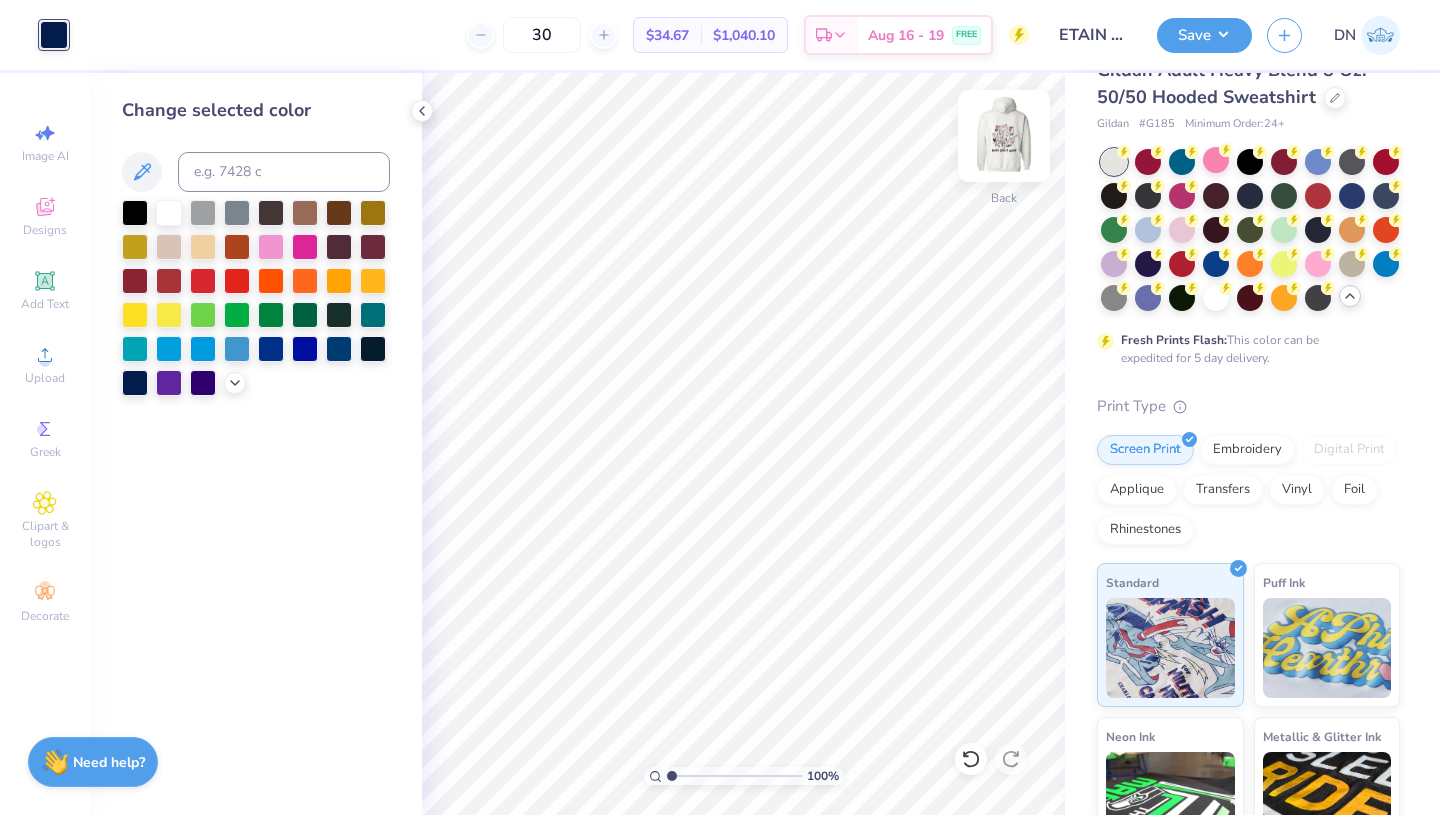click at bounding box center (1004, 136) 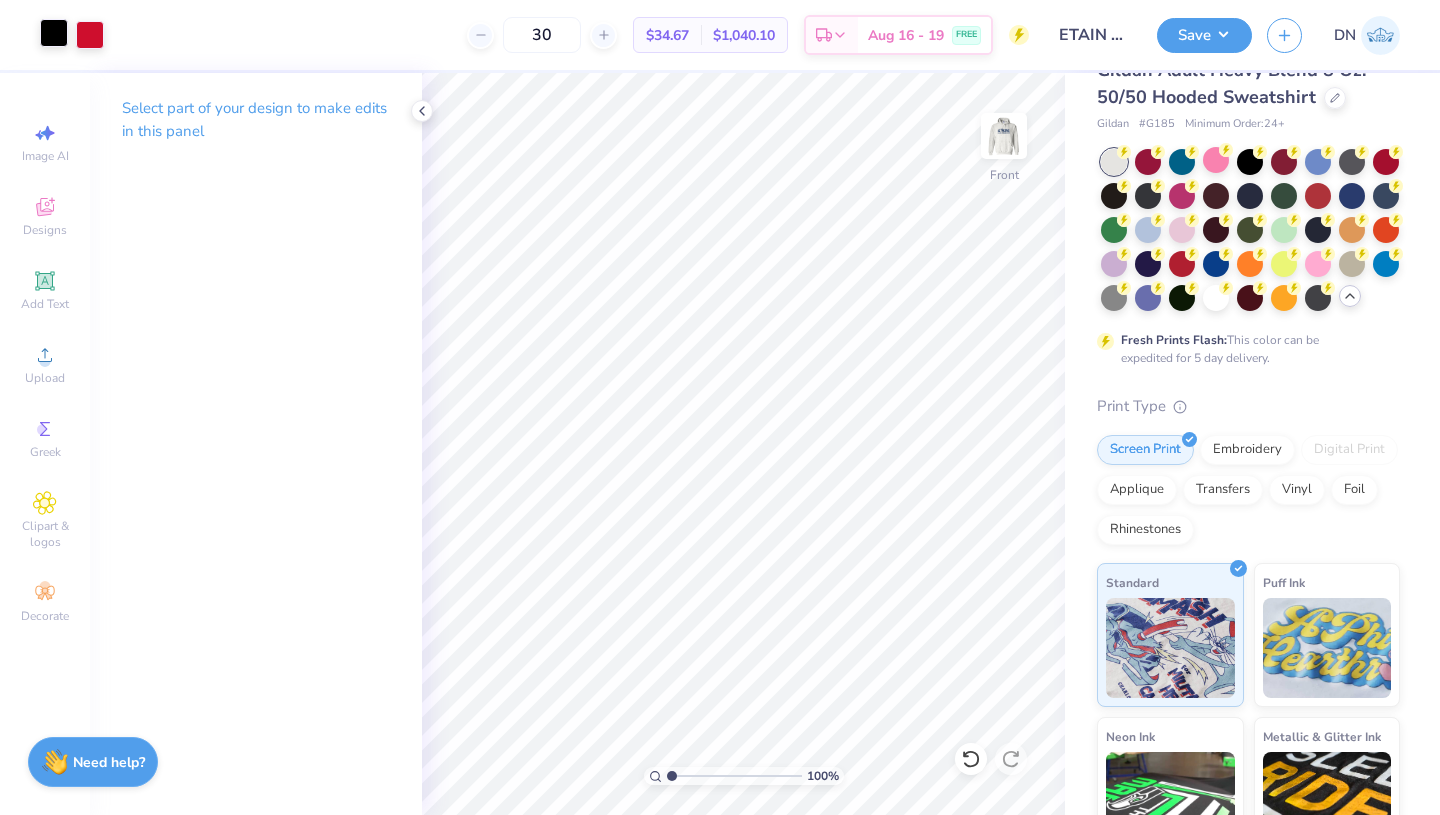 click at bounding box center [54, 33] 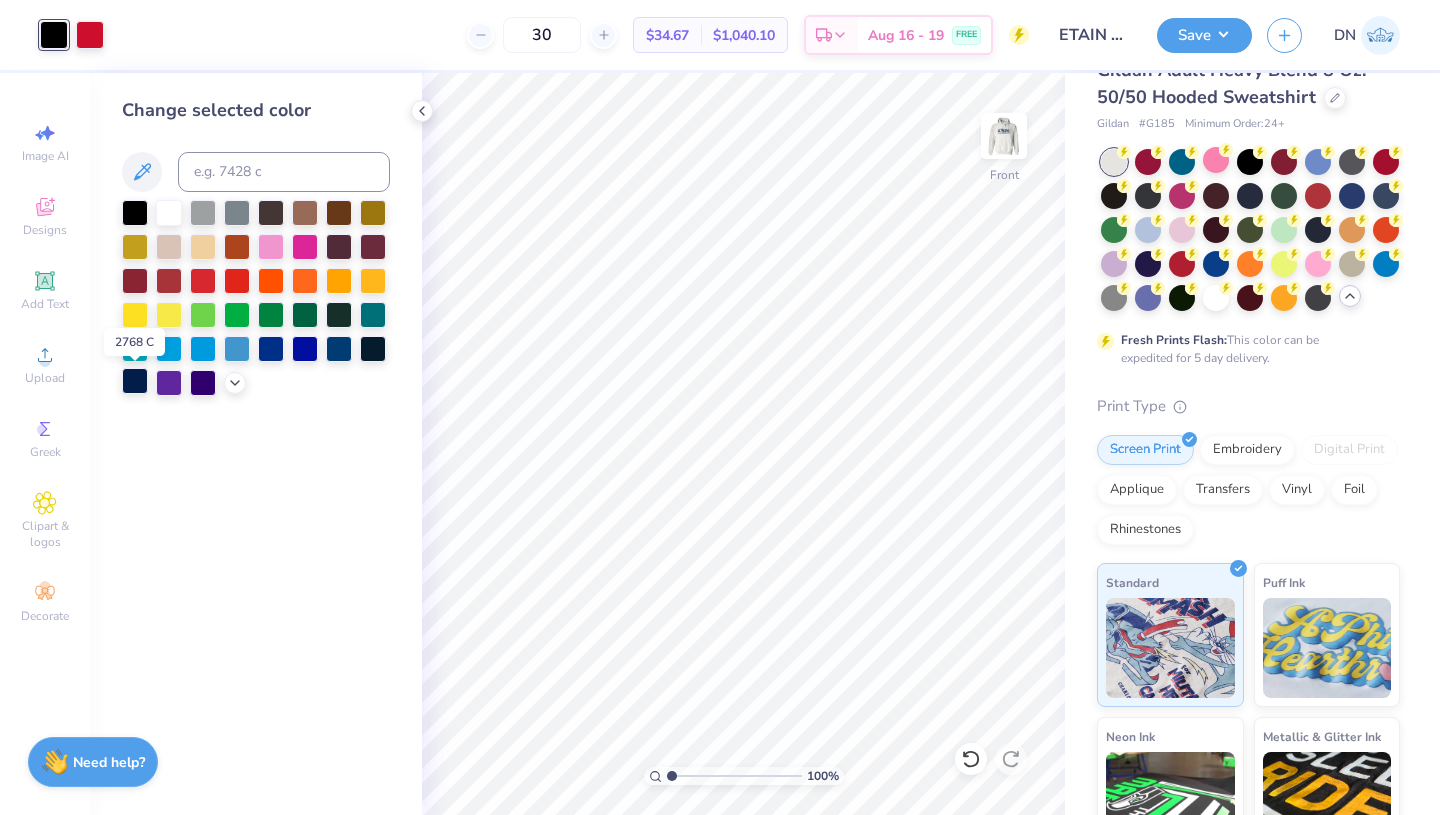 click at bounding box center [135, 381] 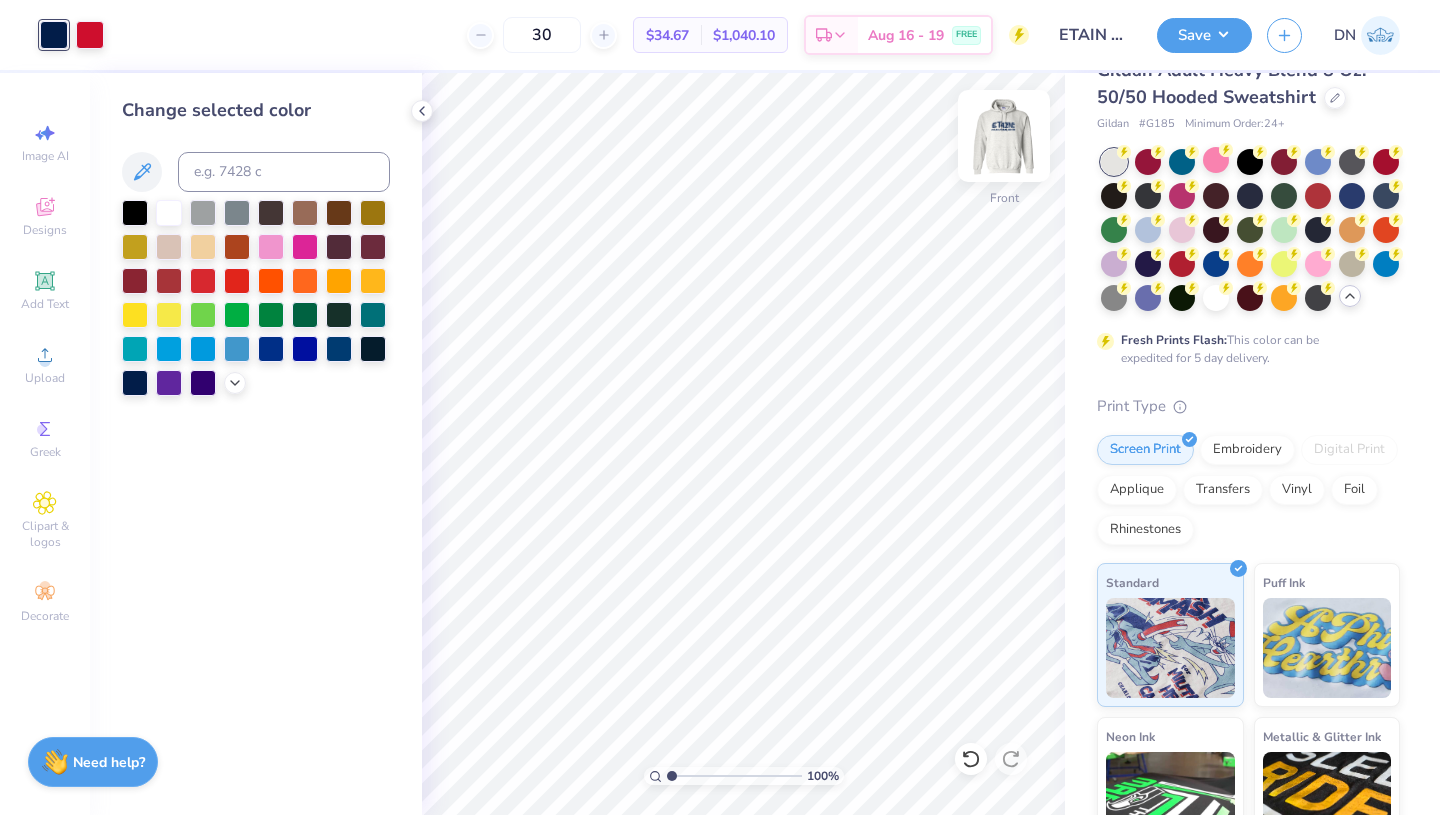 click at bounding box center (1004, 136) 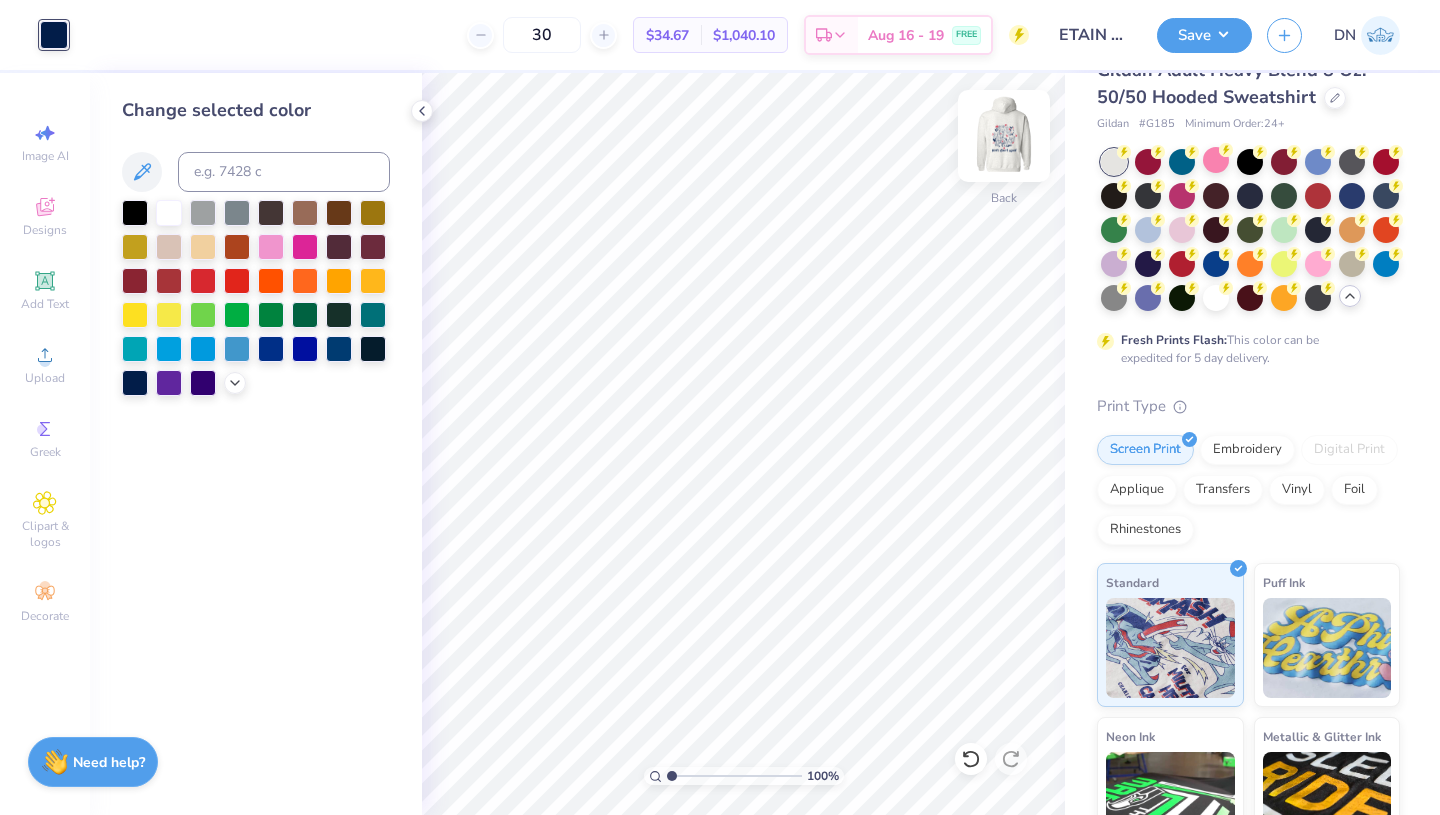 click at bounding box center [1004, 136] 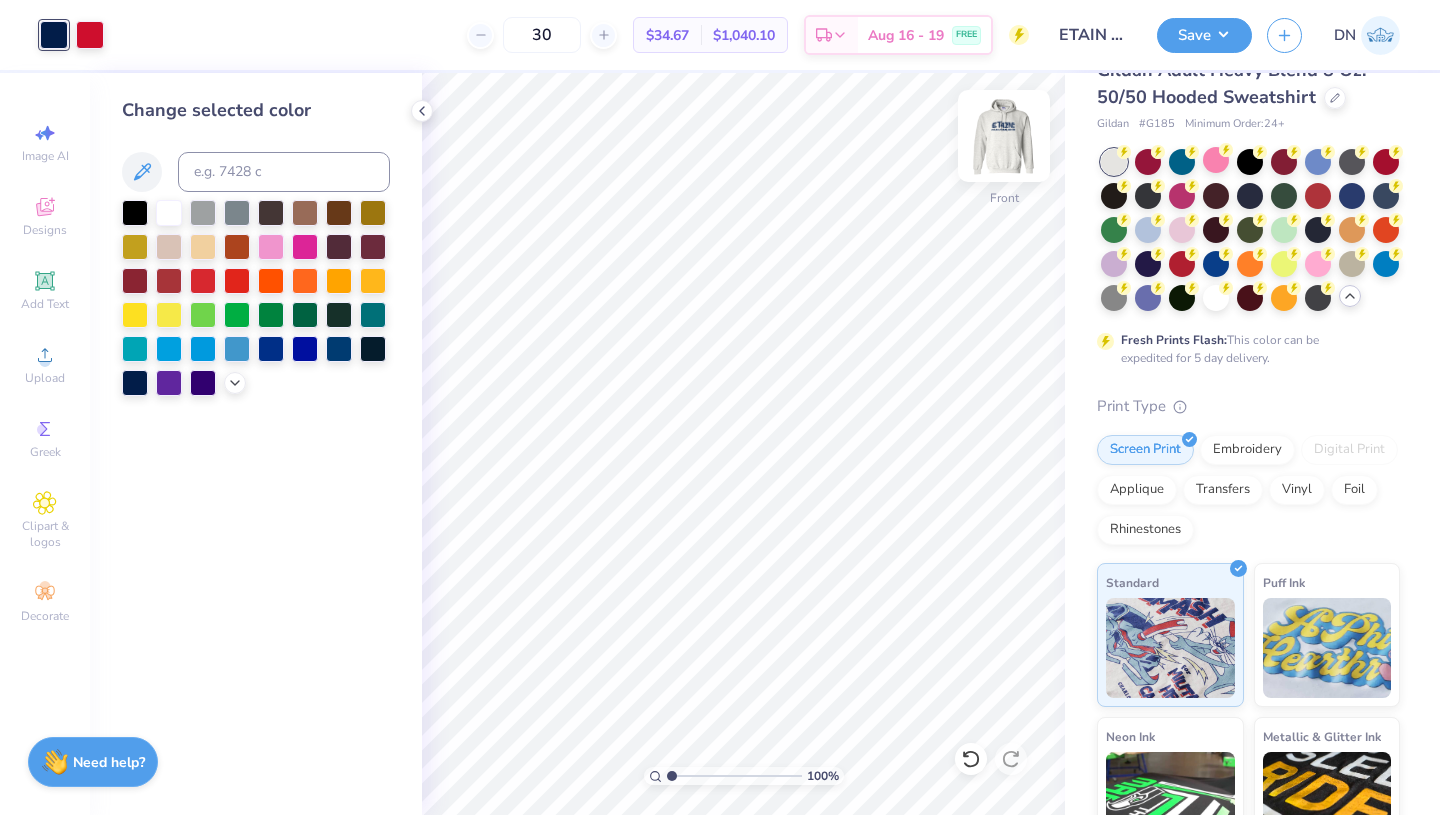 click at bounding box center (1004, 136) 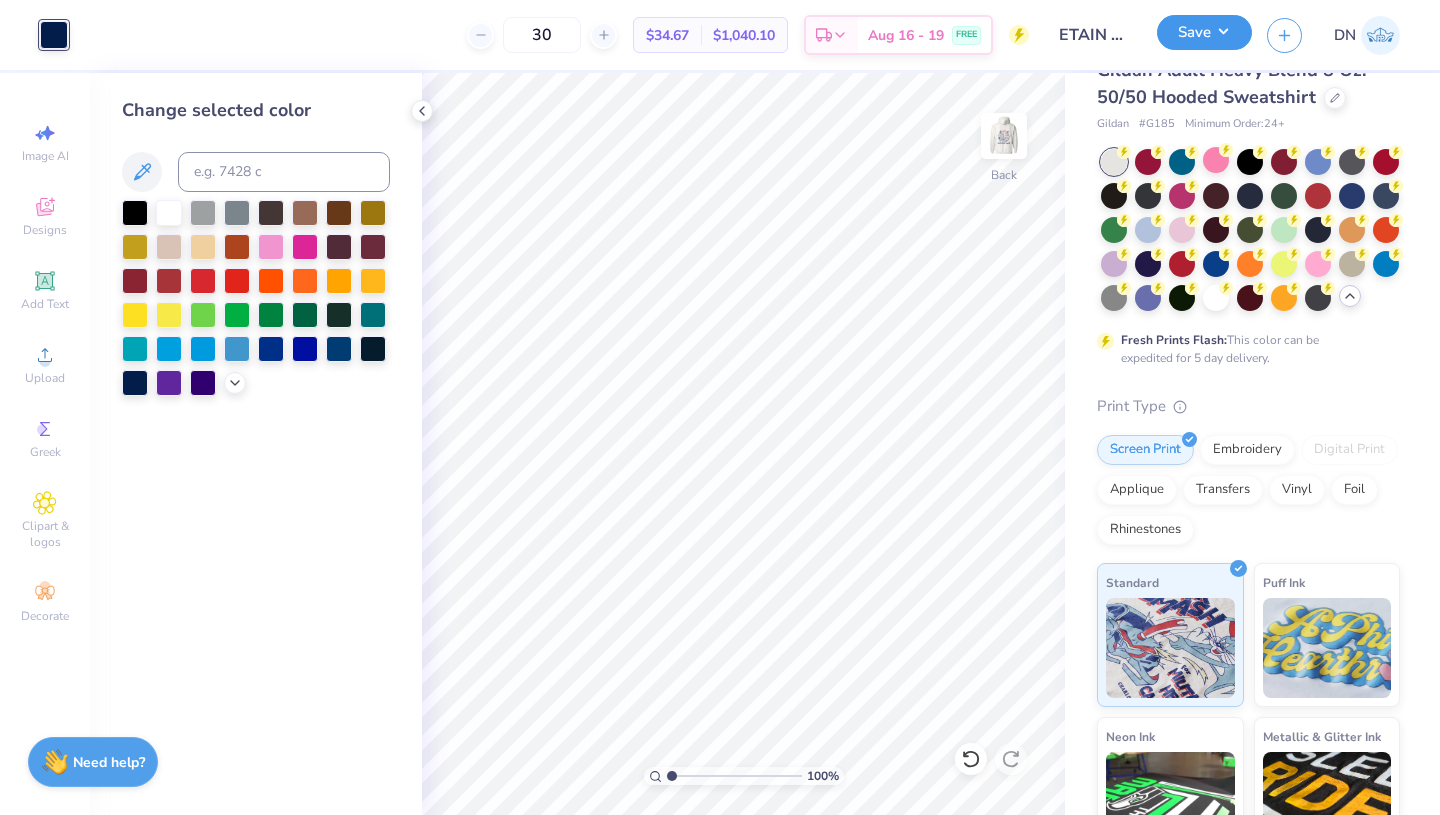 click on "Save" at bounding box center (1204, 32) 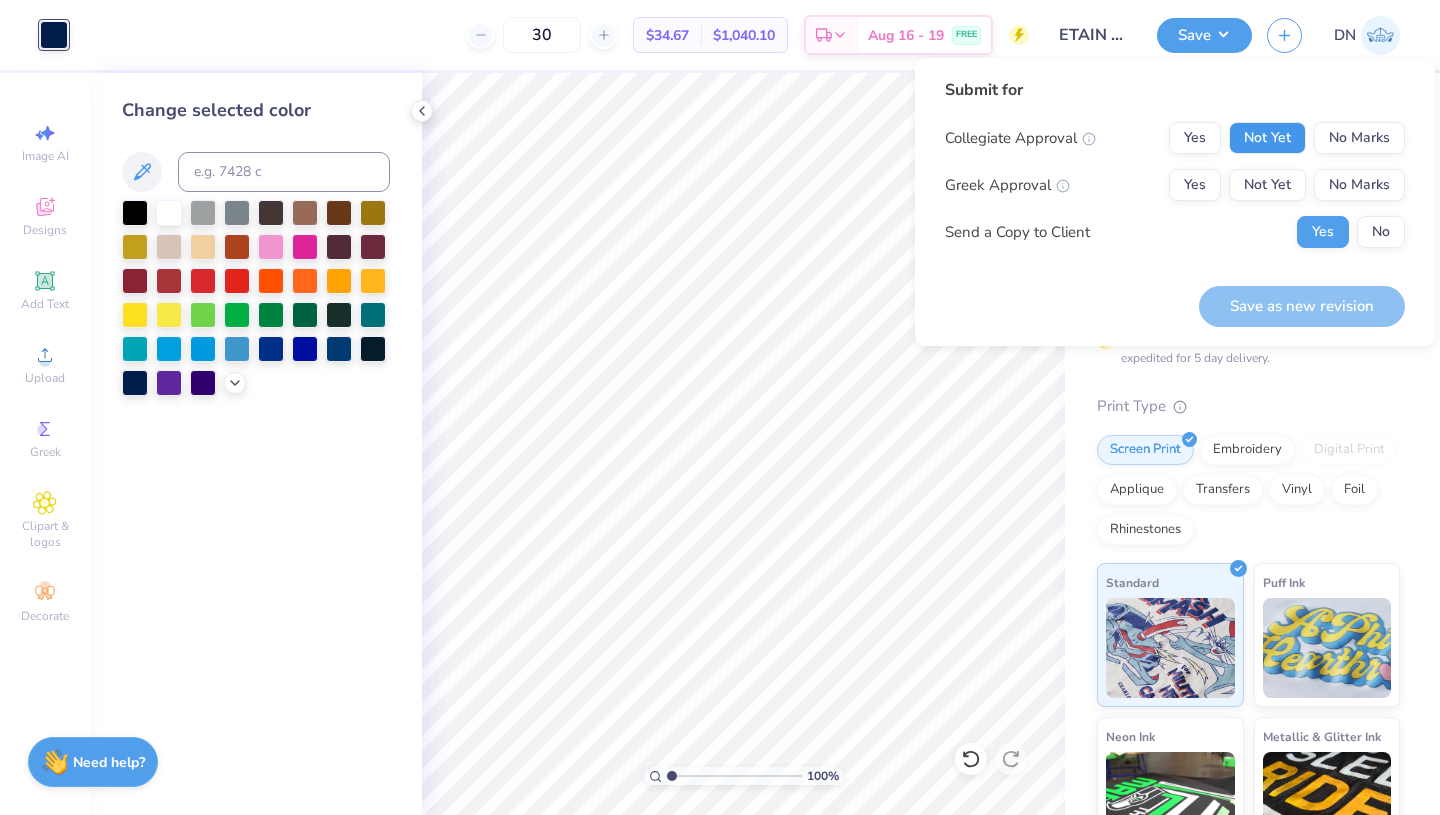 click on "Not Yet" at bounding box center (1267, 138) 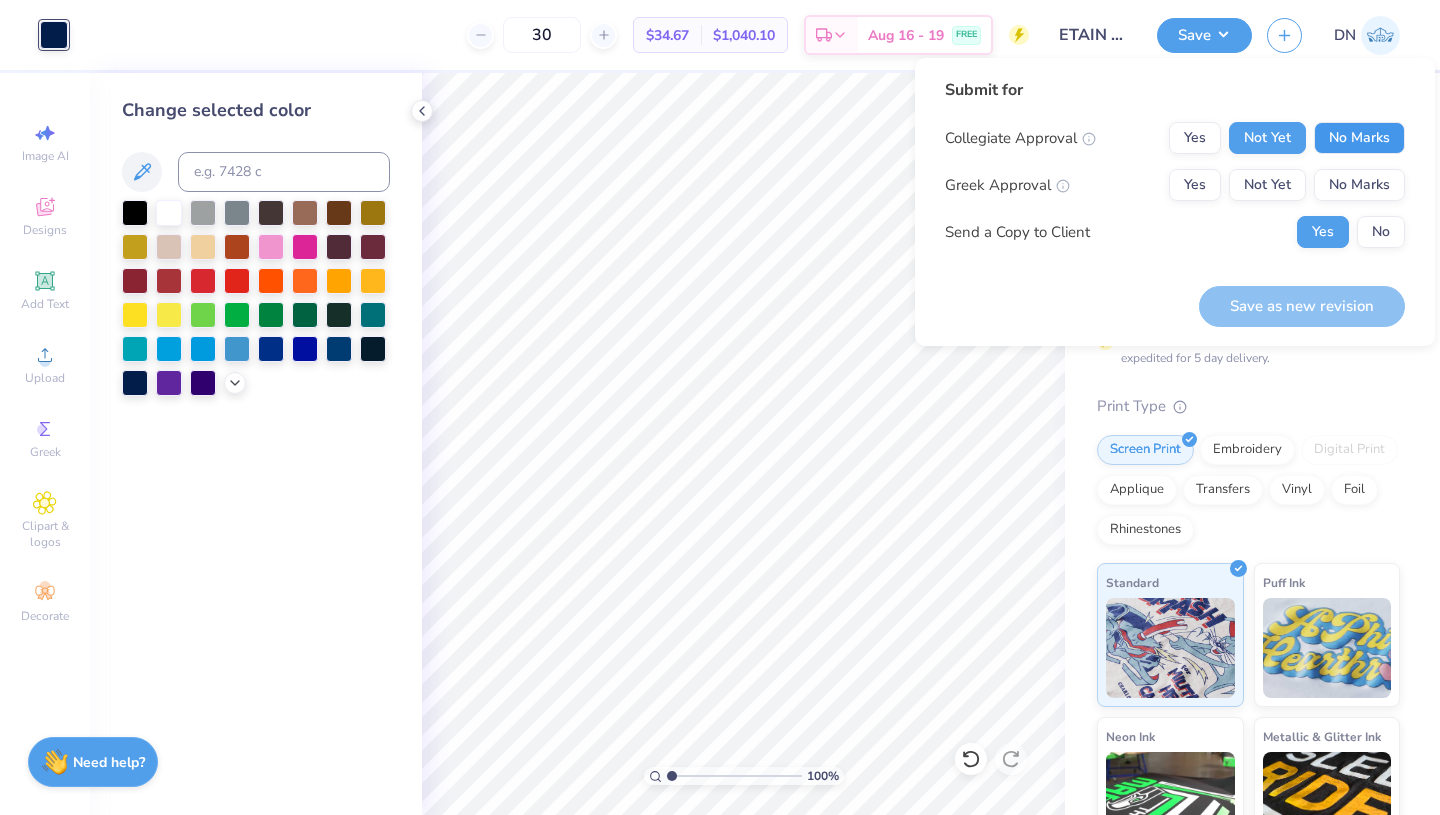 click on "No Marks" at bounding box center [1359, 138] 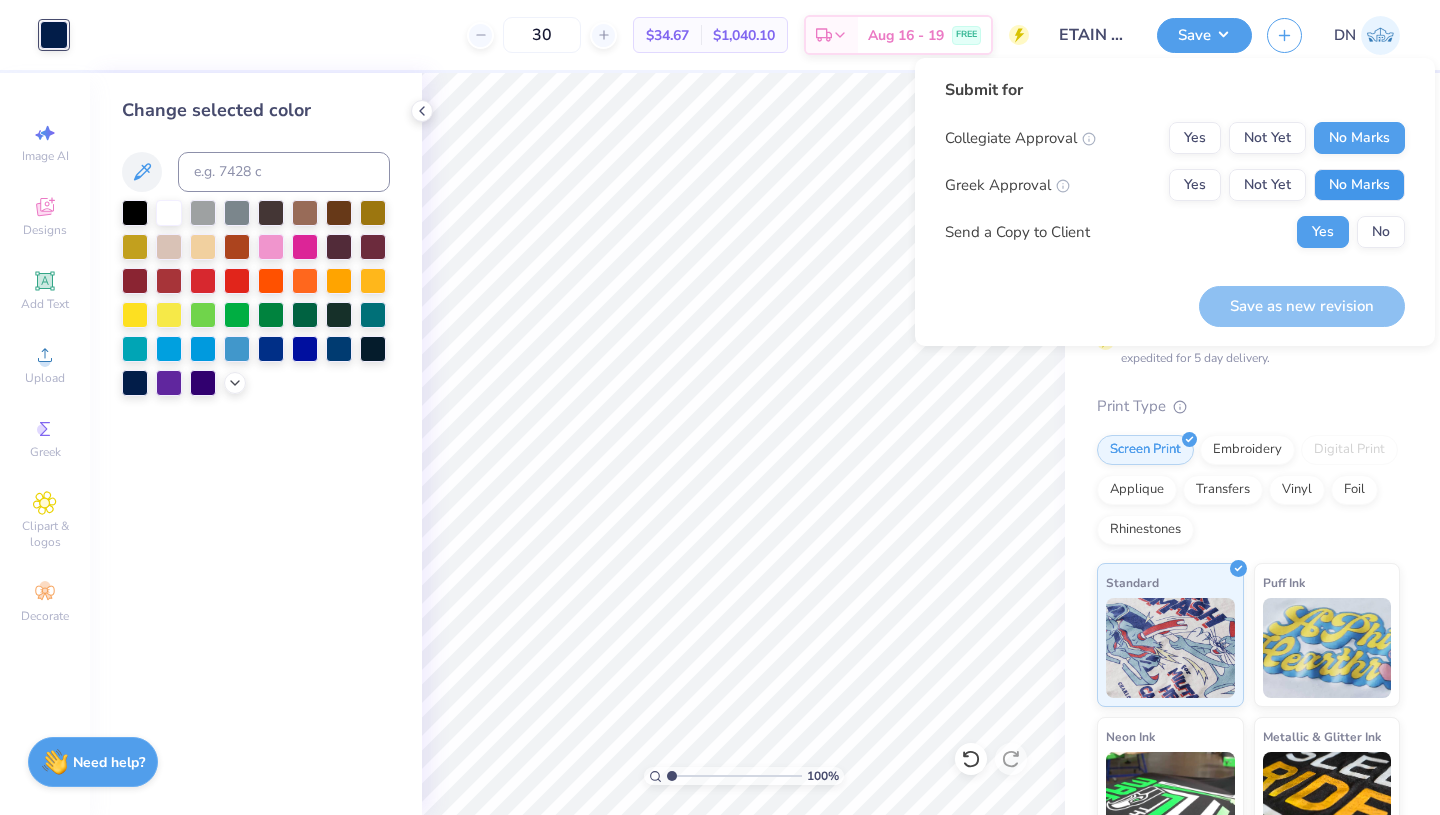 click on "No Marks" at bounding box center (1359, 185) 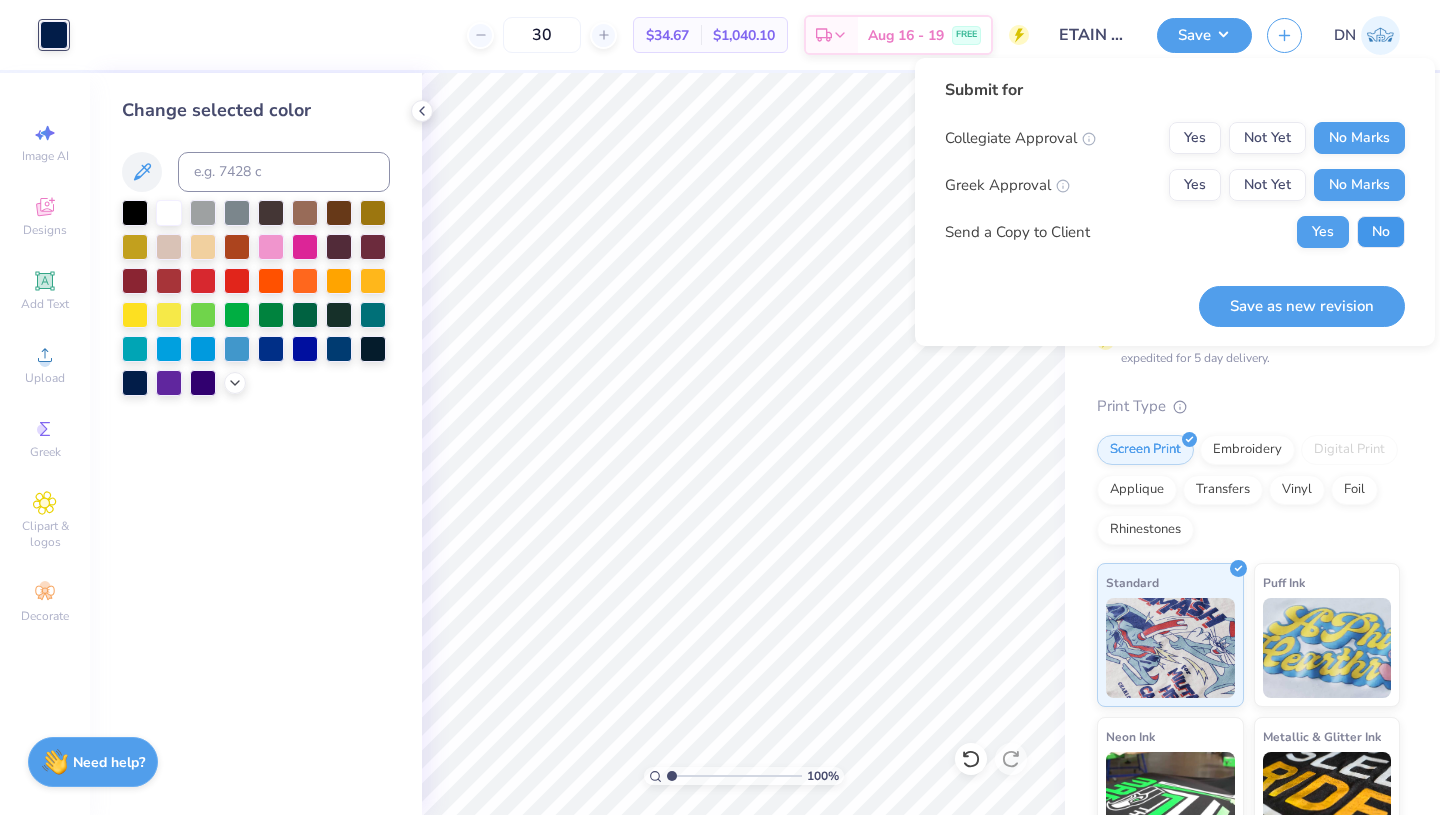 click on "No" at bounding box center [1381, 232] 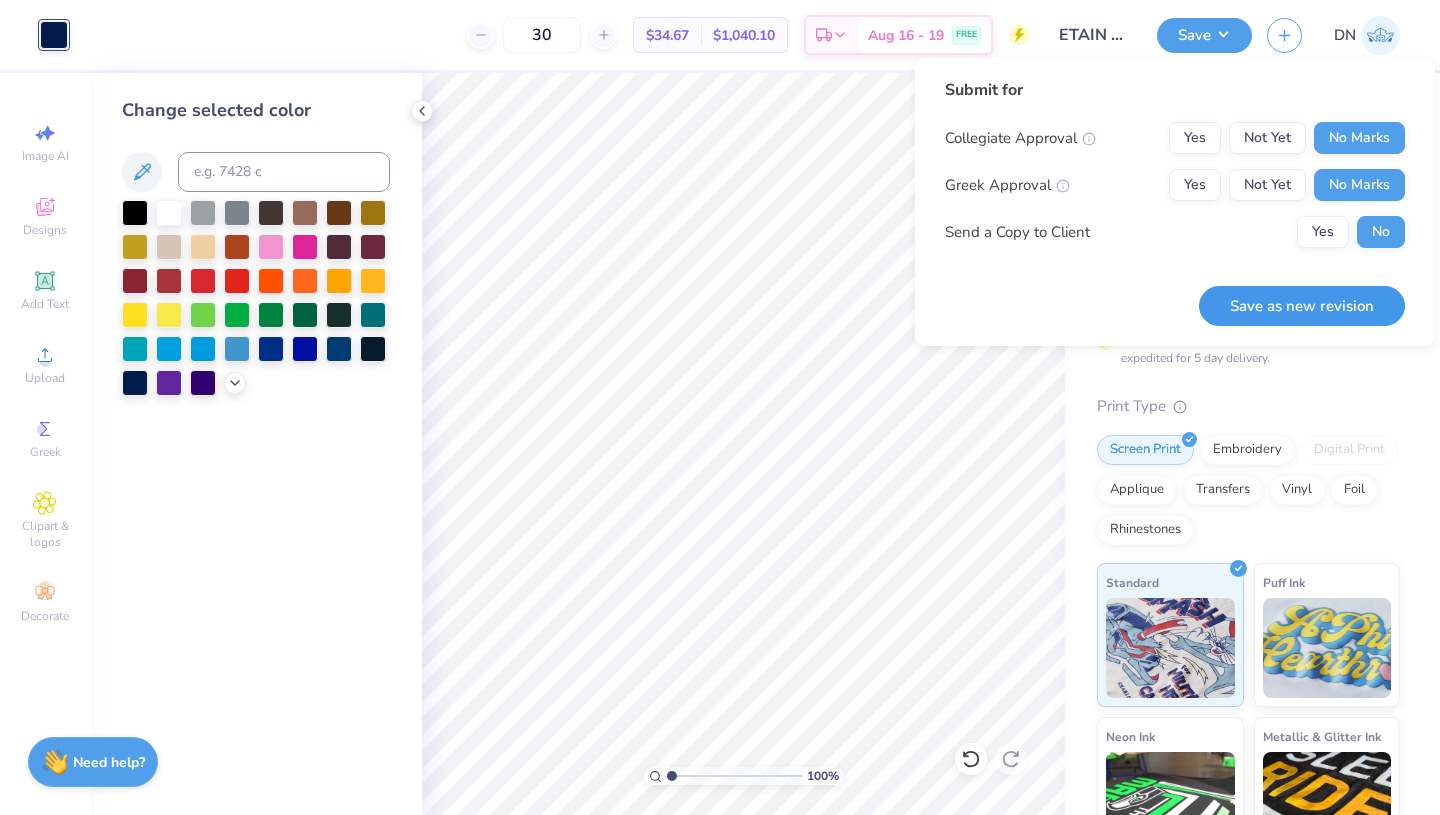 click on "Save as new revision" at bounding box center (1302, 306) 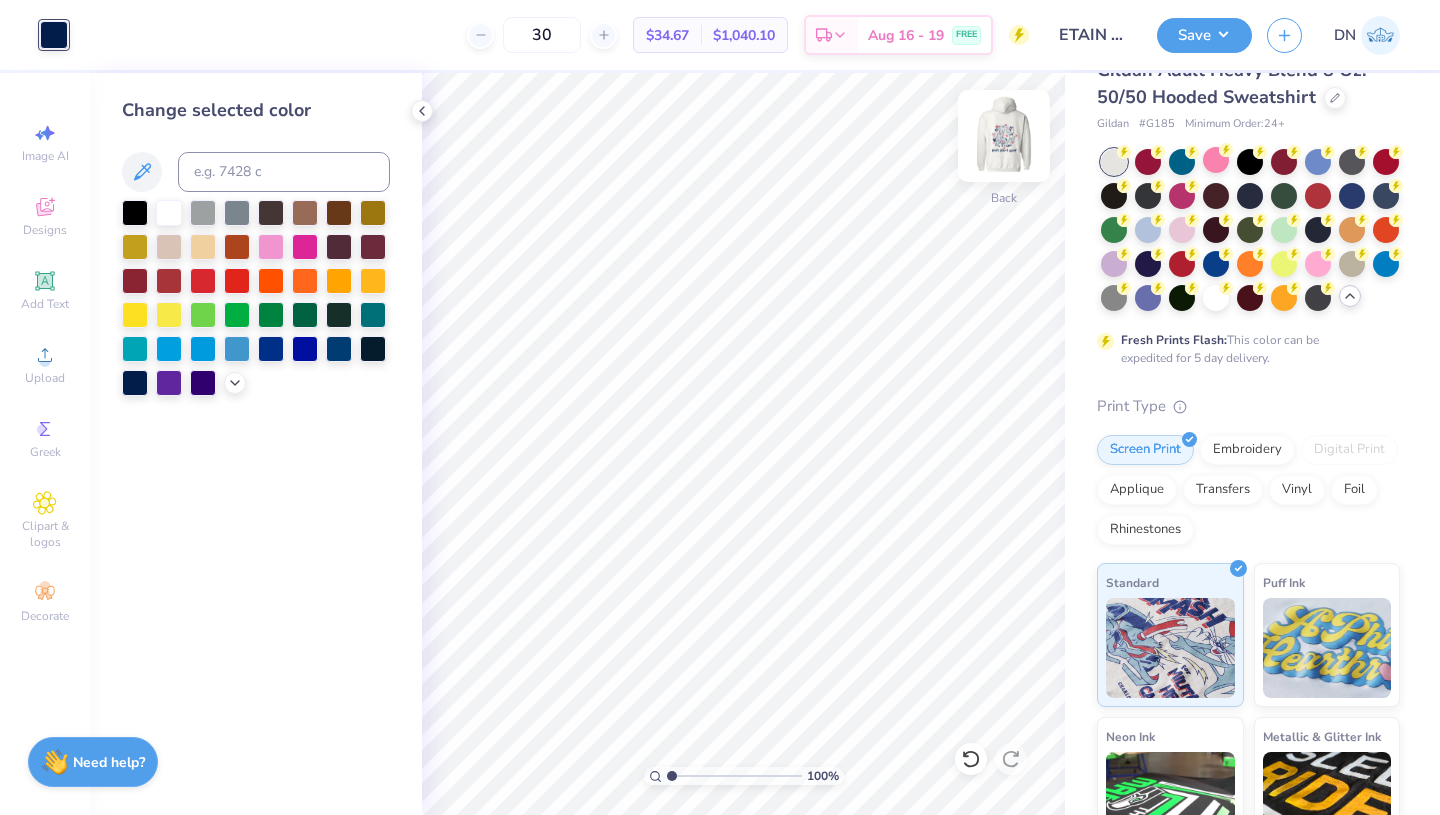 click at bounding box center (1004, 136) 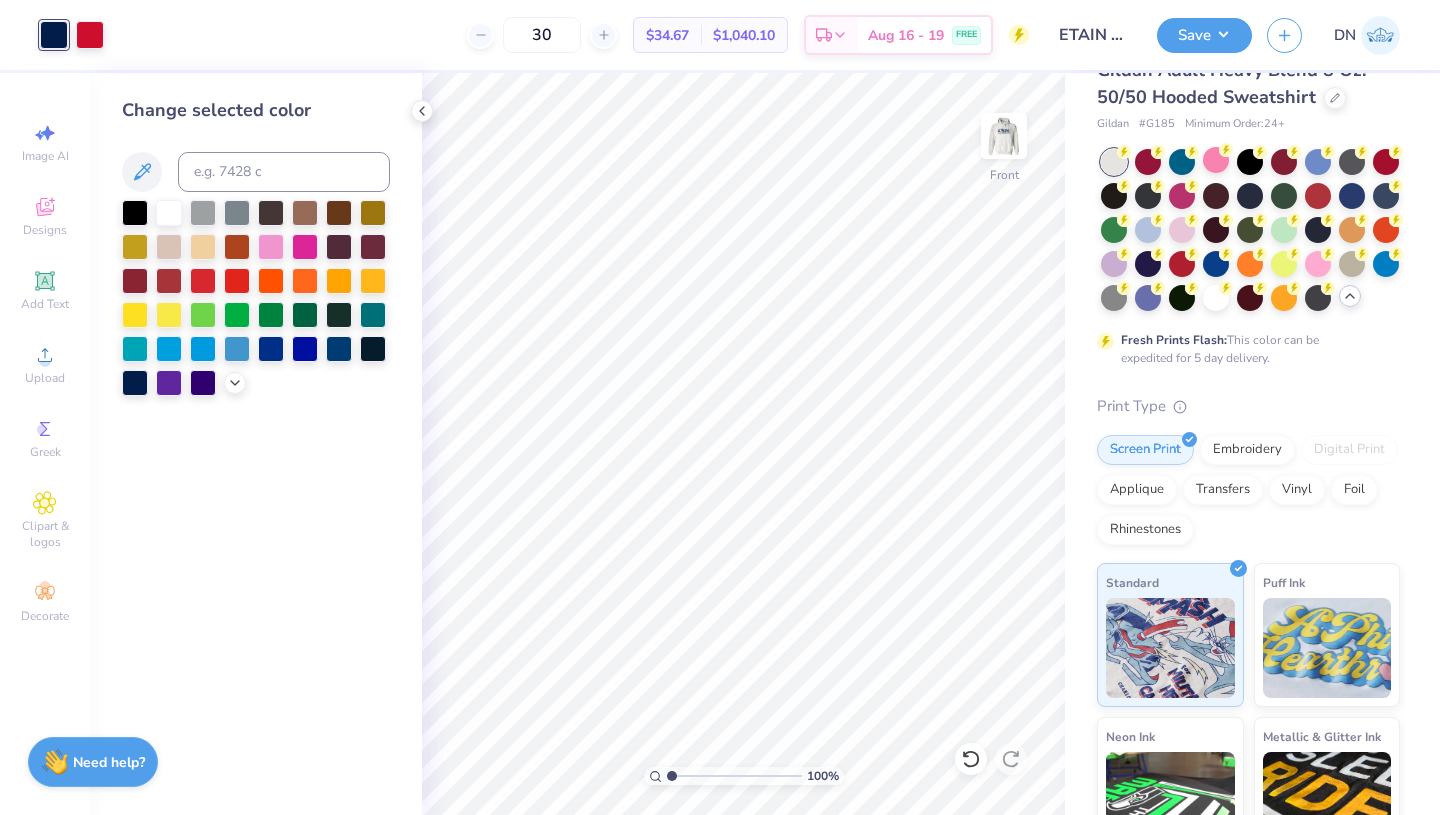 click 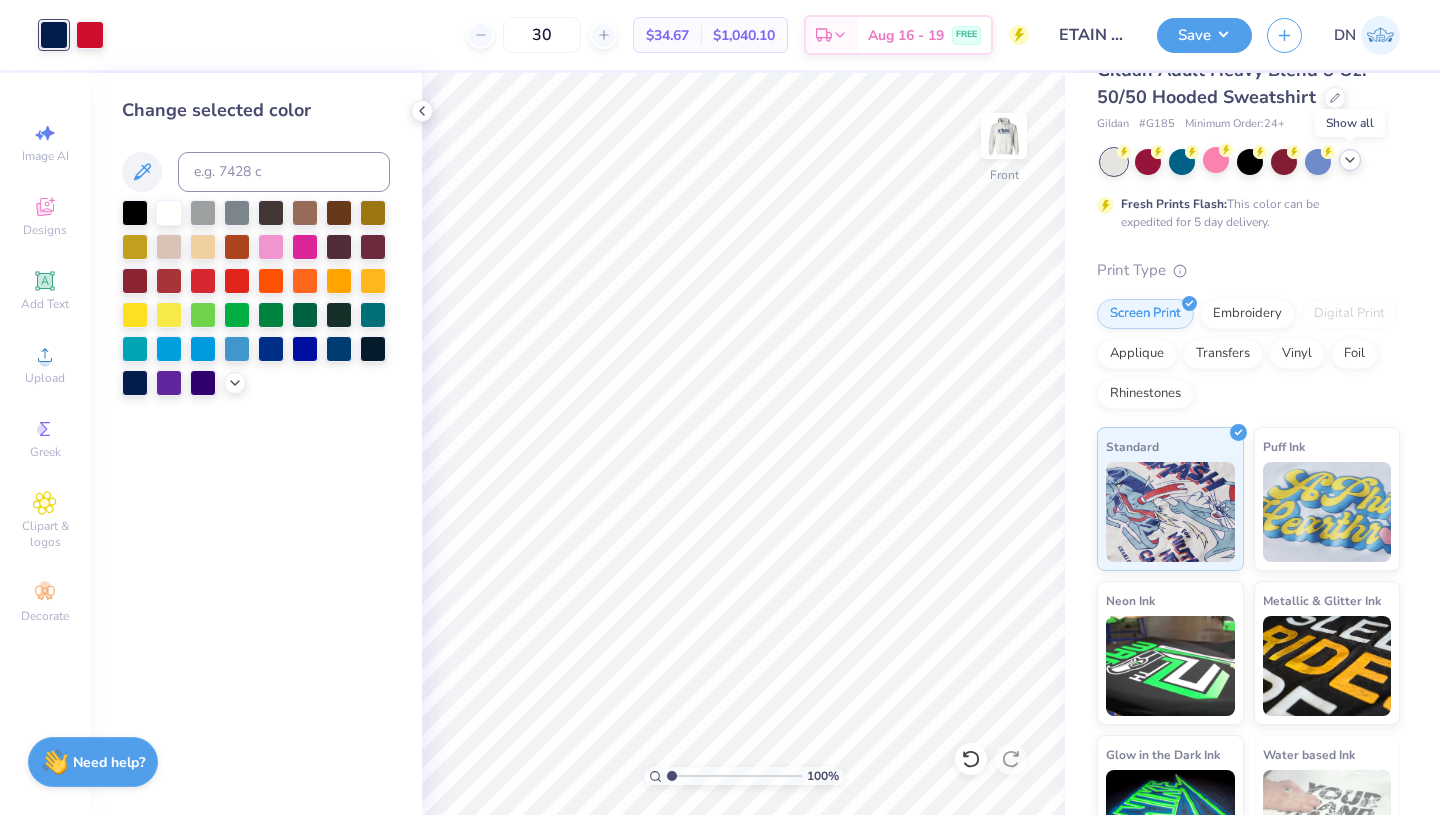 click 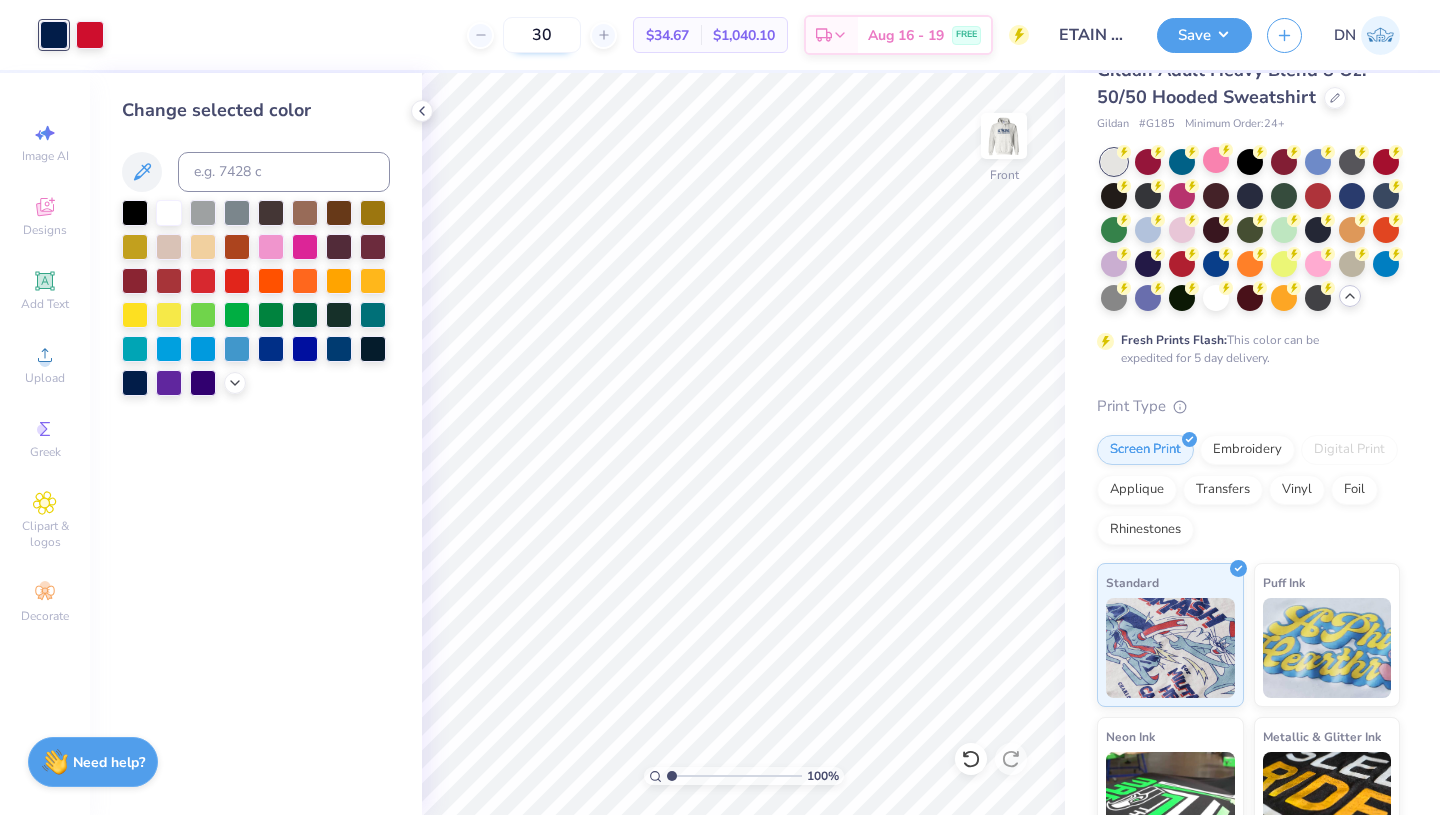 click on "30" at bounding box center [542, 35] 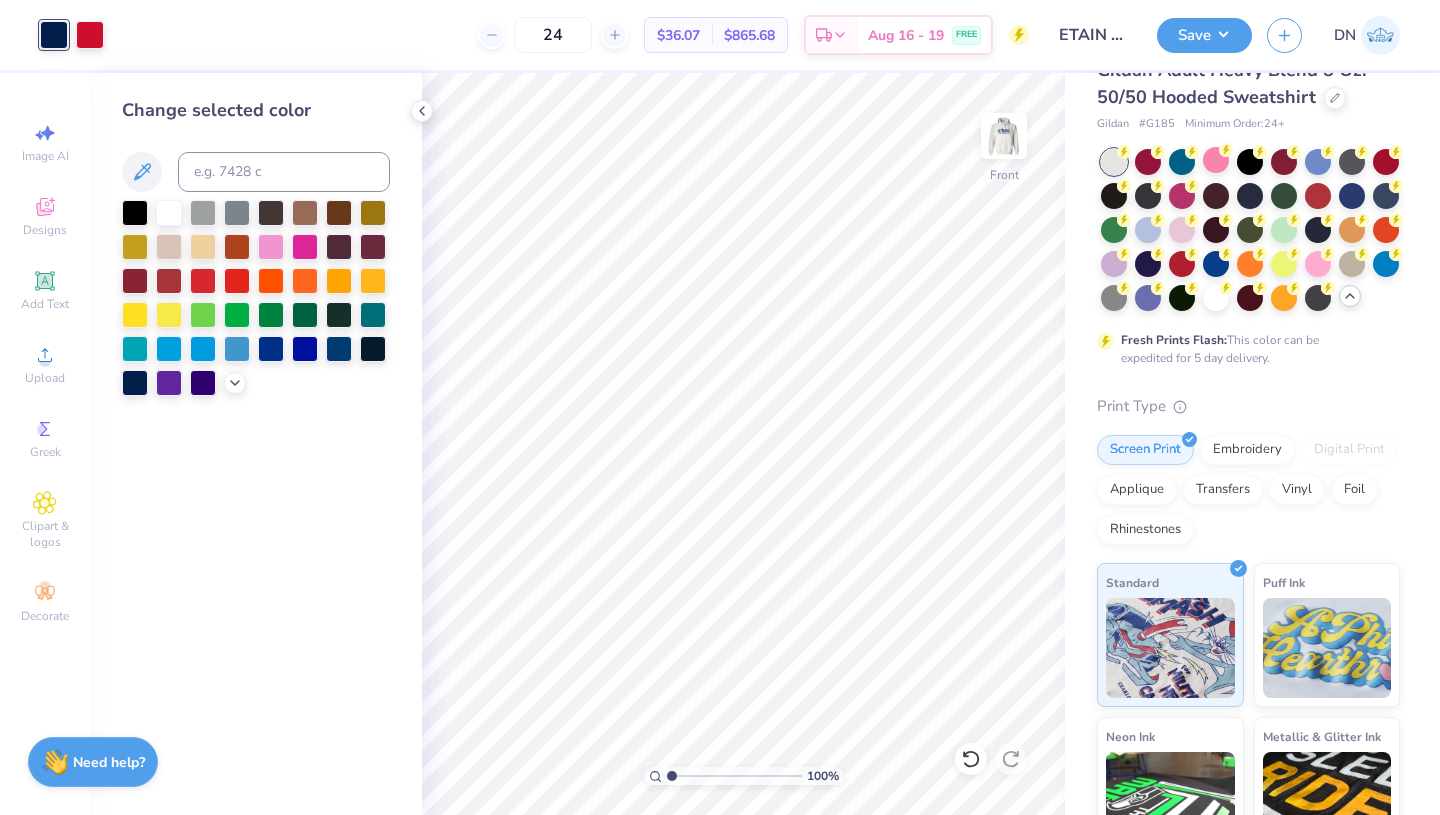 type on "24" 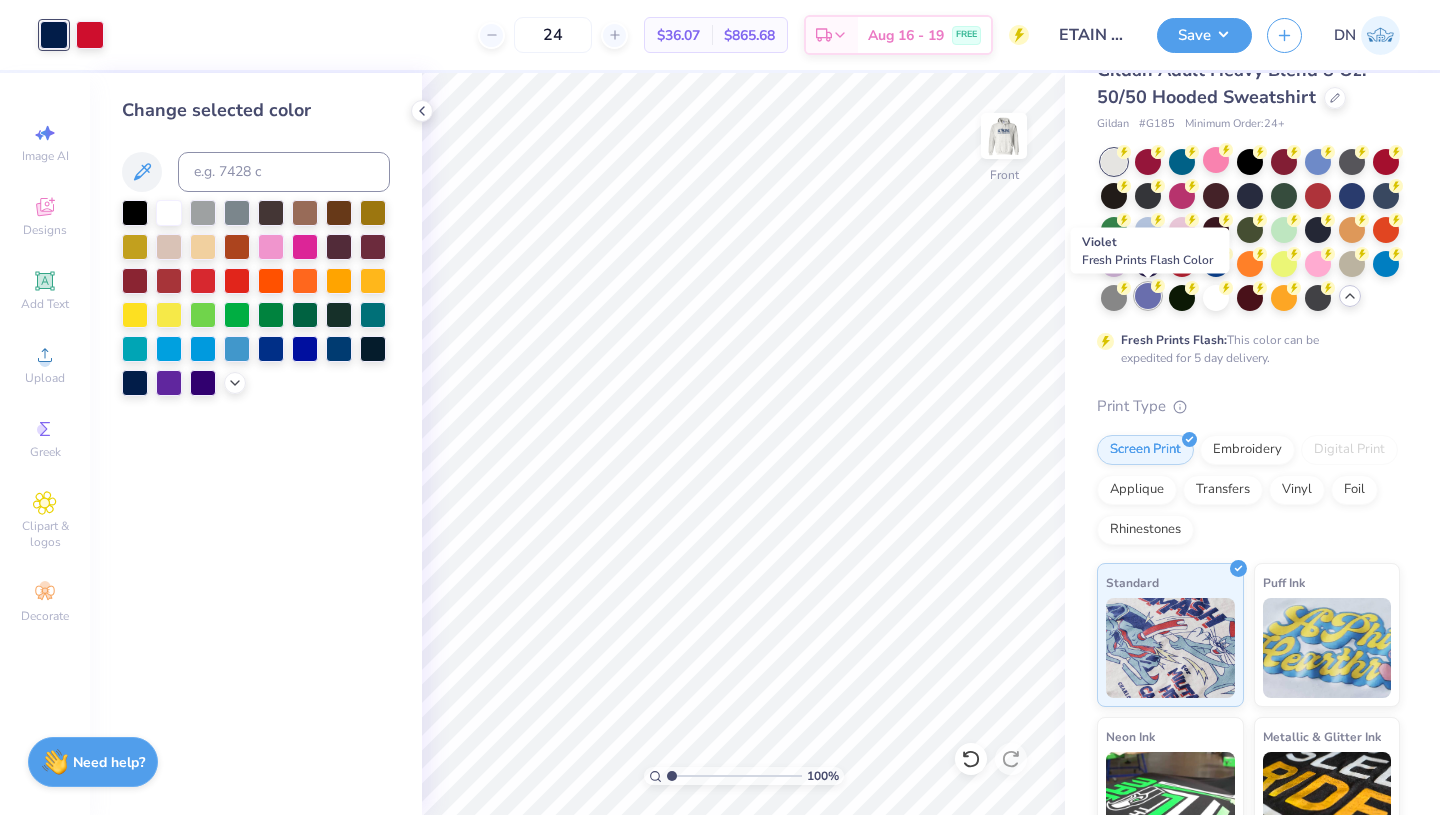 scroll, scrollTop: 0, scrollLeft: 0, axis: both 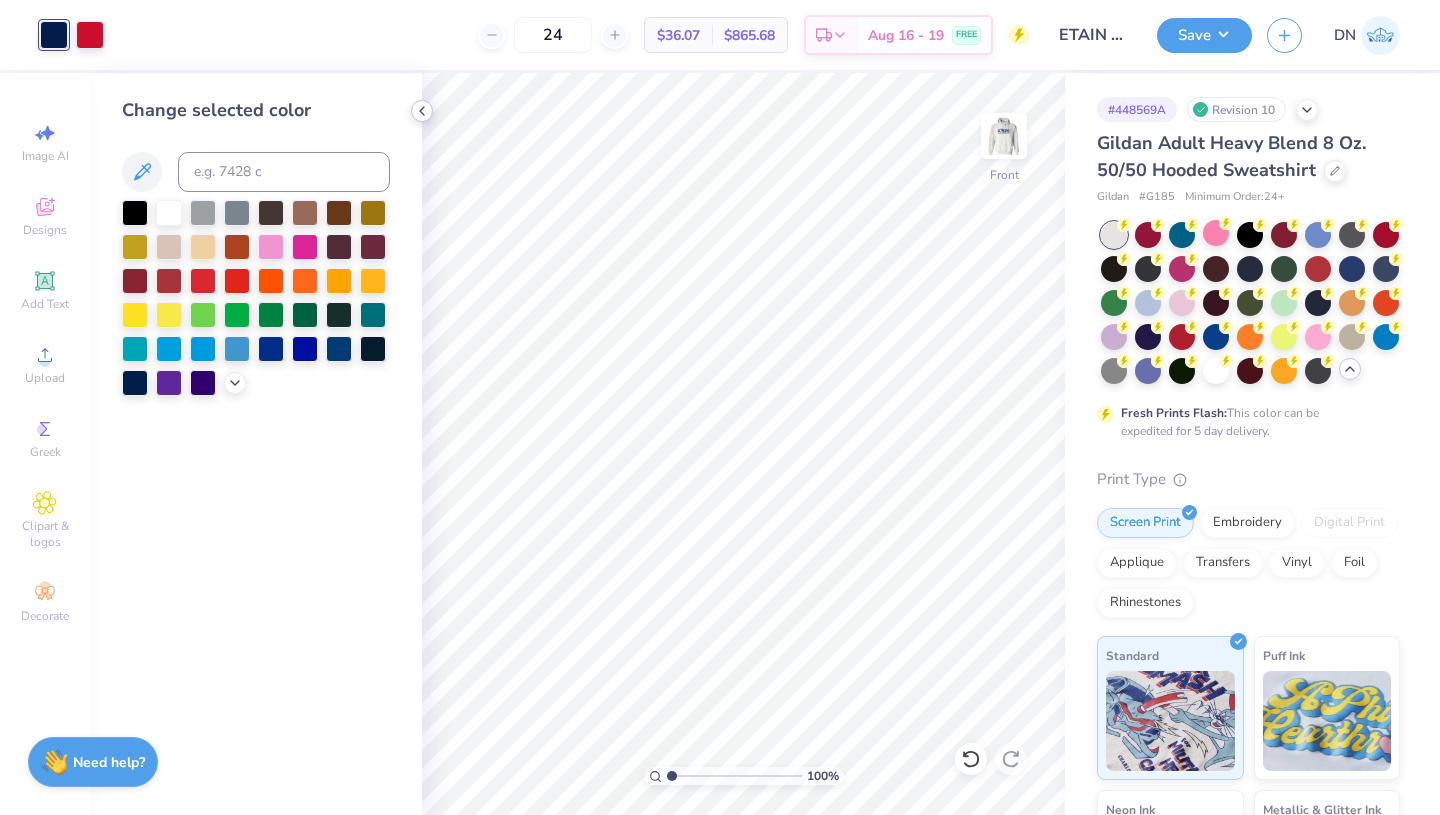 click 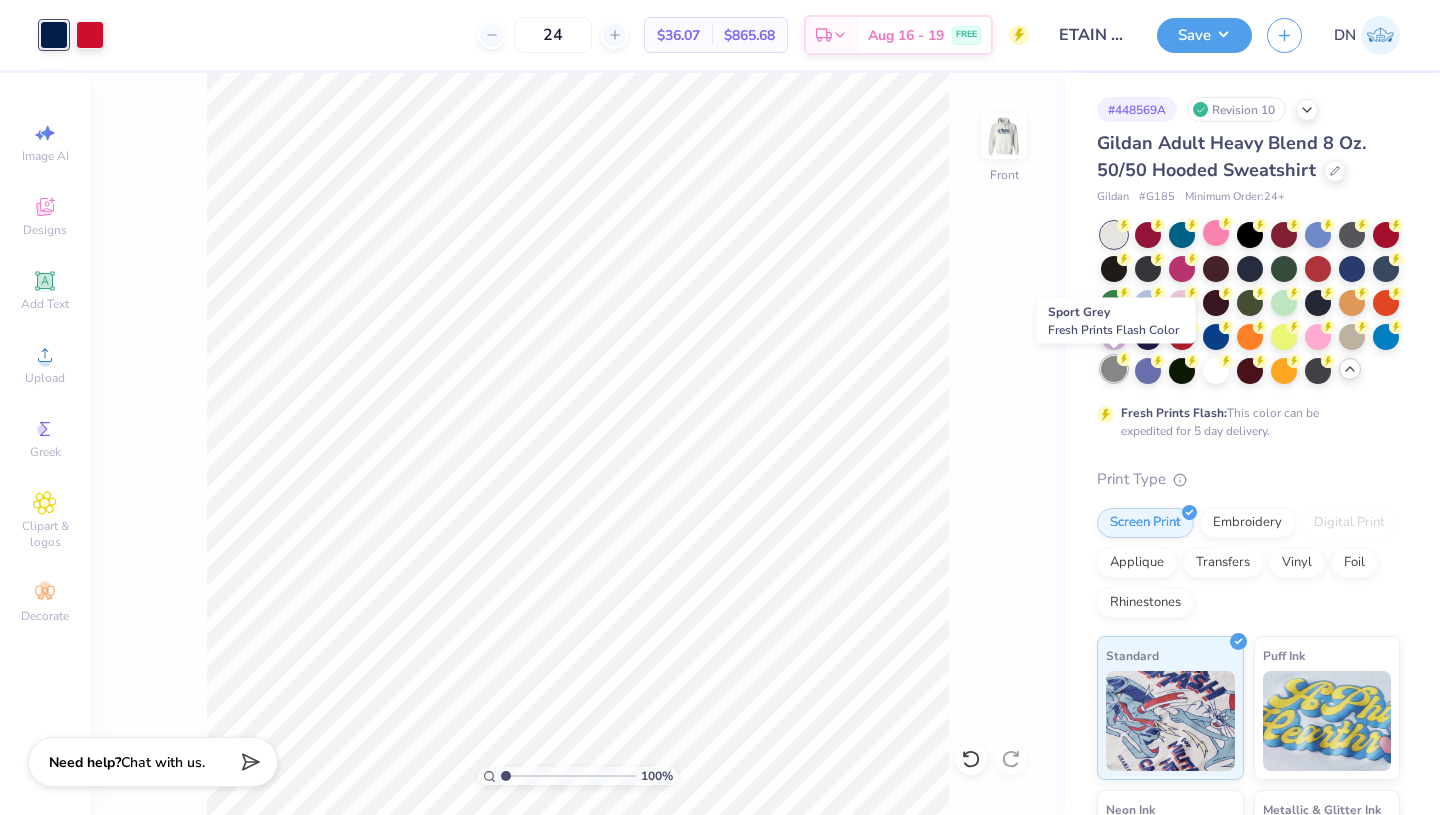 click at bounding box center (1114, 369) 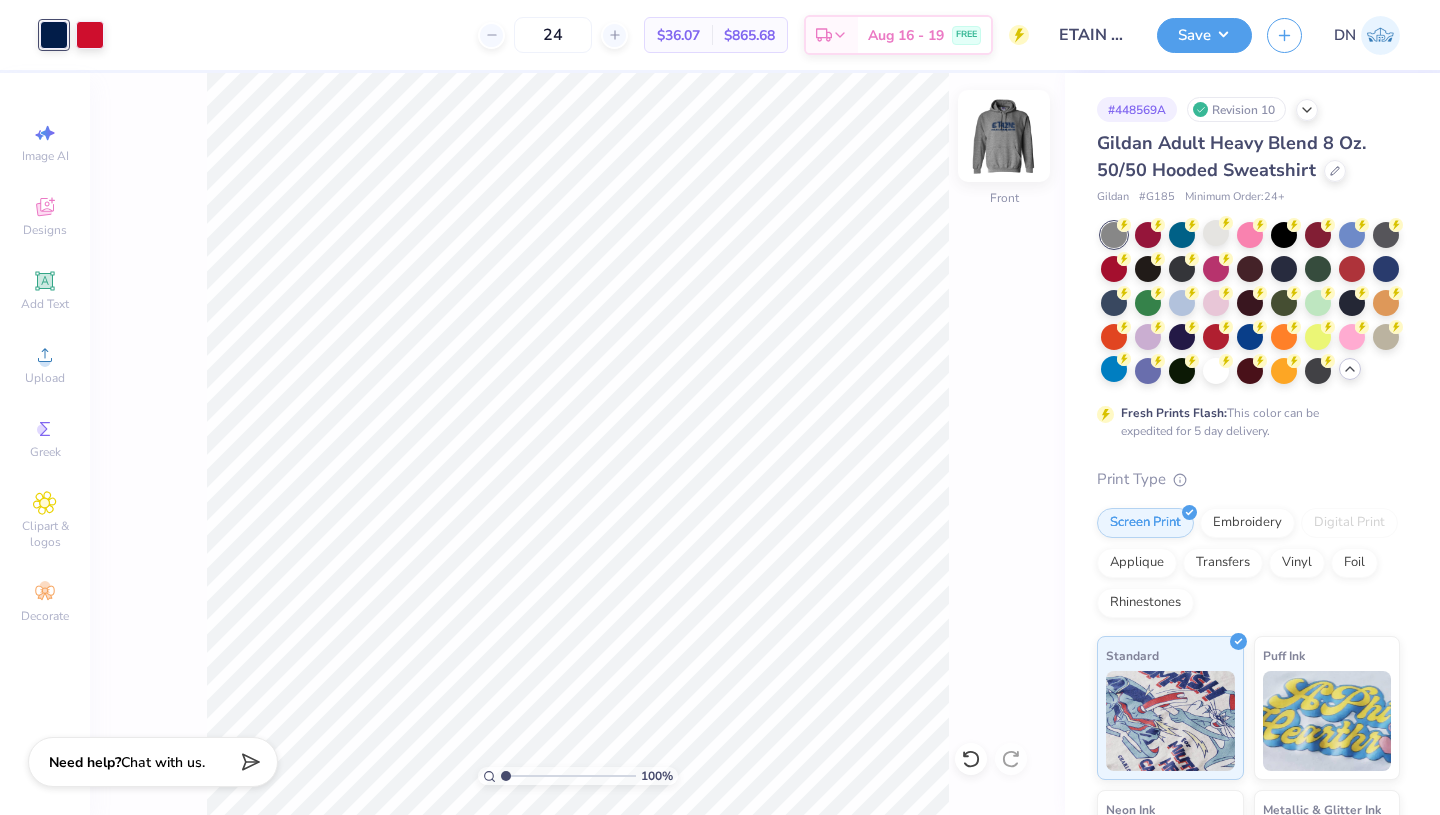 click at bounding box center (1004, 136) 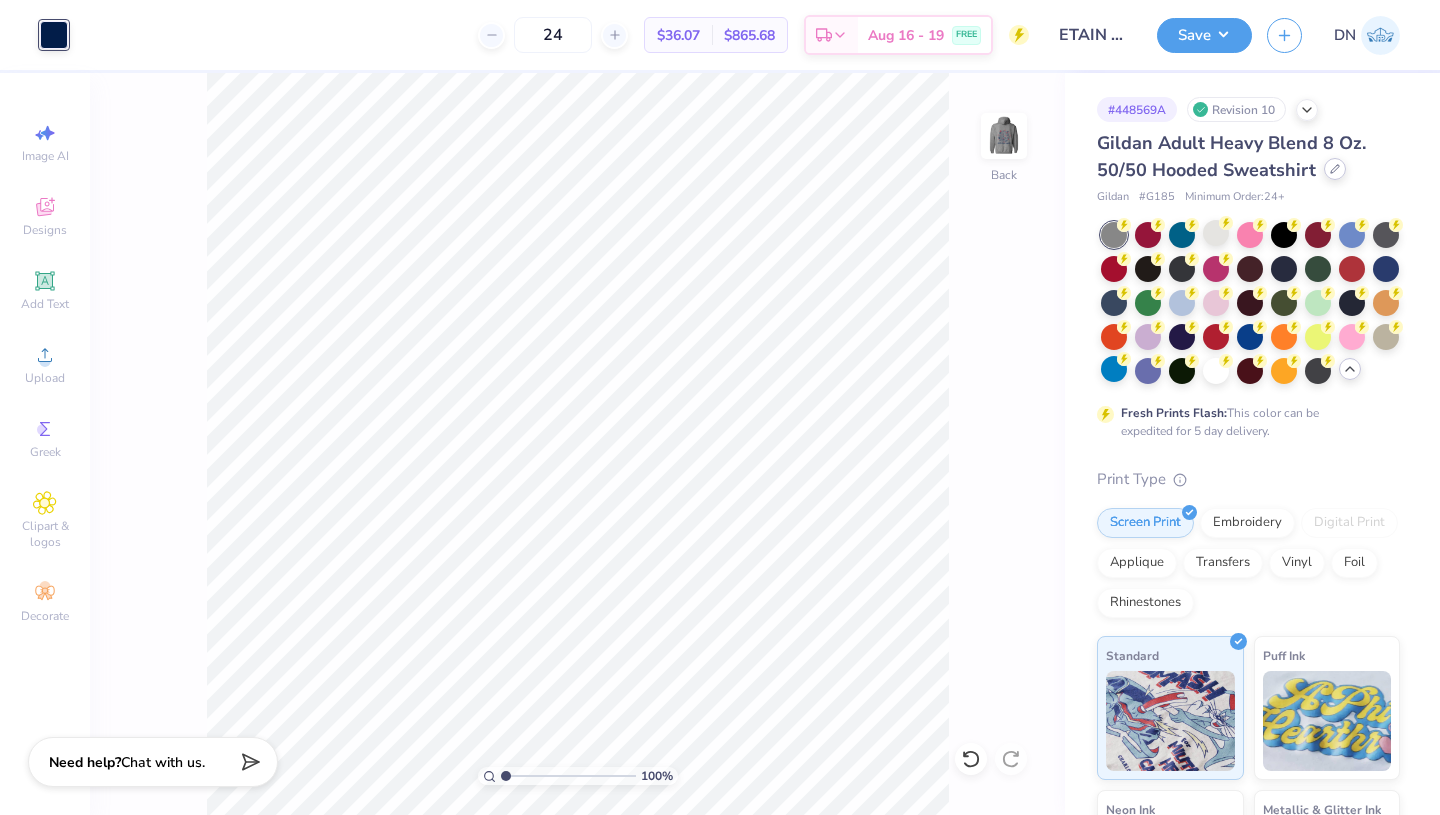 click at bounding box center (1335, 169) 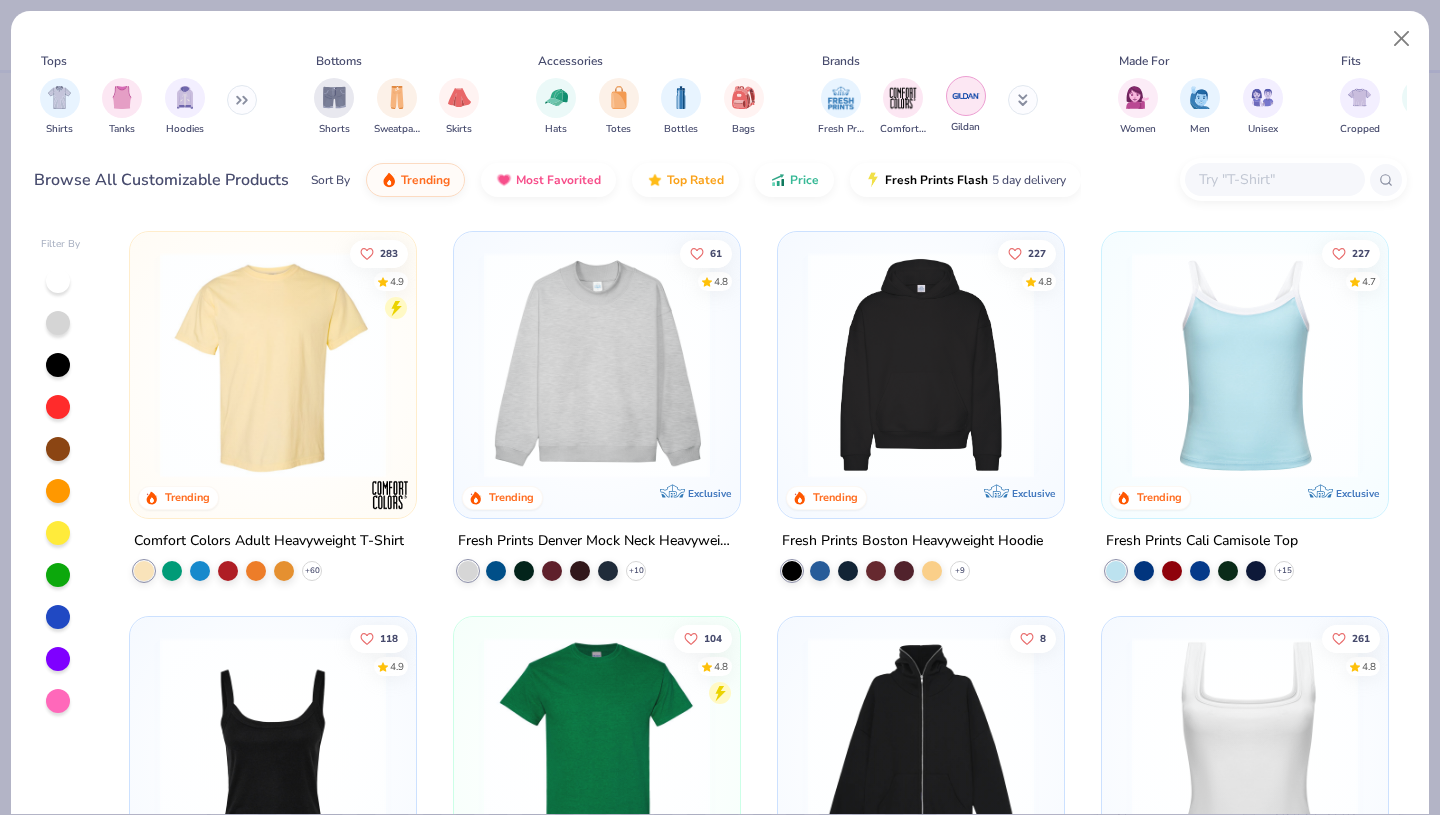click at bounding box center (966, 96) 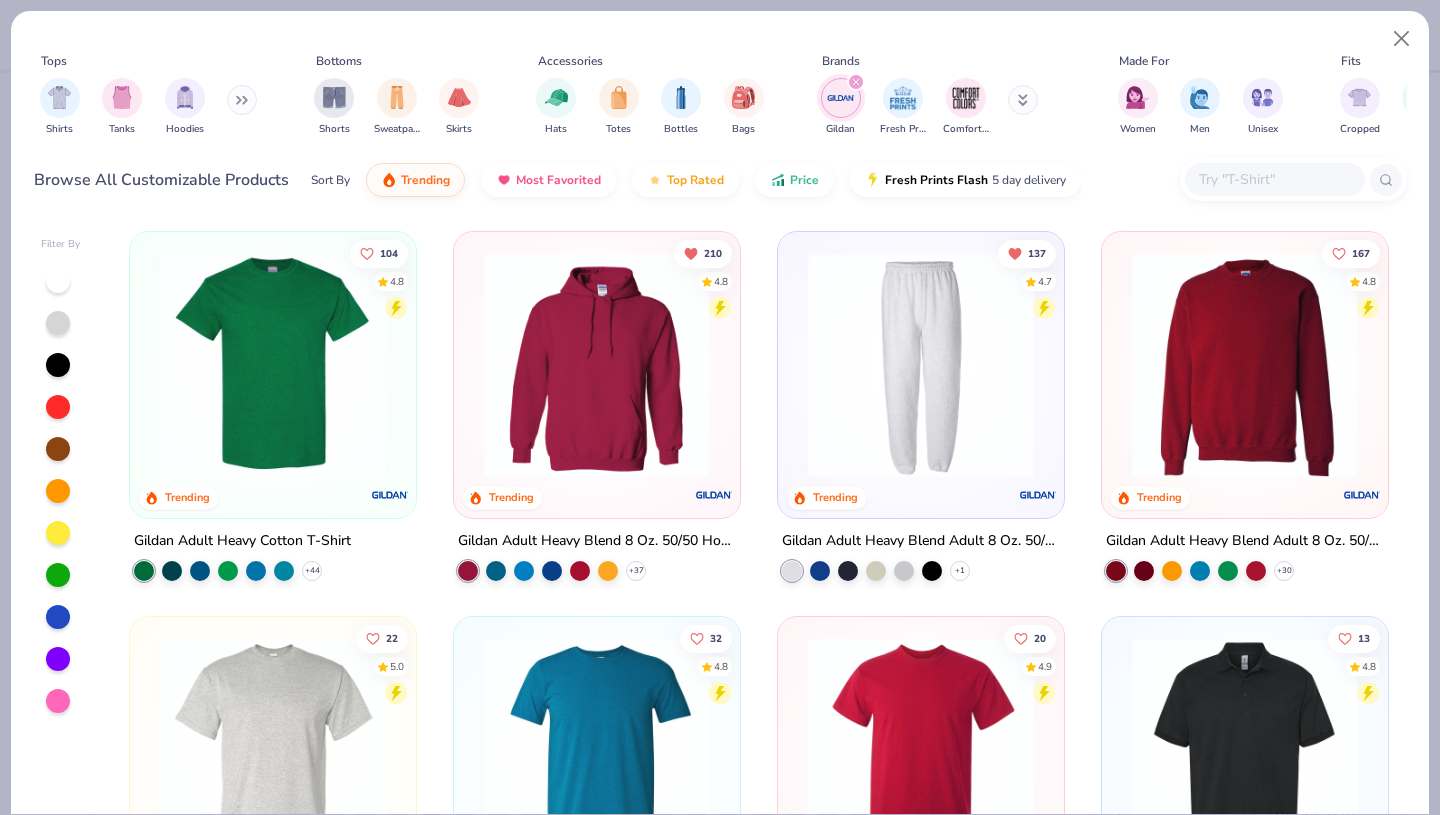scroll, scrollTop: 0, scrollLeft: 0, axis: both 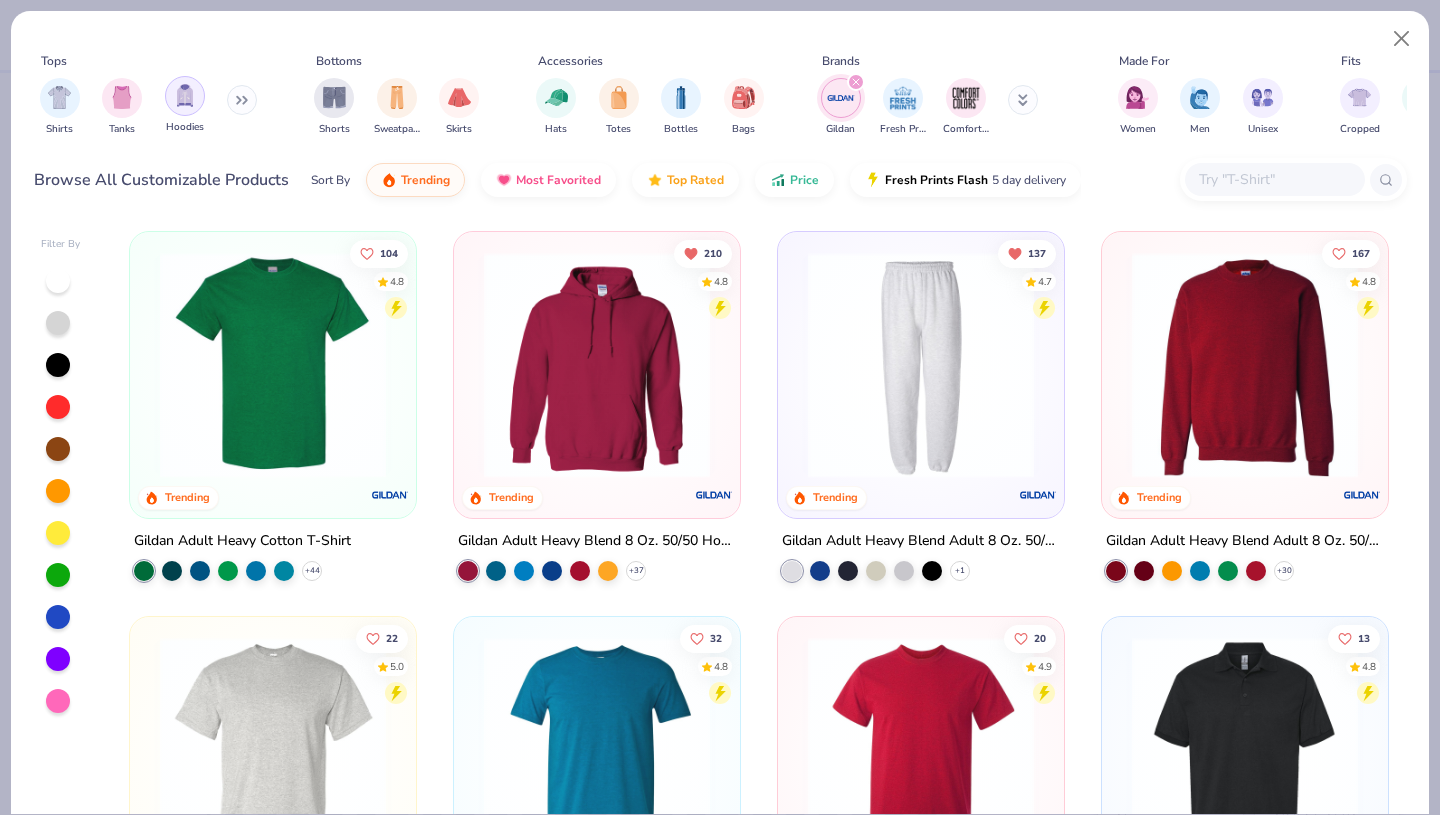 click at bounding box center [185, 96] 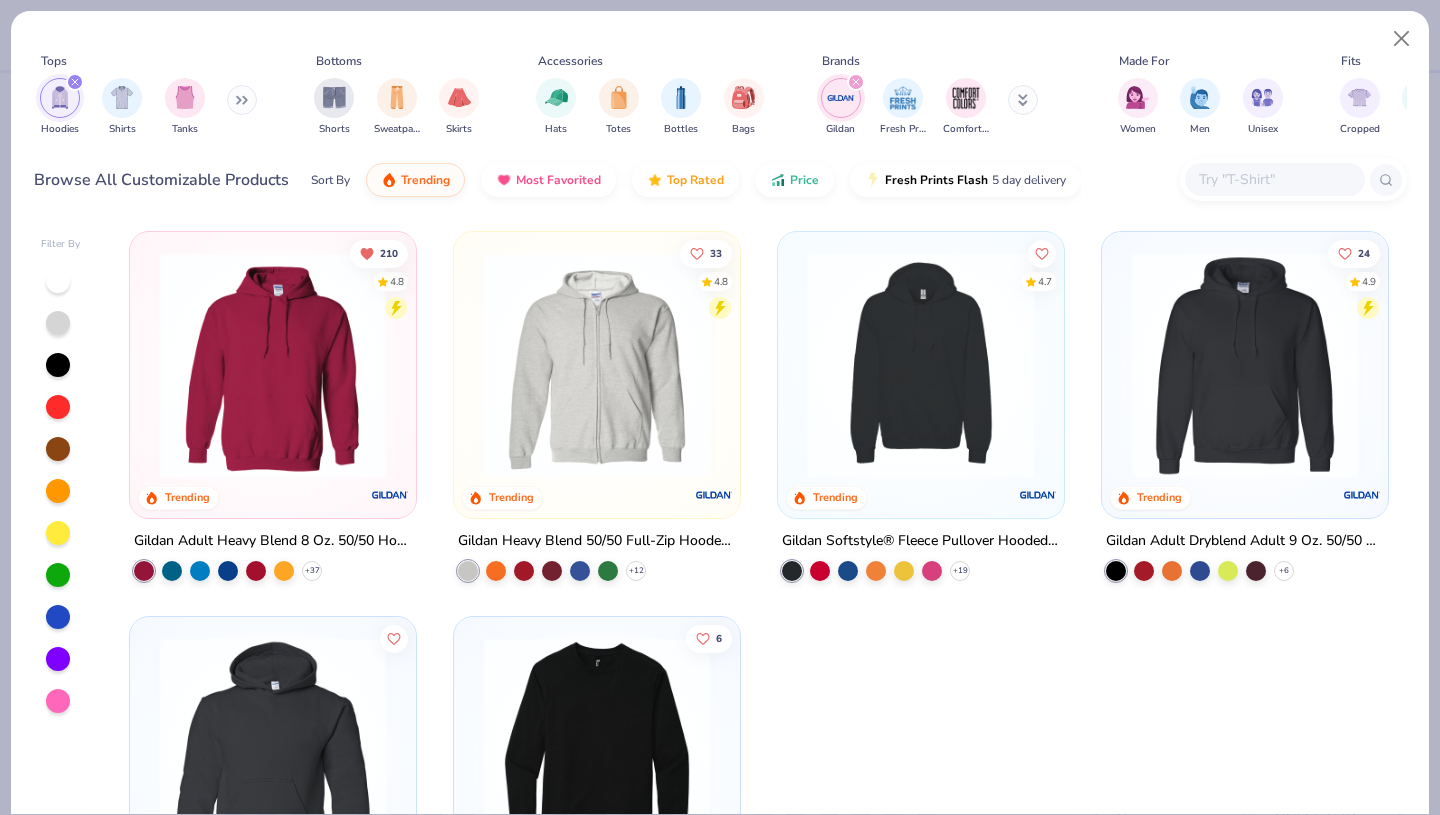 scroll, scrollTop: 0, scrollLeft: 0, axis: both 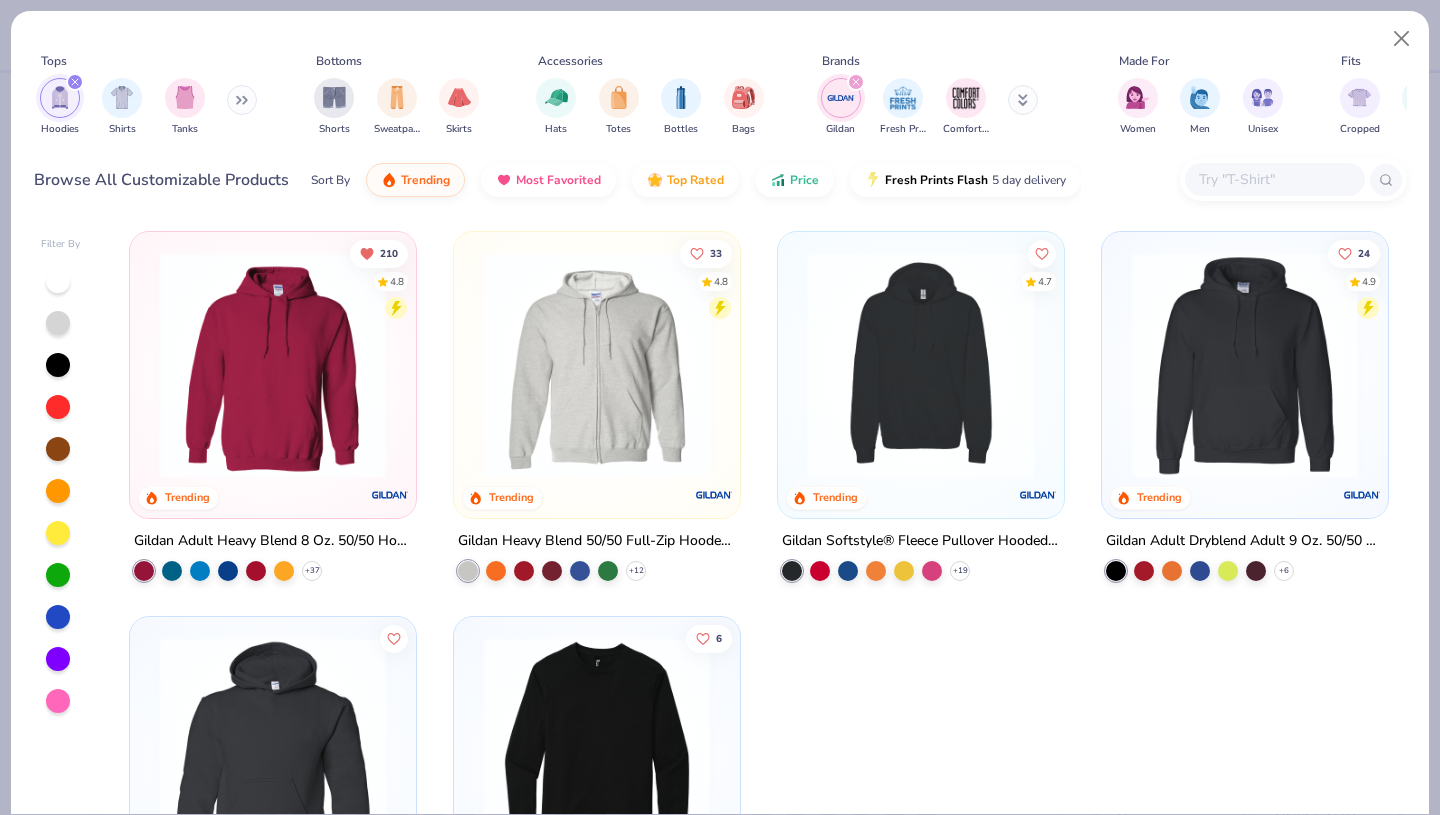 click at bounding box center [921, 365] 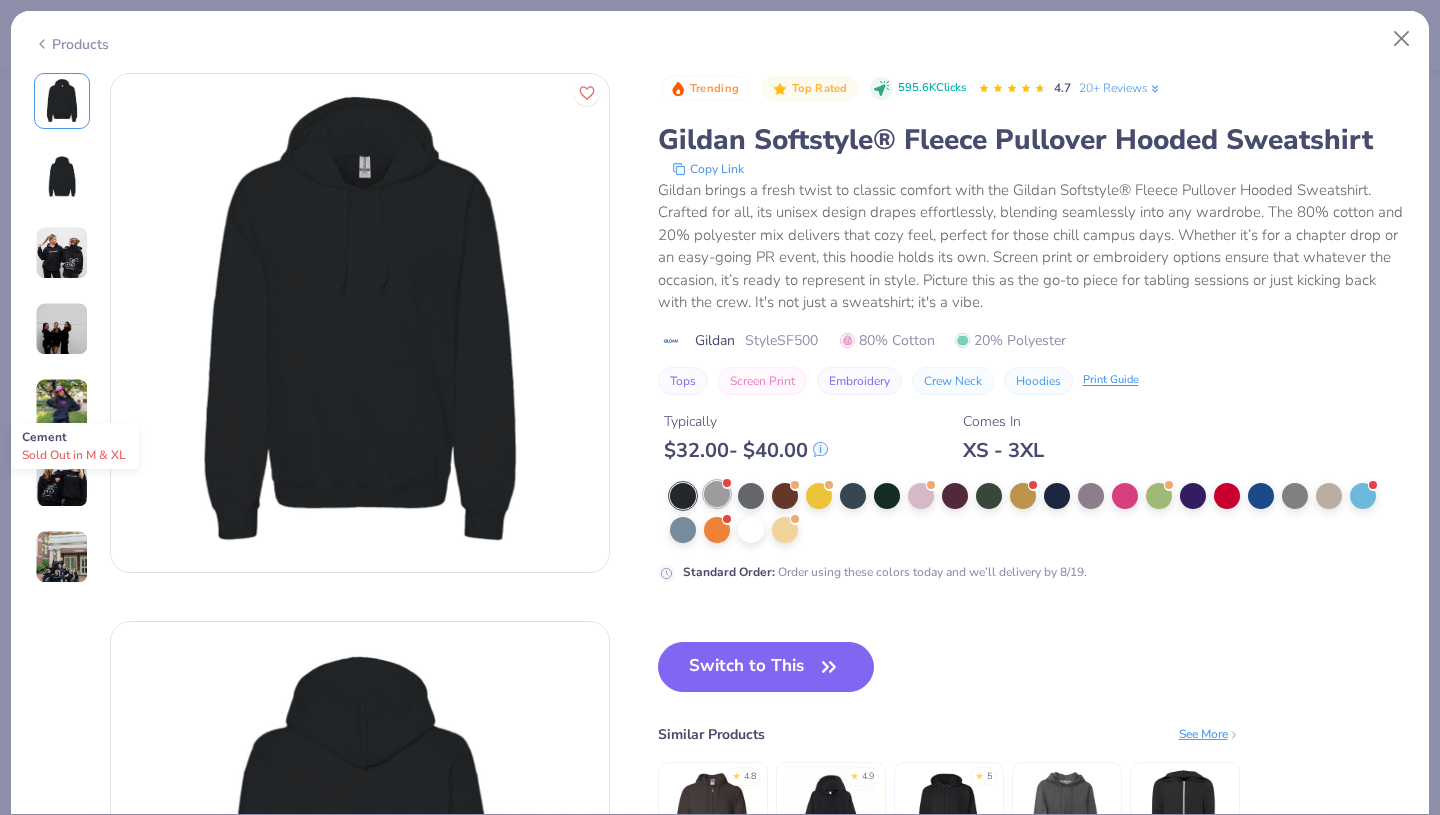 click at bounding box center [717, 494] 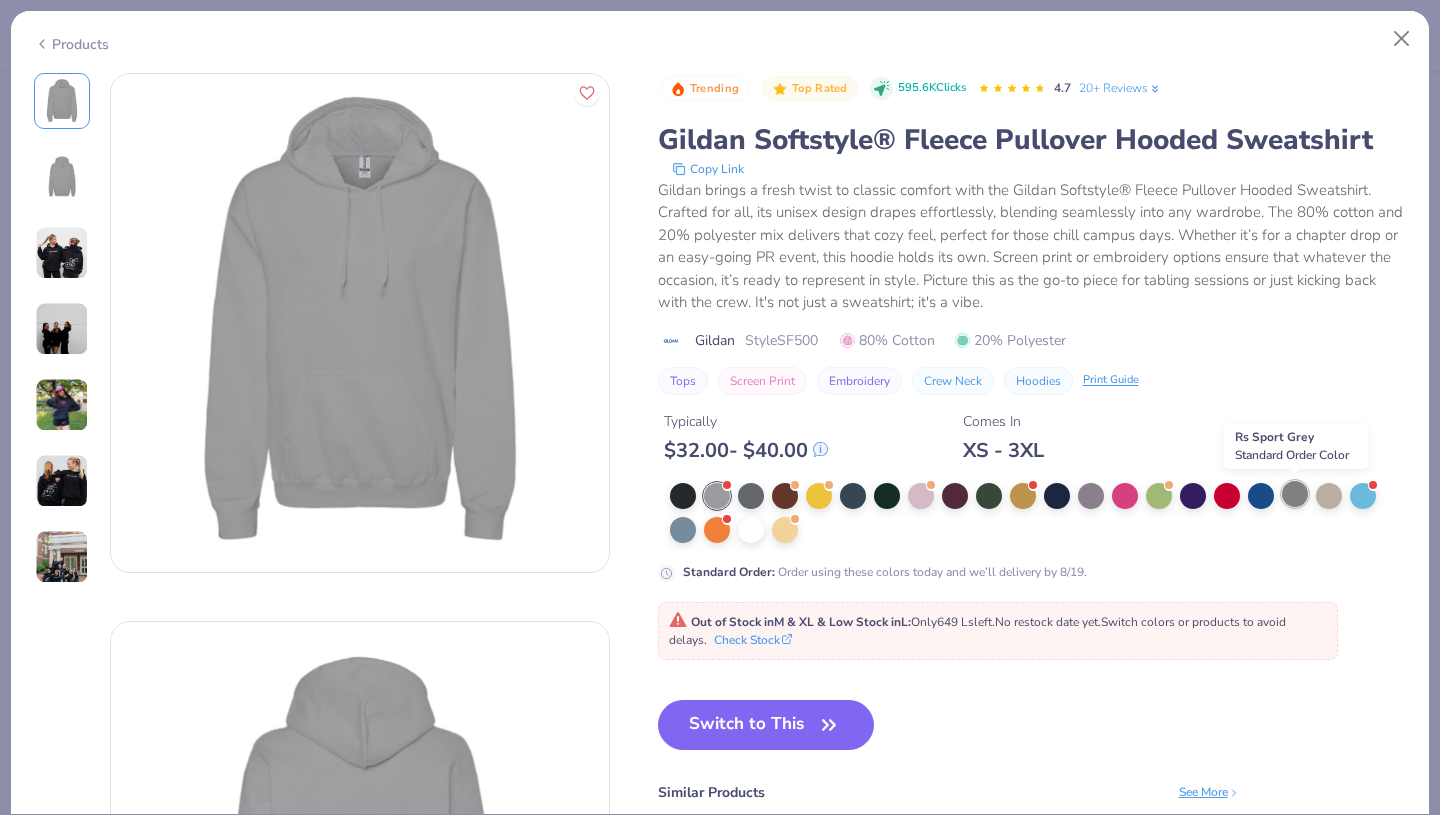 click at bounding box center (1295, 494) 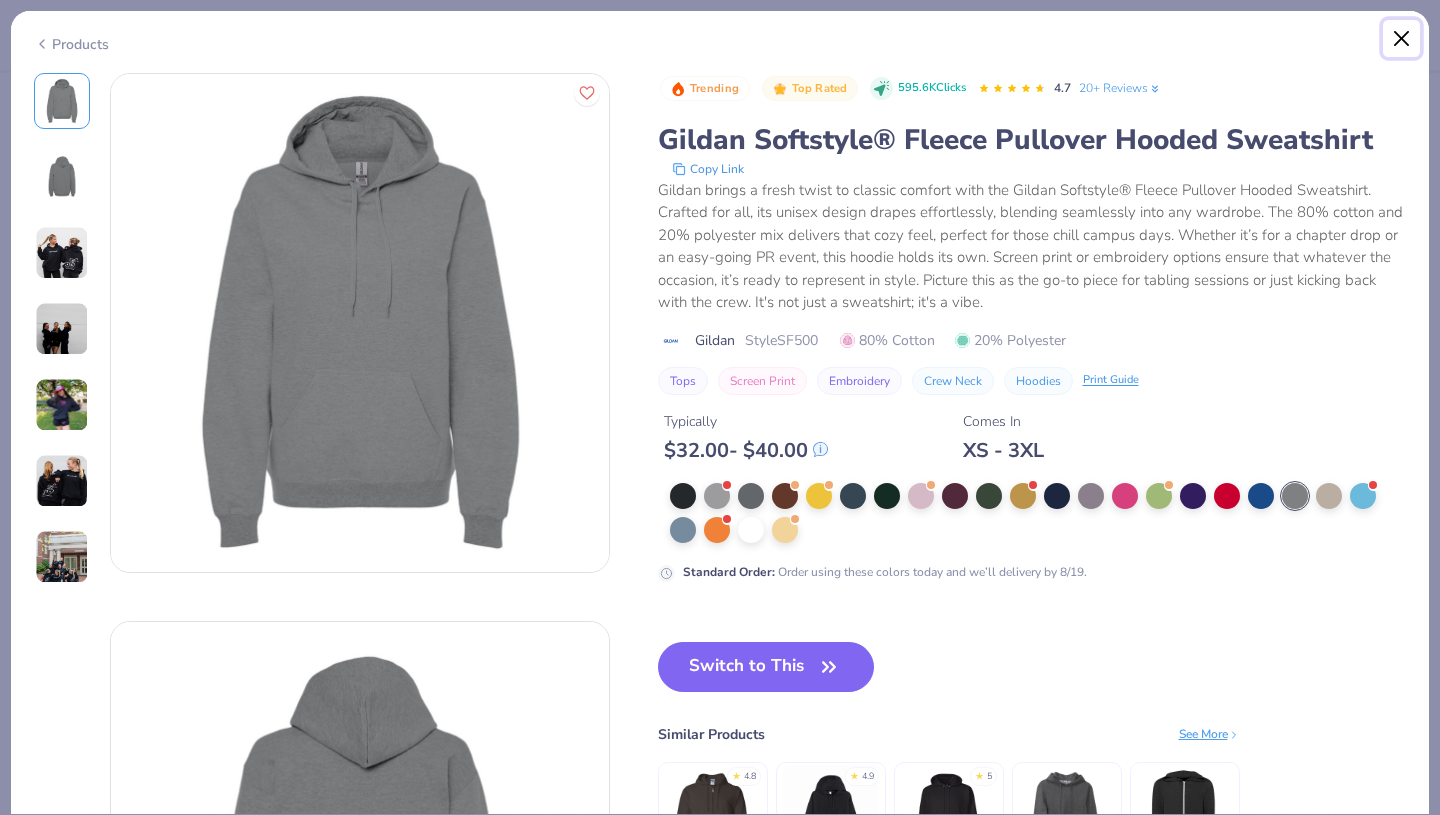 click at bounding box center (1402, 39) 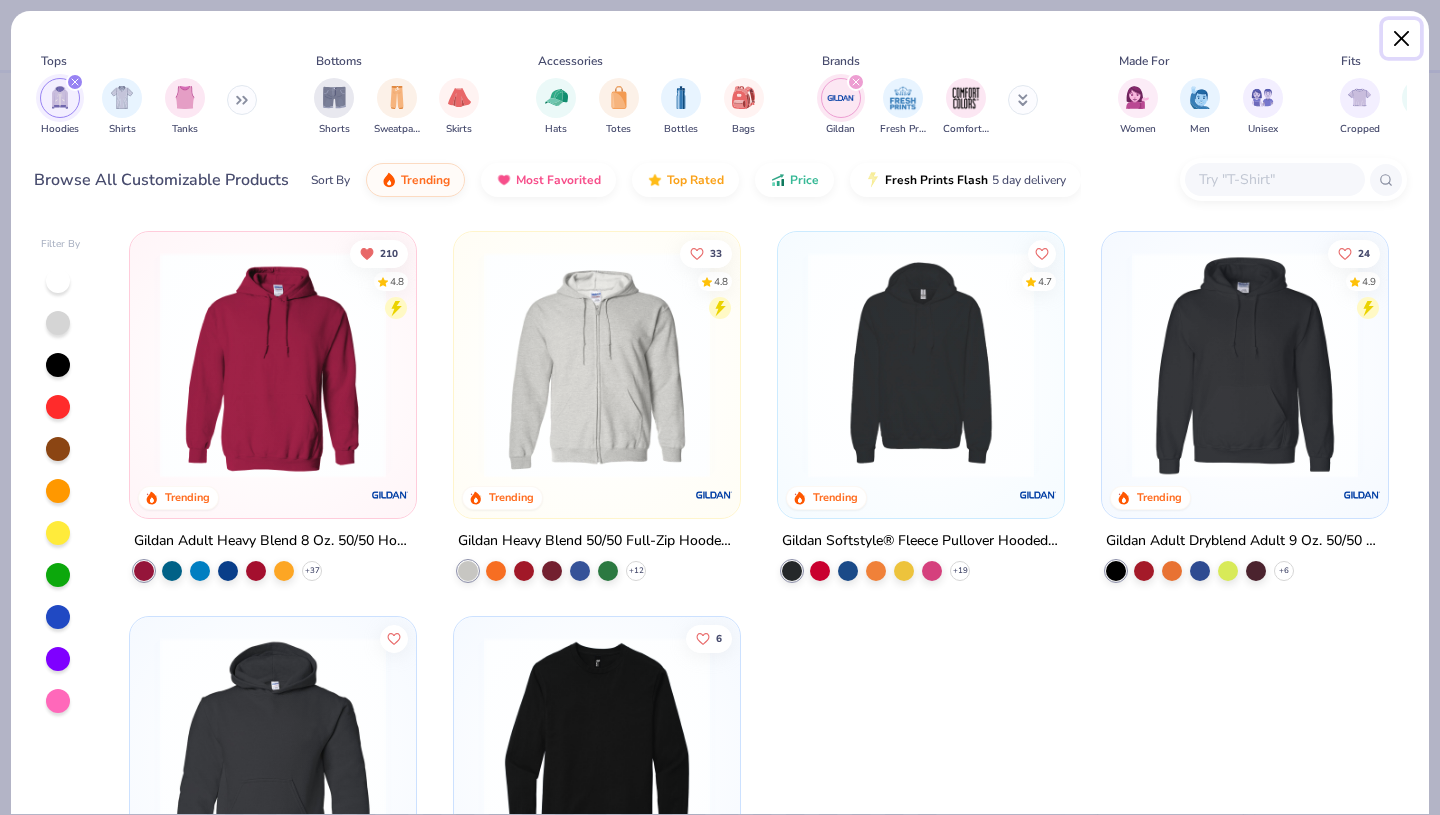 click at bounding box center [1402, 39] 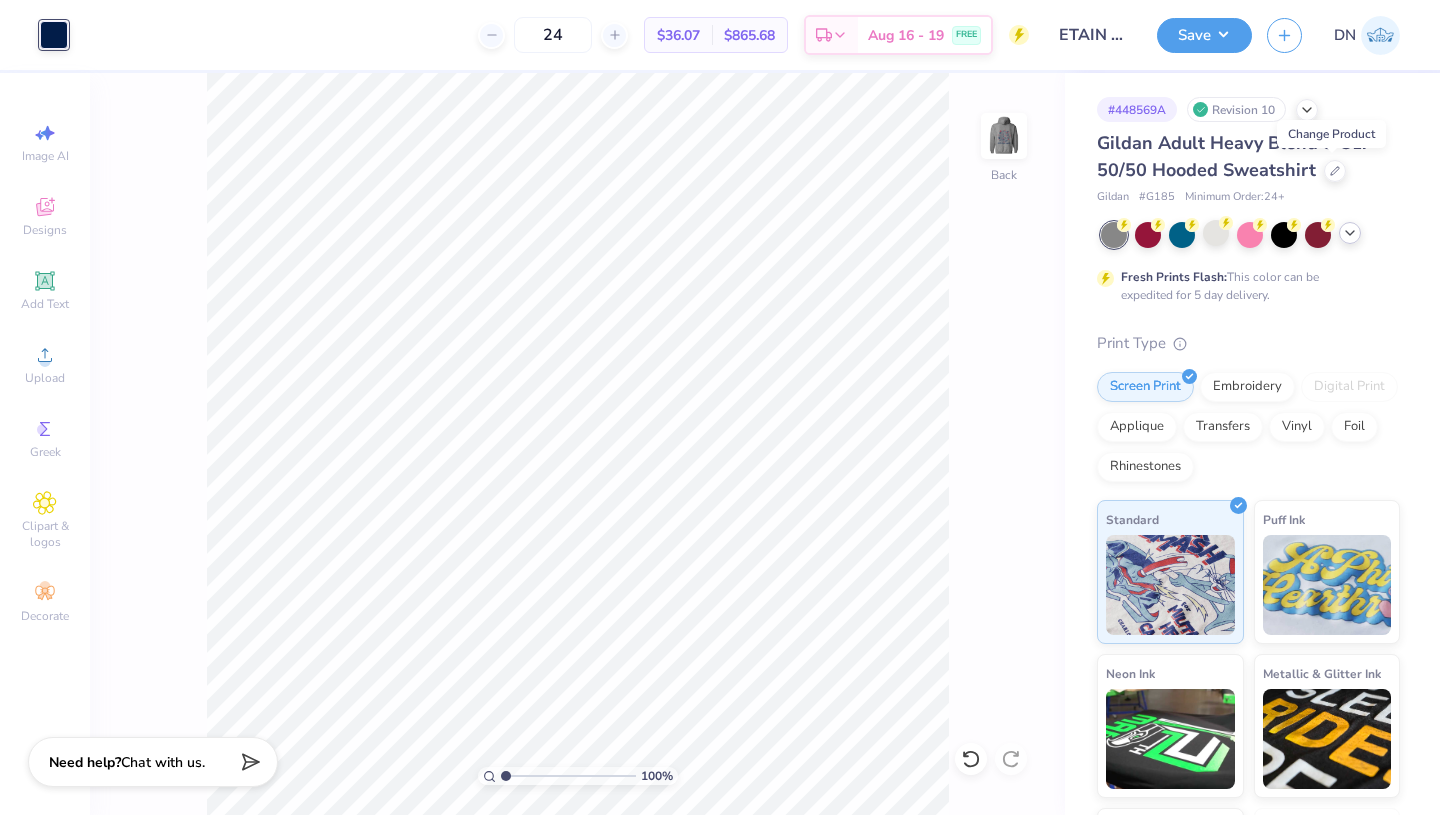 click 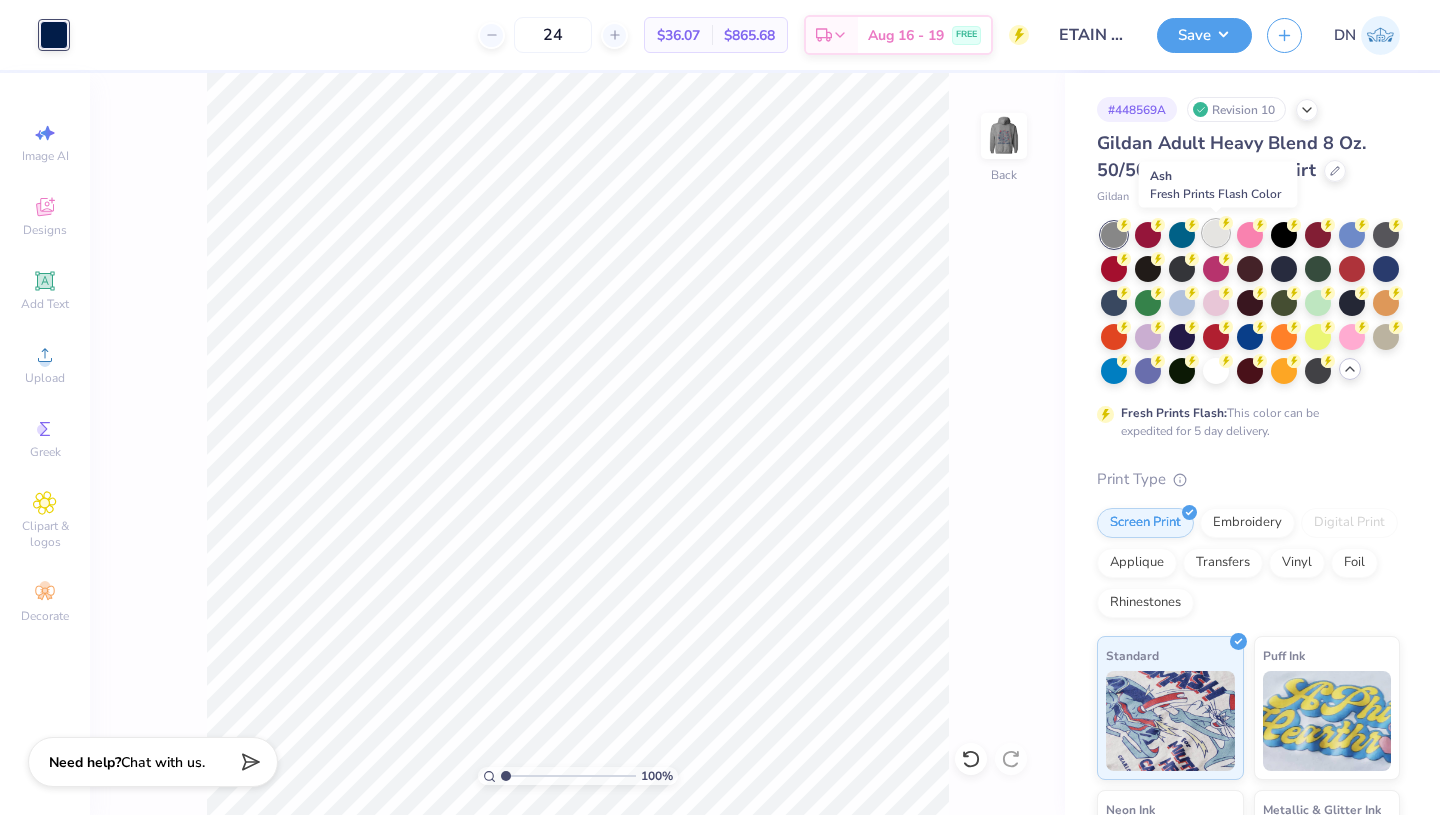 click at bounding box center [1216, 233] 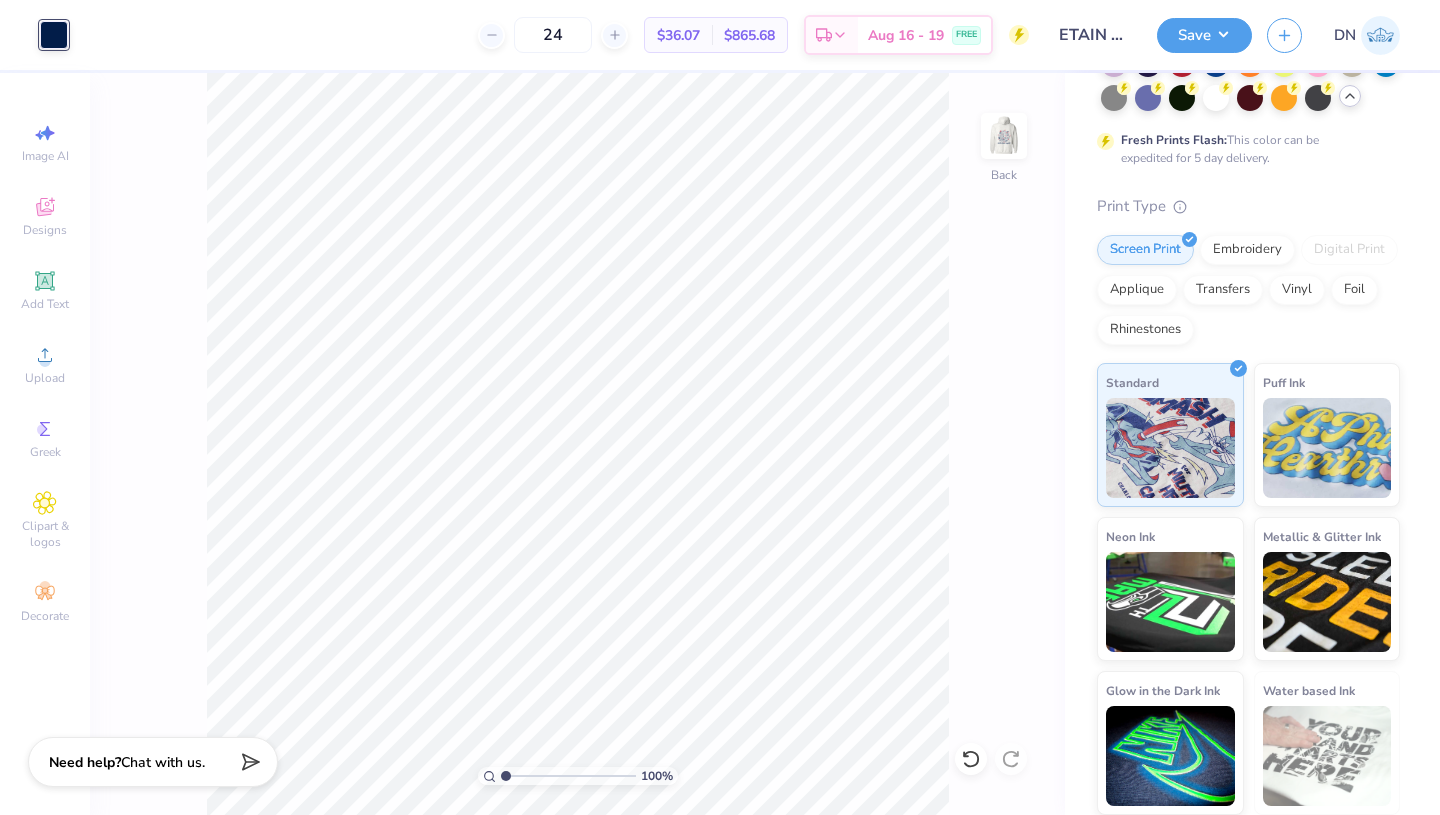 scroll, scrollTop: 0, scrollLeft: 0, axis: both 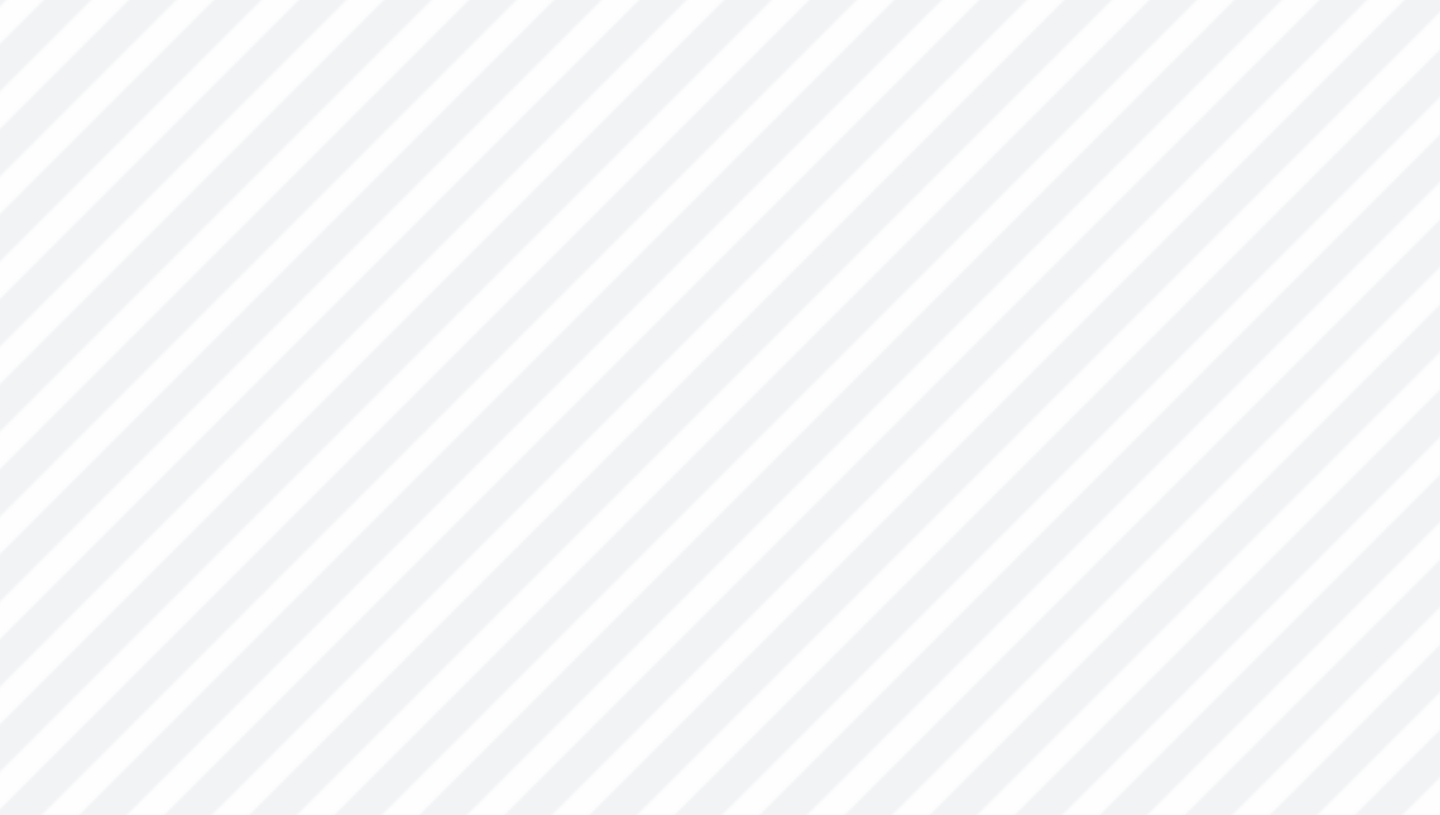 type on "4.04" 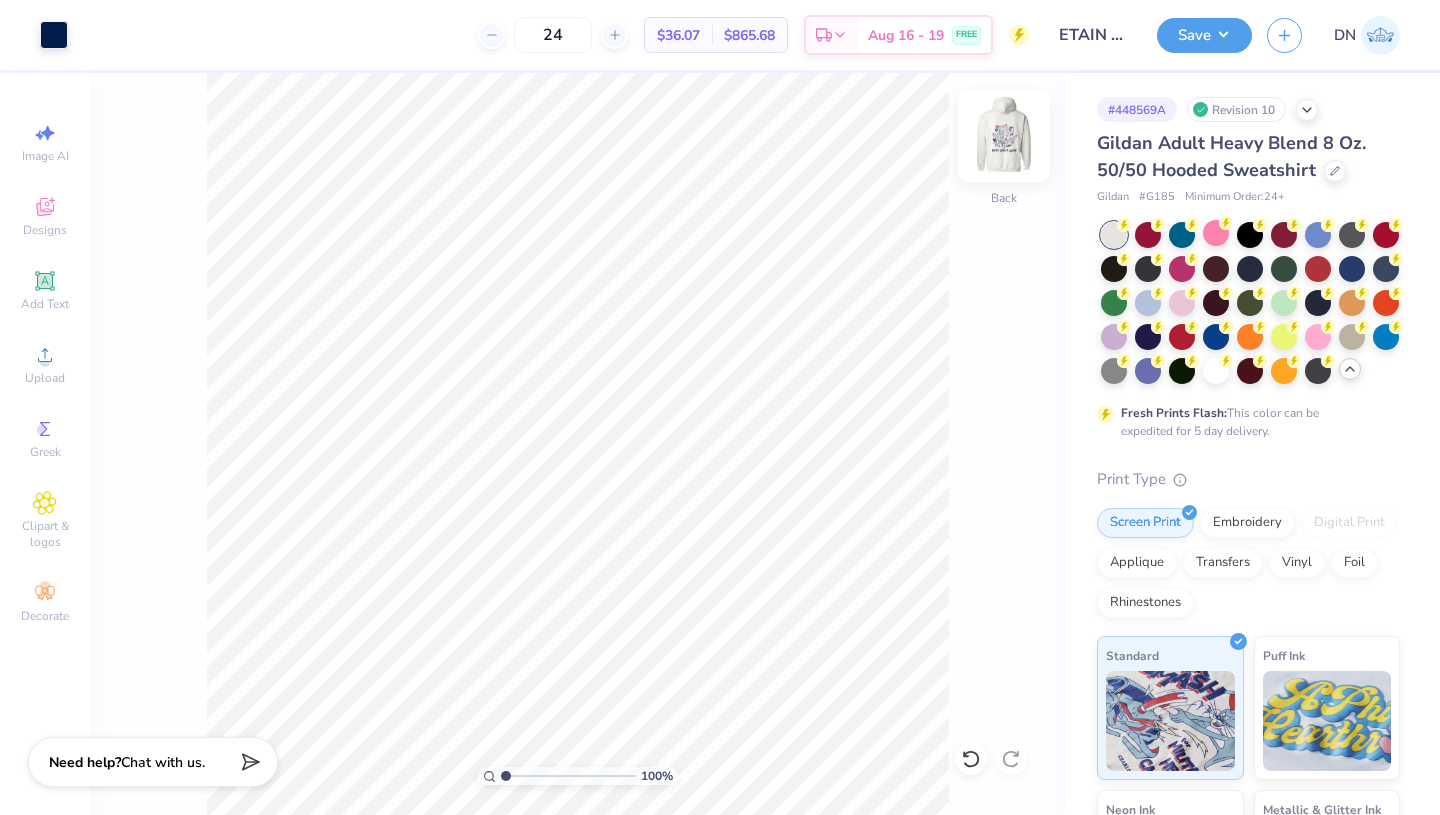 click at bounding box center (1004, 136) 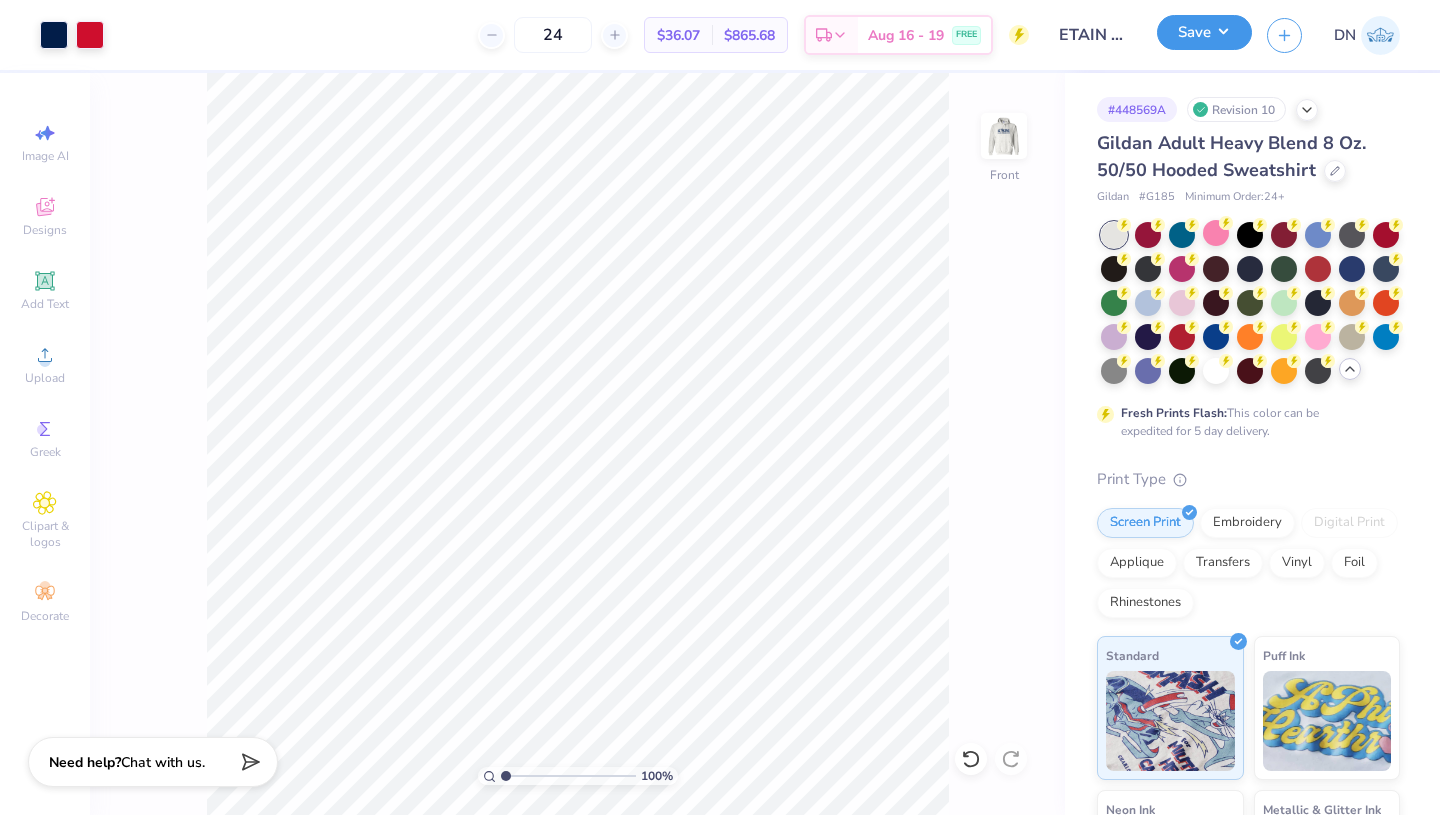 click on "Save" at bounding box center (1204, 32) 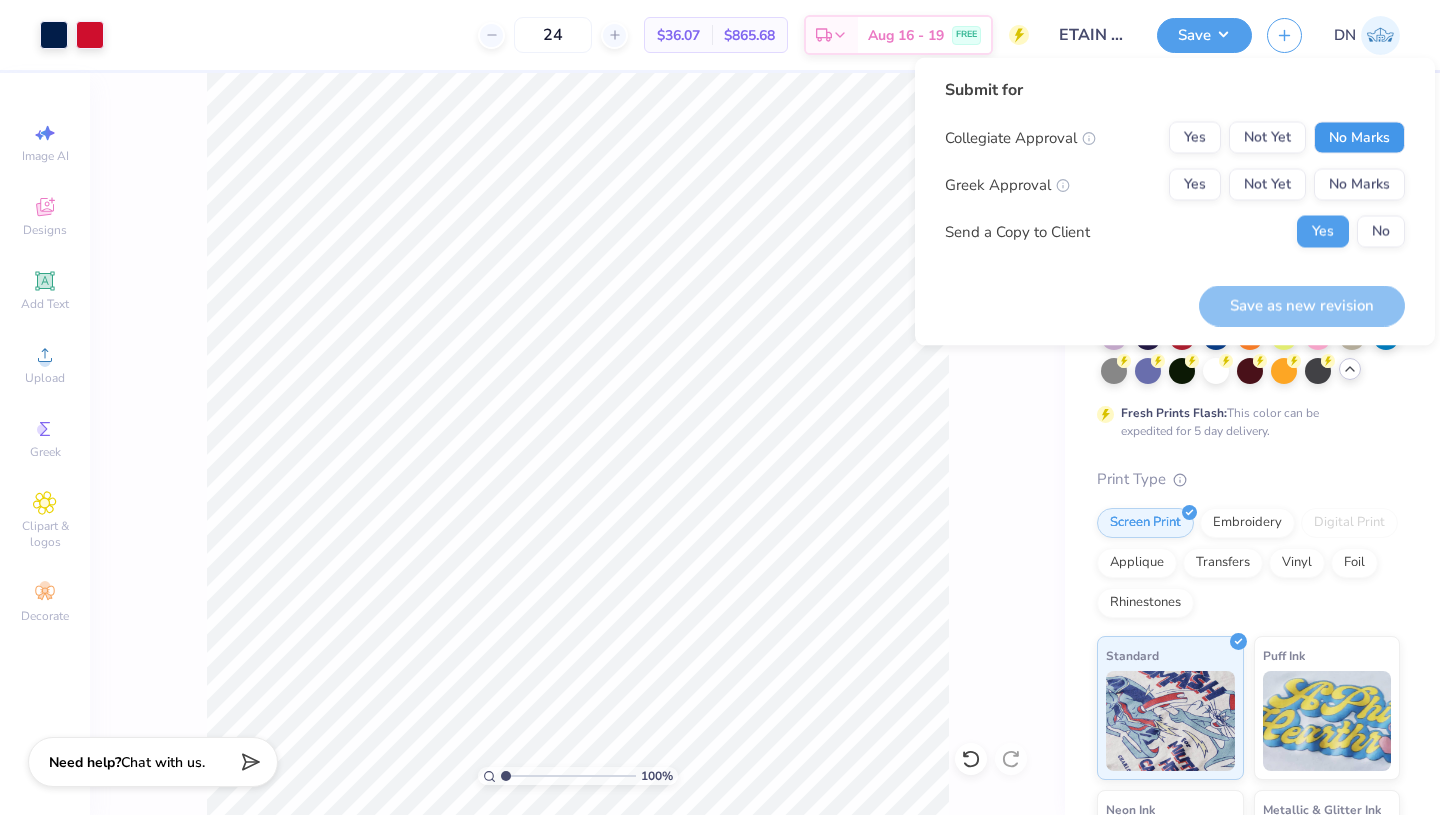 click on "No Marks" at bounding box center [1359, 138] 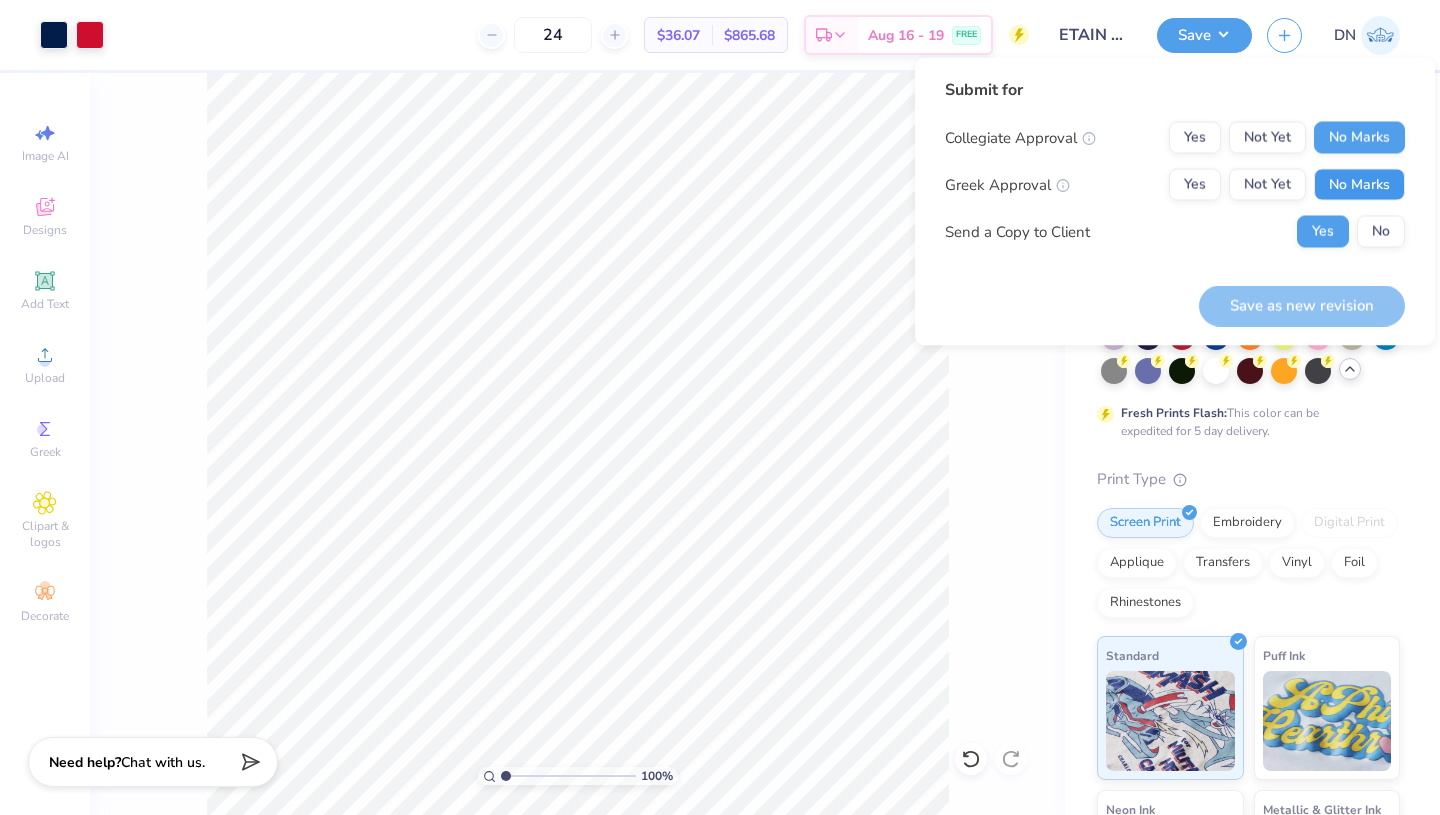 click on "No Marks" at bounding box center [1359, 185] 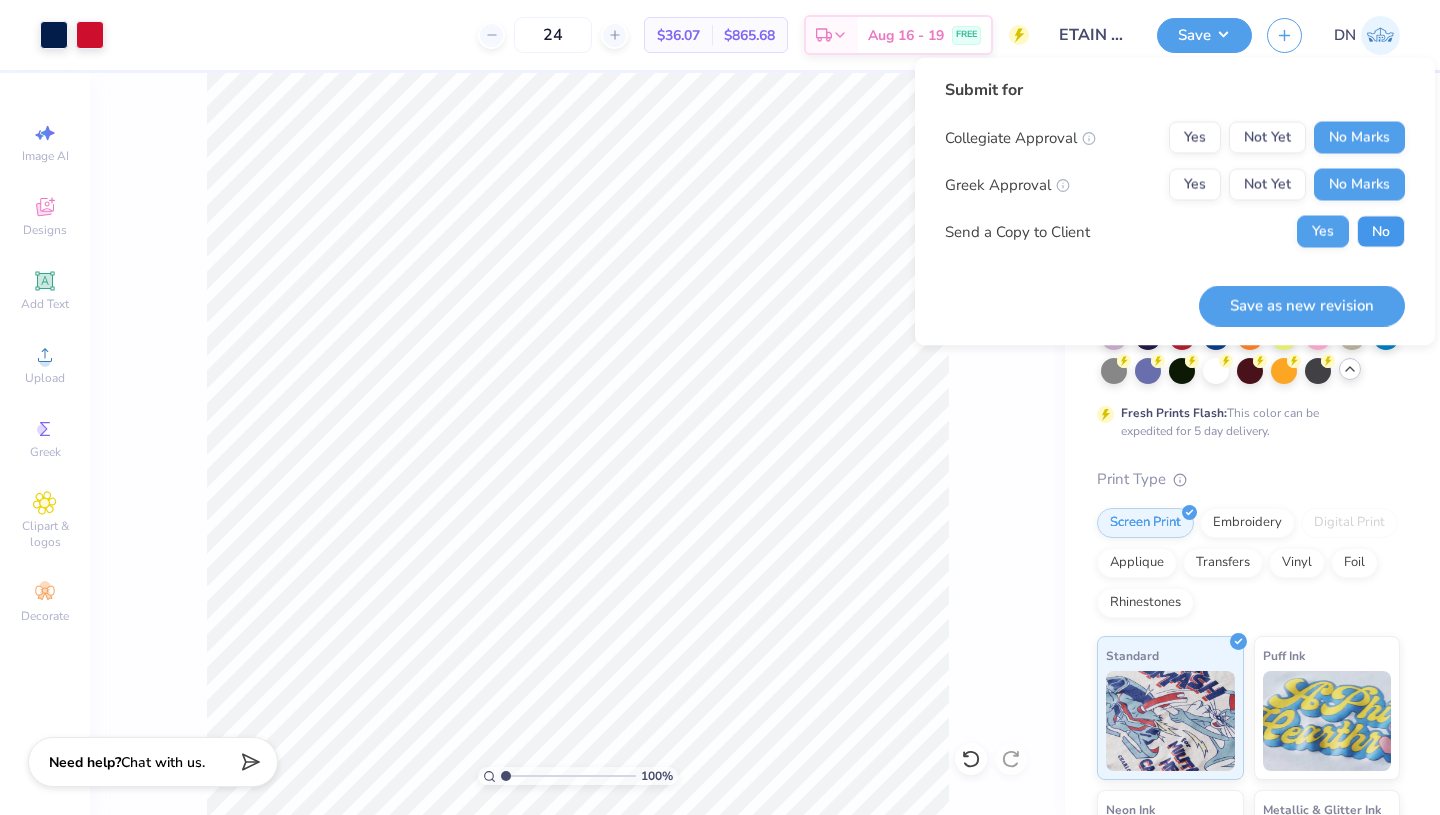 click on "No" at bounding box center (1381, 232) 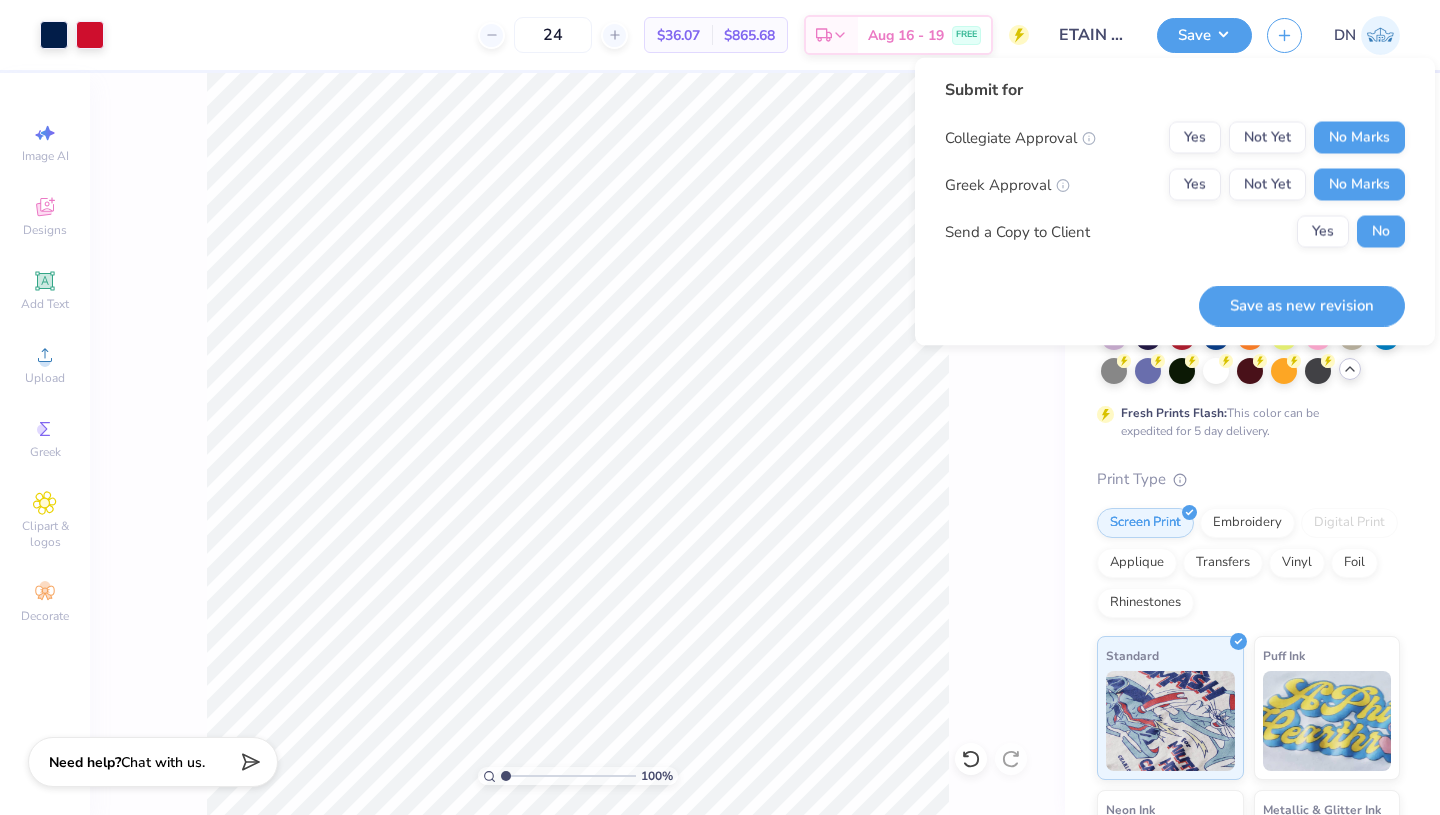 click on "Save as new revision" at bounding box center (1302, 305) 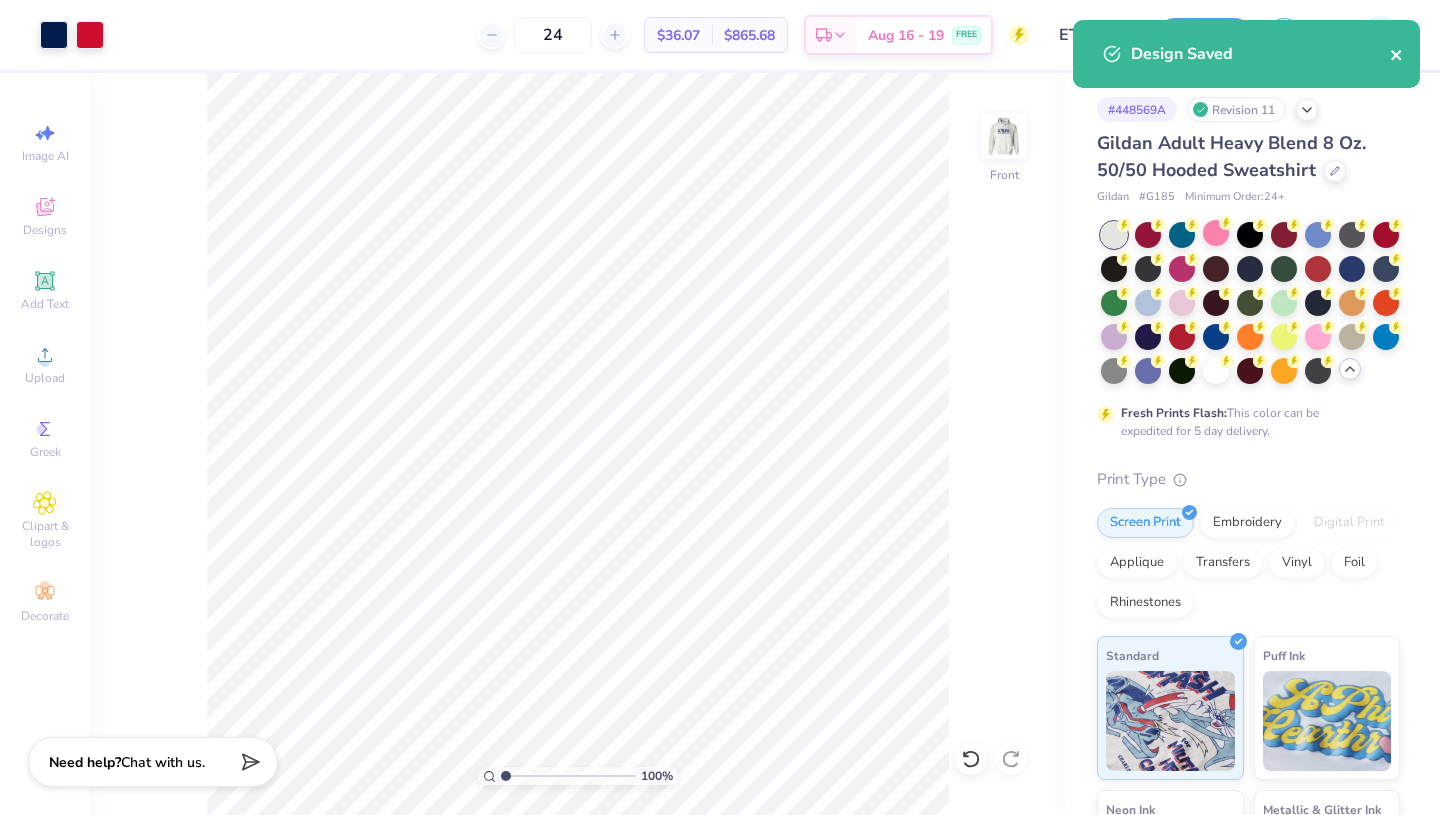 click 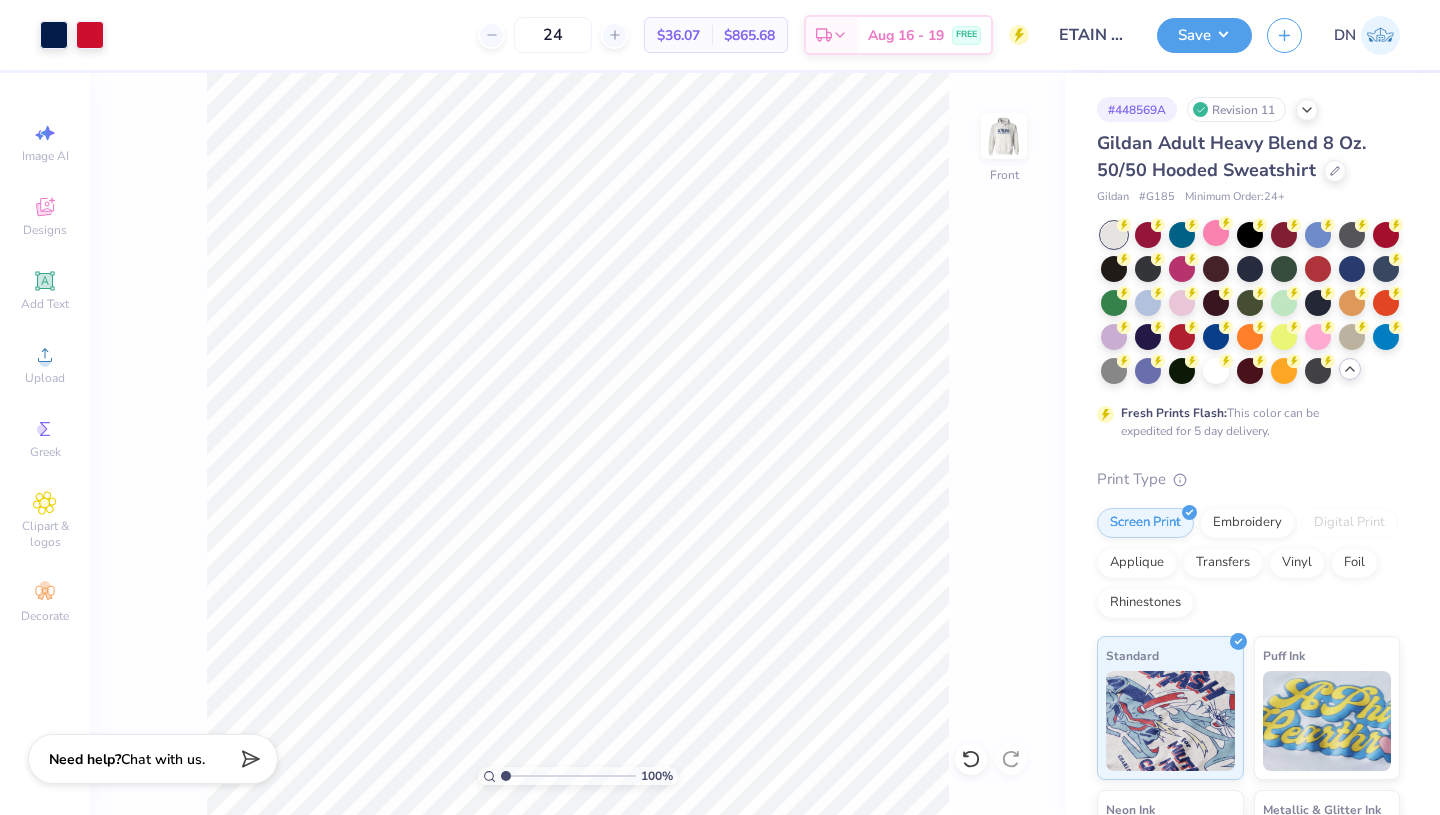click 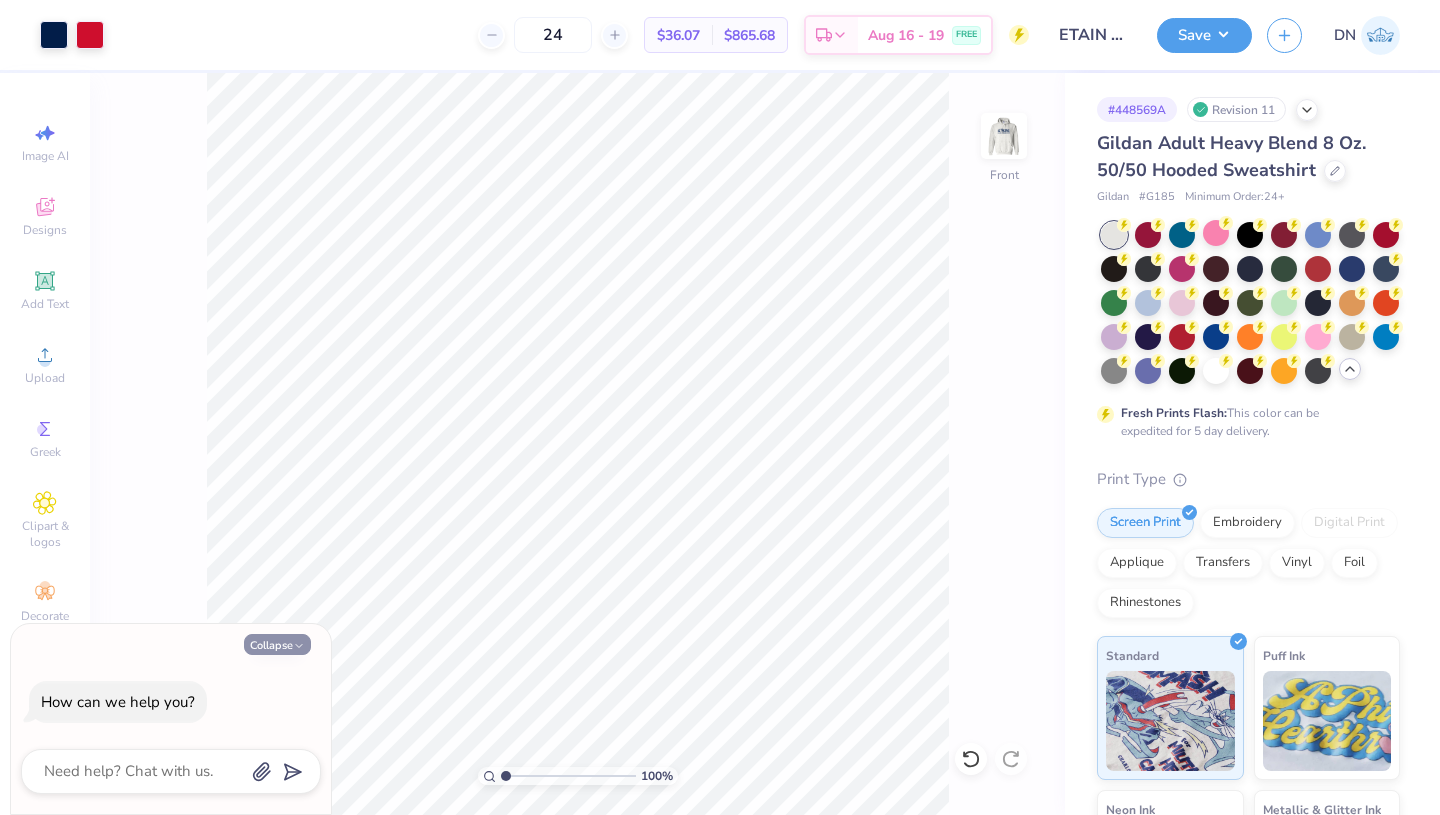 click on "Collapse" at bounding box center (277, 644) 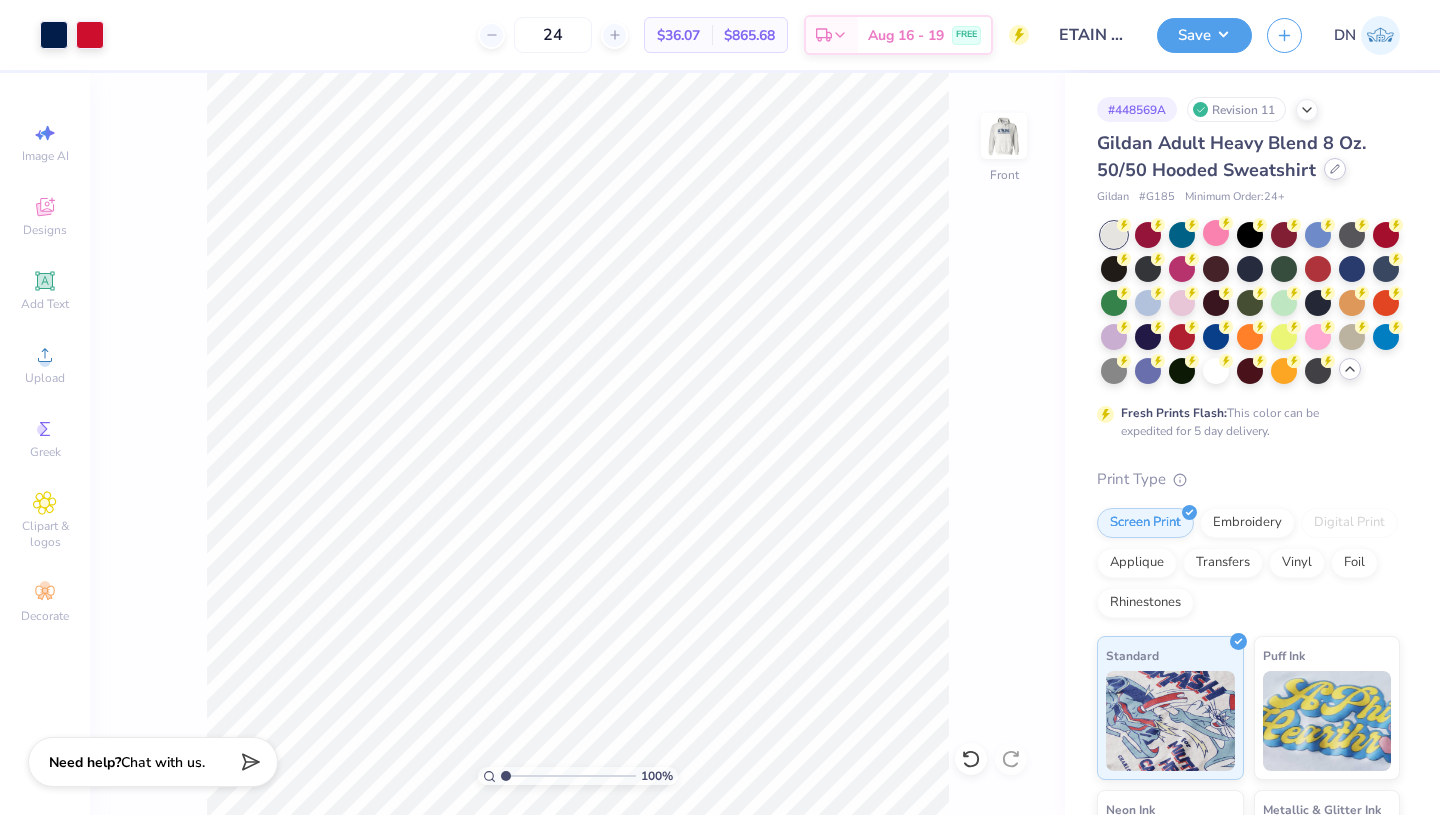 click 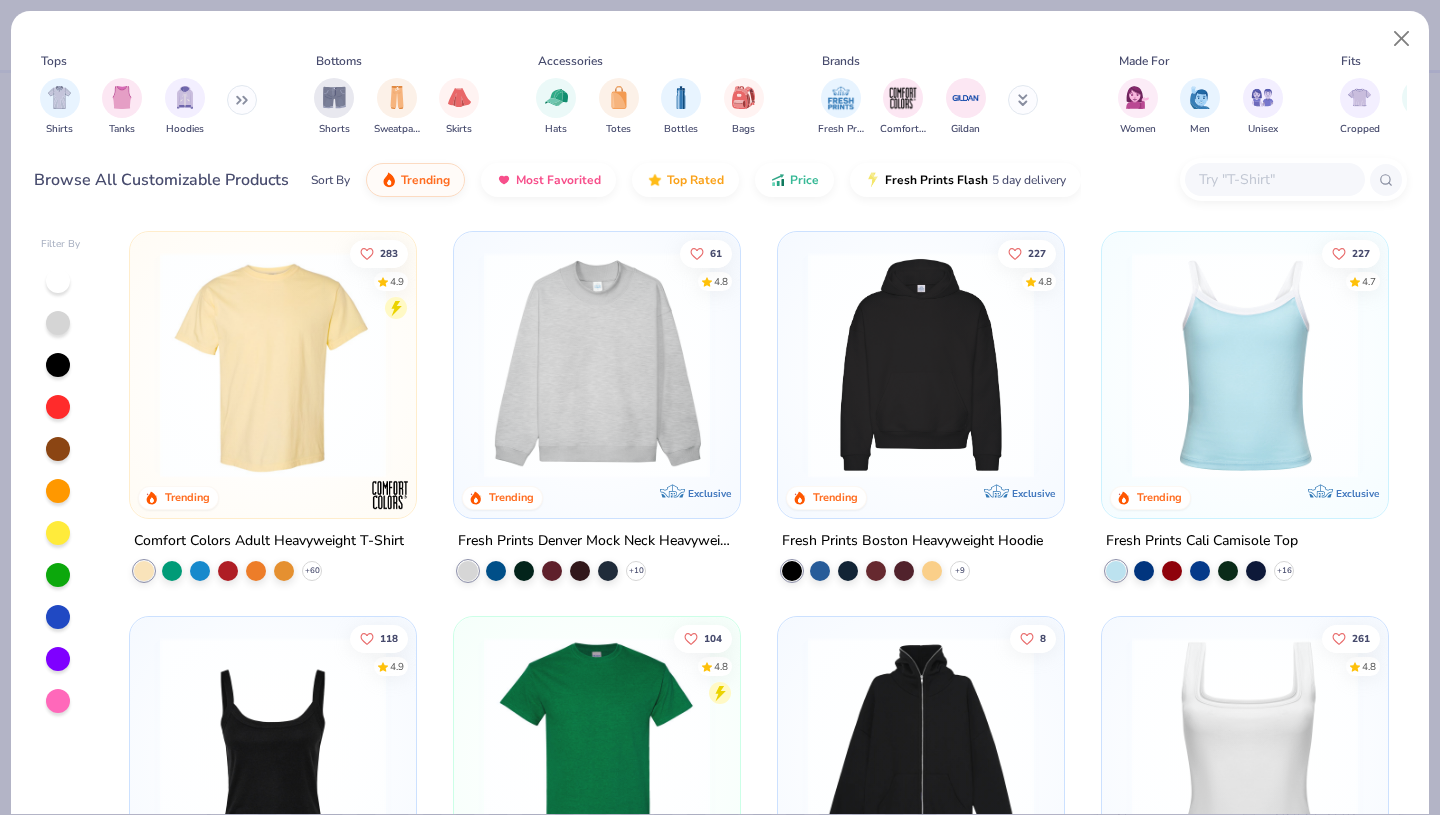 click at bounding box center (1274, 179) 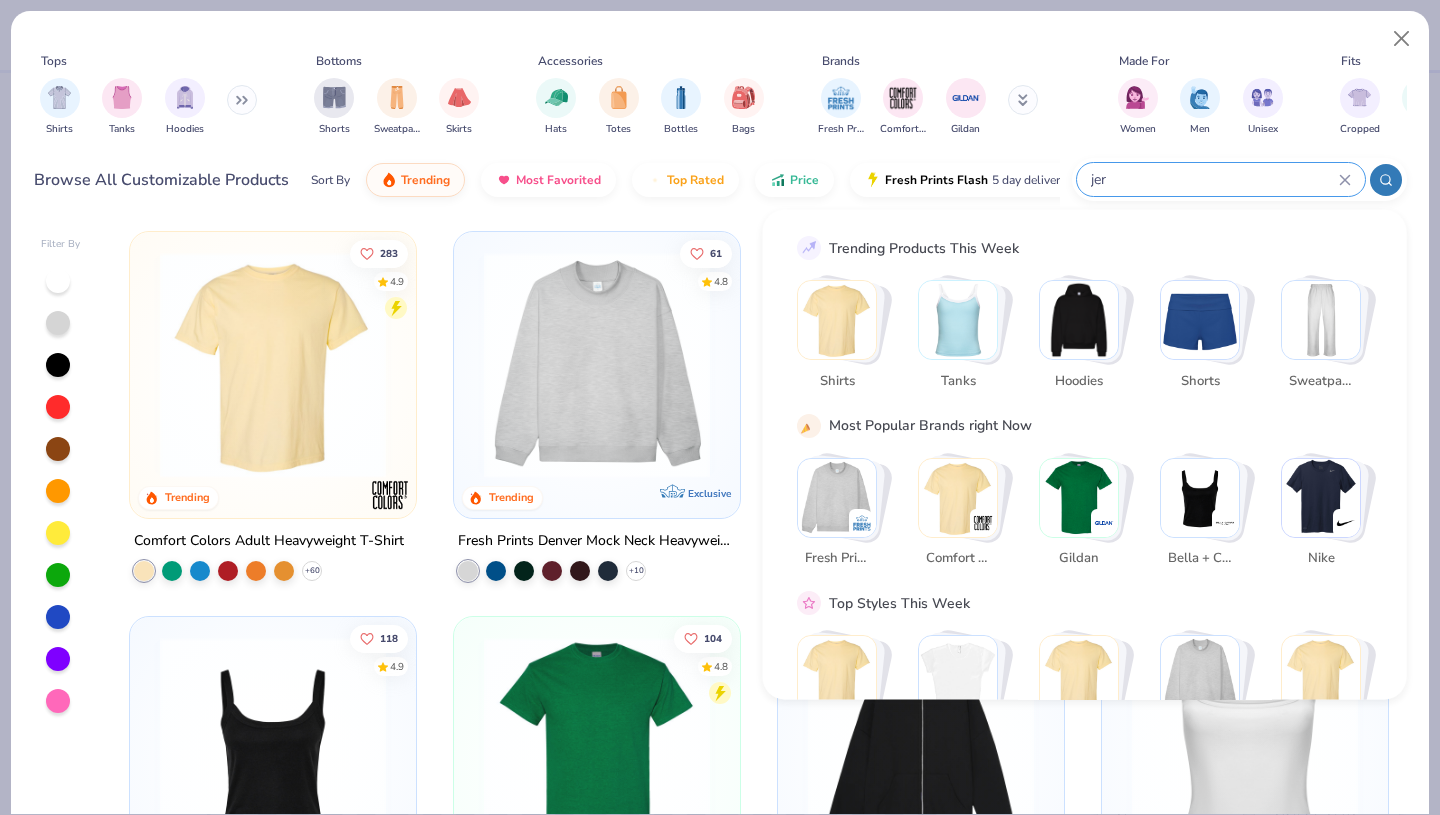 type on "jers" 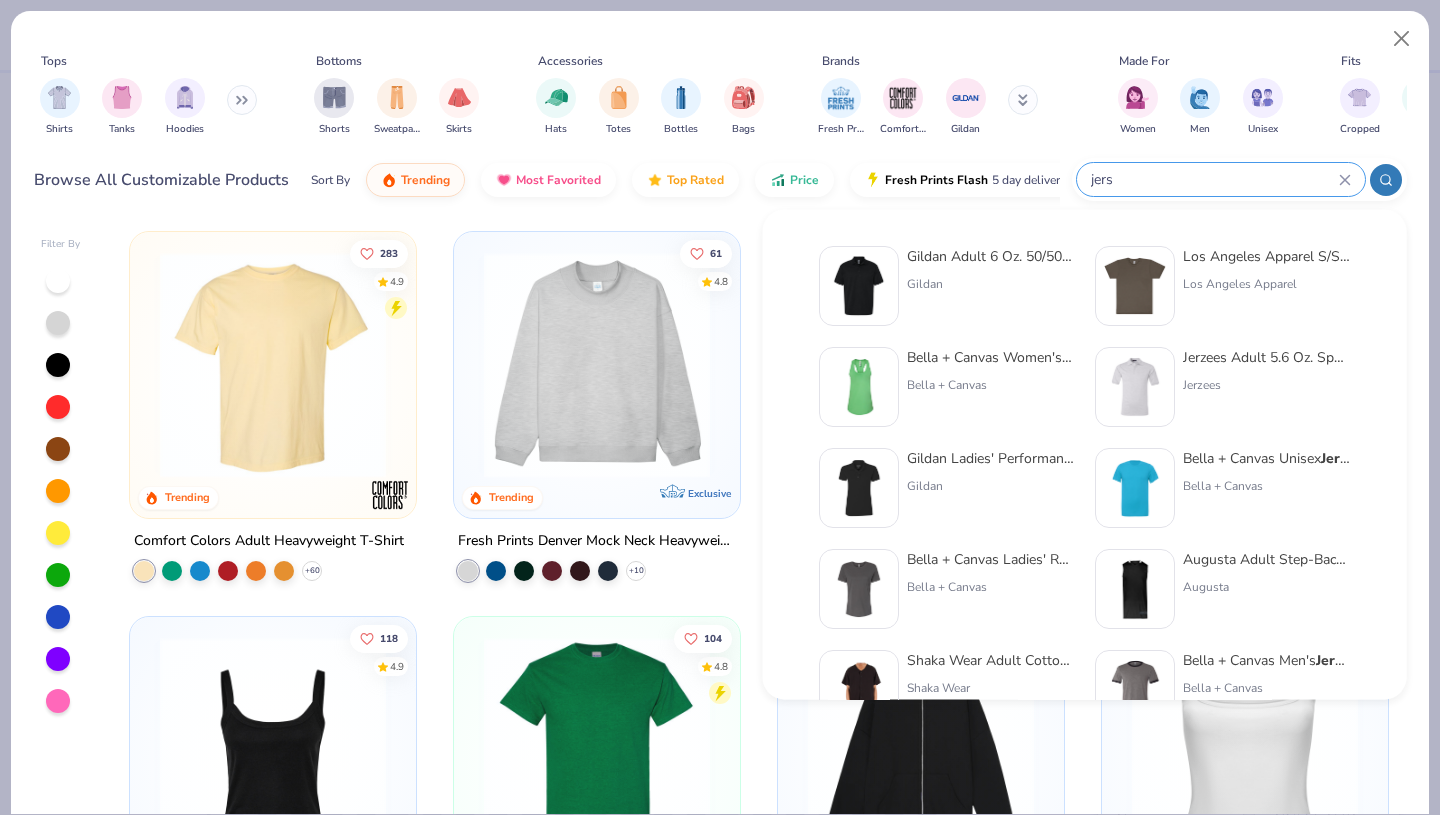 click 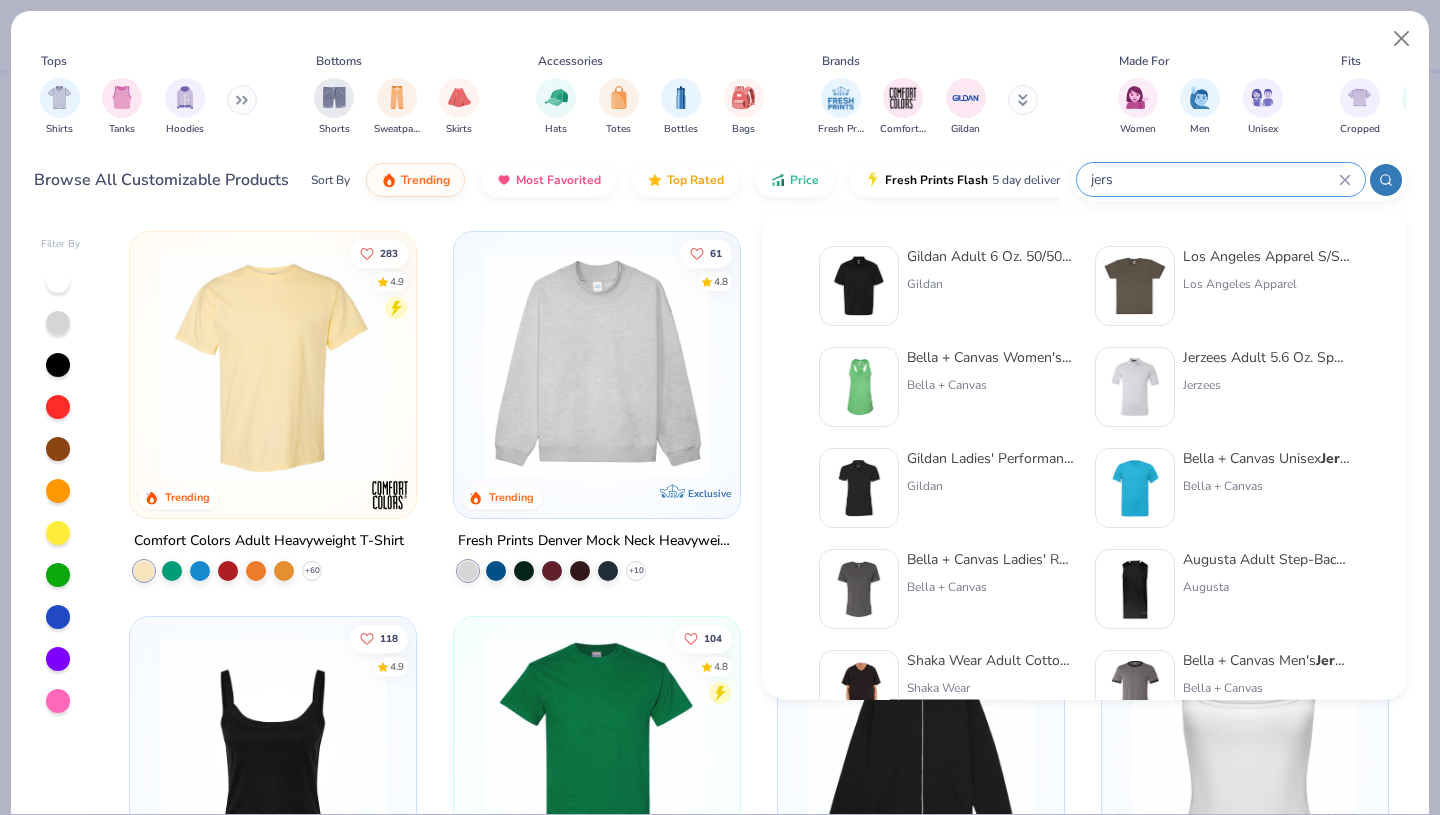 type 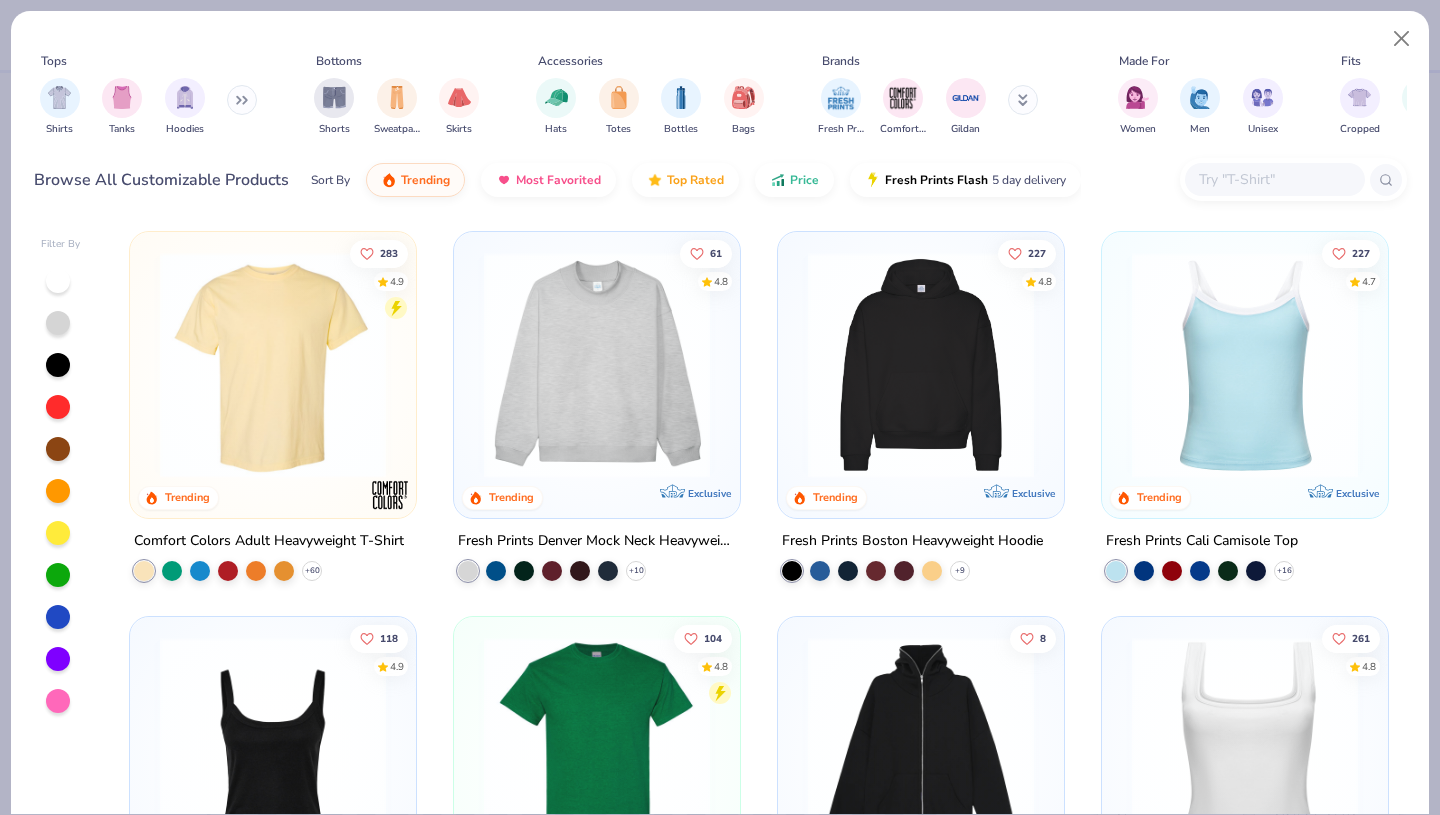 click at bounding box center (1023, 100) 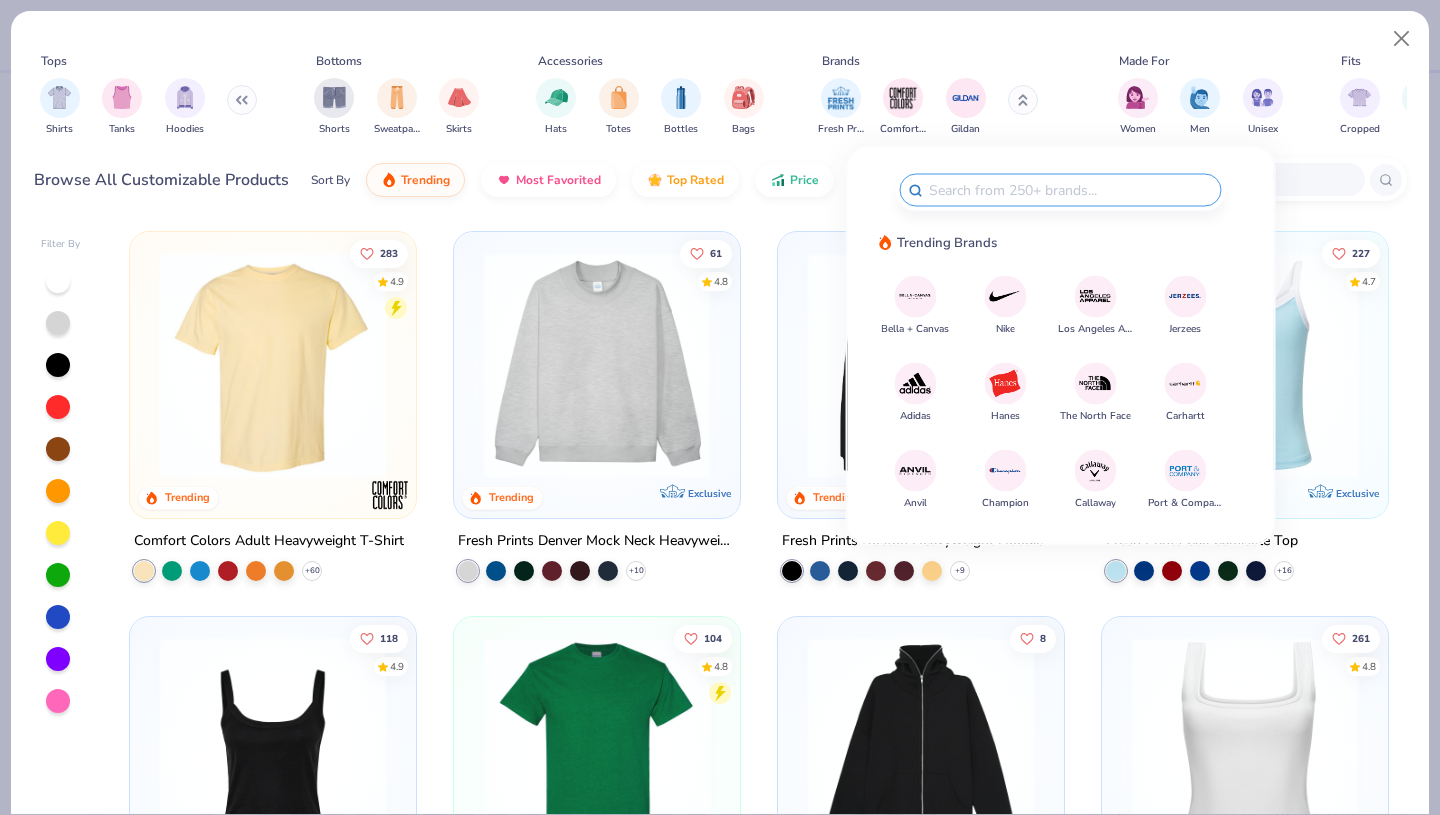 click at bounding box center [1185, 296] 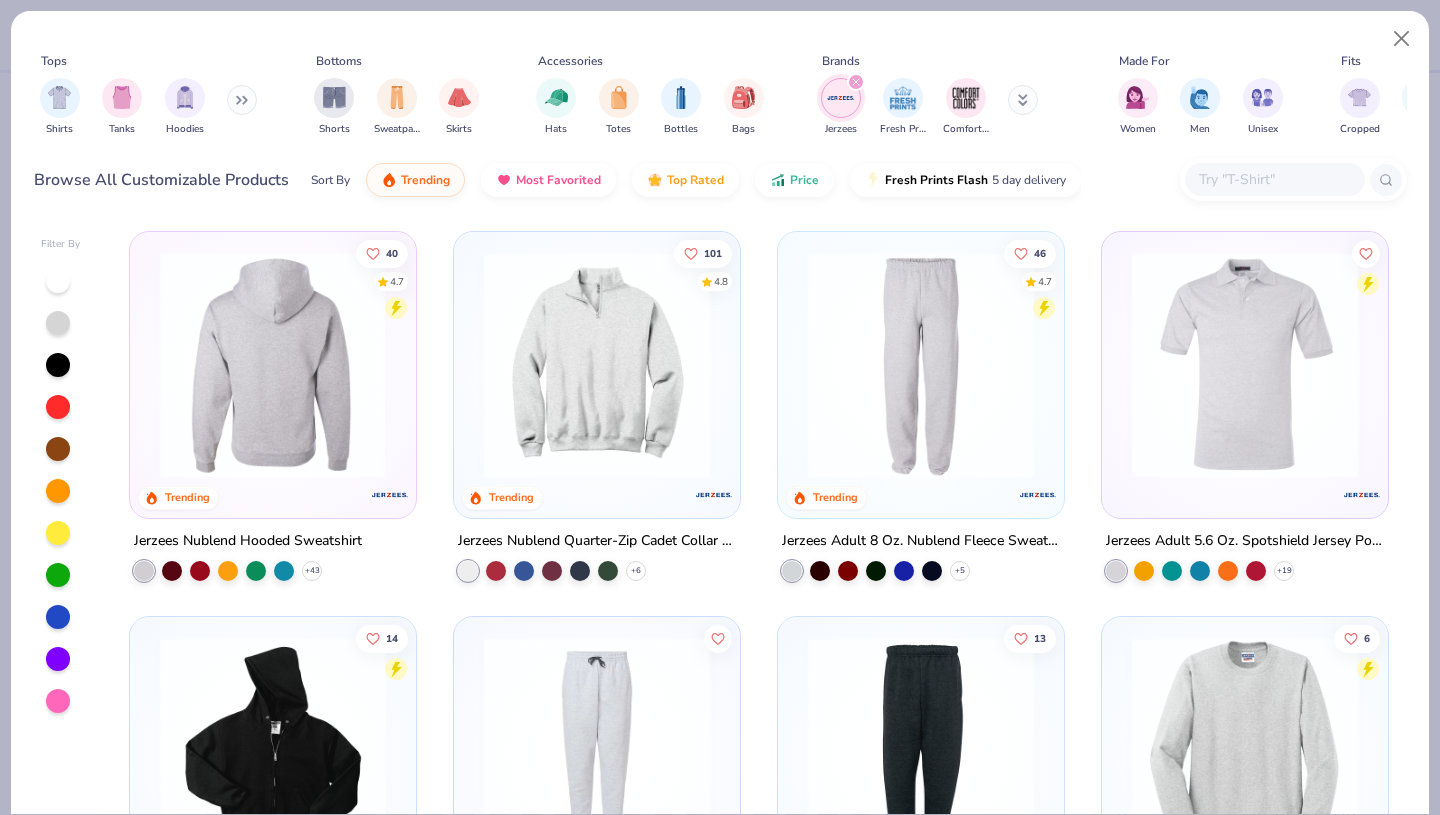 click at bounding box center [273, 365] 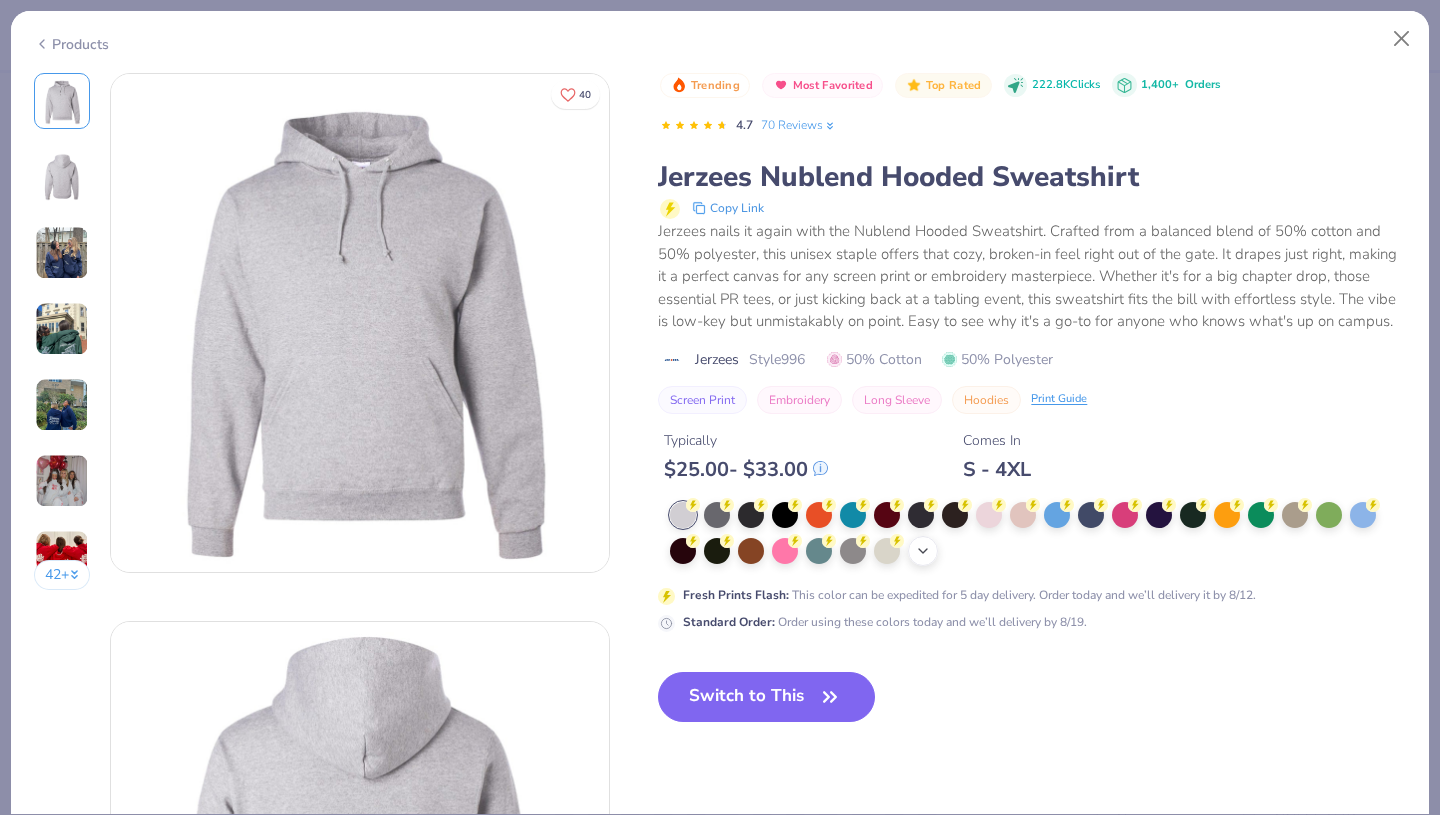 click 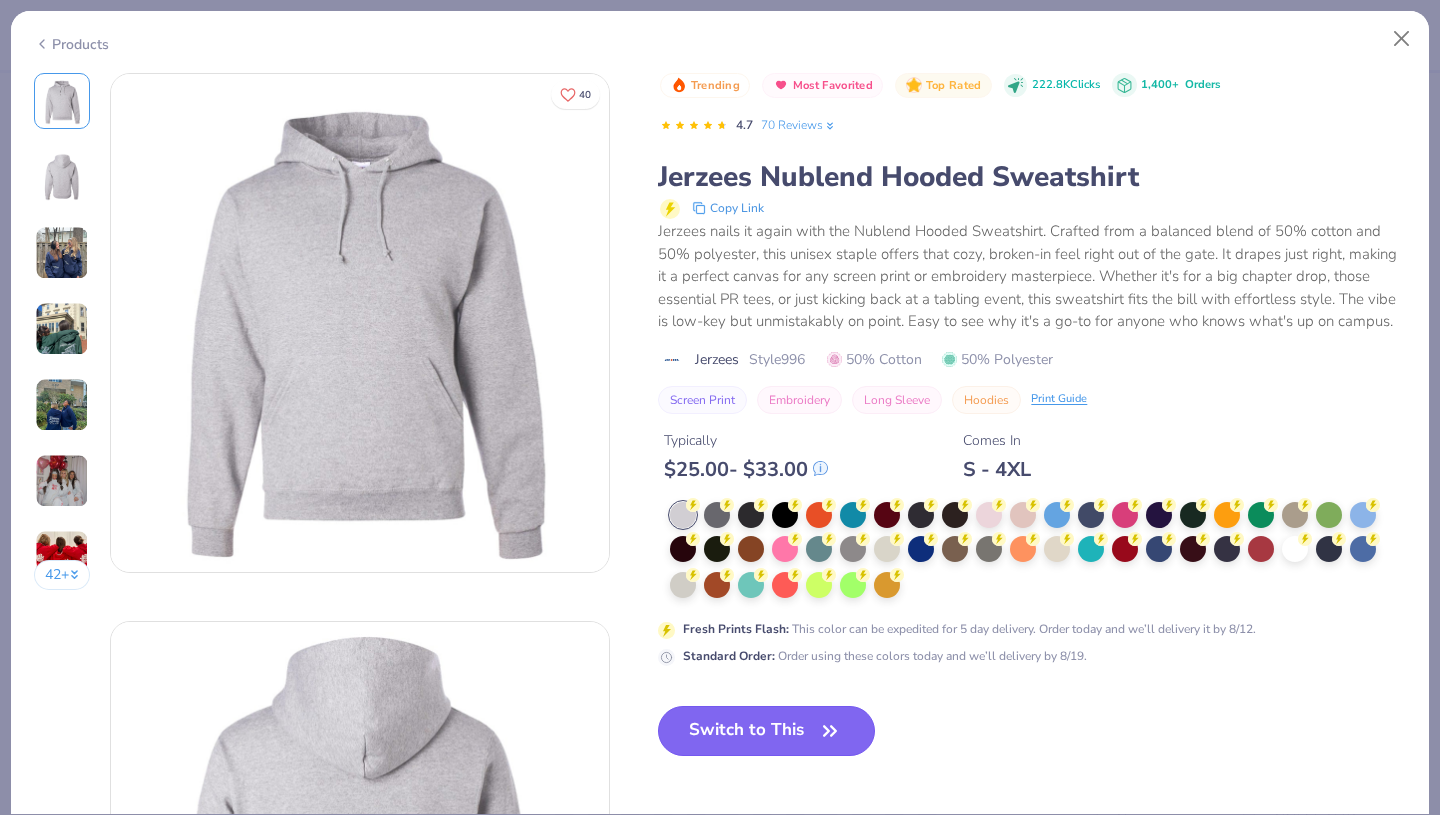 click 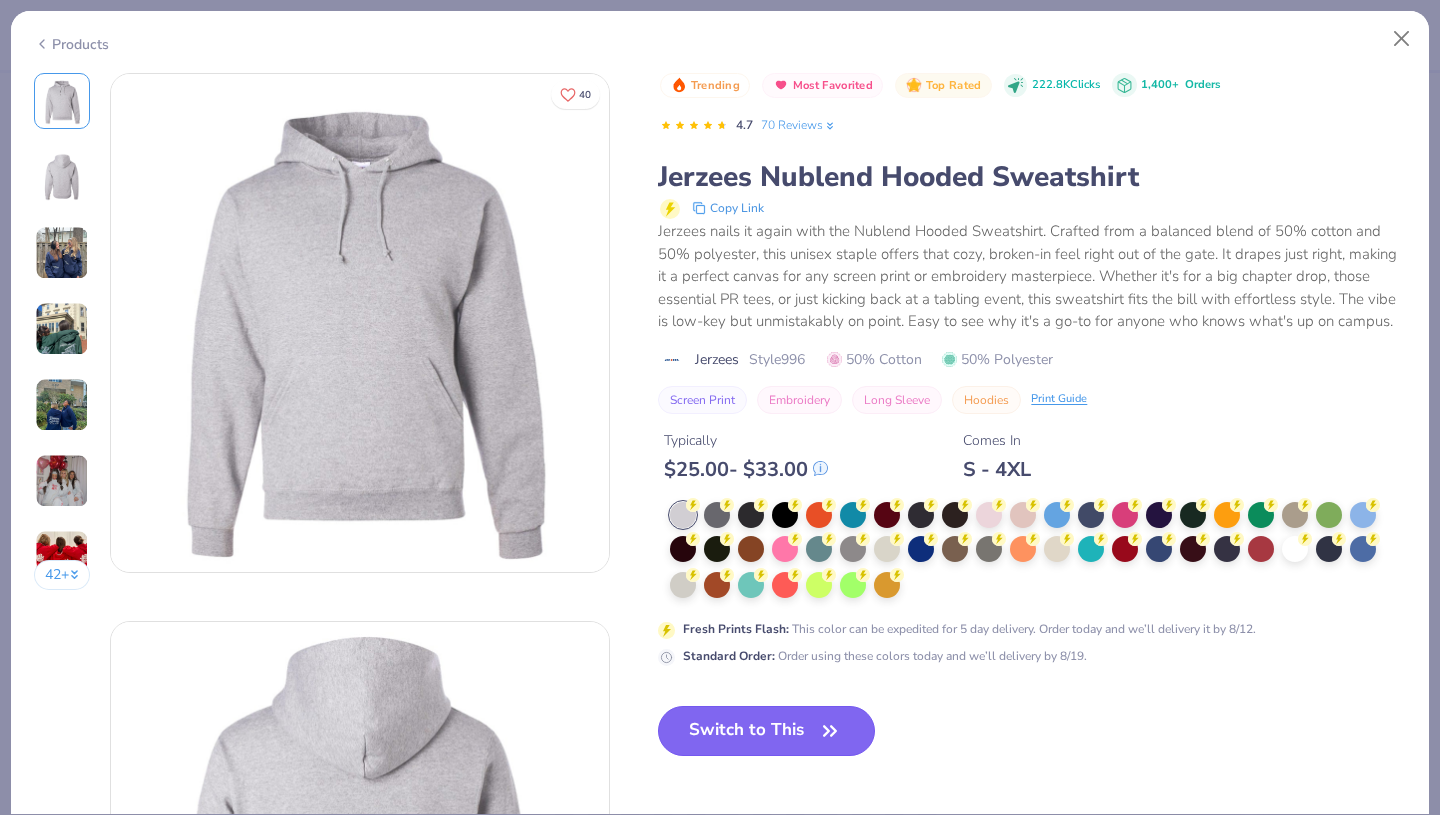 click on "Switch to This" at bounding box center (766, 731) 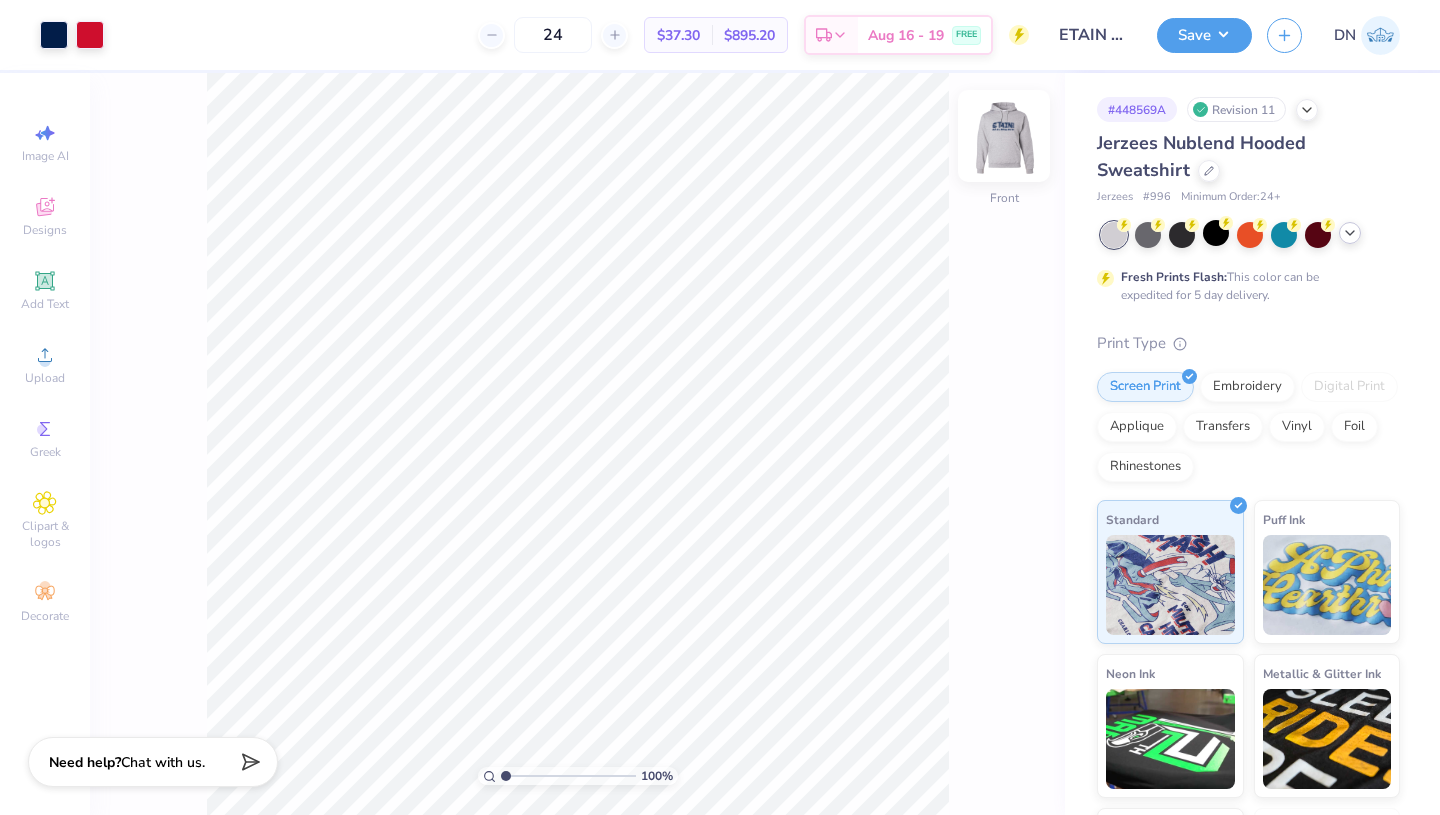 click at bounding box center (1004, 136) 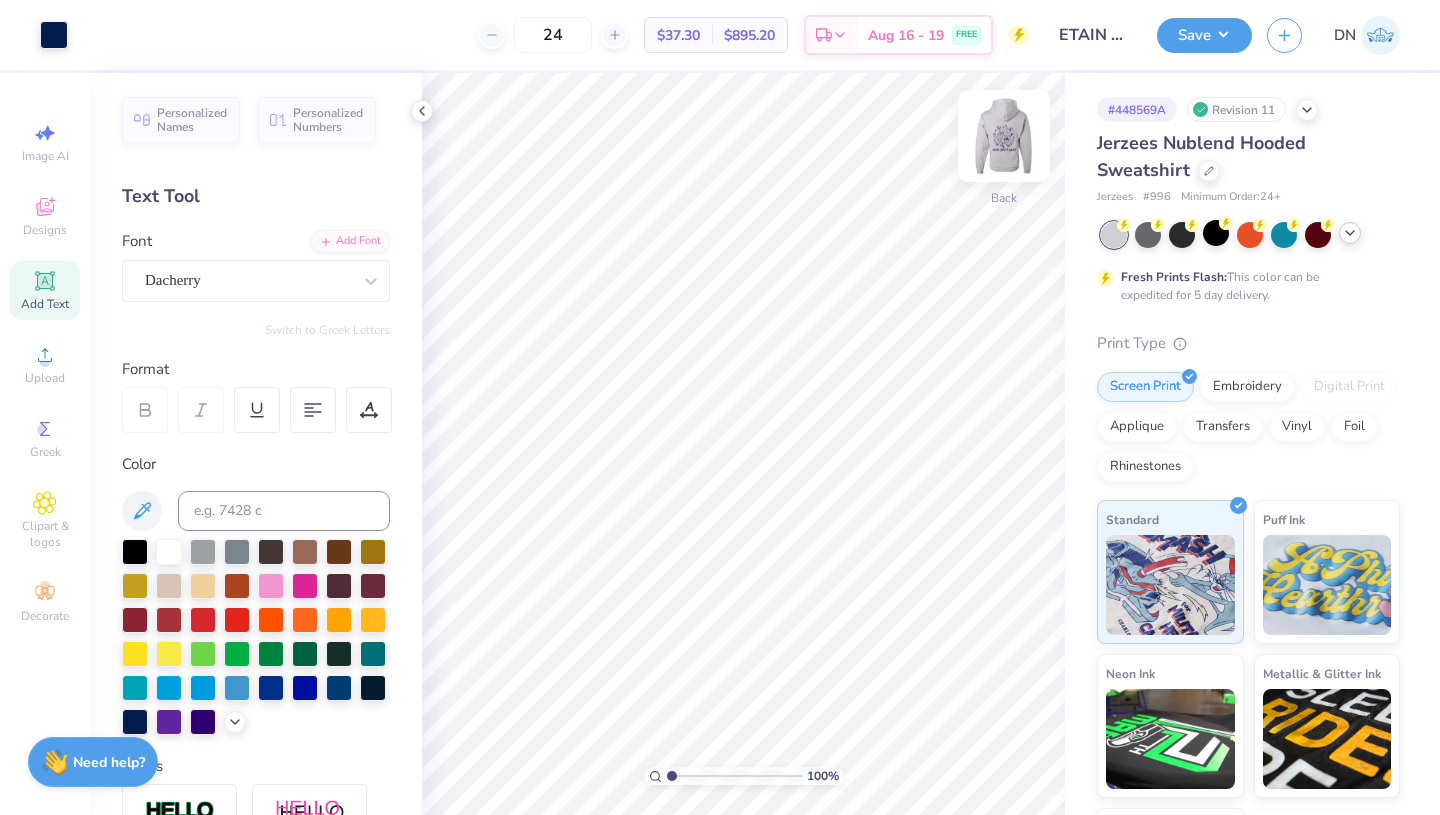click at bounding box center (1004, 136) 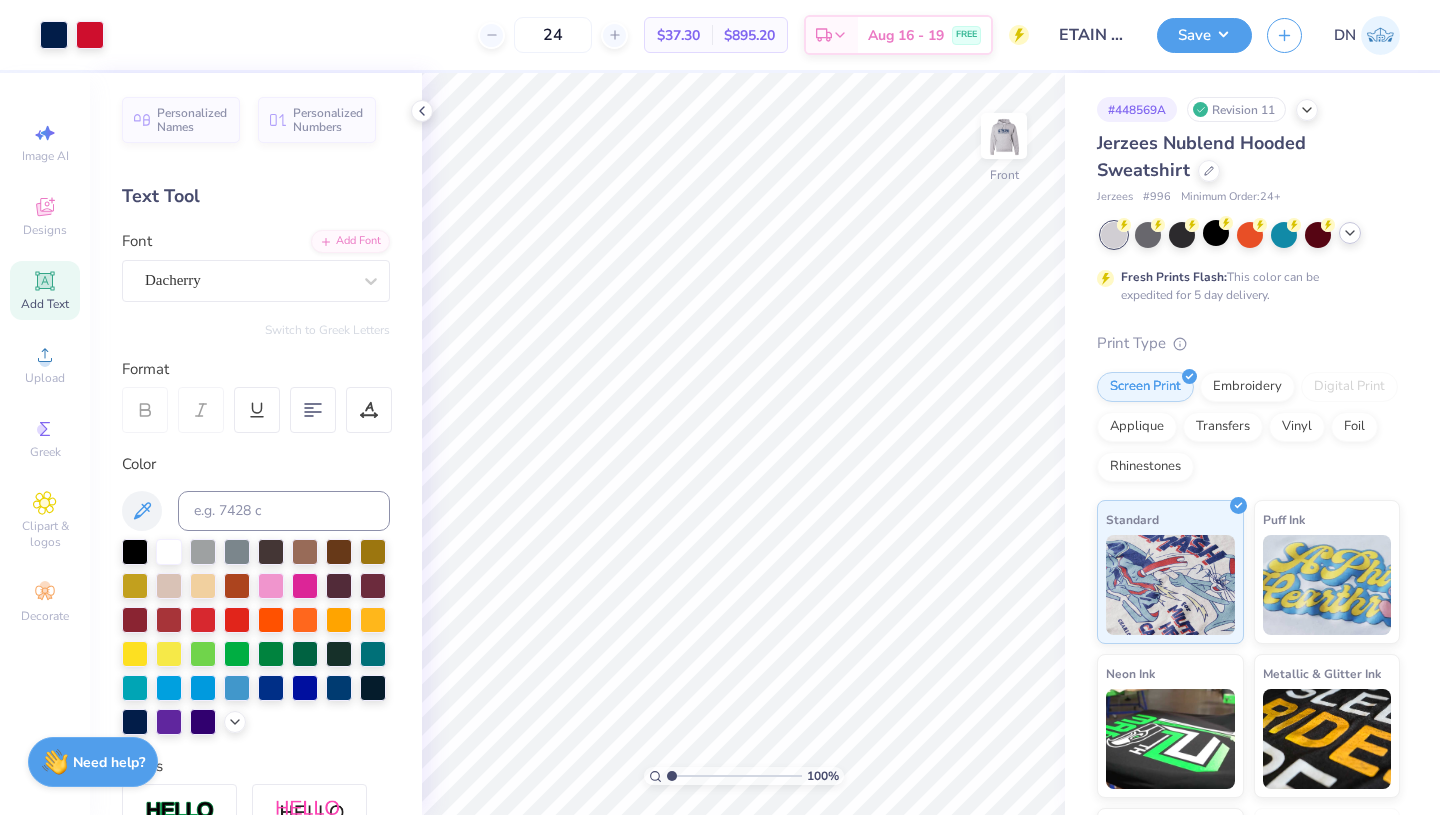 click at bounding box center (1004, 136) 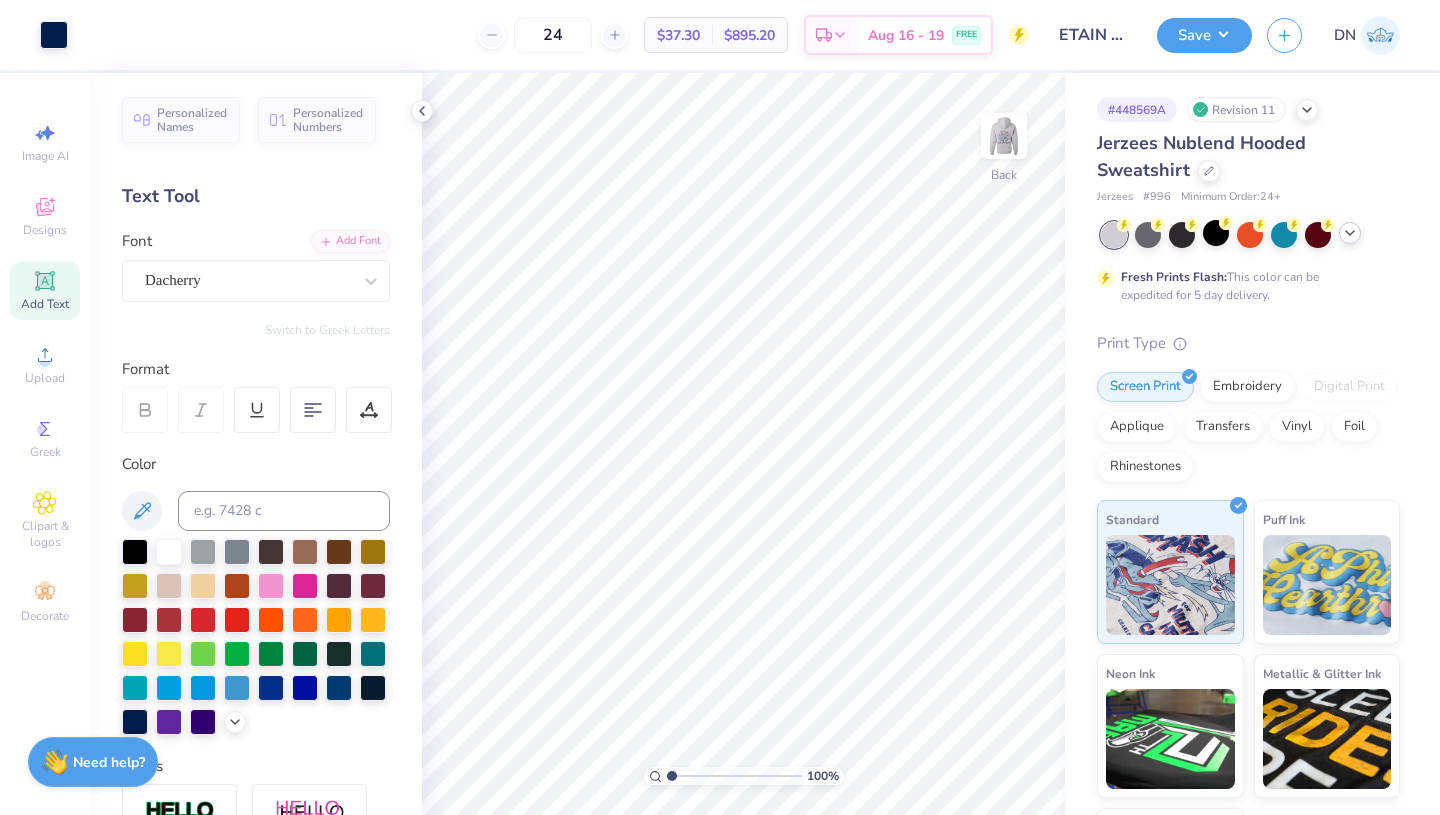 click at bounding box center [1004, 136] 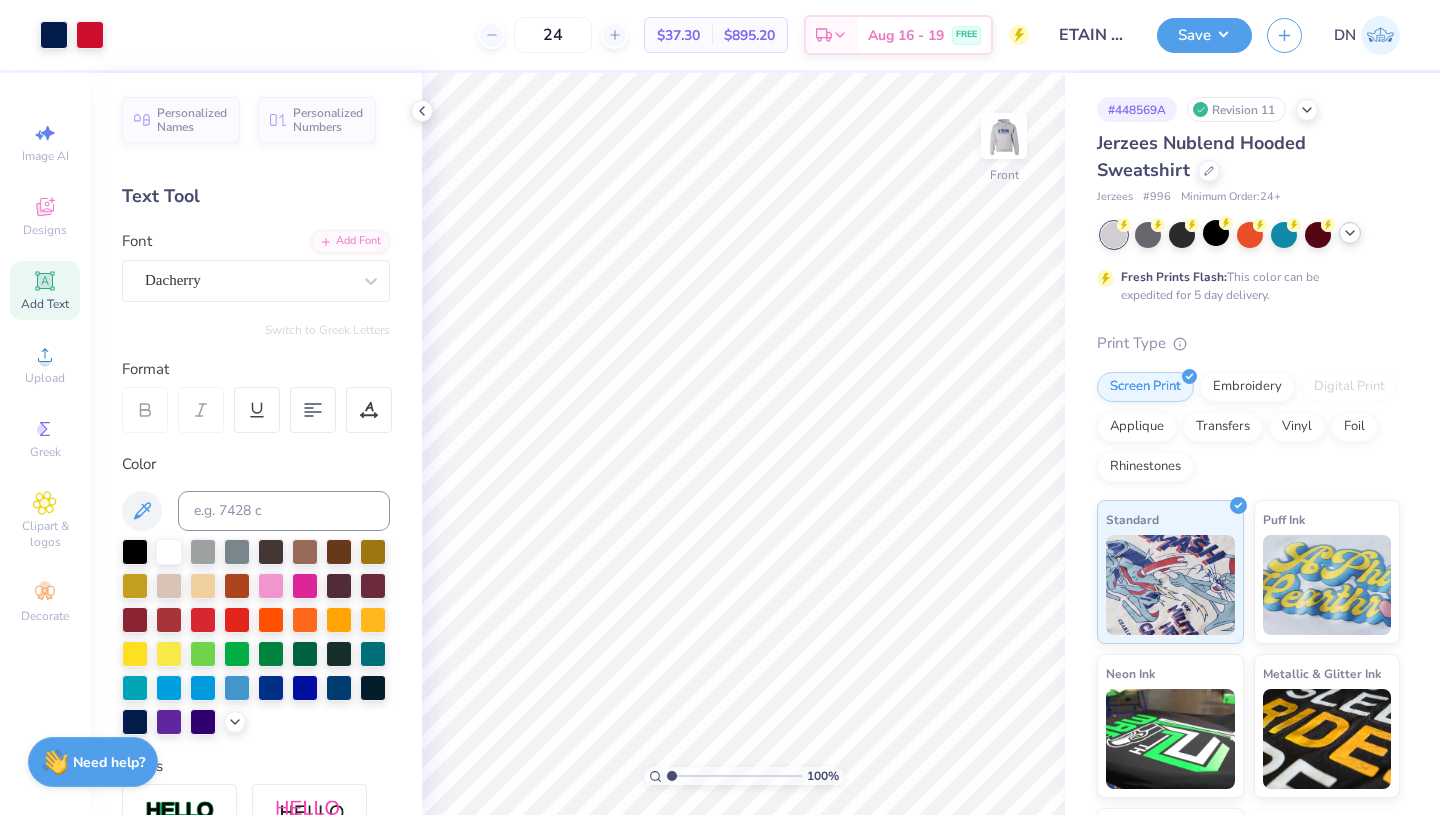 click at bounding box center (1004, 136) 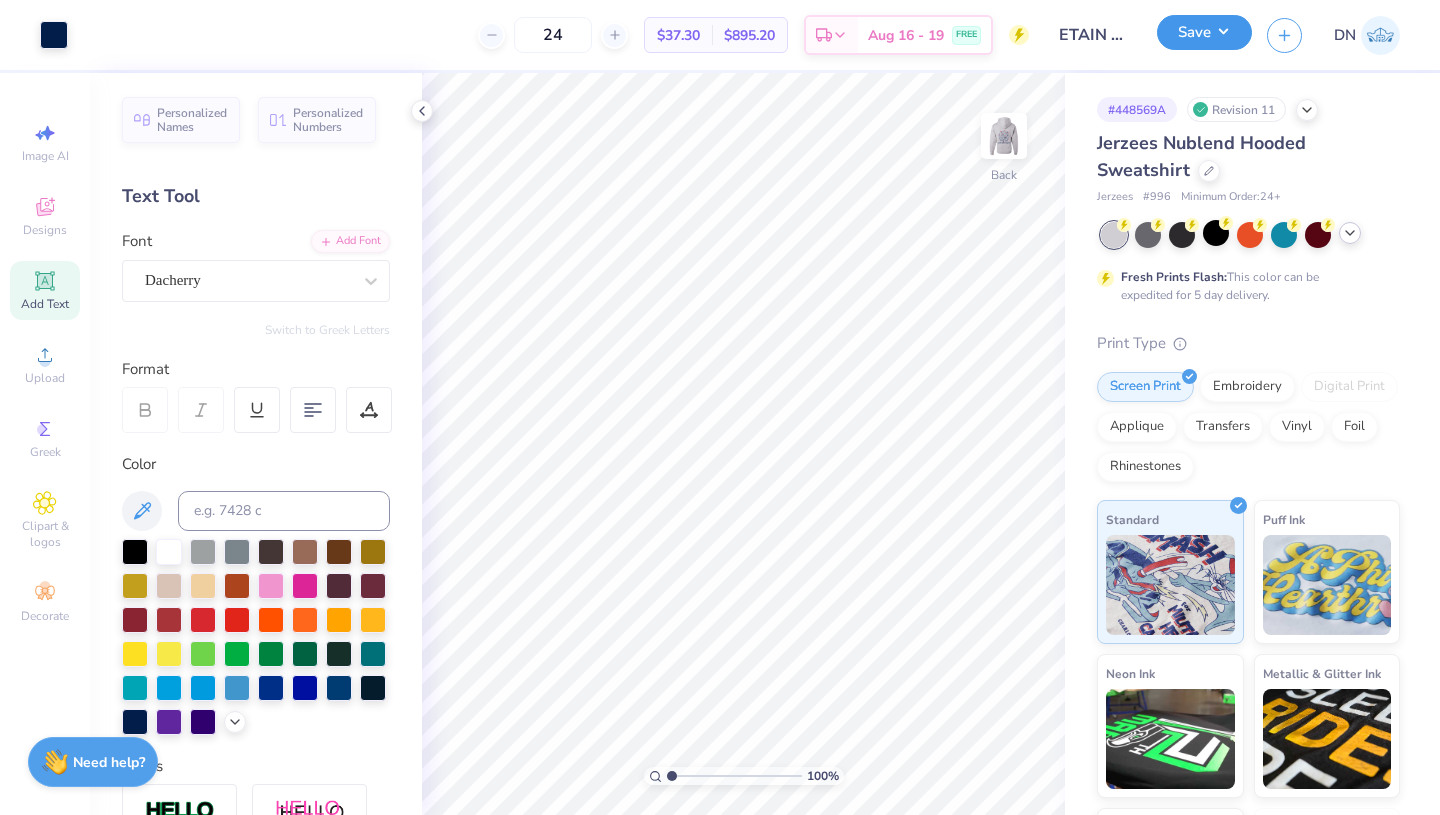 click on "Save" at bounding box center [1204, 32] 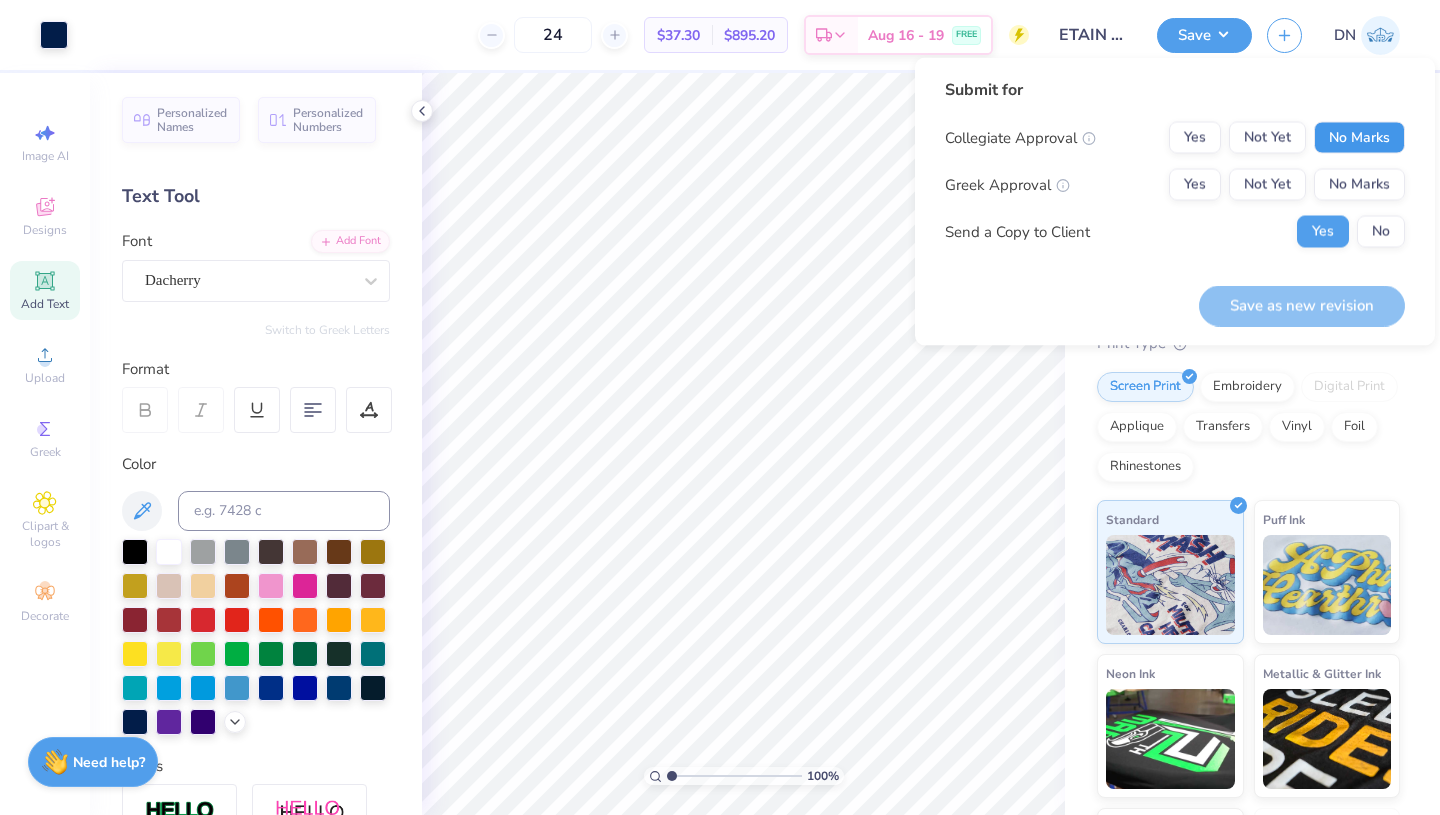 click on "No Marks" at bounding box center (1359, 138) 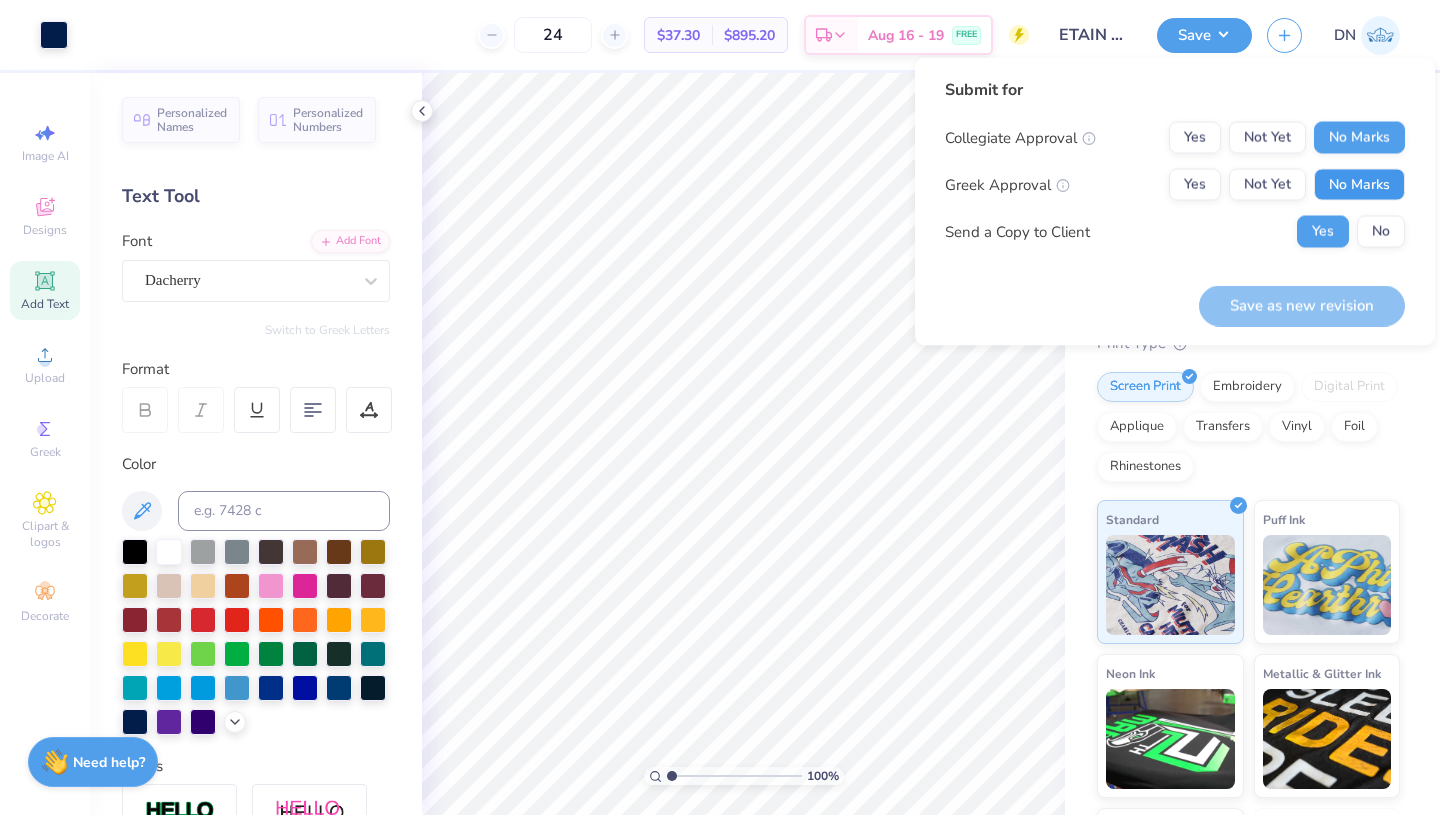 click on "No Marks" at bounding box center [1359, 185] 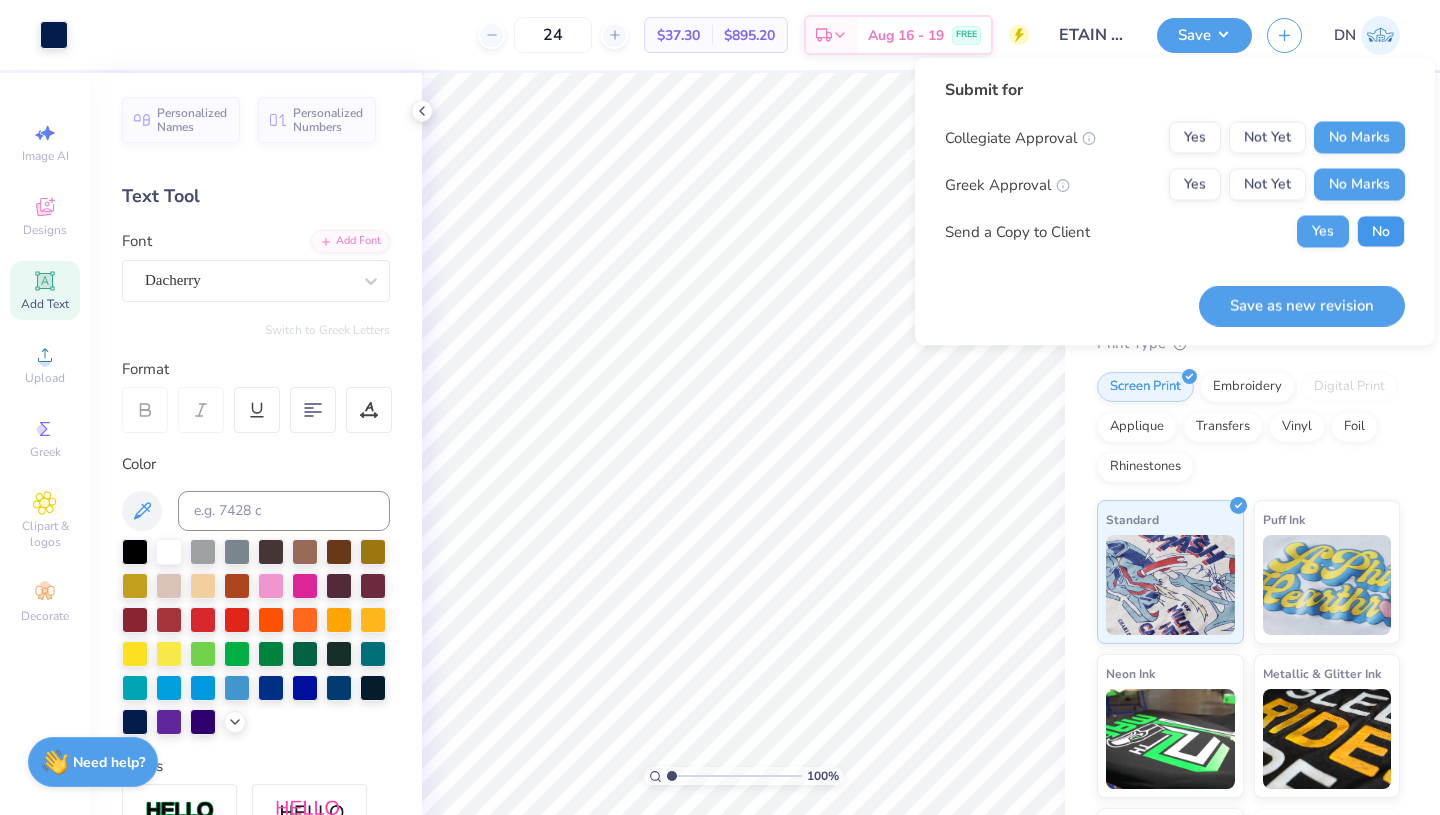 click on "No" at bounding box center (1381, 232) 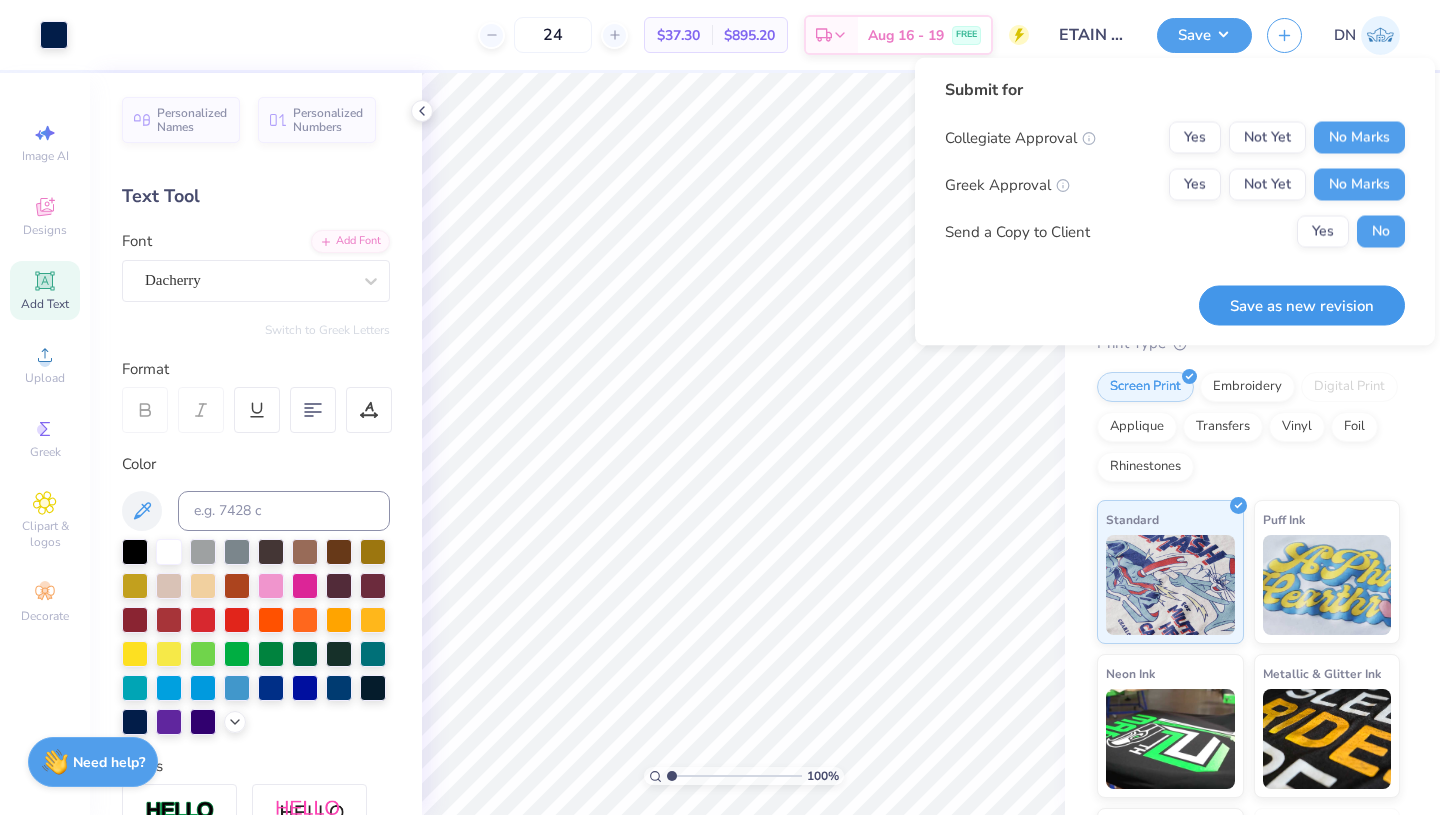 click on "Save as new revision" at bounding box center [1302, 305] 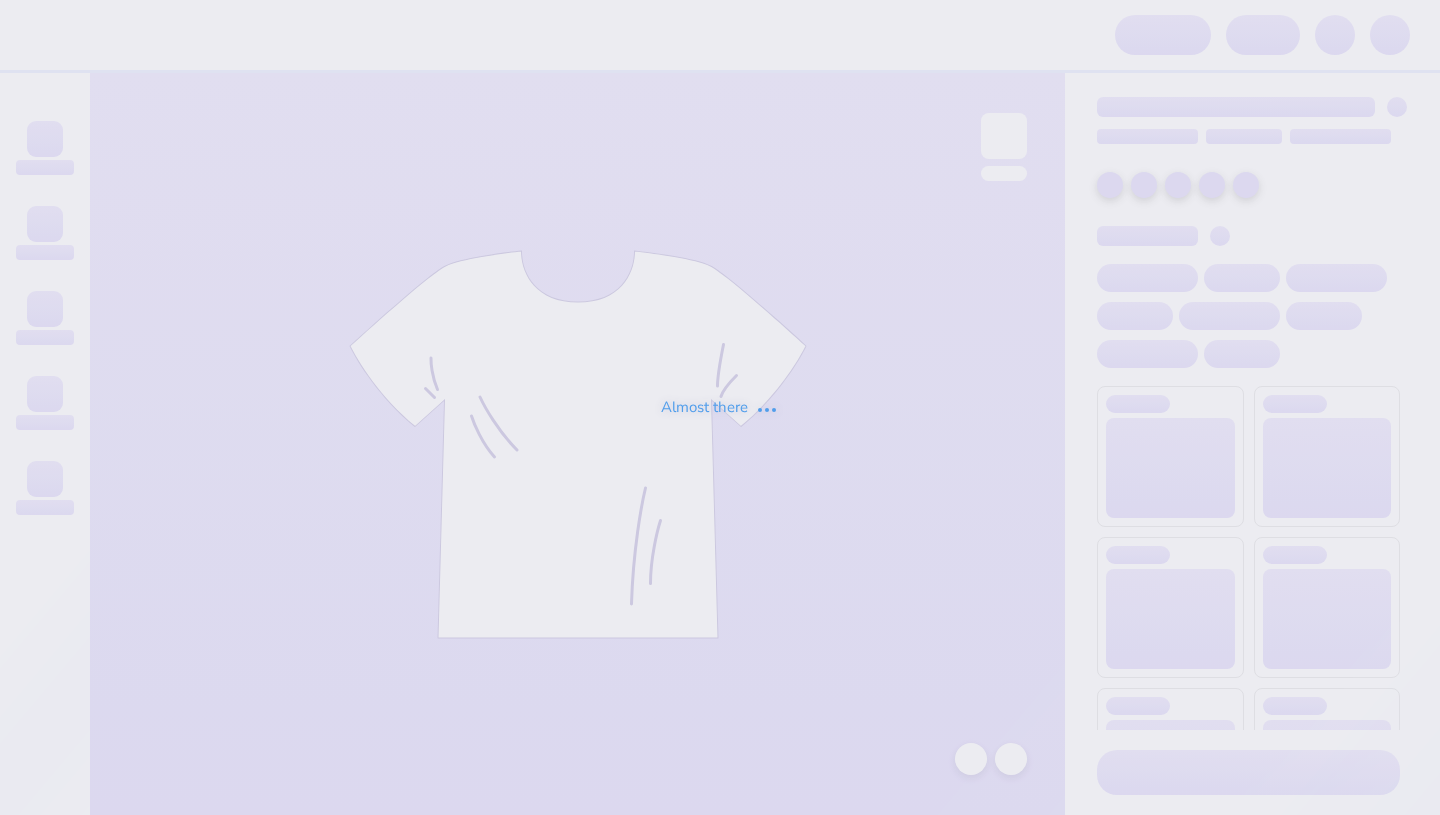 scroll, scrollTop: 0, scrollLeft: 0, axis: both 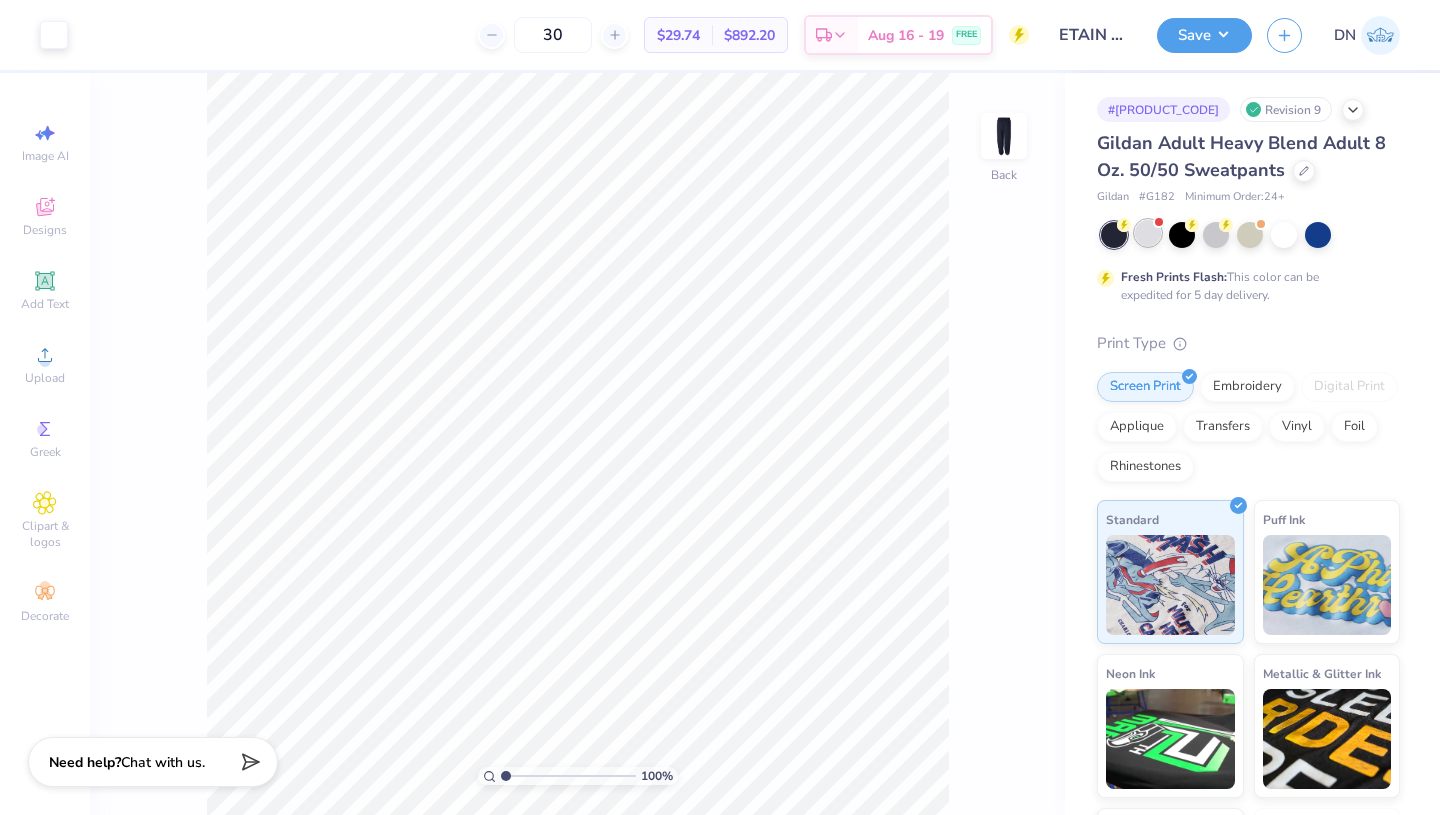 click at bounding box center [1148, 233] 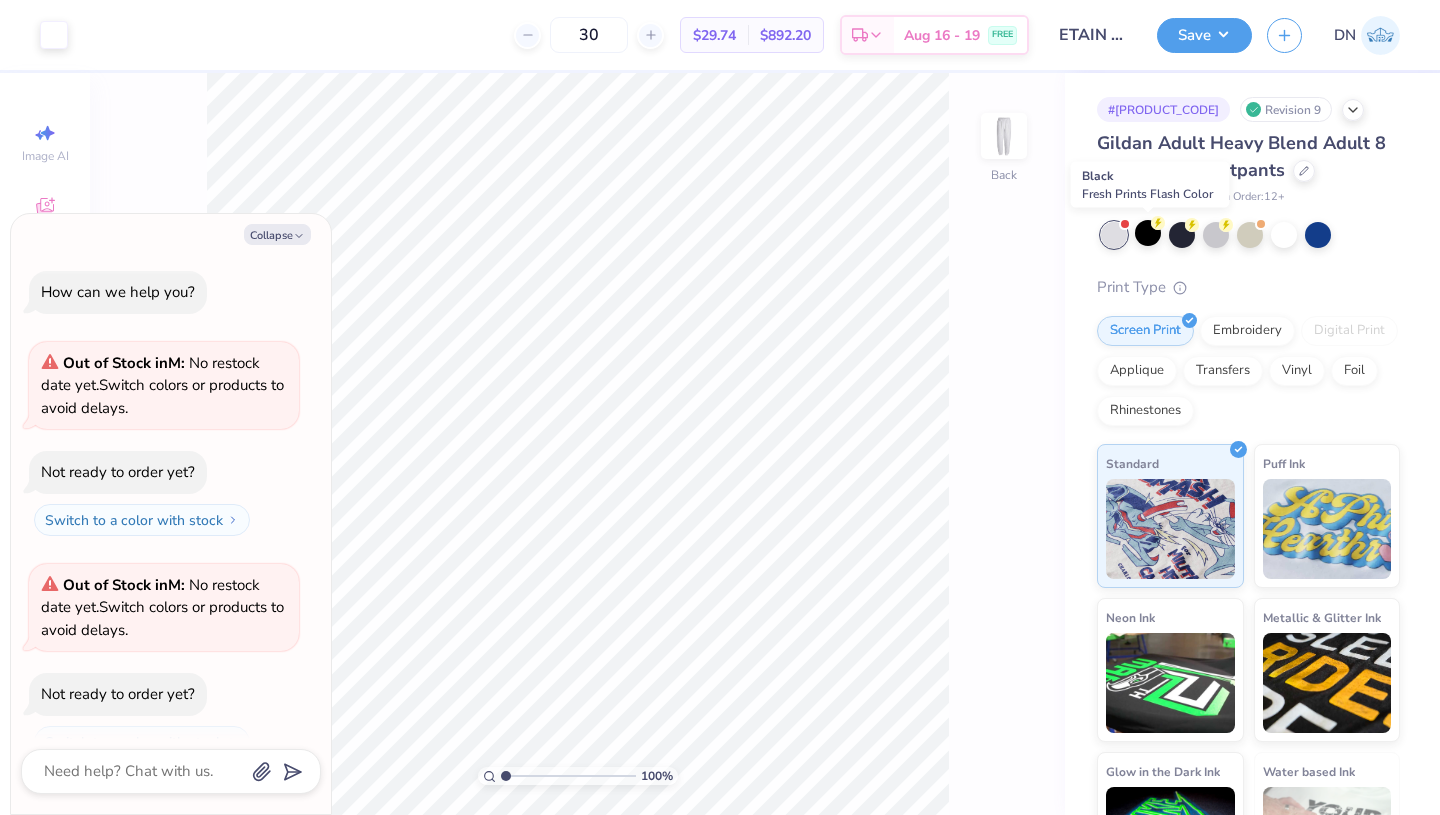 scroll, scrollTop: 34, scrollLeft: 0, axis: vertical 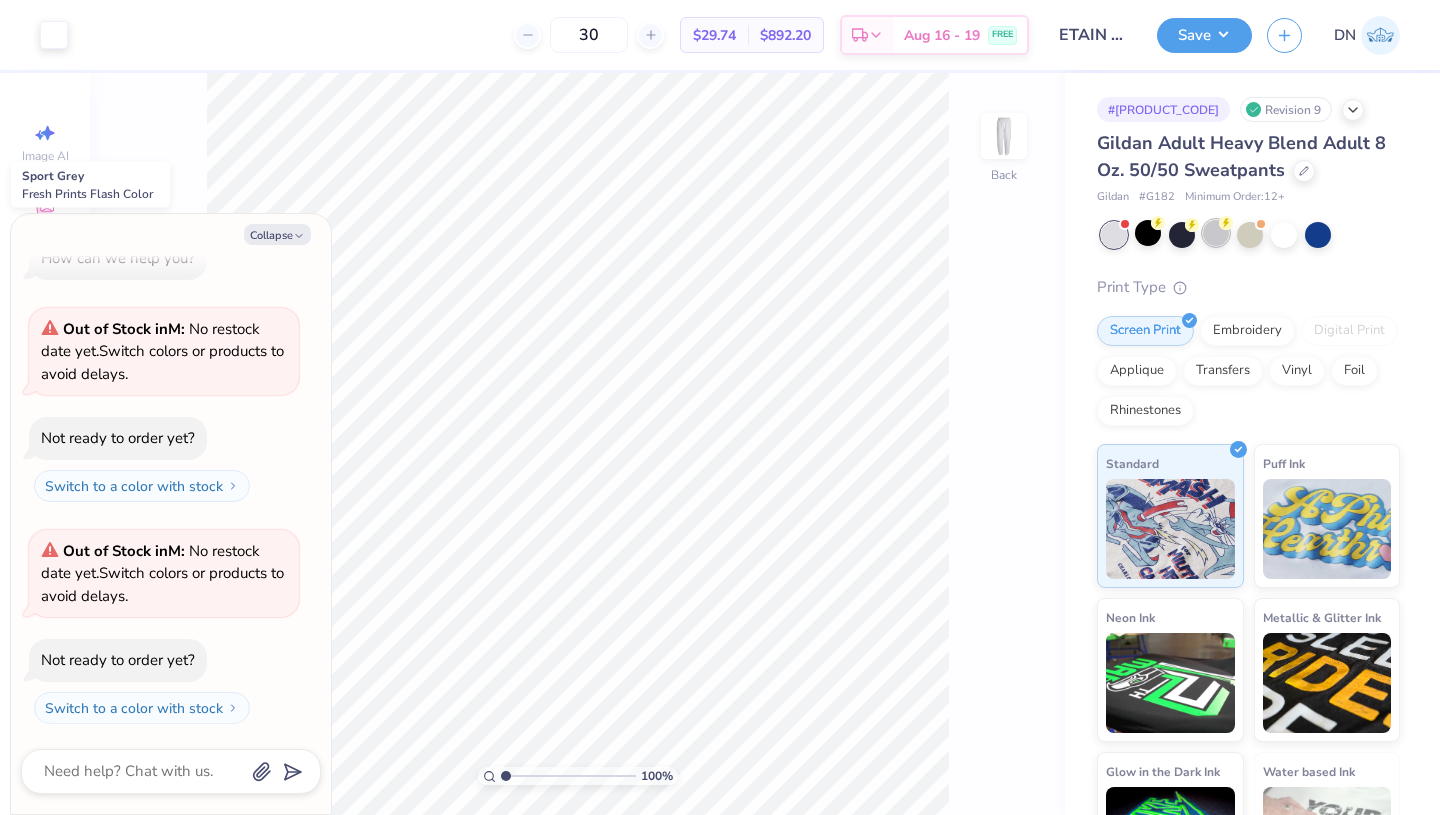 click at bounding box center (1216, 233) 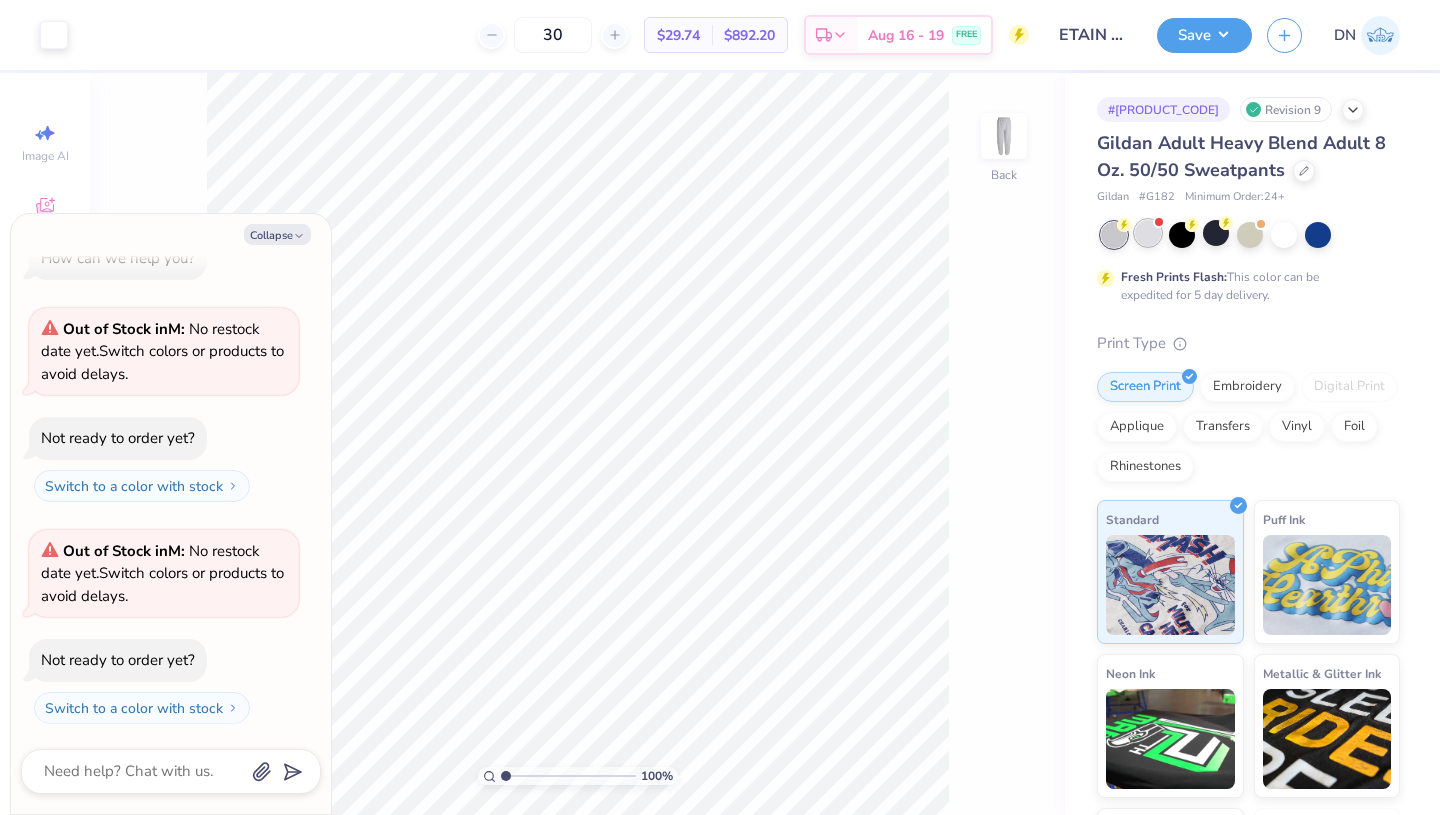 click at bounding box center [1148, 233] 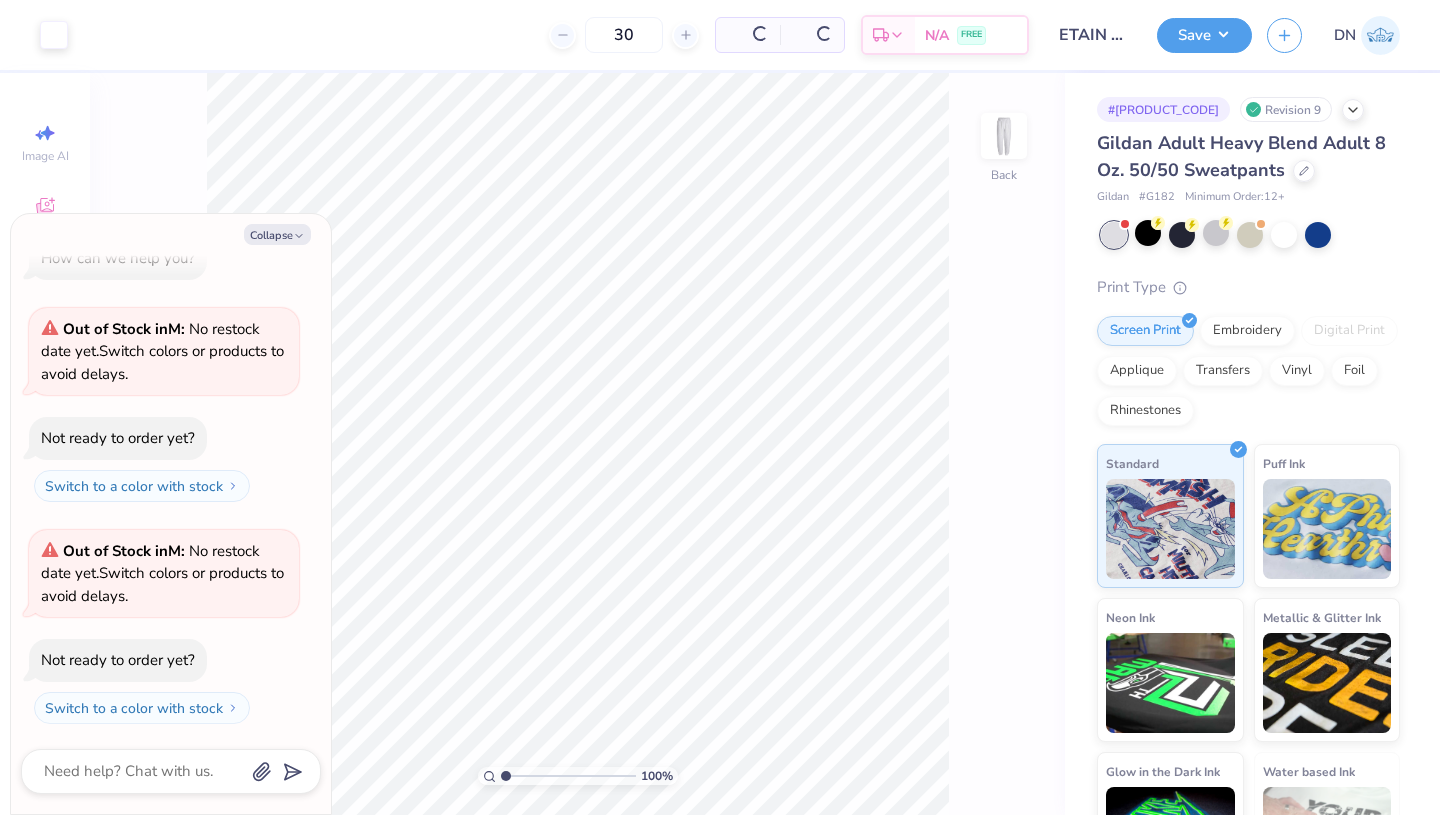 scroll, scrollTop: 256, scrollLeft: 0, axis: vertical 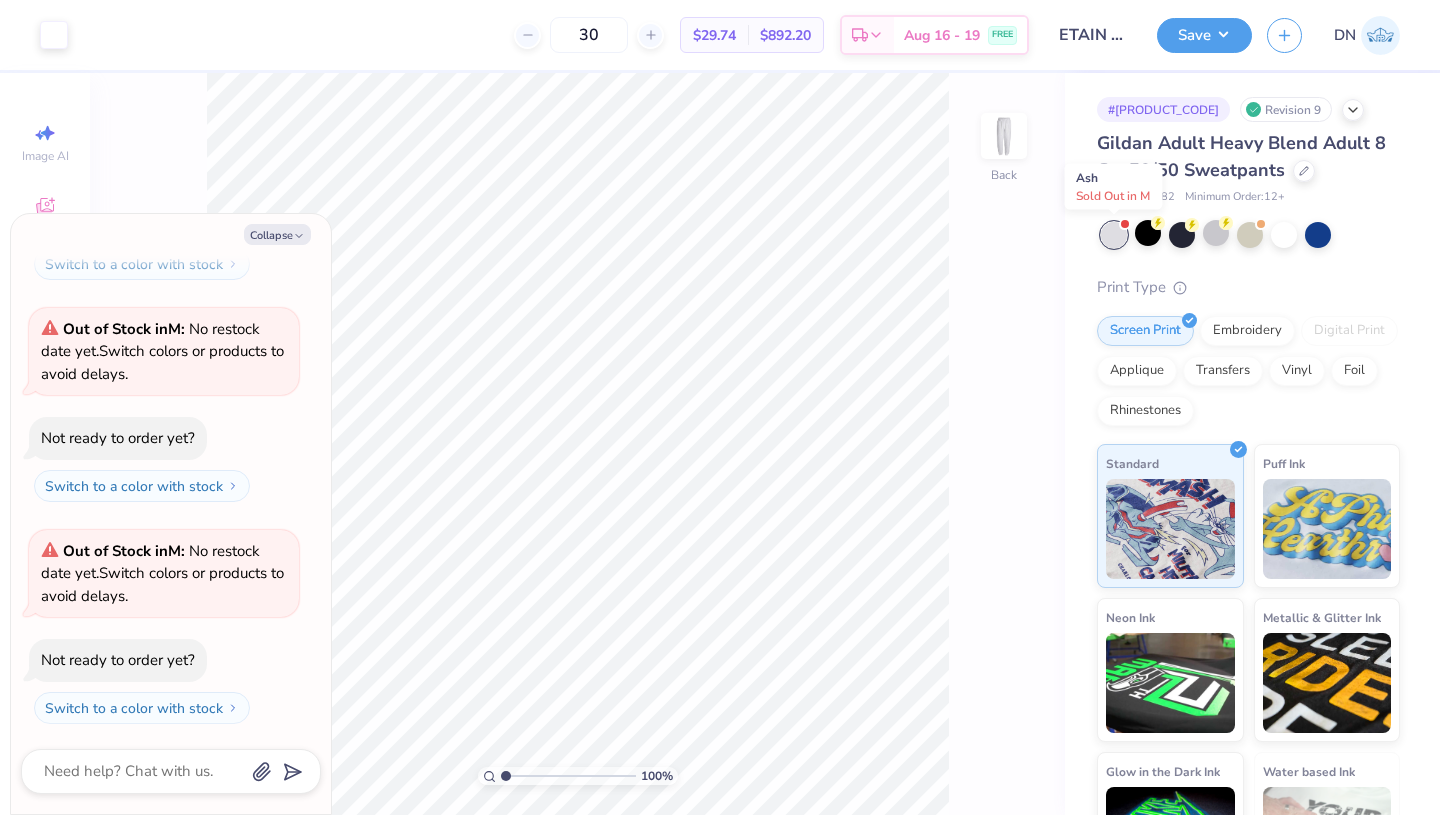 click at bounding box center [1114, 235] 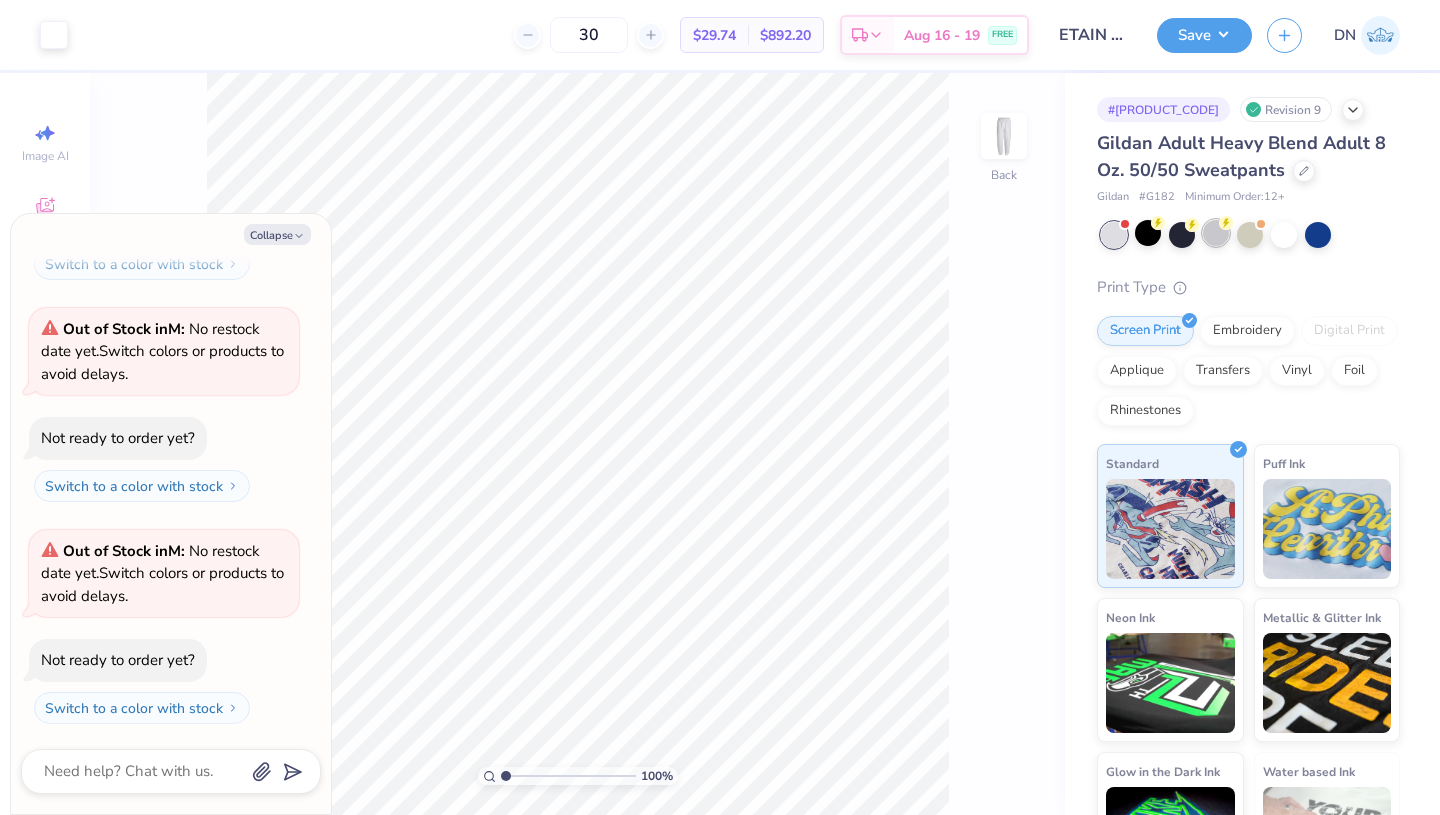 click at bounding box center (1216, 233) 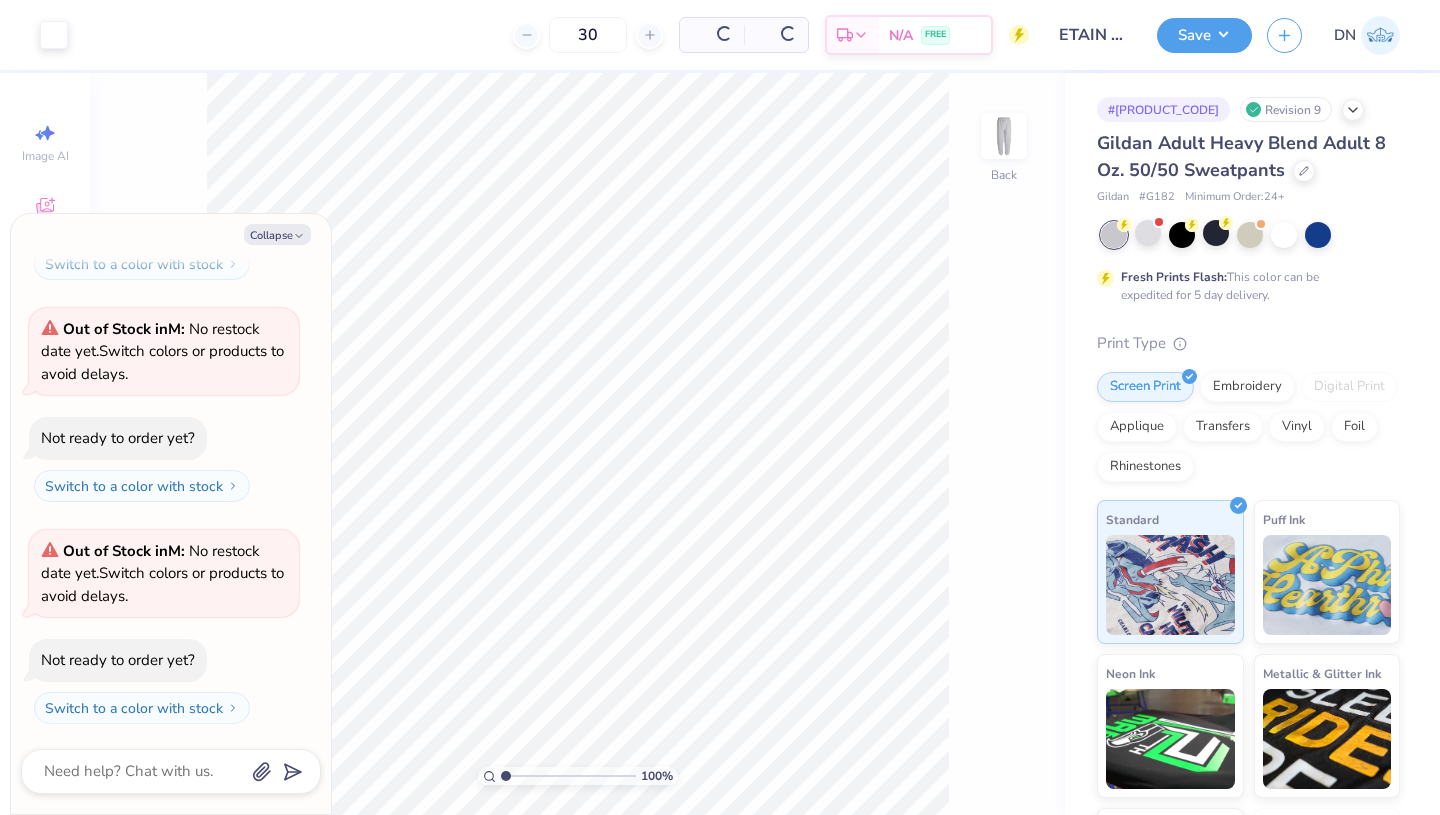type on "x" 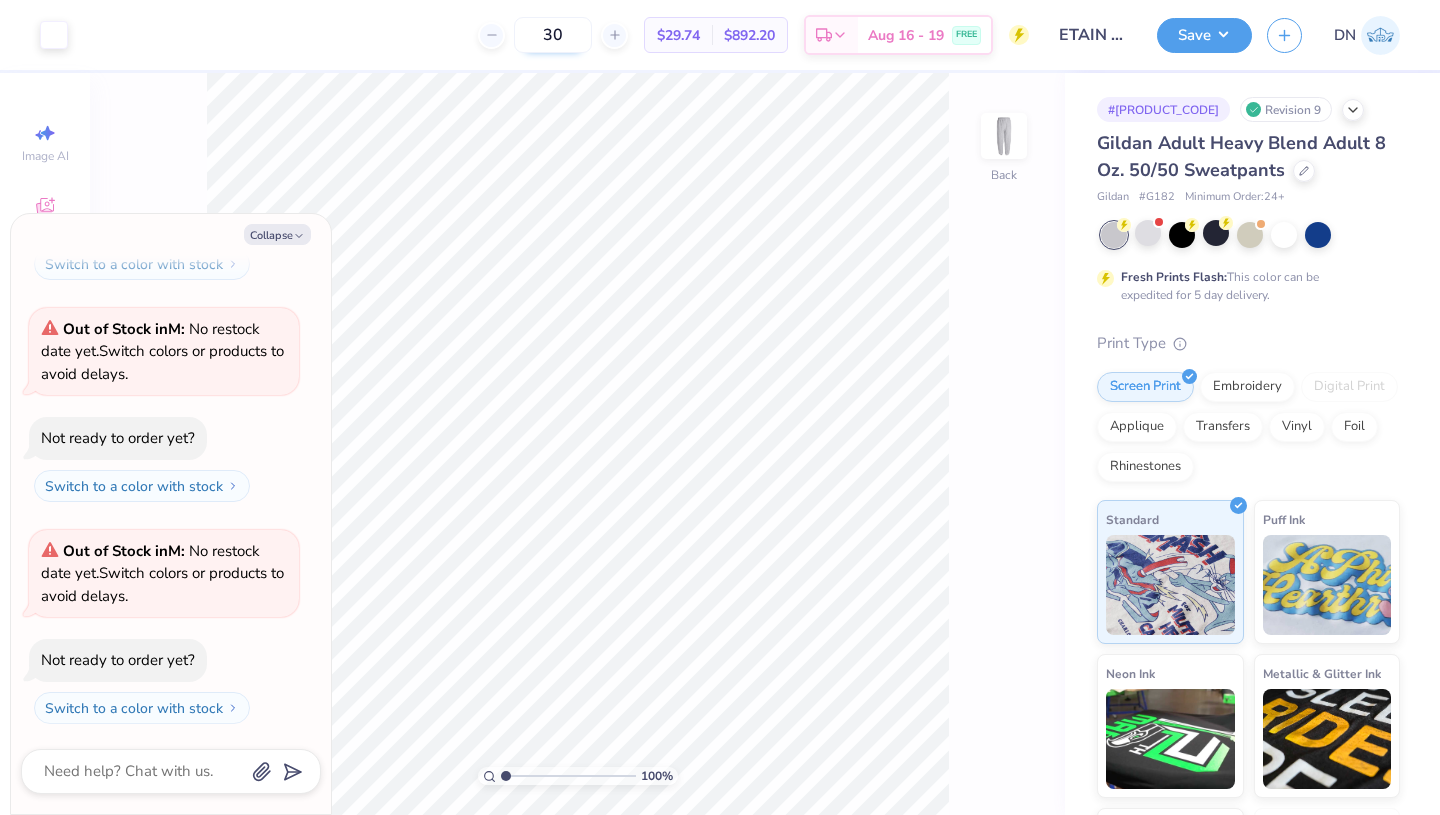 click on "30" at bounding box center [553, 35] 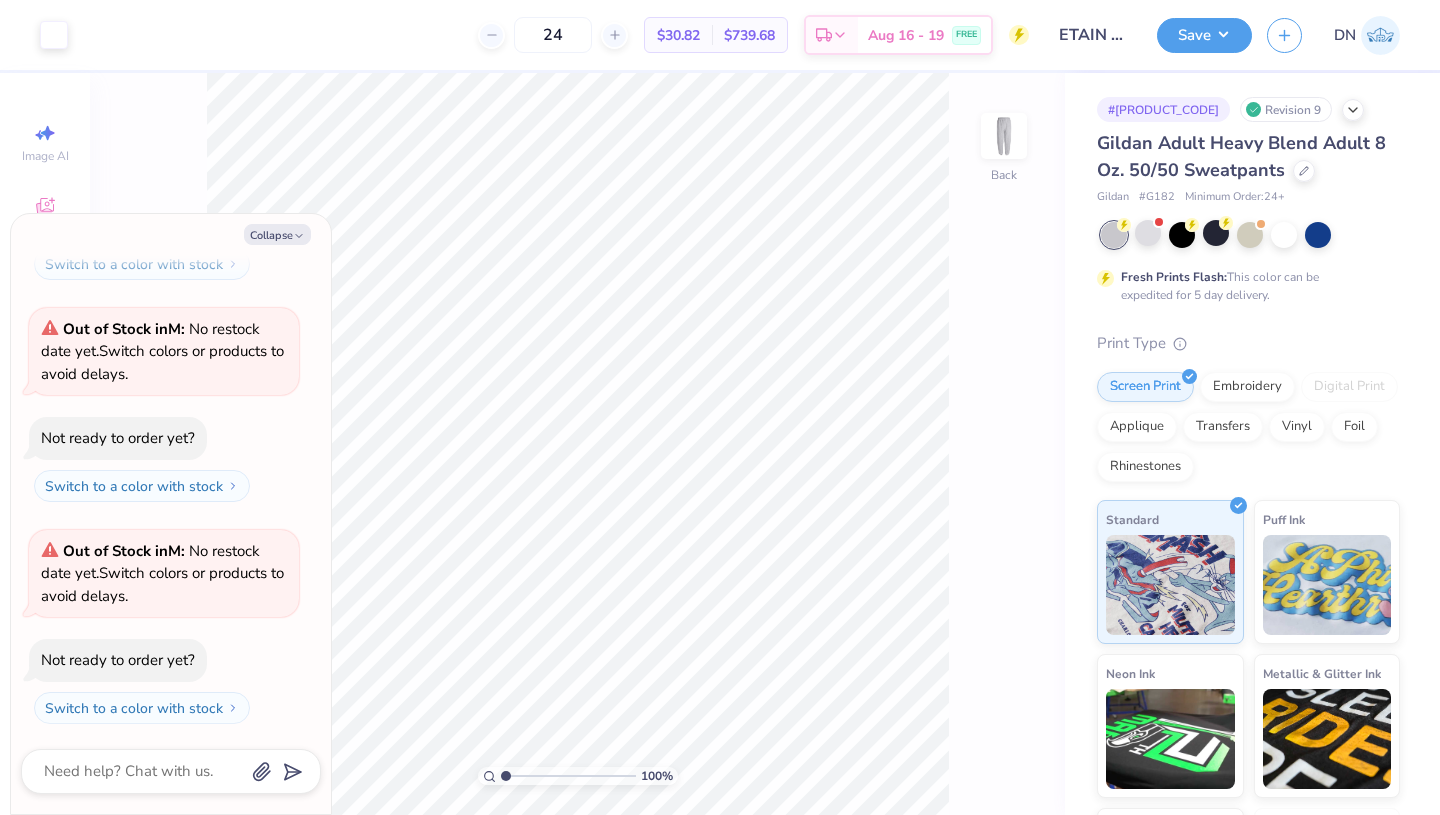type on "24" 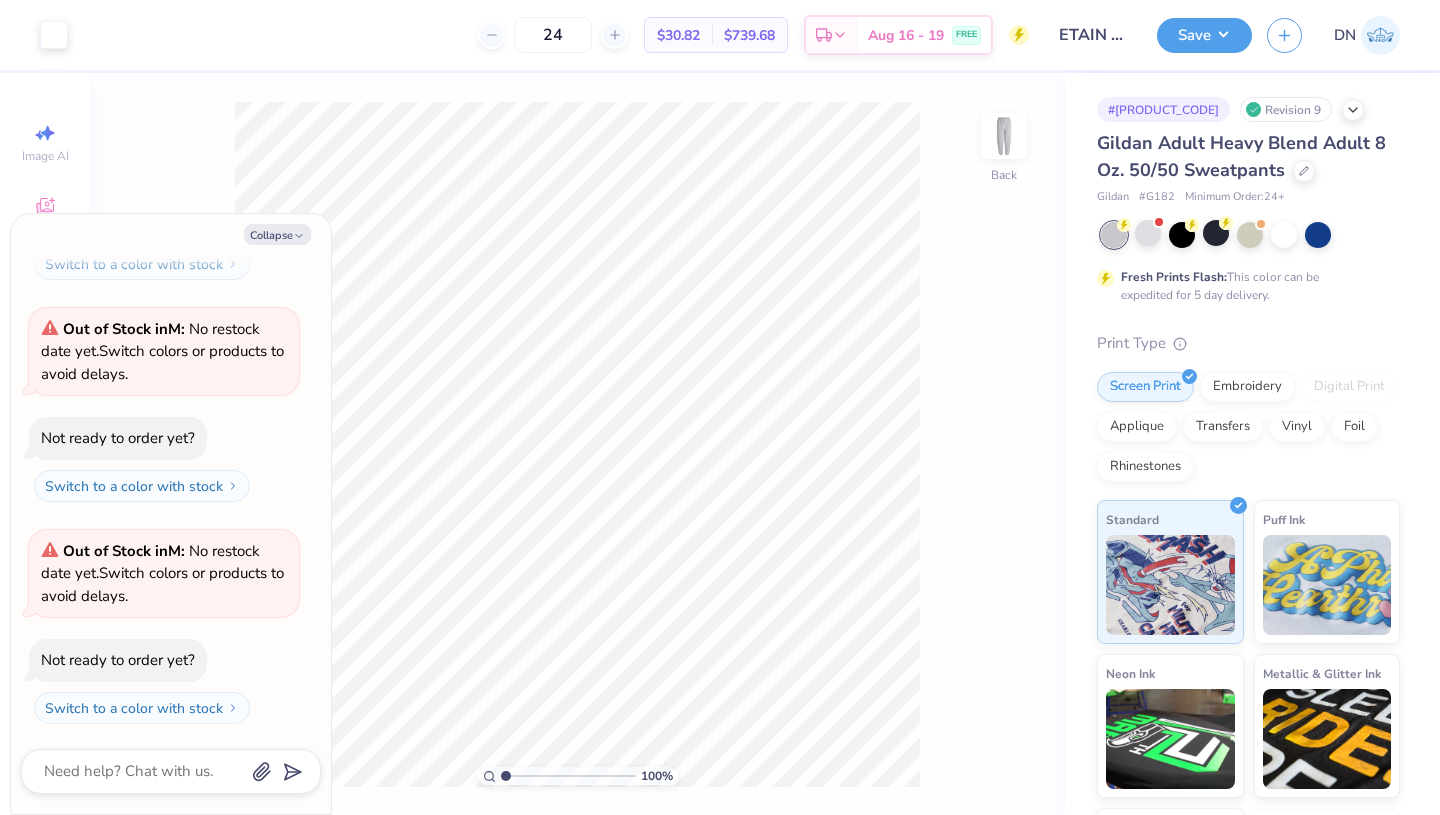 type on "x" 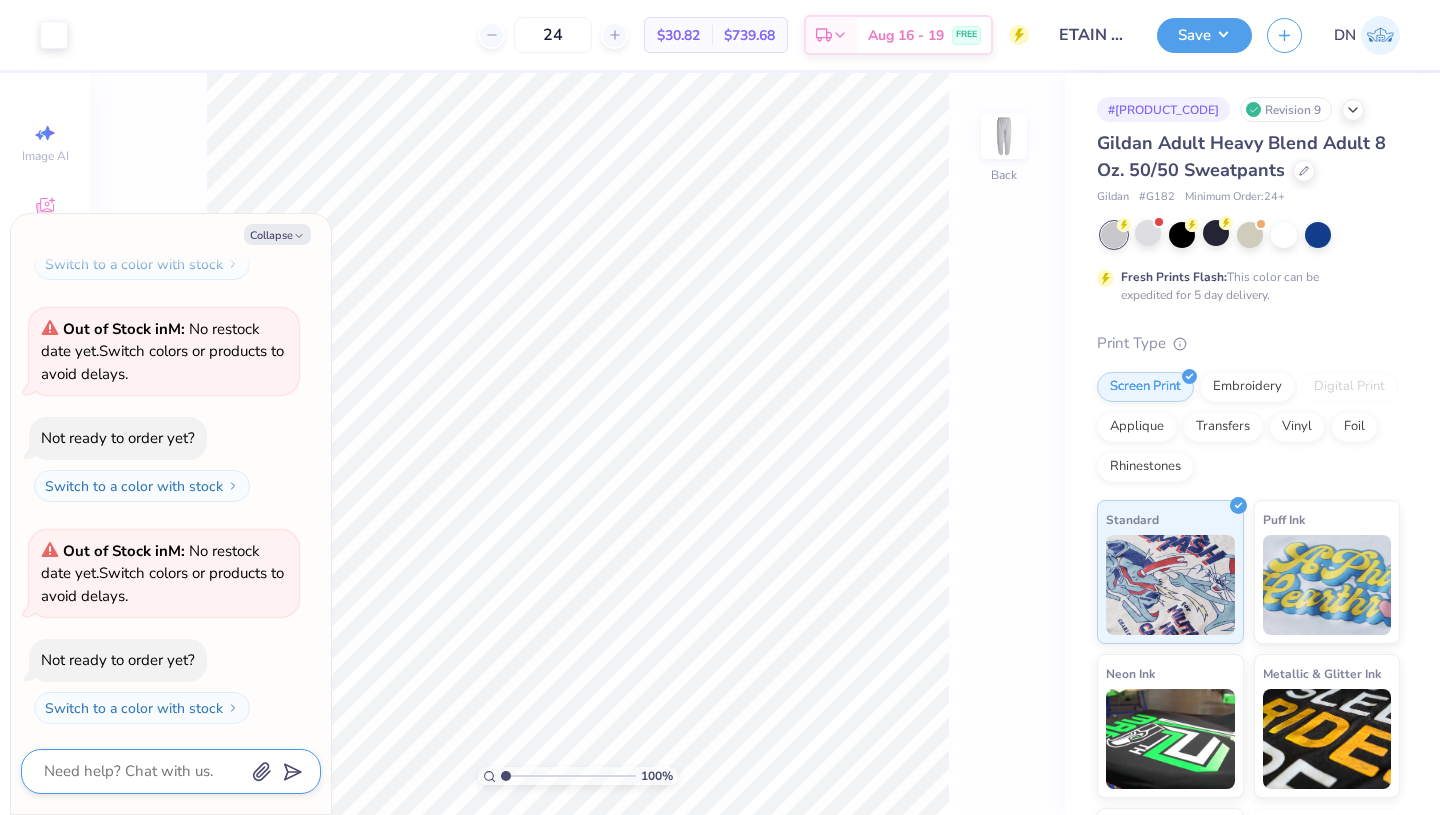 click at bounding box center (143, 771) 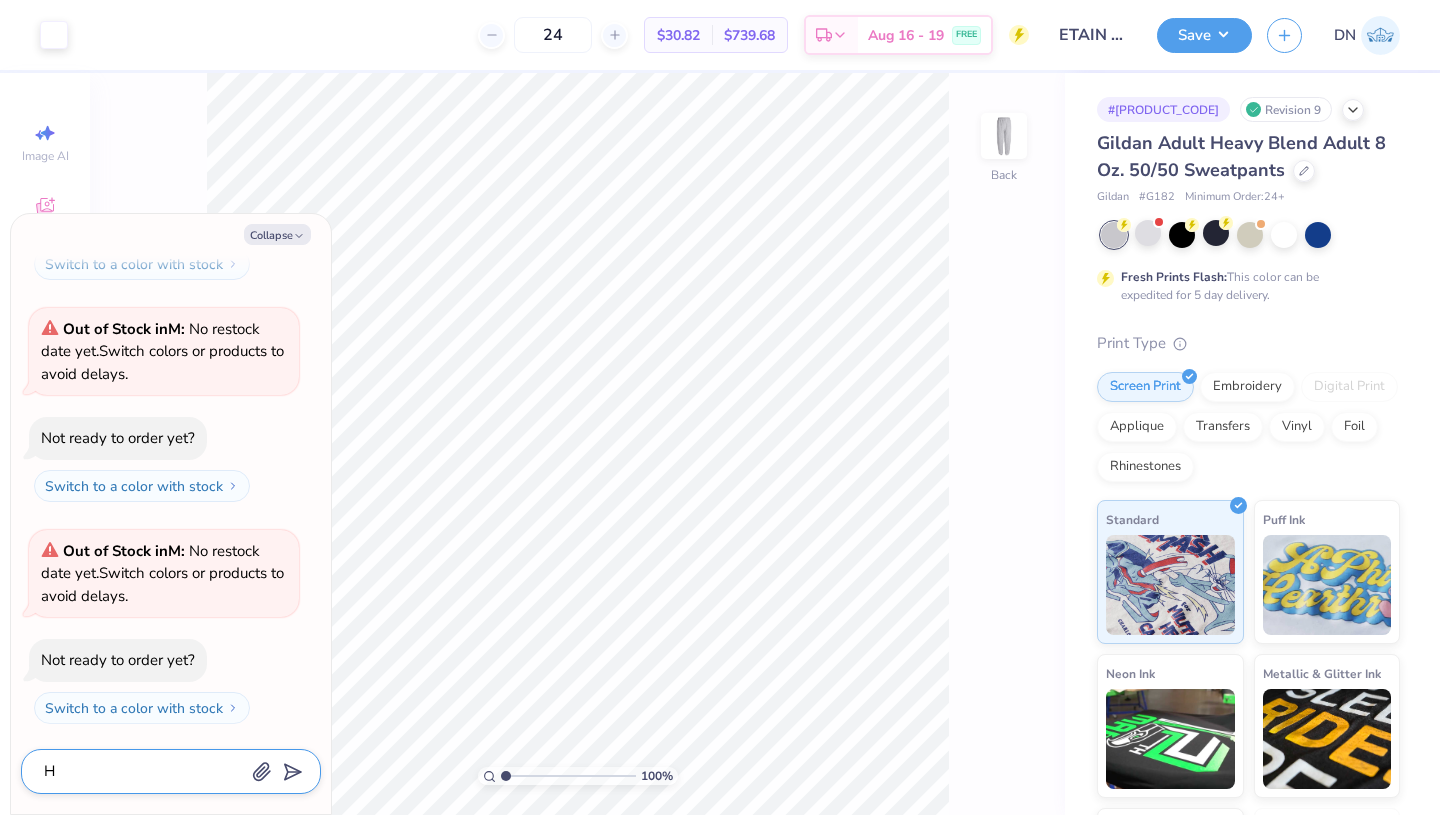 type on "Hi" 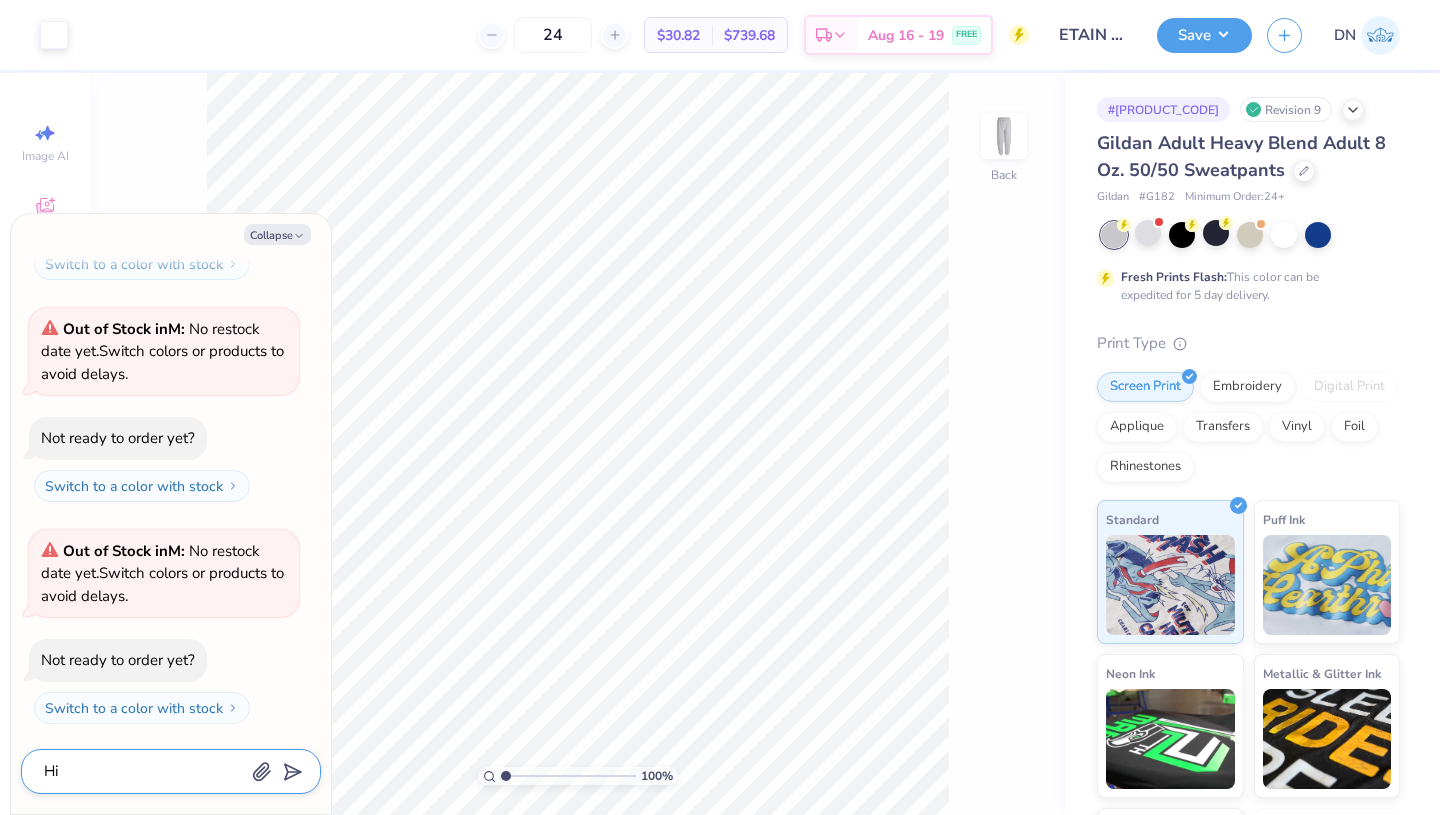type on "Hi!" 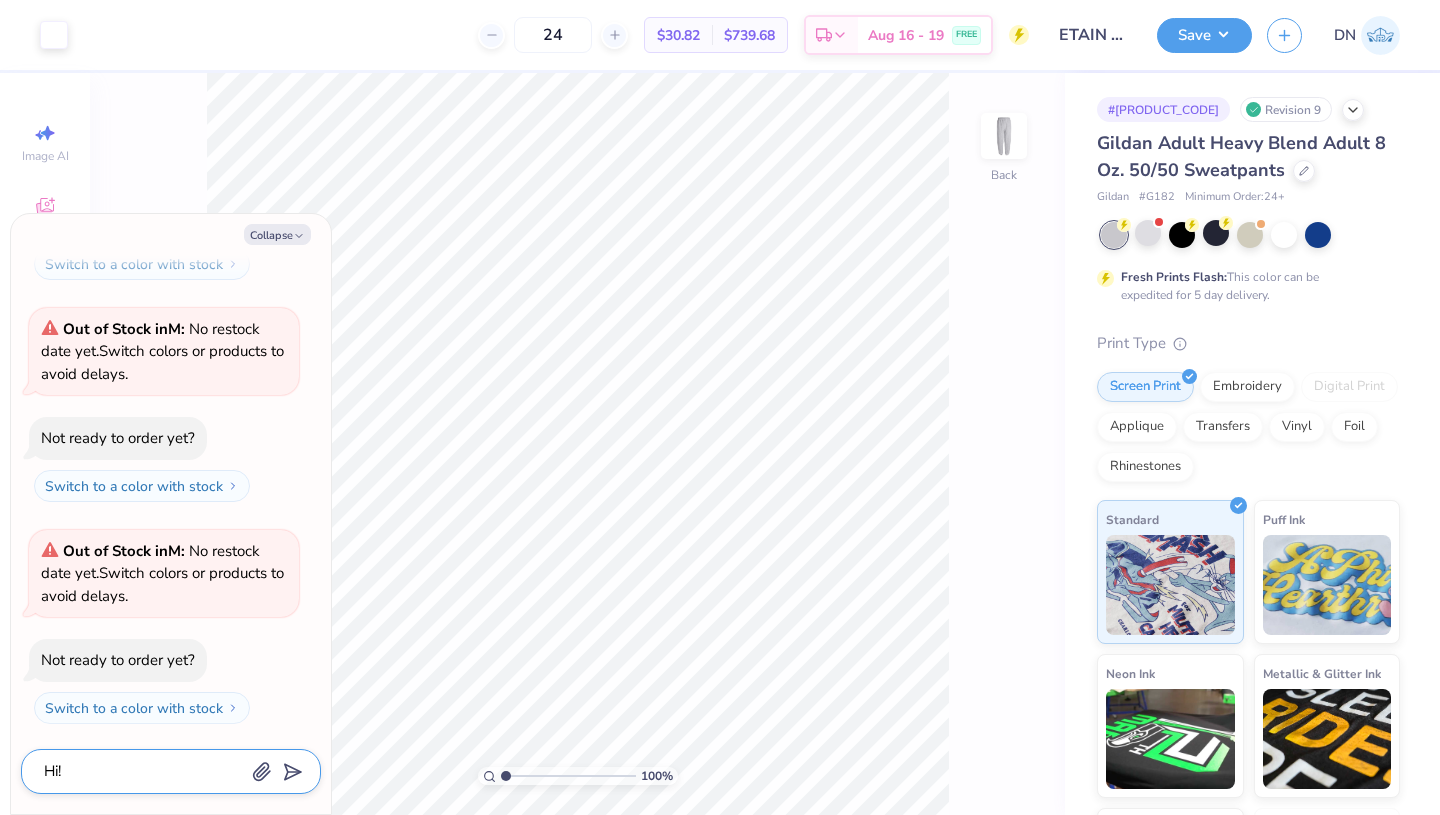 type on "Hi!" 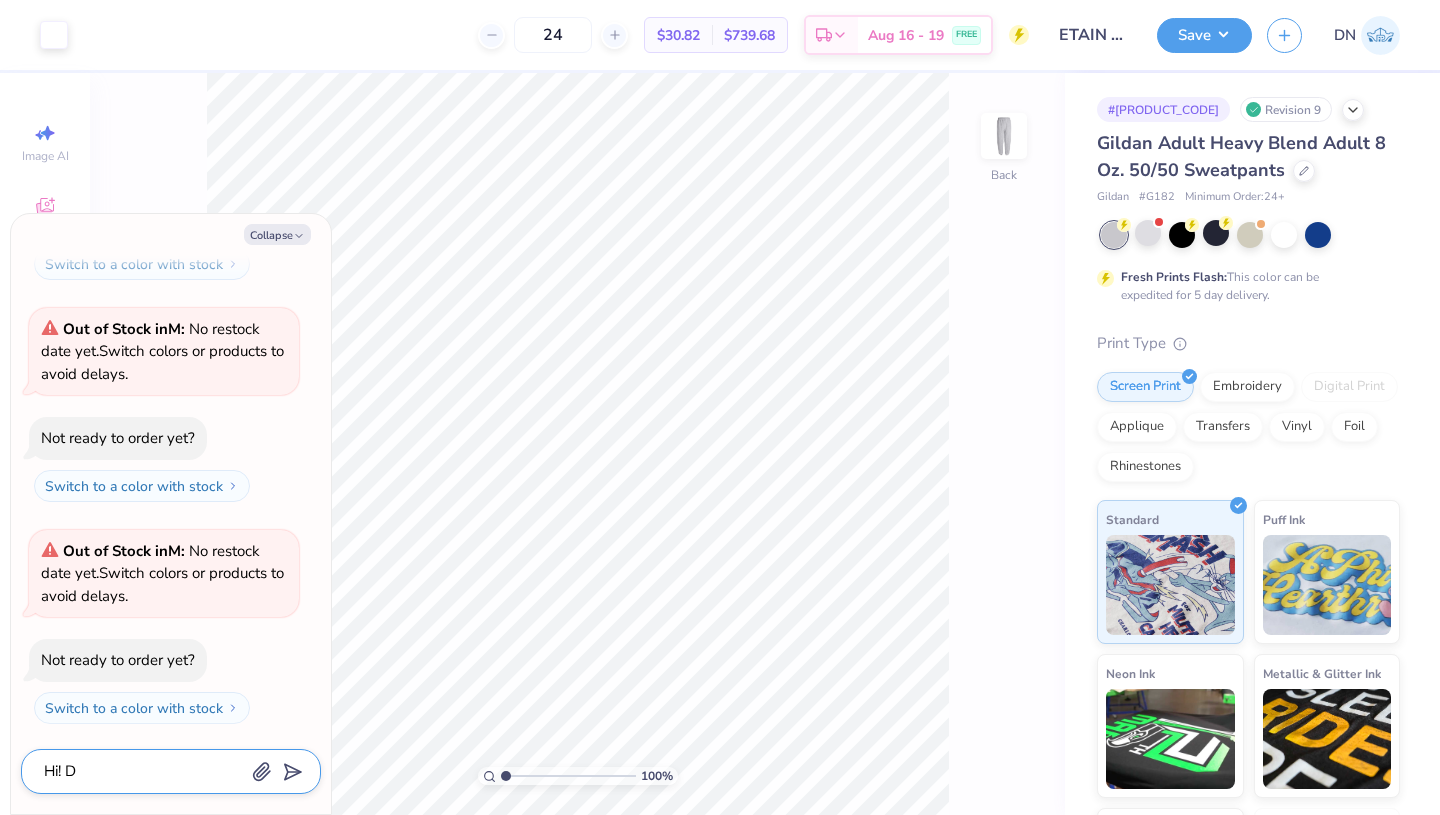 type on "Hi! Do" 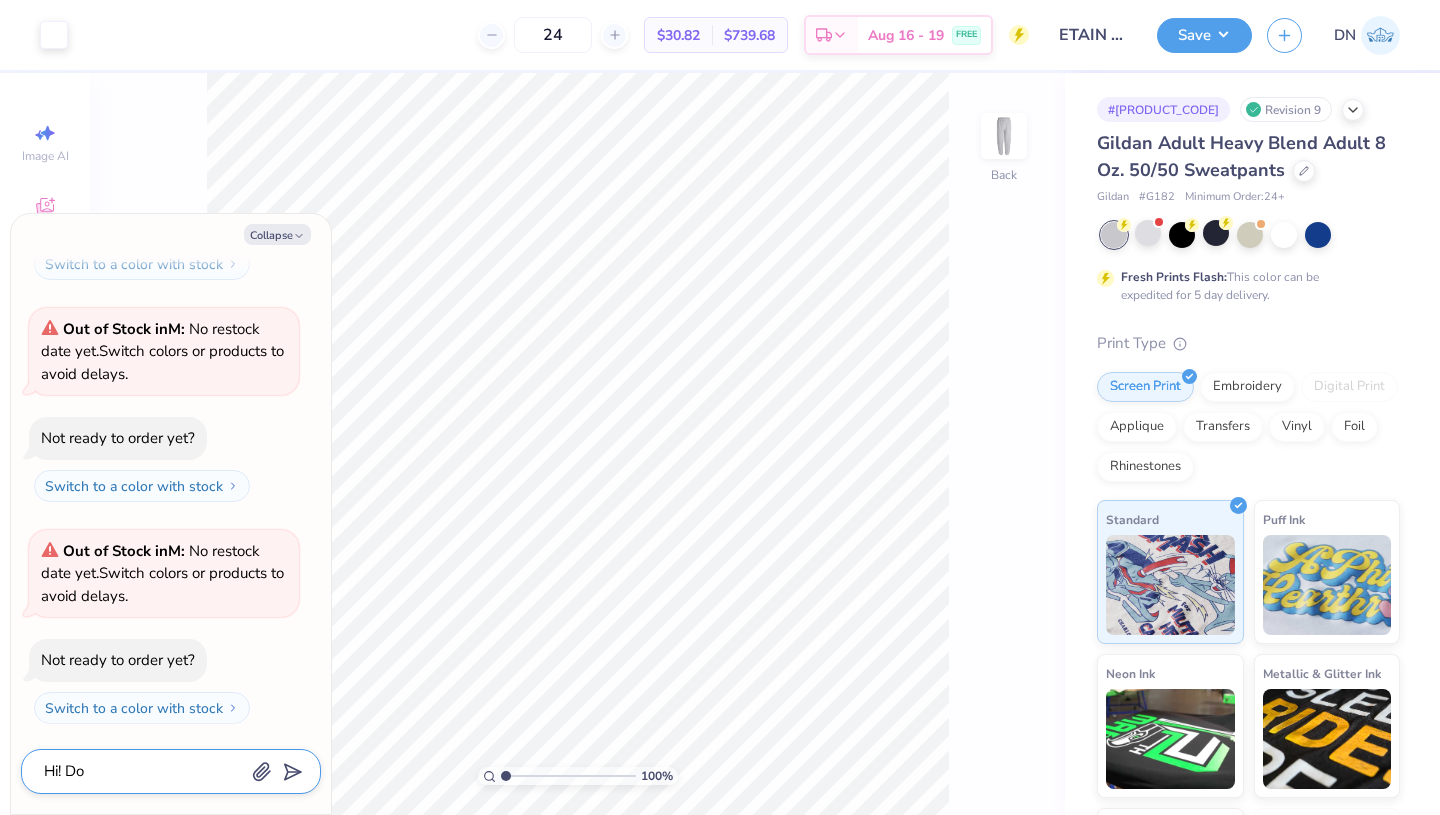 type on "Hi! Do" 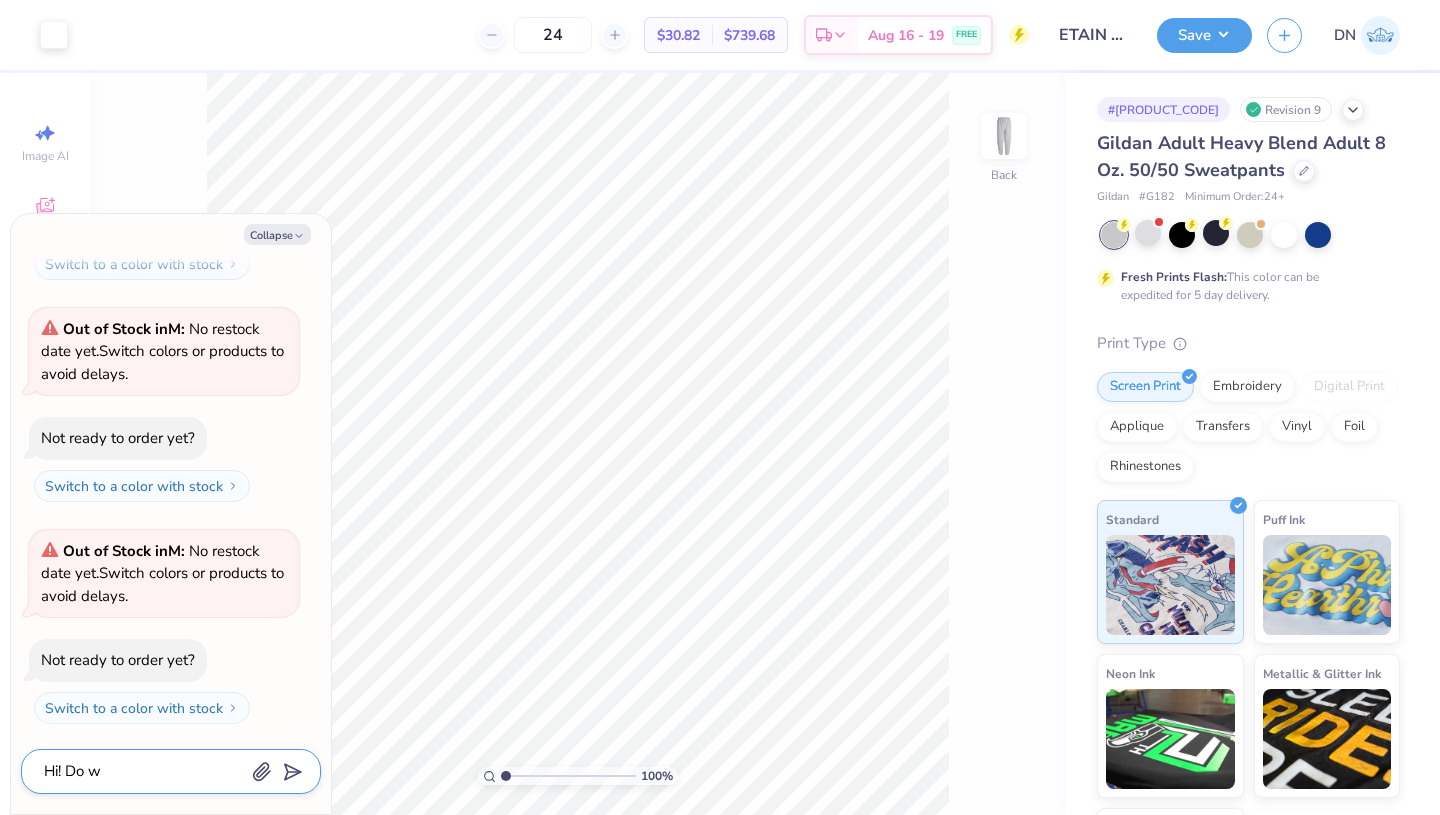 type on "Hi! Do we" 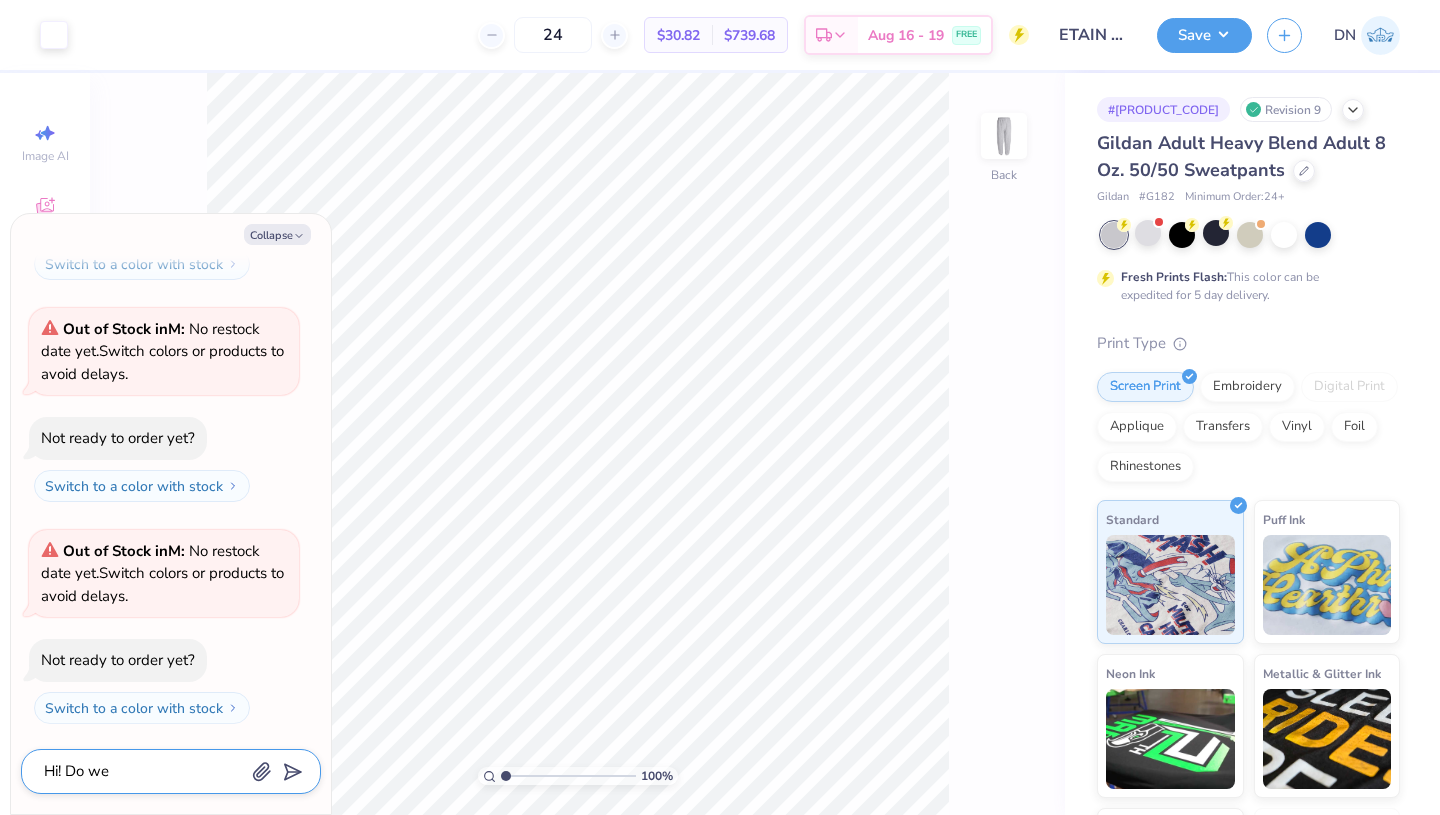 type on "Hi! Do wee" 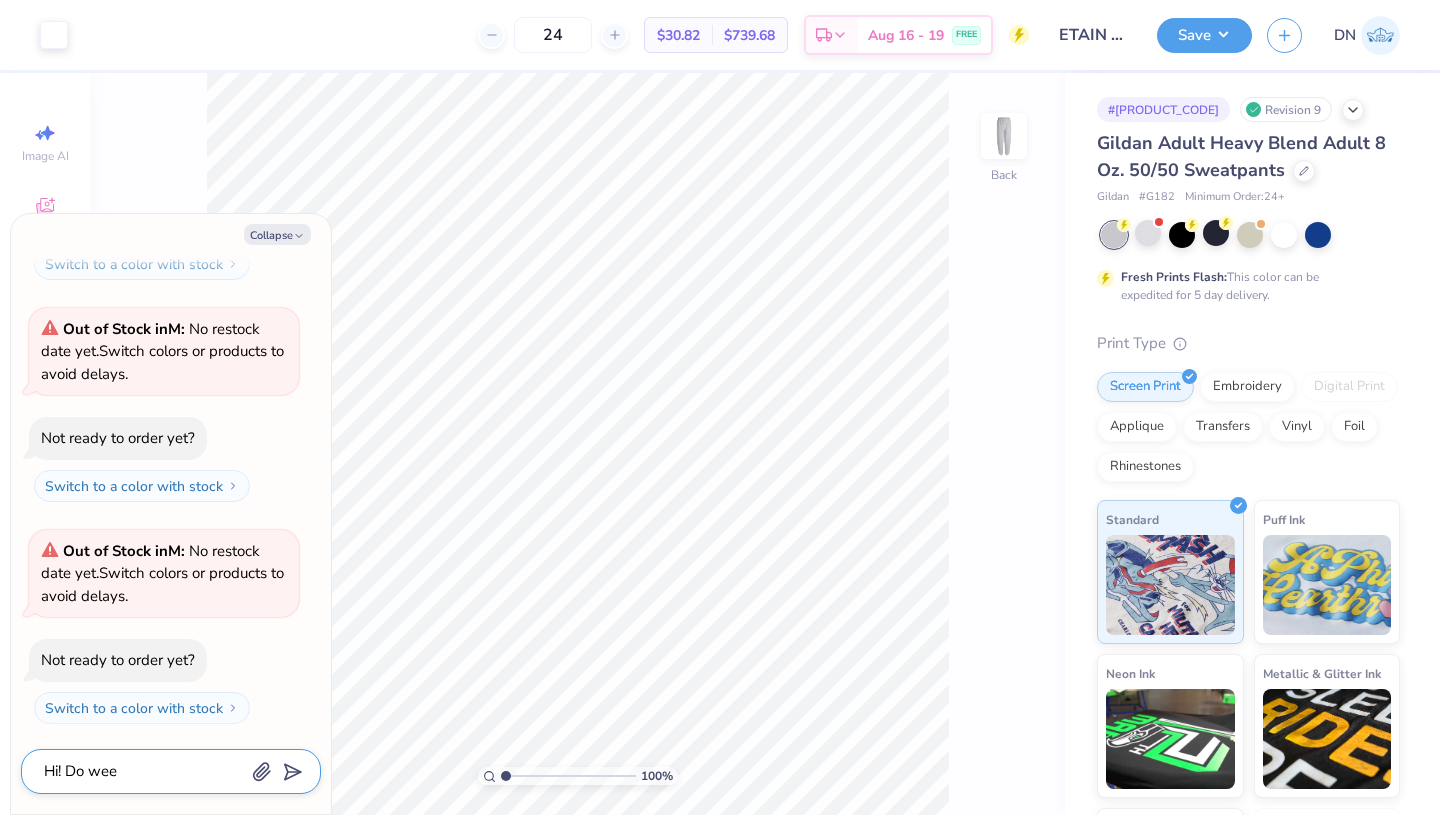 type on "Hi! Do wee" 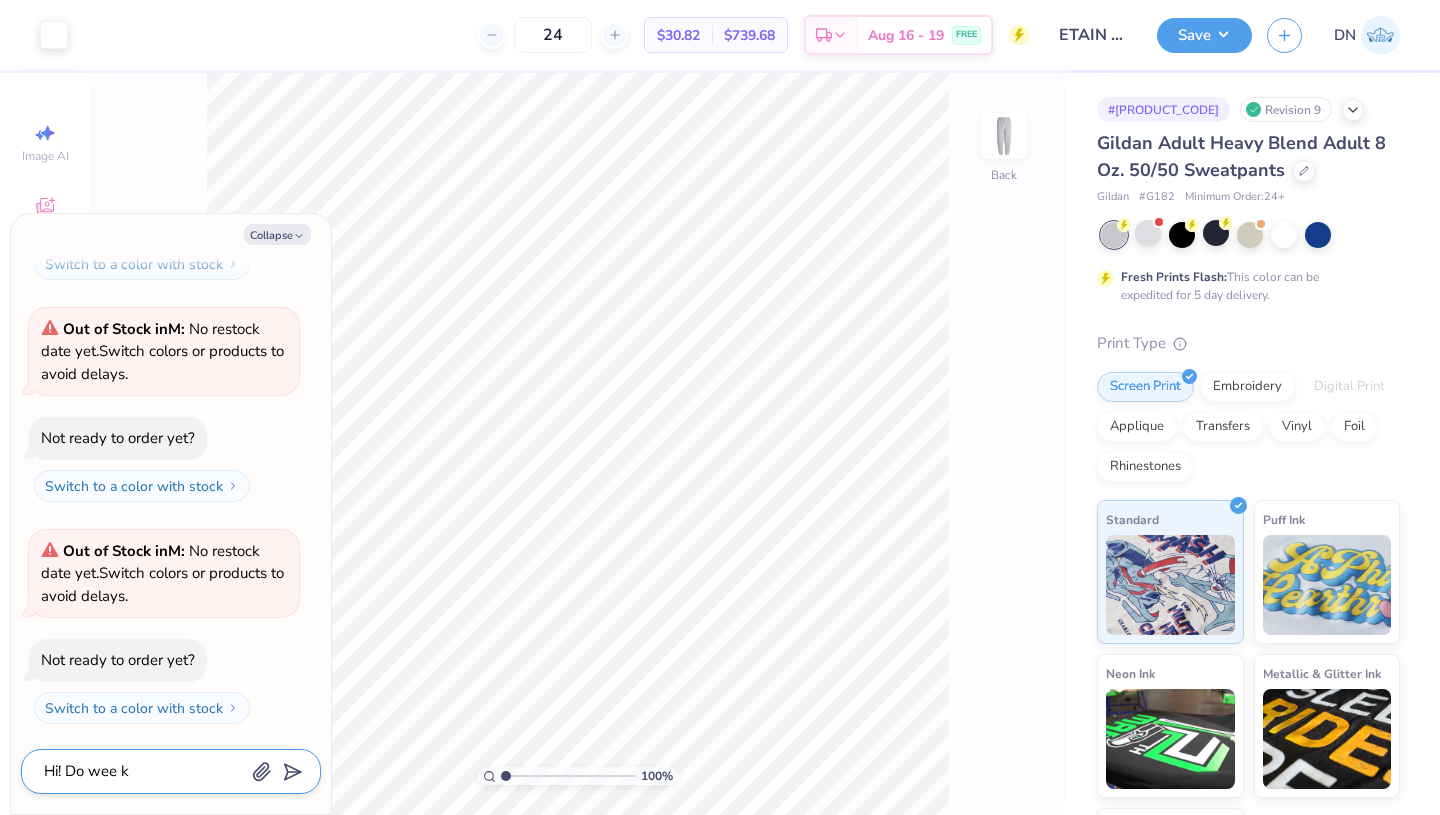 type on "Hi! Do wee kn" 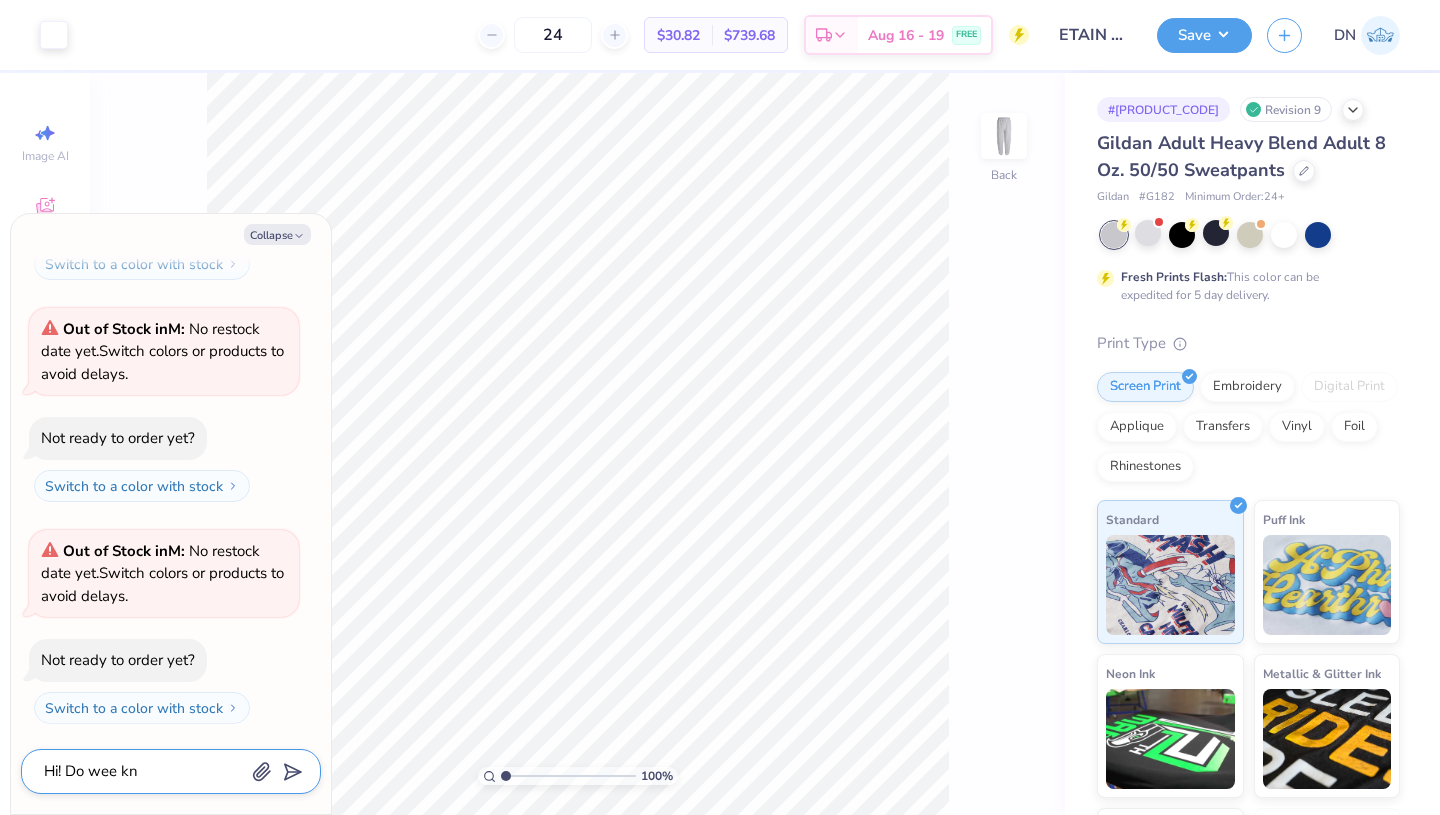 type on "Hi! Do wee kno" 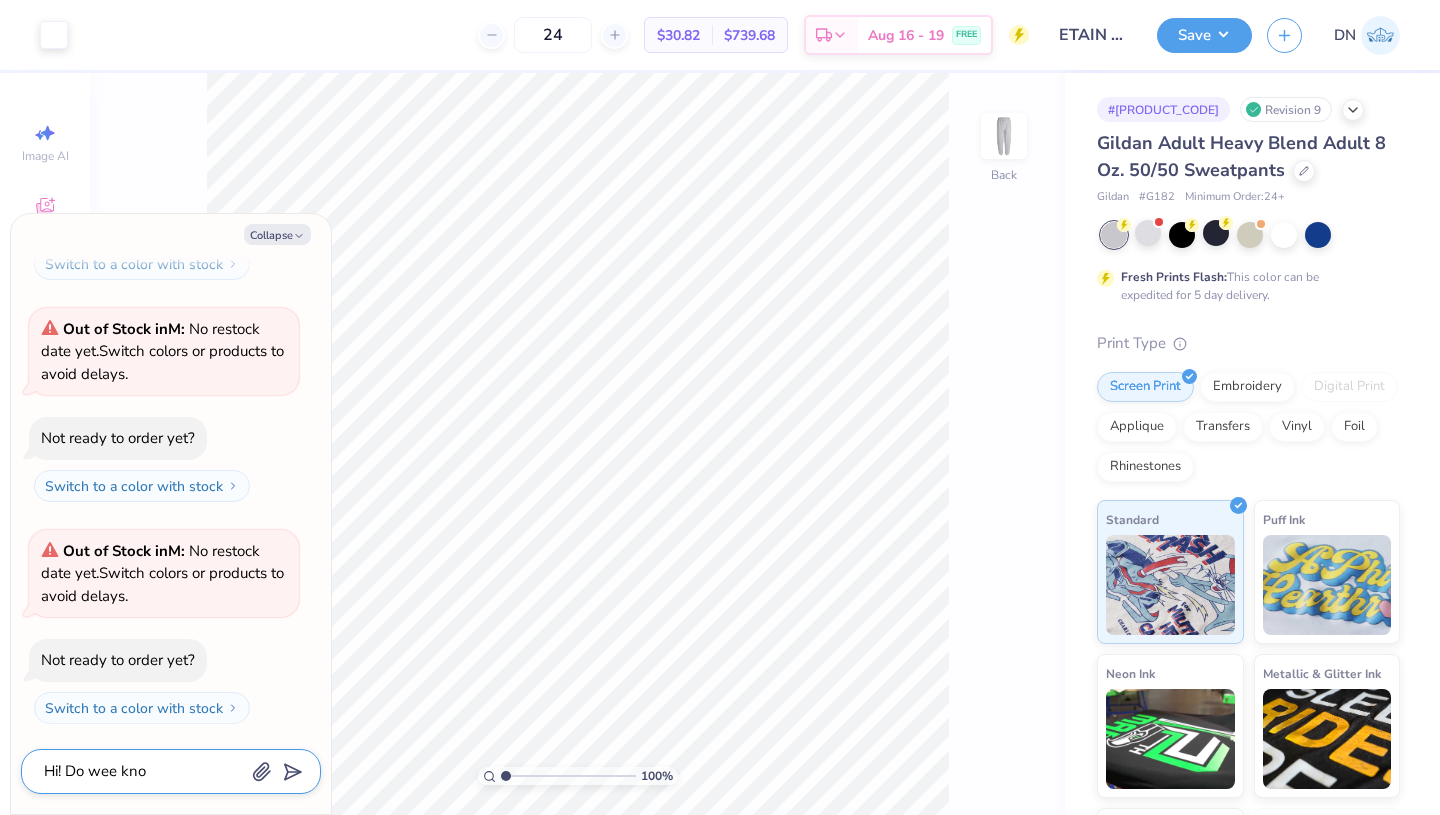 type on "Hi! Do wee know" 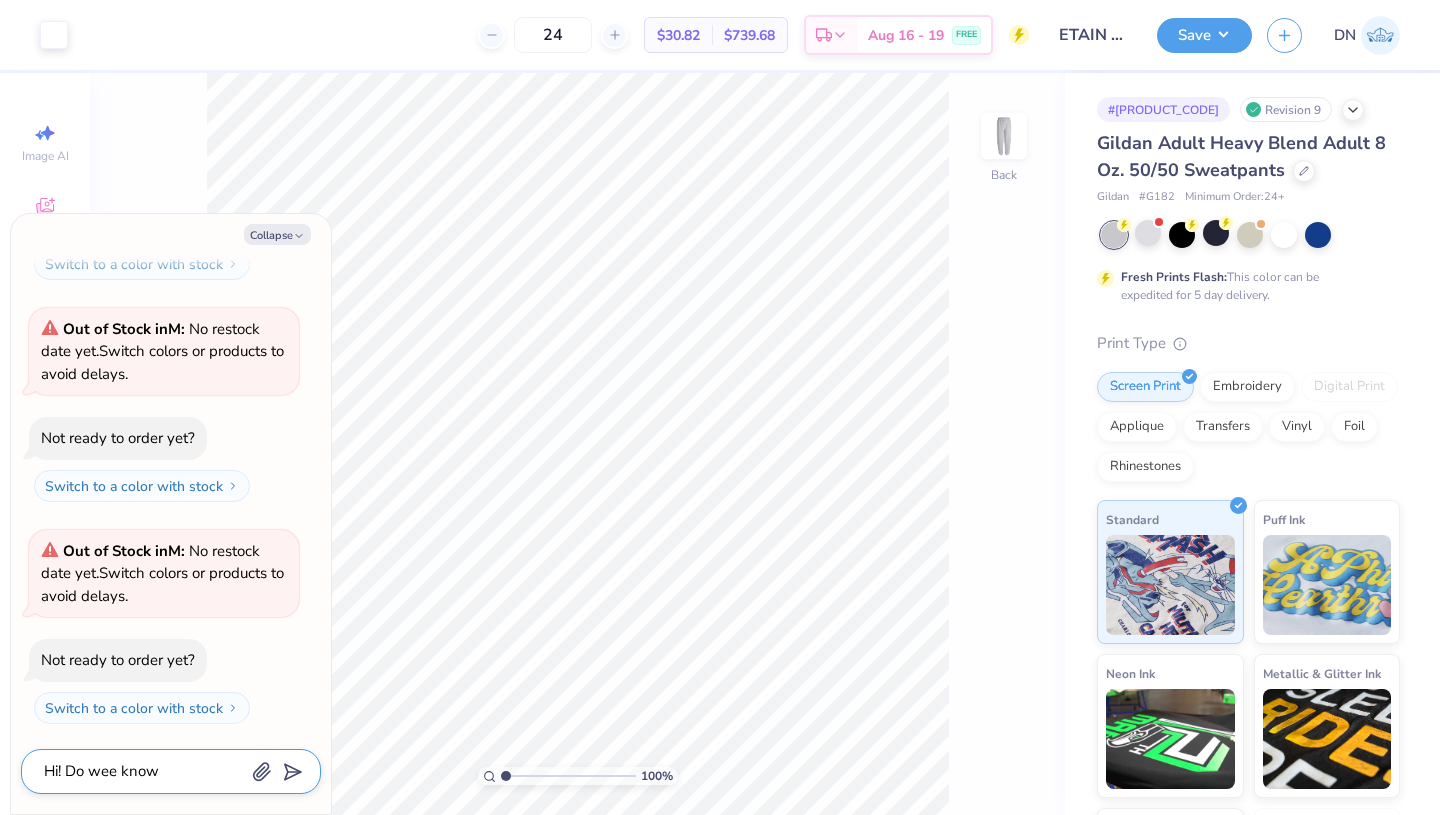 type on "Hi! Do wee know" 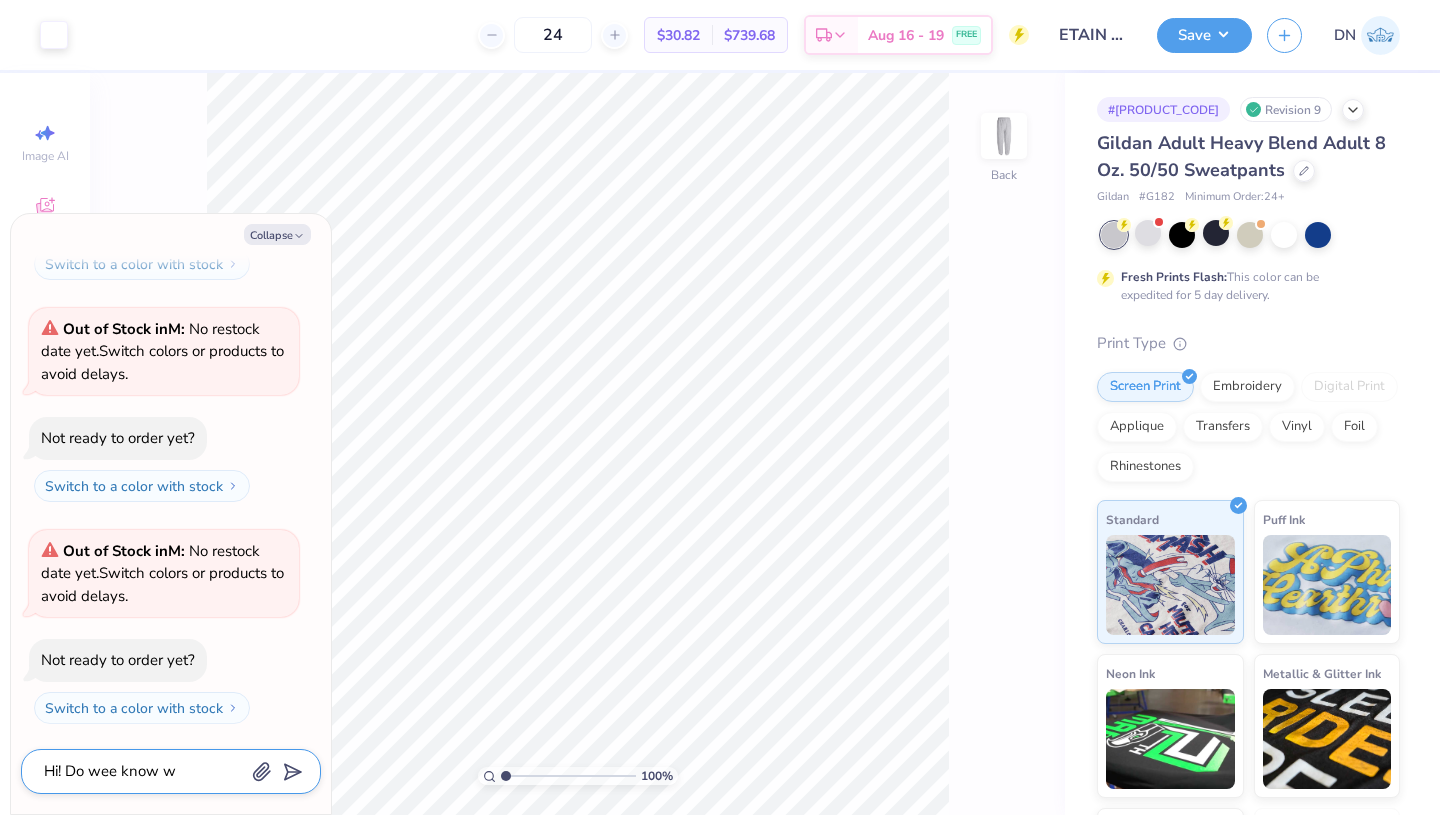 type on "Hi! Do wee know wh" 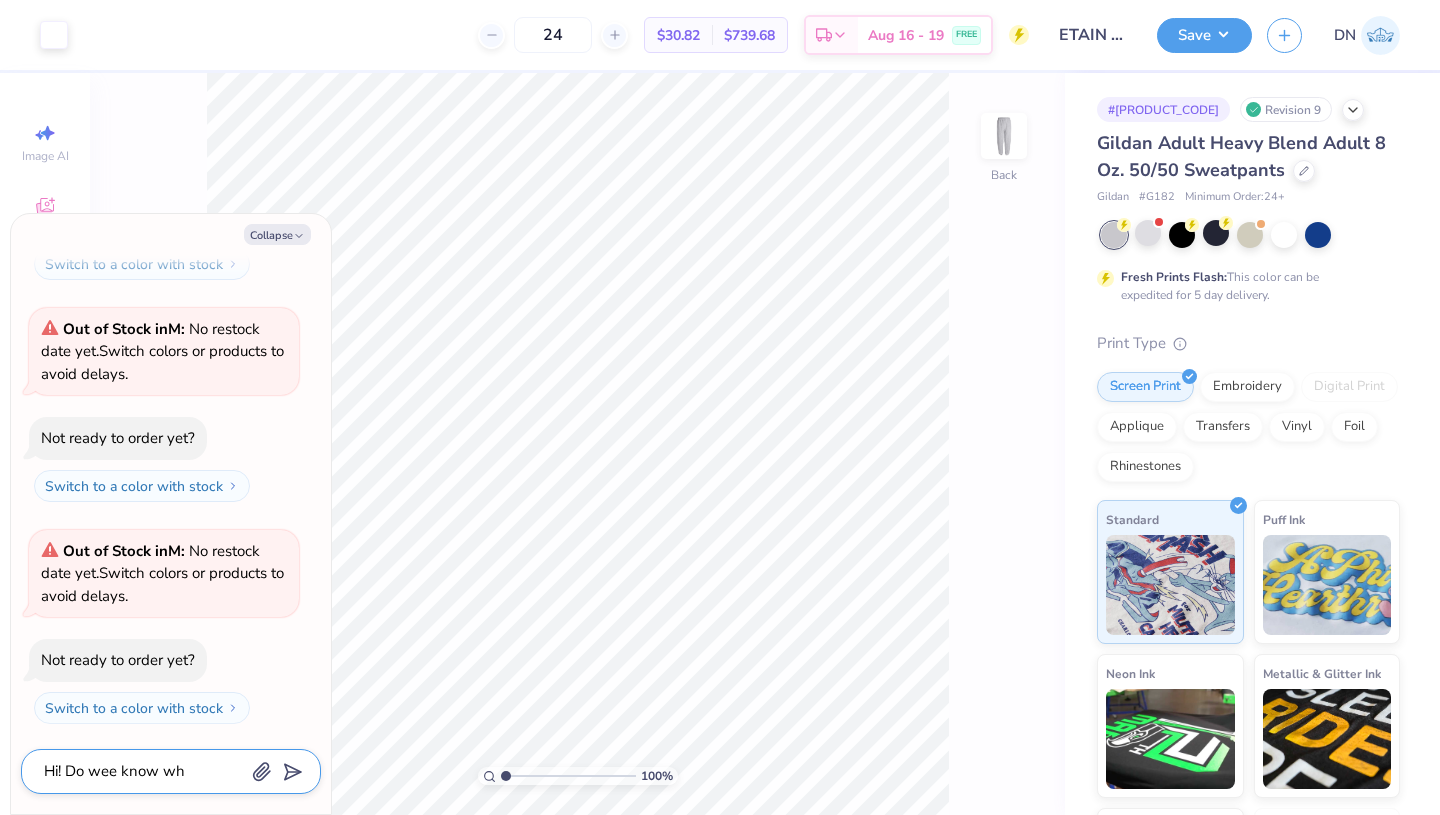 type on "x" 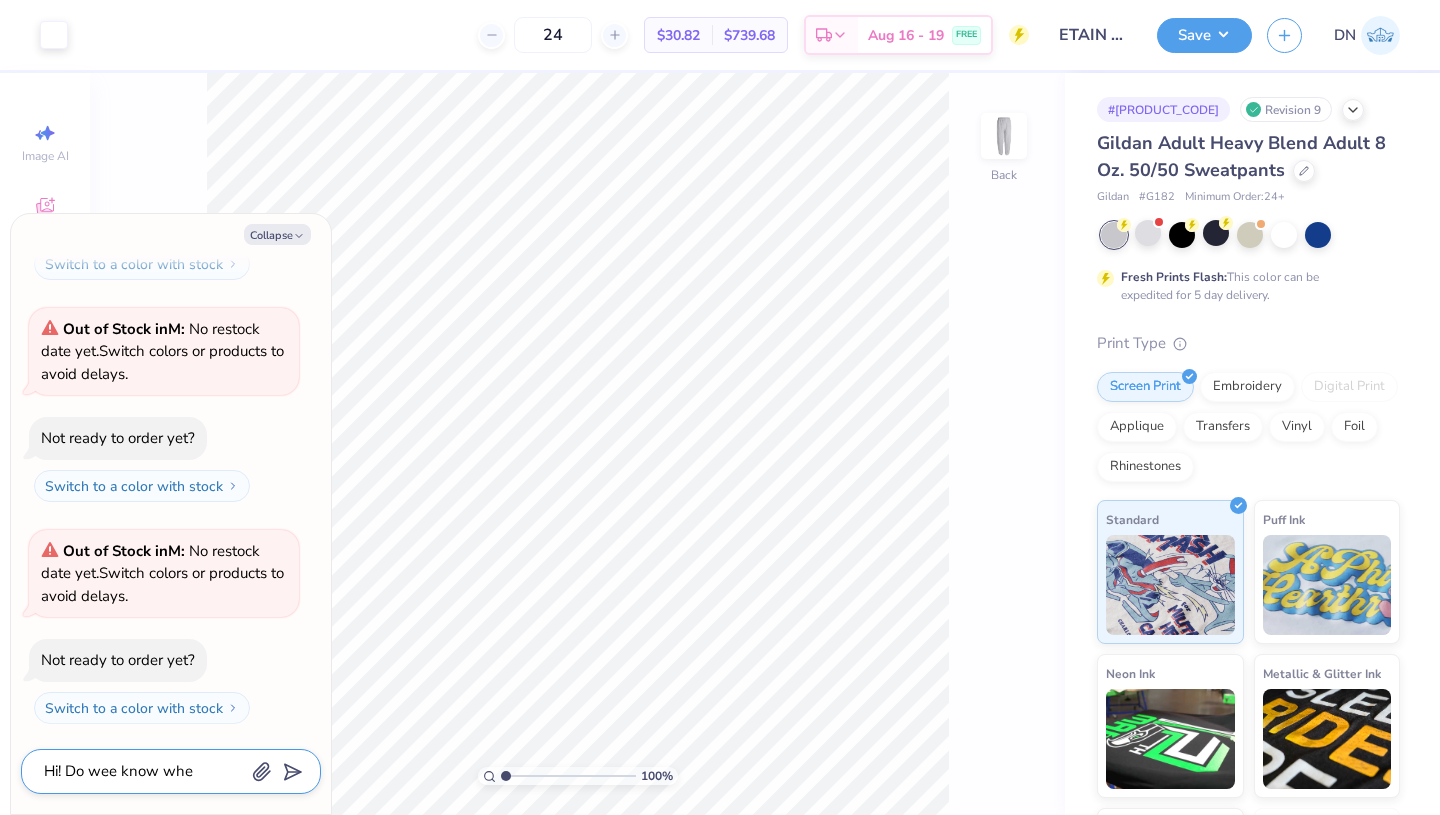 type on "Hi! Do wee know whee" 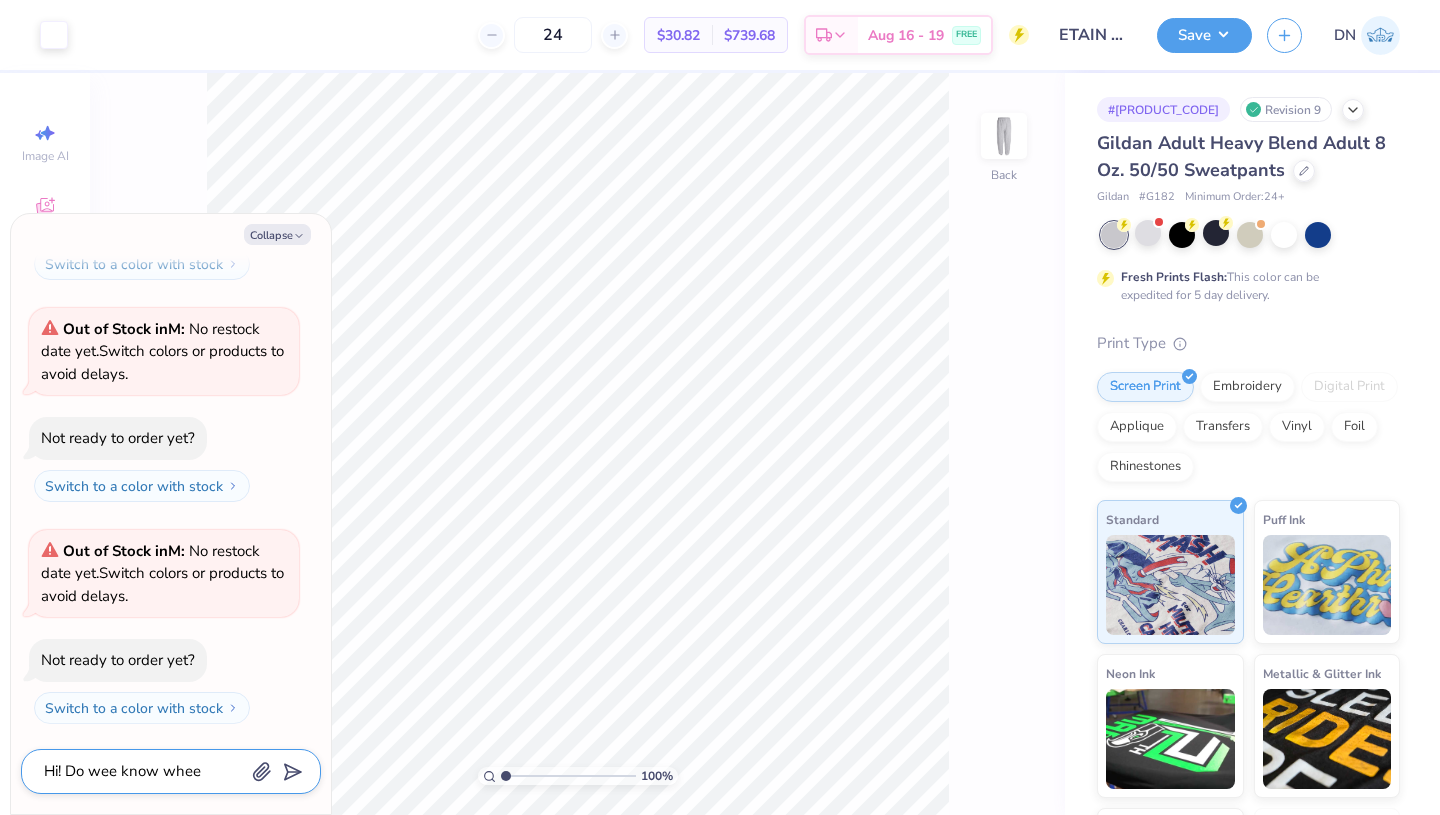 type on "Hi! Do wee know wheen" 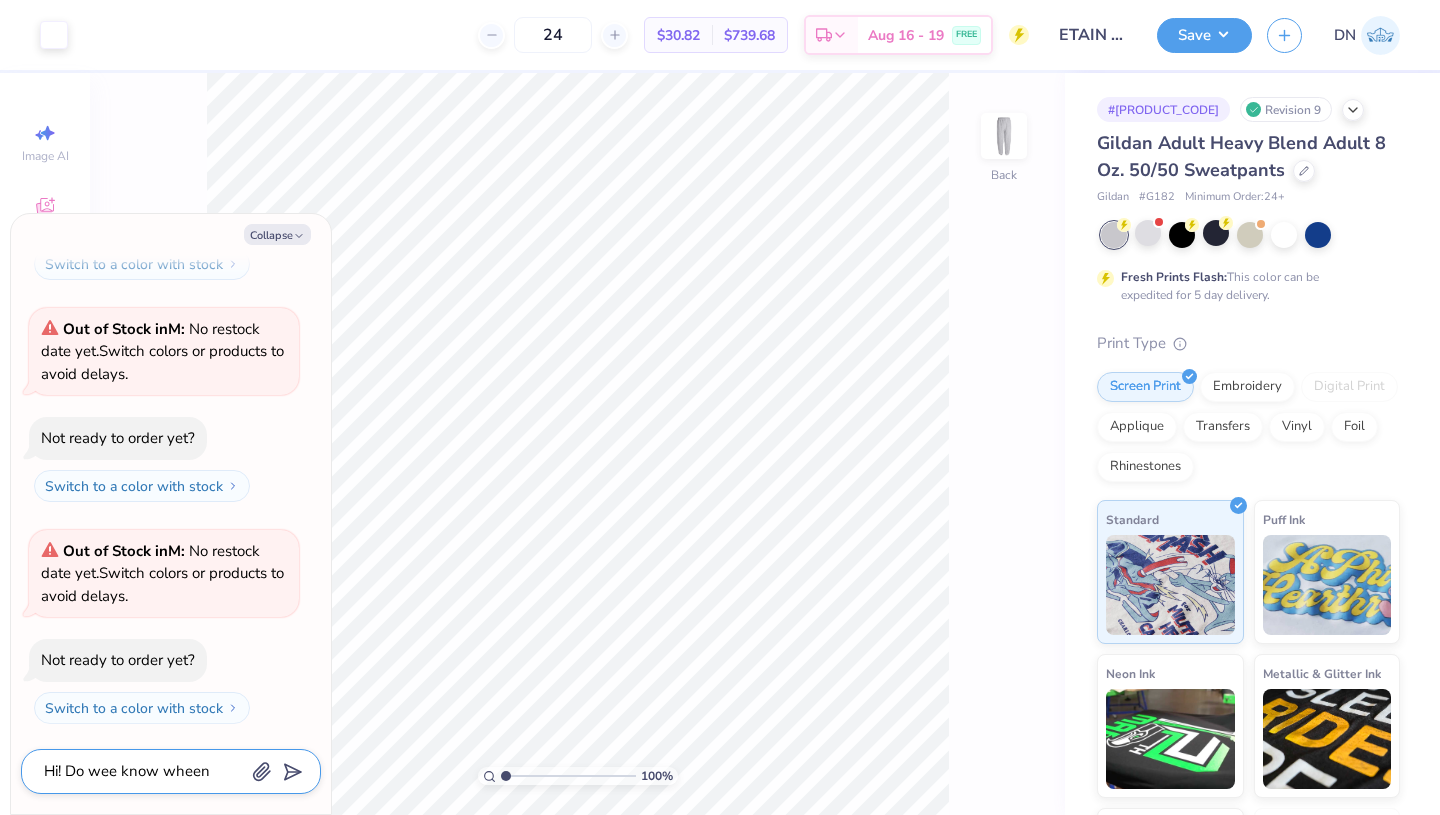 type on "Hi! Do wee know wheen" 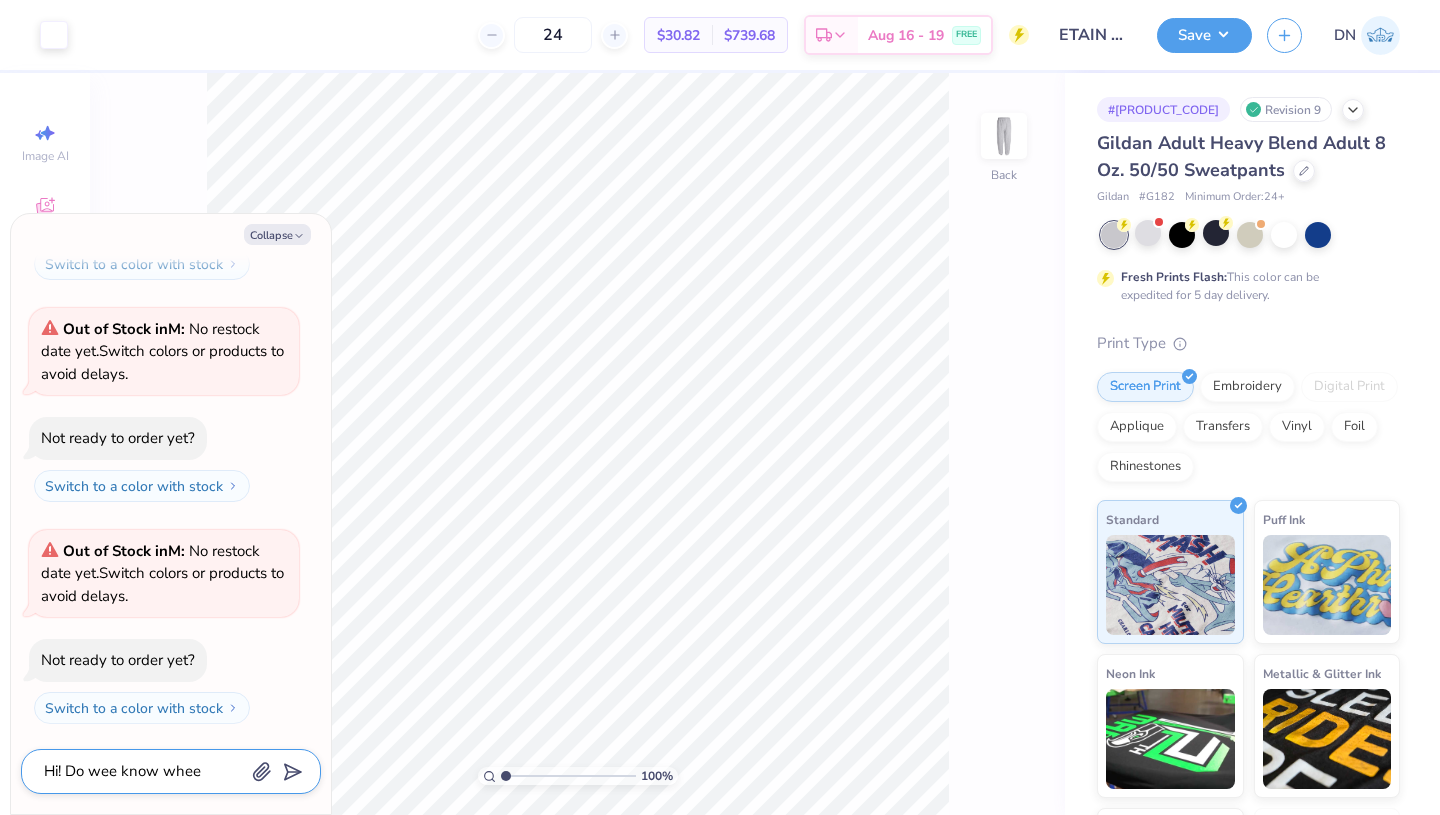 type on "Hi! Do wee know whe" 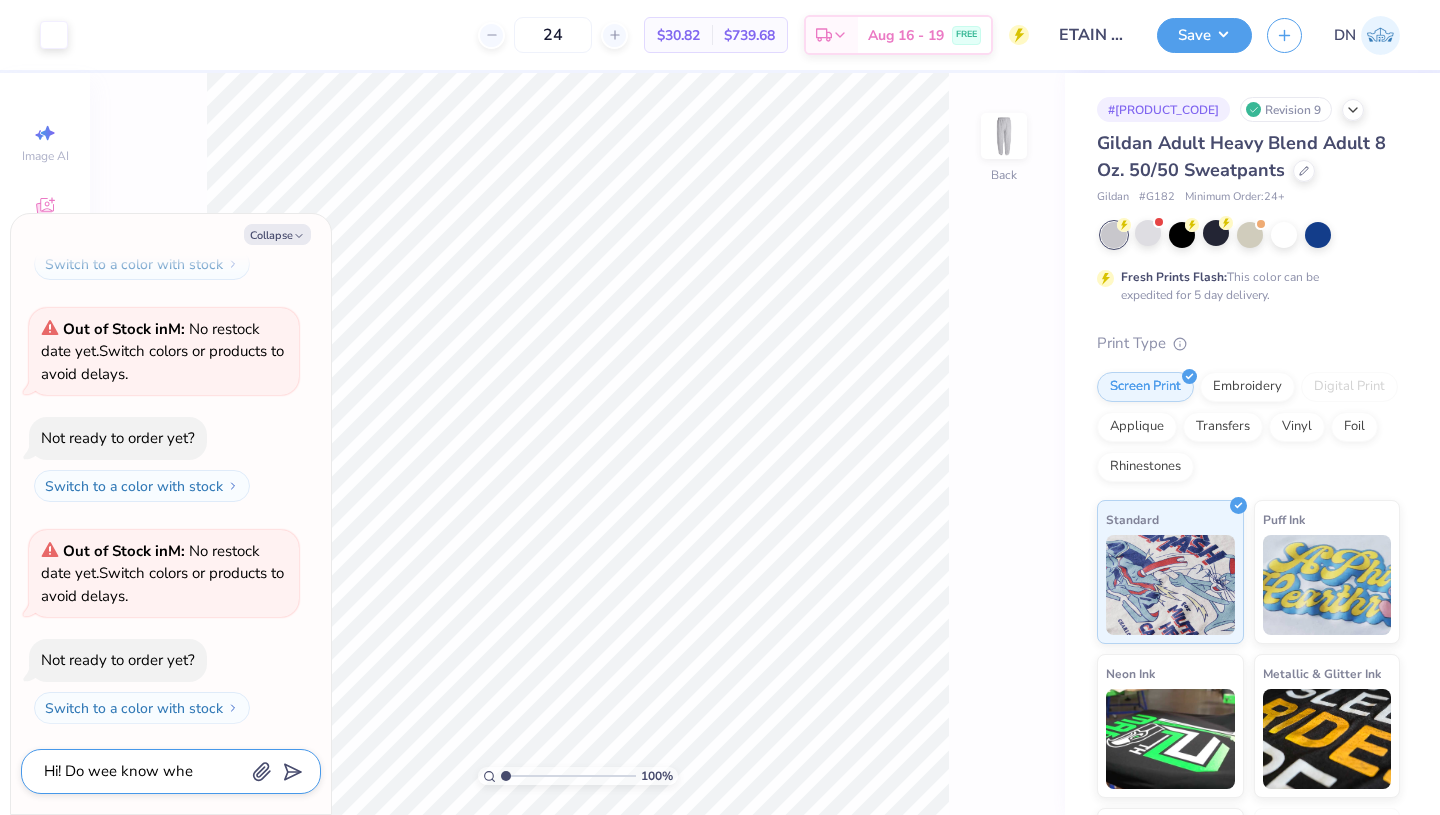 type on "Hi! Do wee know when" 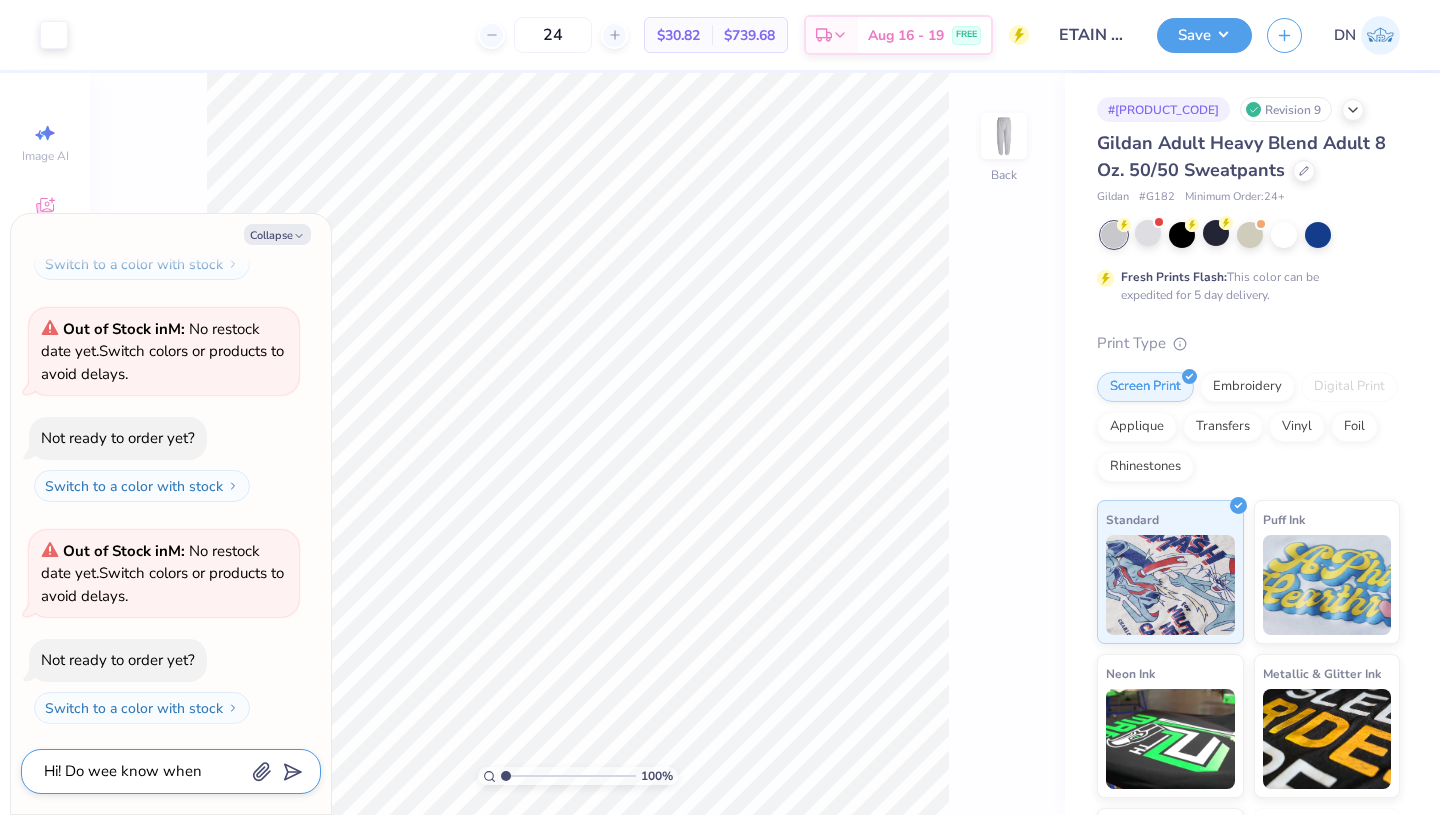 type on "x" 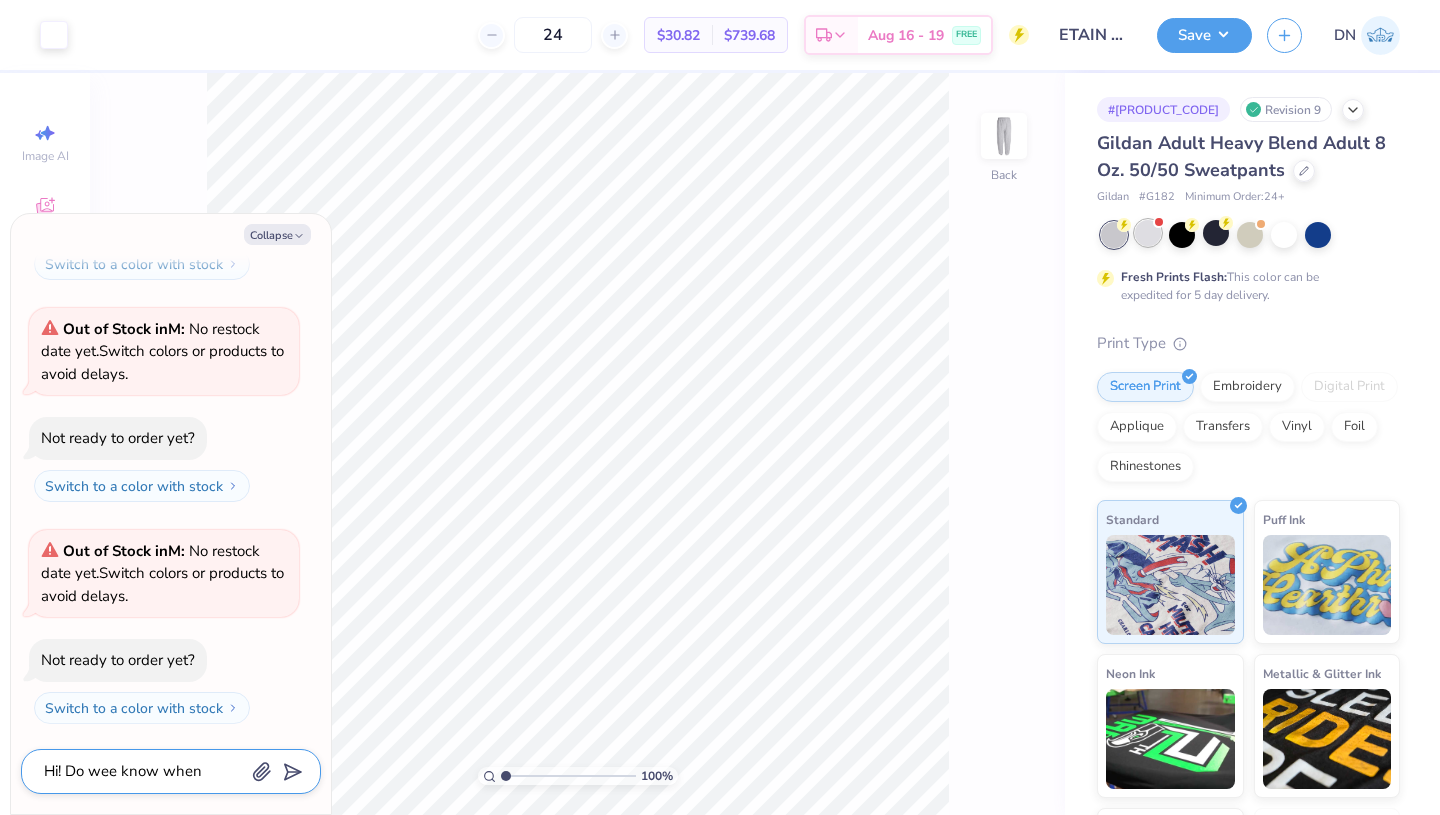 type on "Hi! Do wee know when" 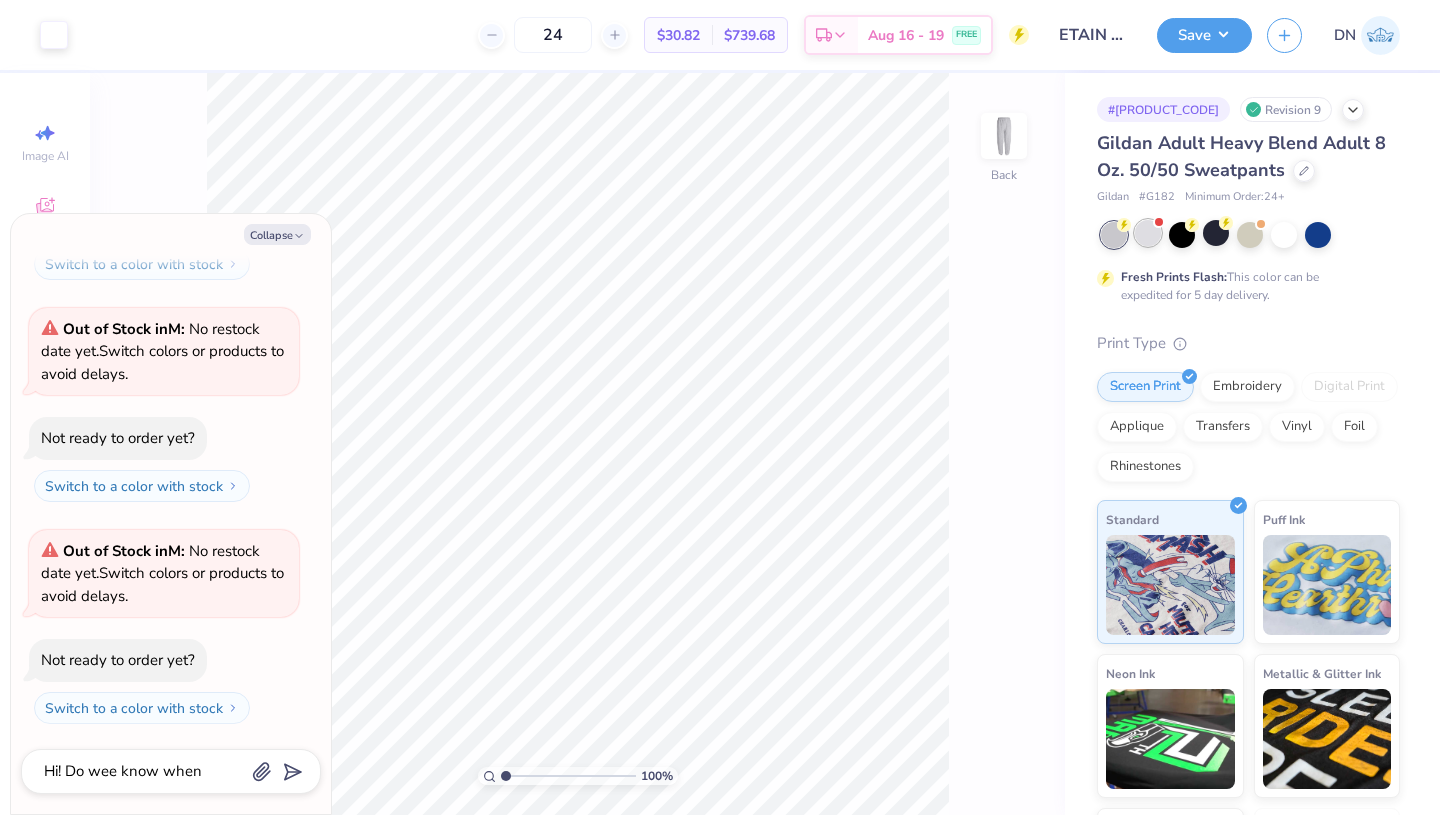click at bounding box center (1148, 233) 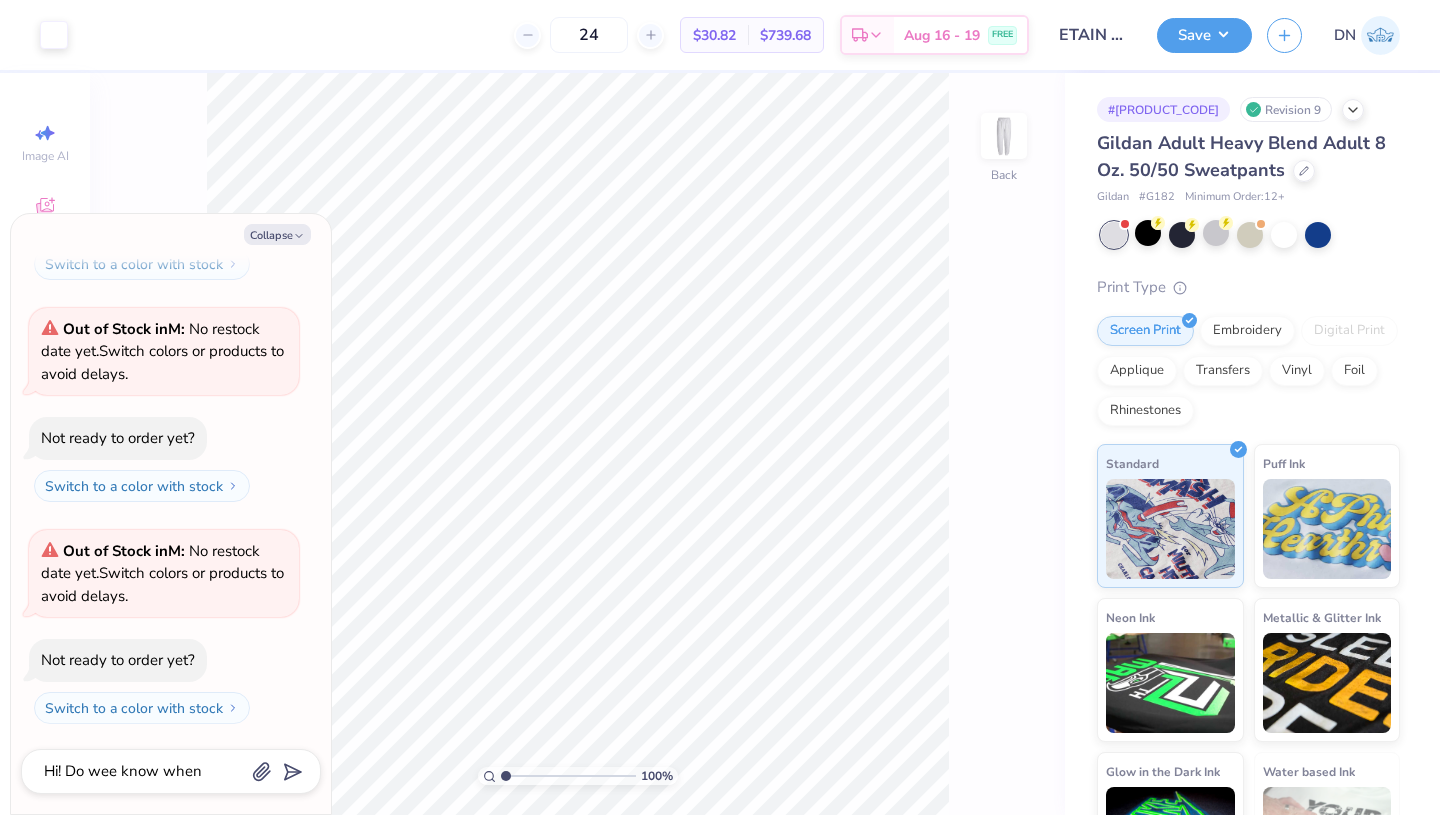 scroll, scrollTop: 700, scrollLeft: 0, axis: vertical 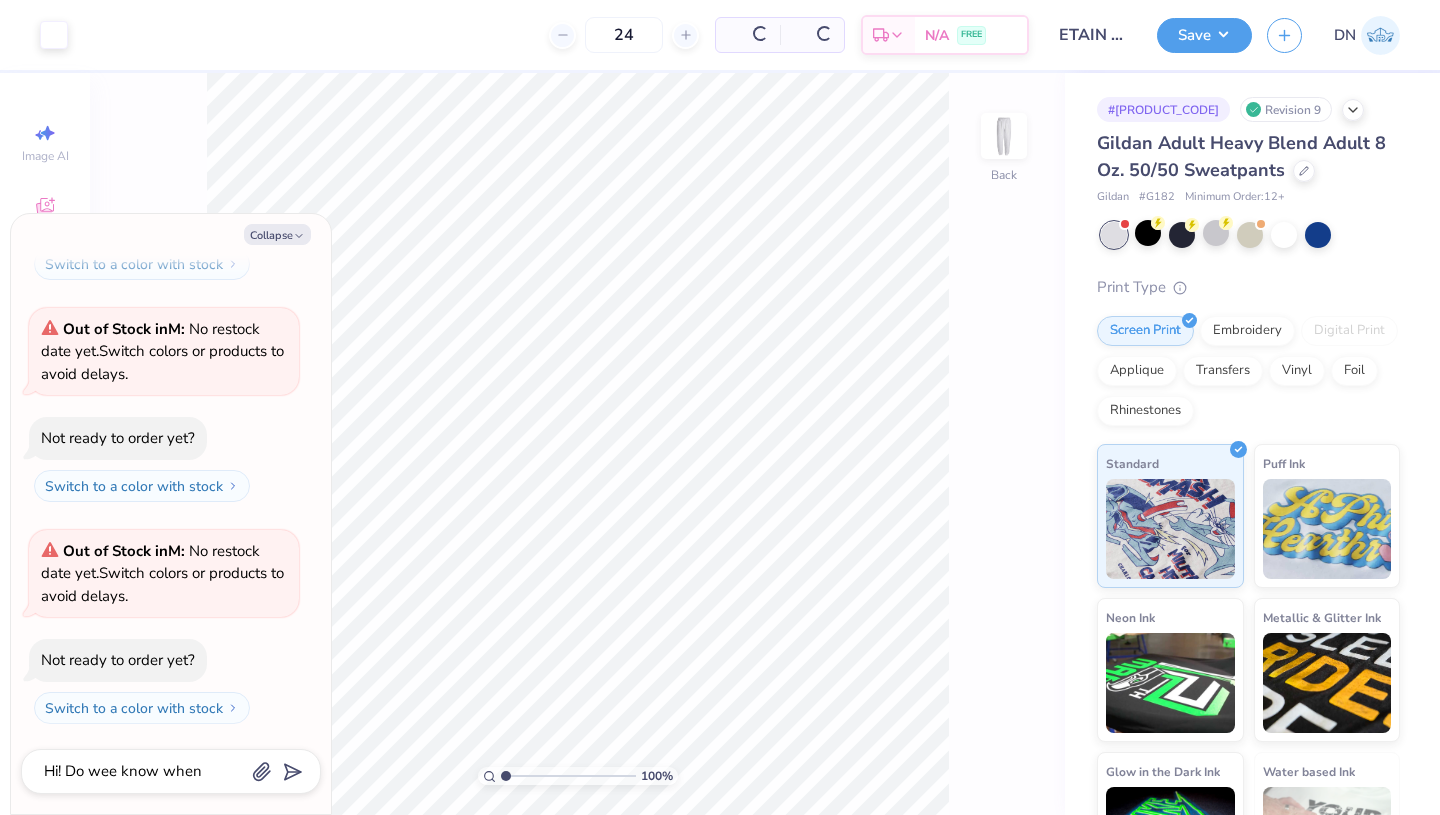 type on "x" 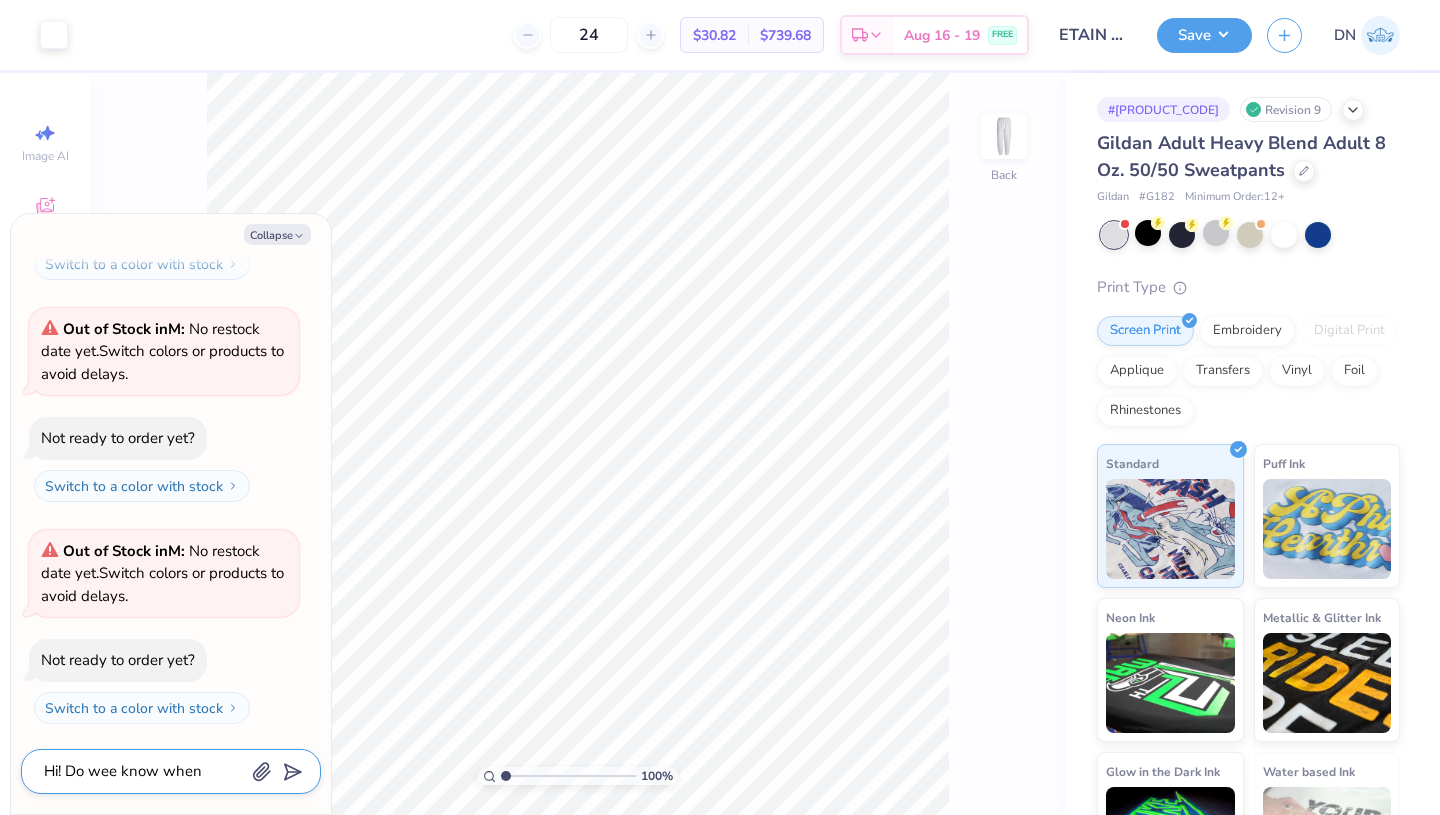 click on "Hi! Do wee know when" at bounding box center [143, 771] 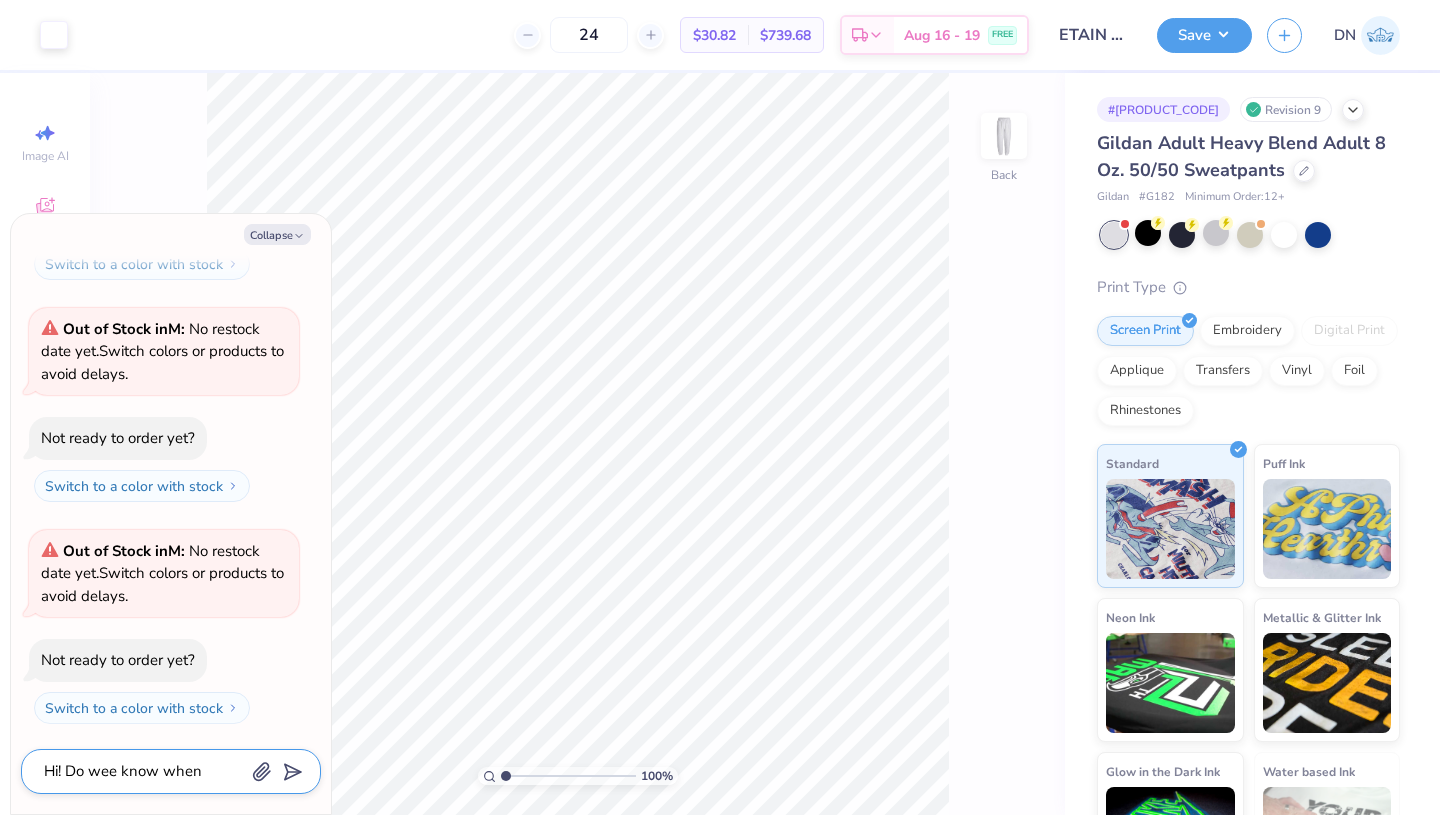 type on "Hi! Do wee know when A" 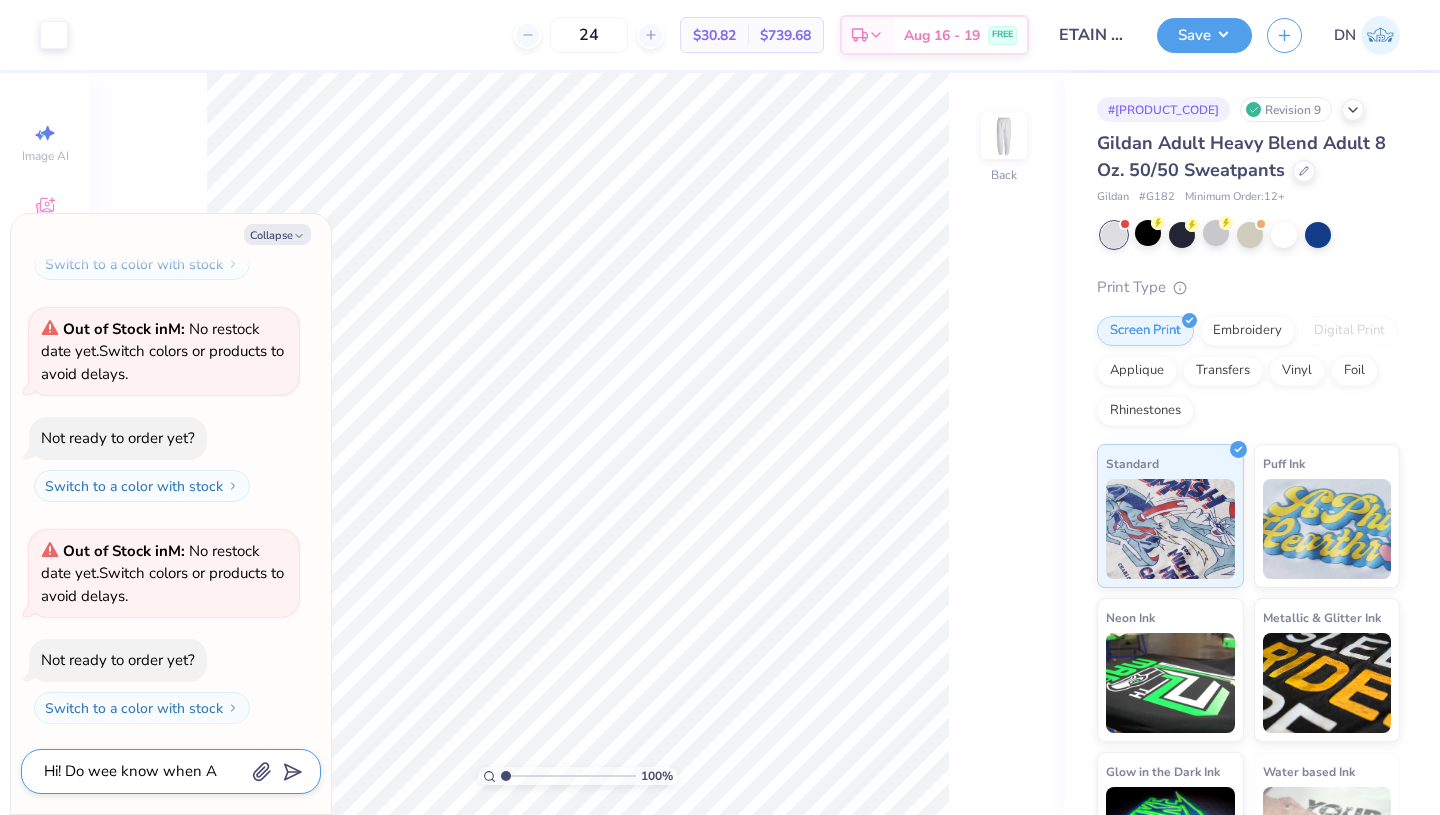 type on "Hi! Do wee know when As" 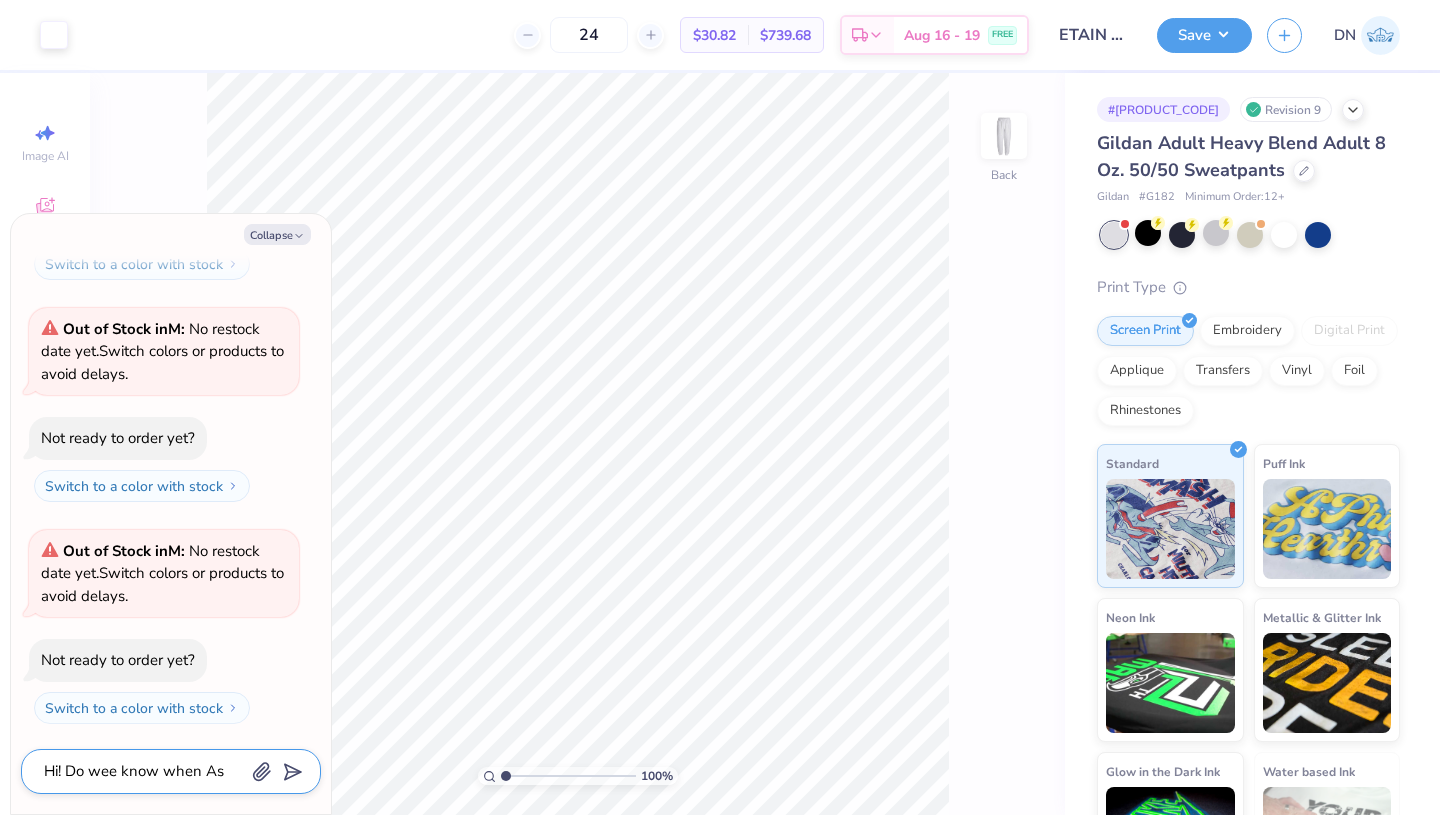 type on "Hi! Do wee know when Ash" 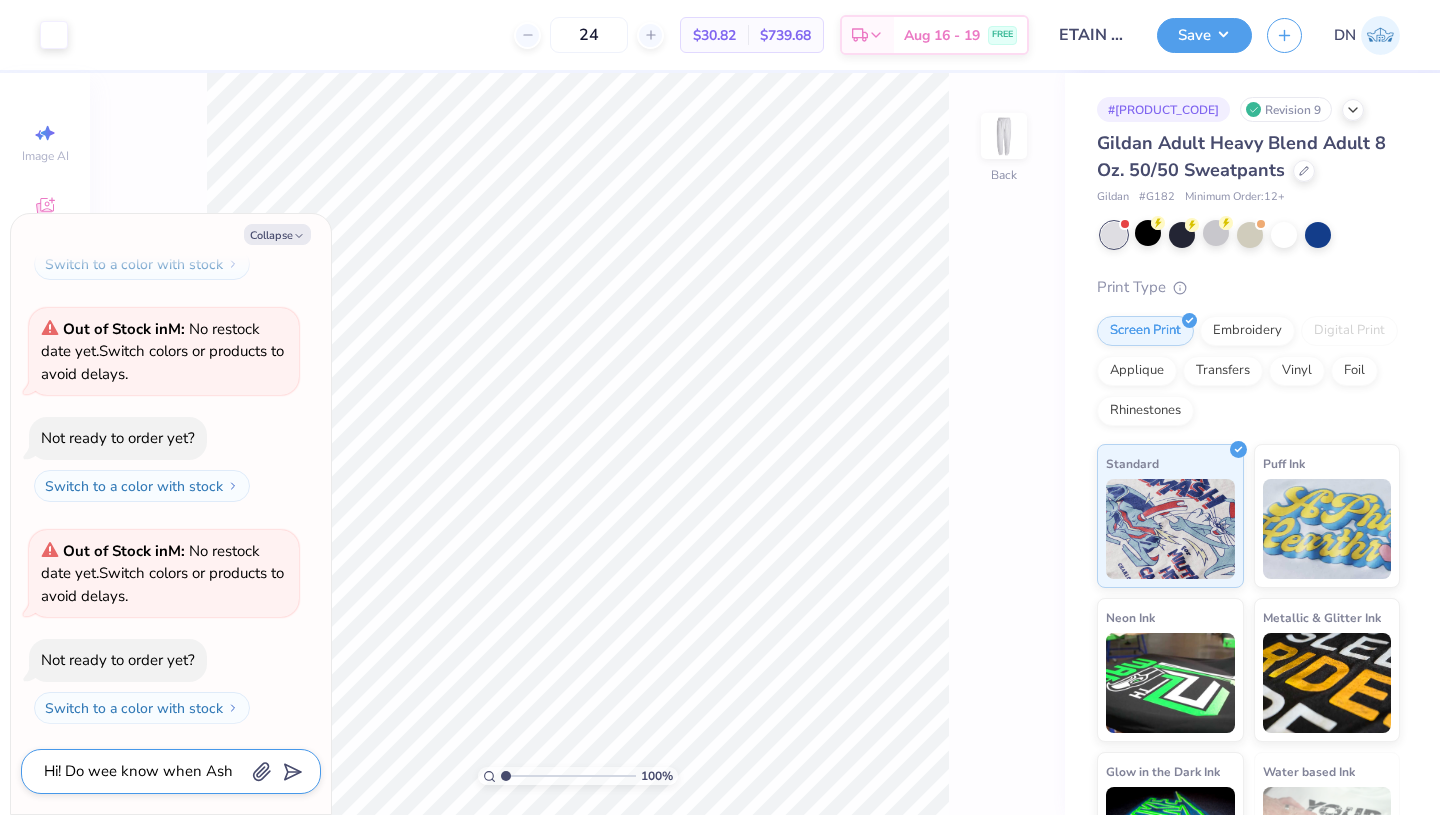type on "Hi! Do wee know when Ash" 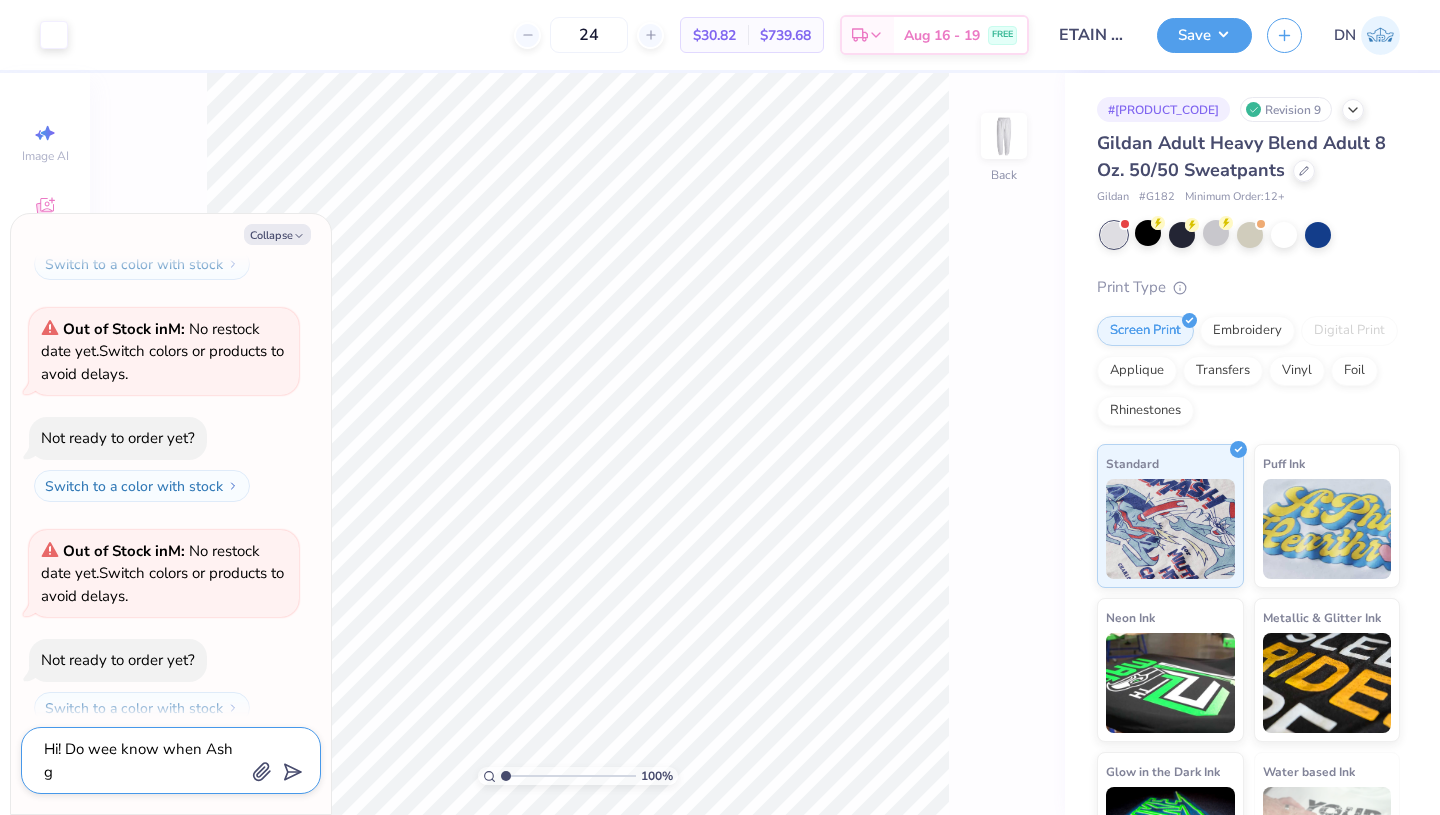 type on "Hi! Do wee know when Ash gr" 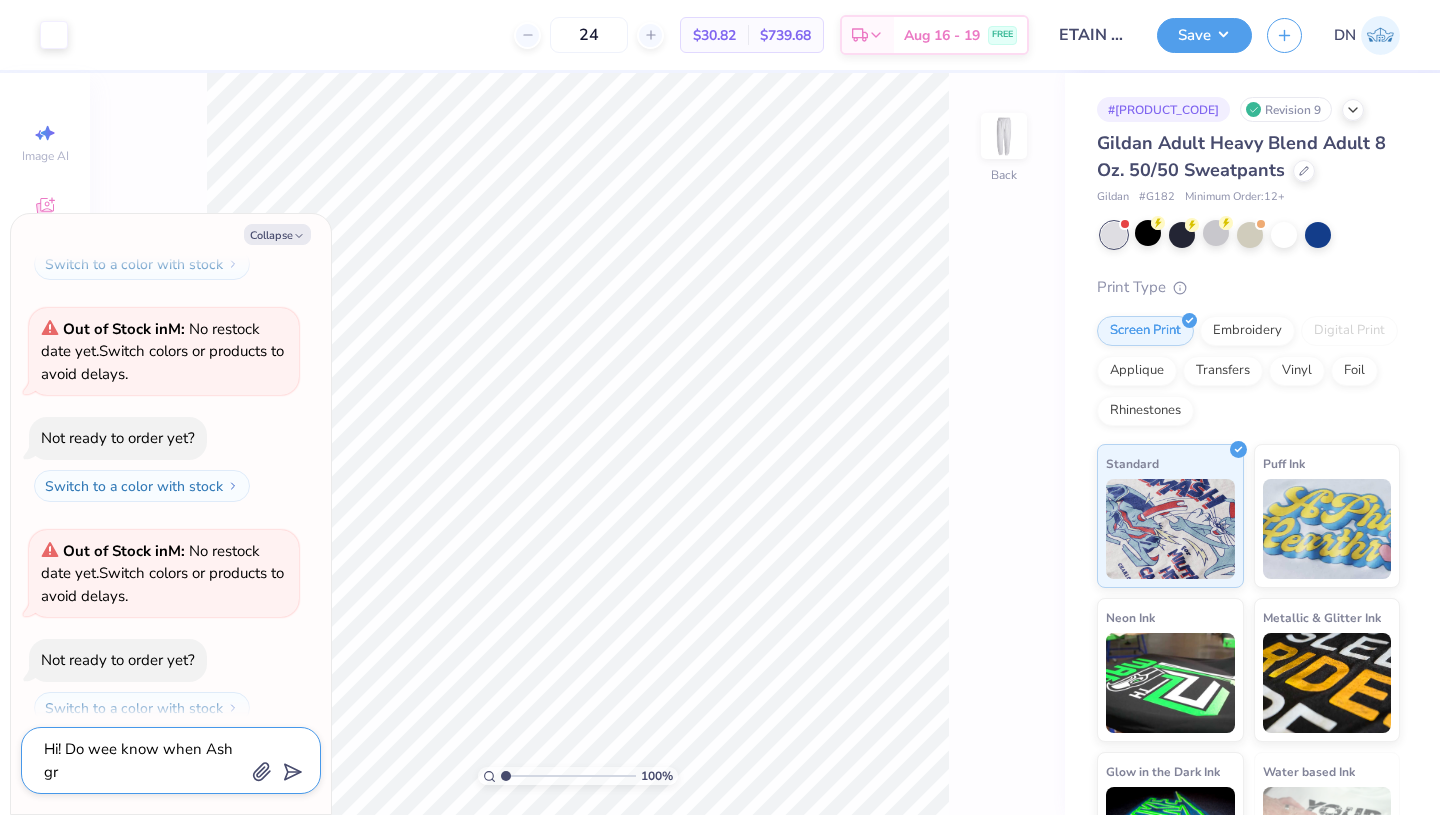 type on "Hi! Do wee know when Ash gre" 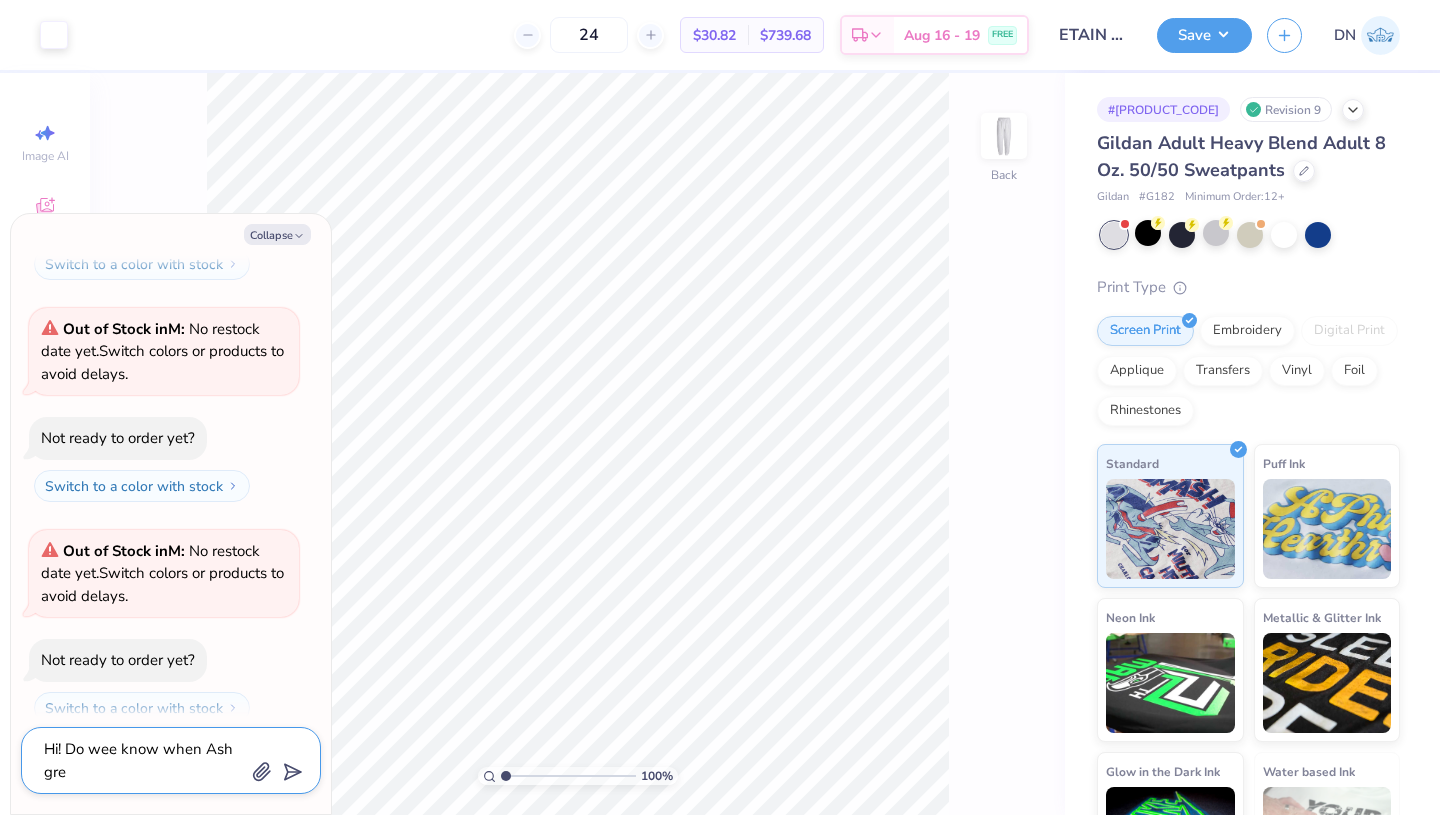 type on "Hi! Do wee know when Ash grey" 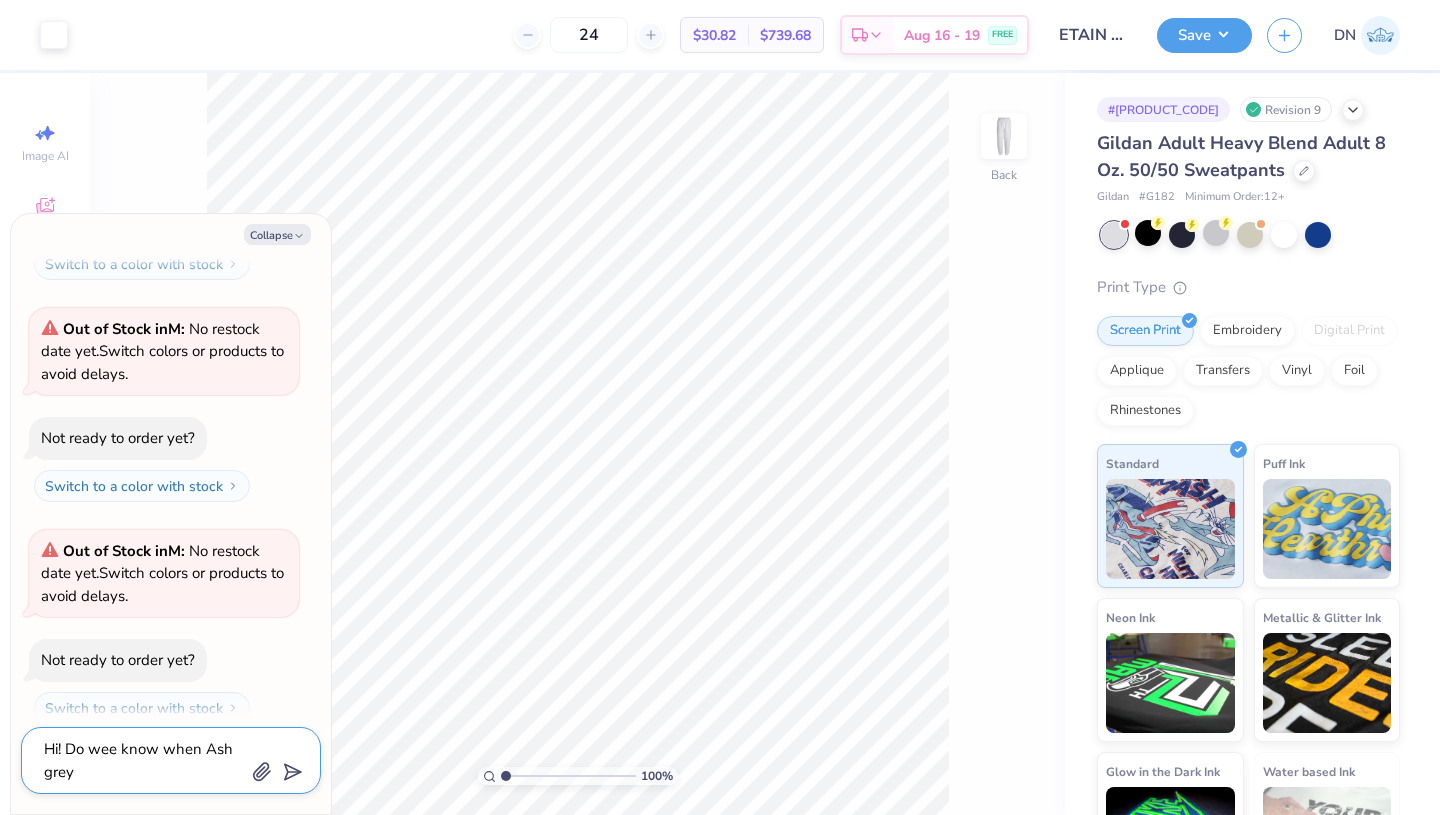 type on "Hi! Do wee know when Ash grey" 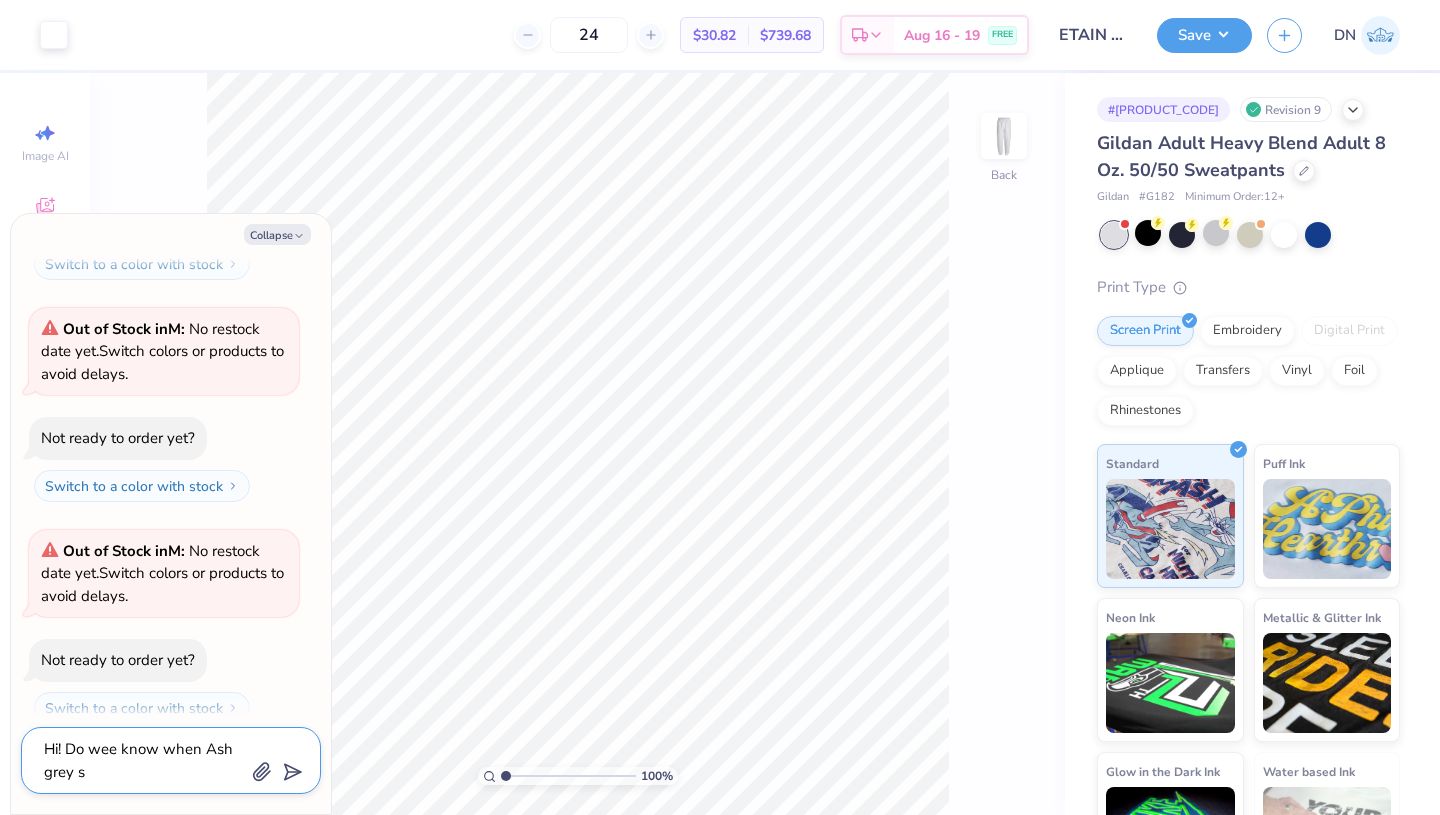 type on "Hi! Do wee know when Ash grey sw" 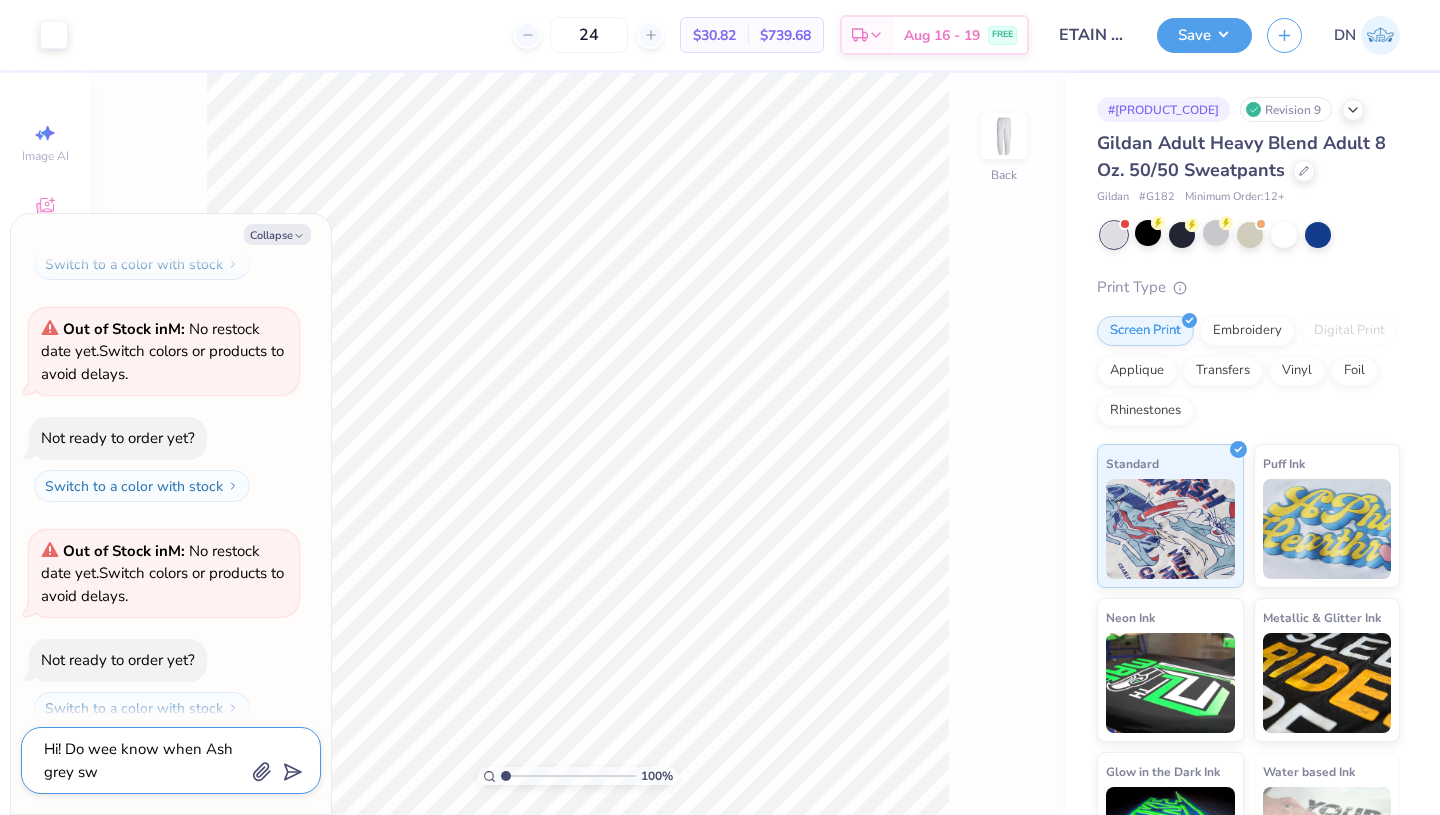 type on "Hi! Do wee know when Ash grey swe" 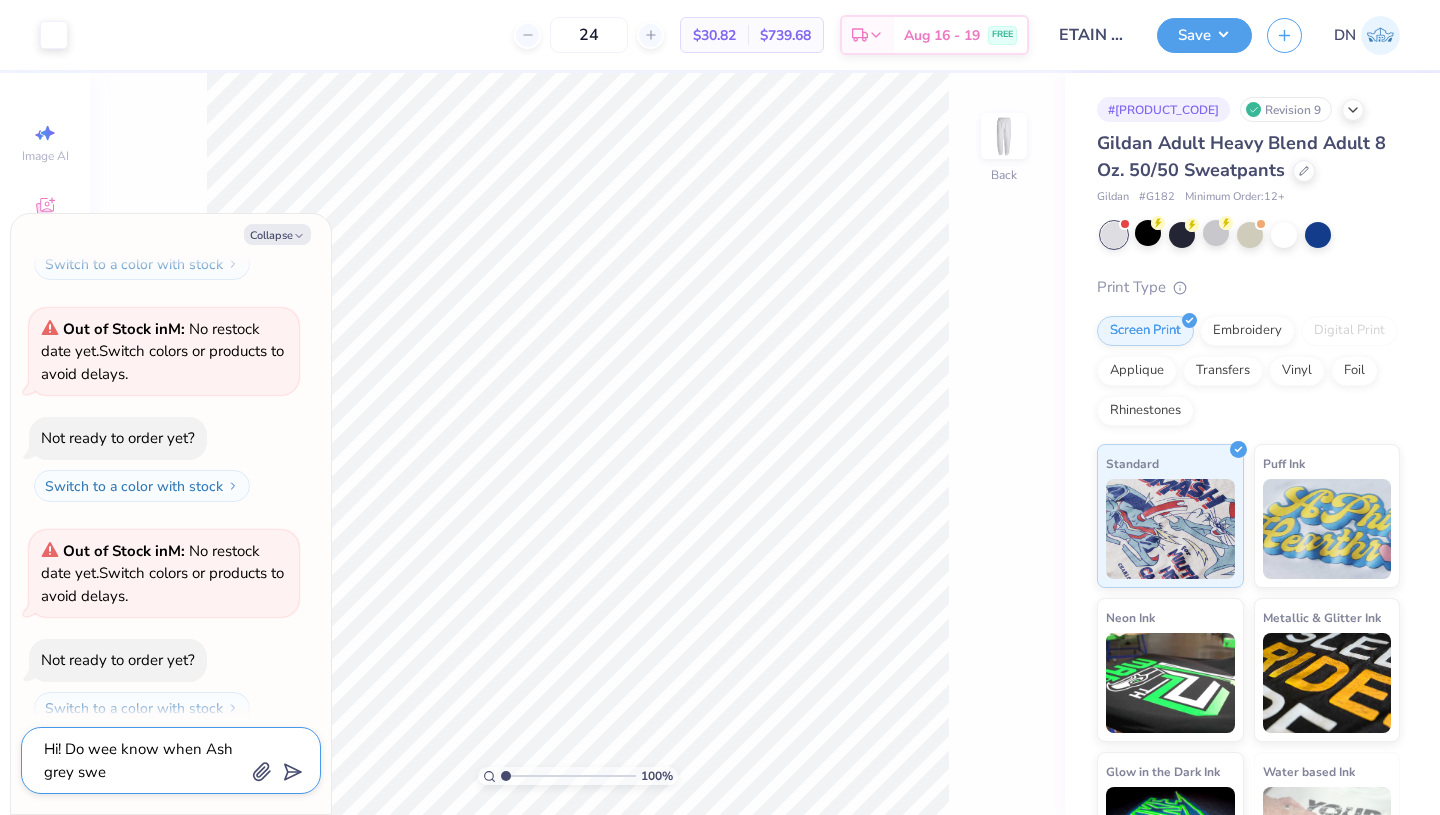 type on "Hi! Do wee know when Ash grey swea" 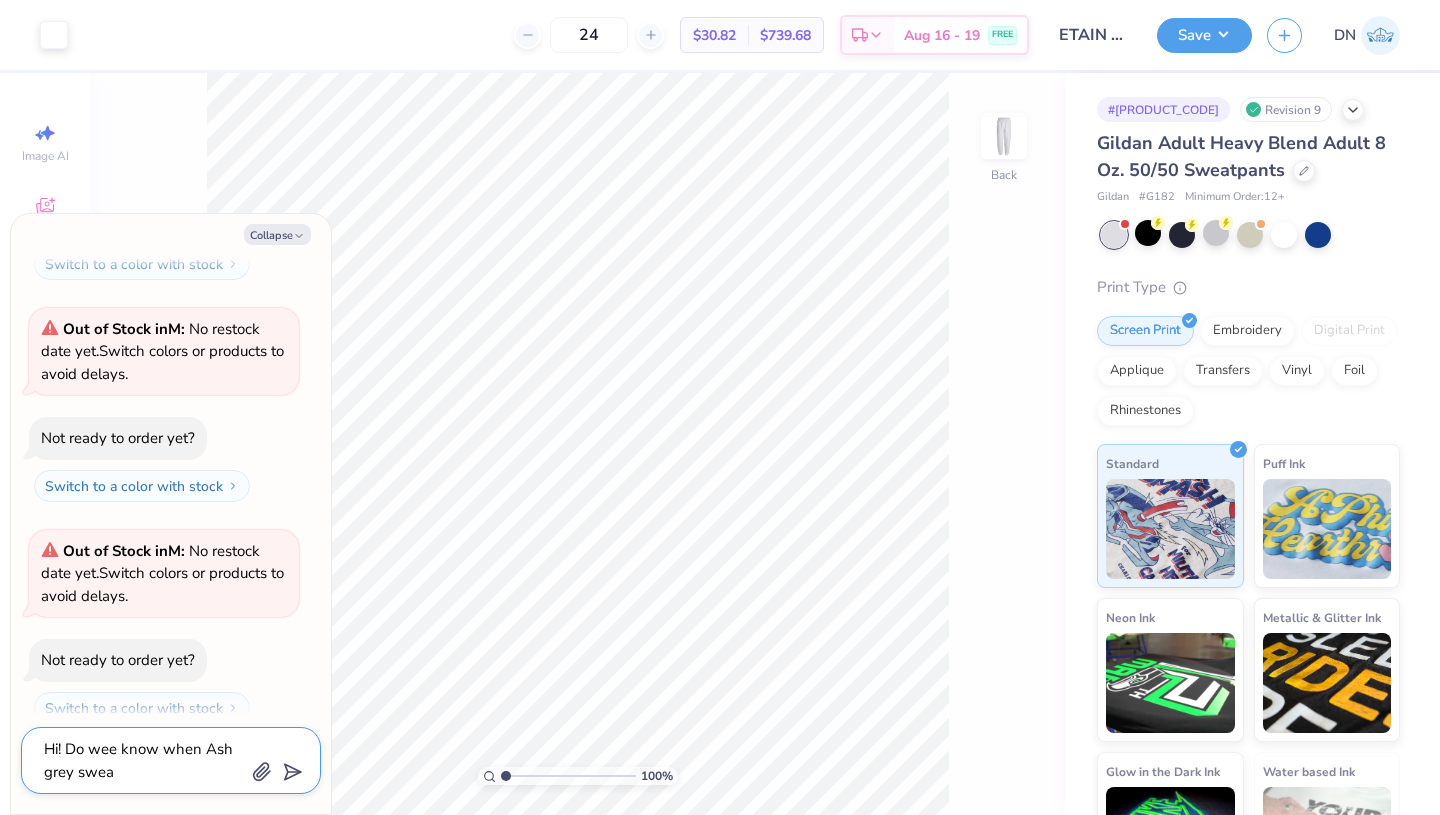 type on "Hi! Do wee know when Ash grey sweat" 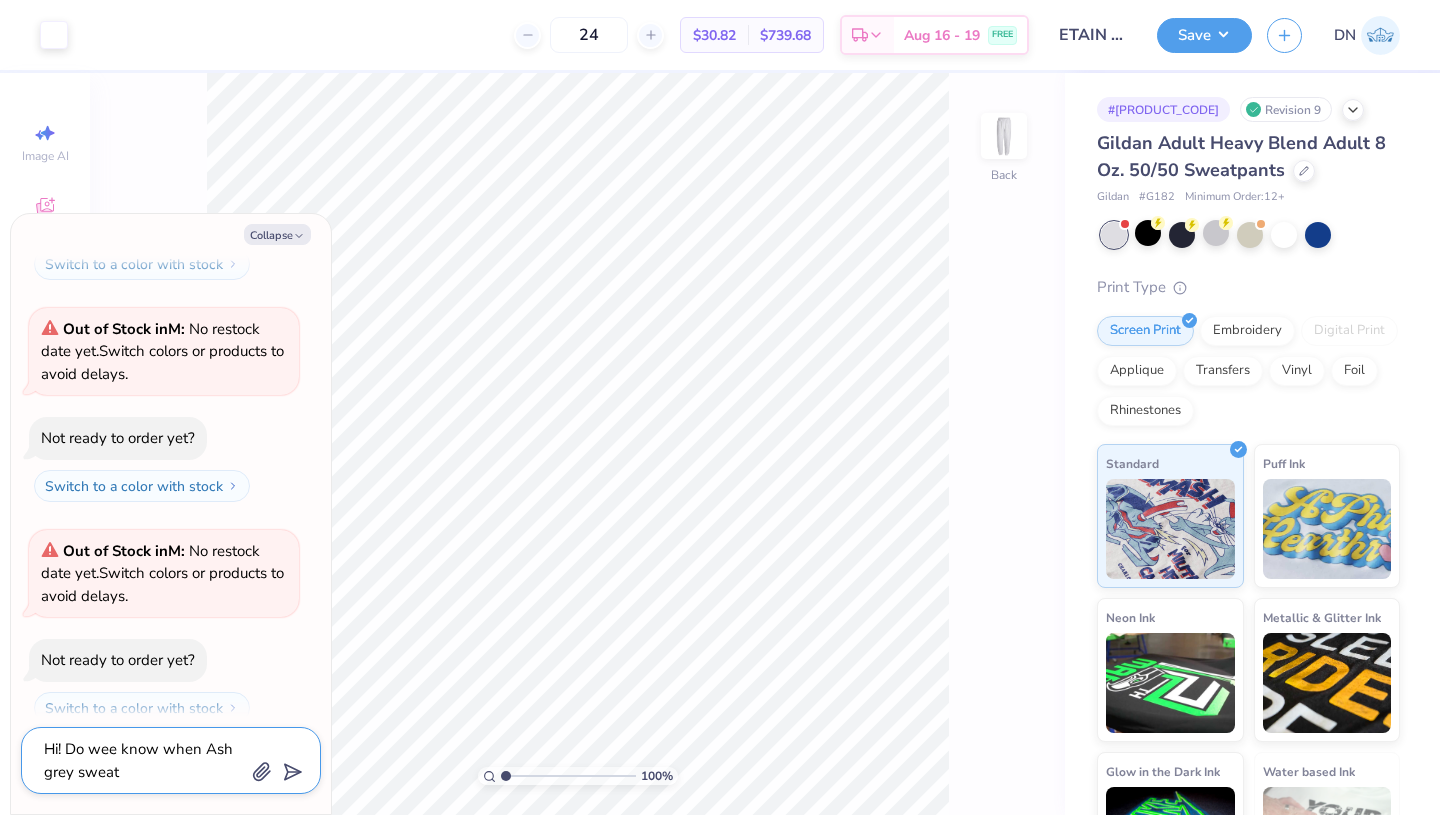 type on "Hi! Do wee know when Ash grey sweatp" 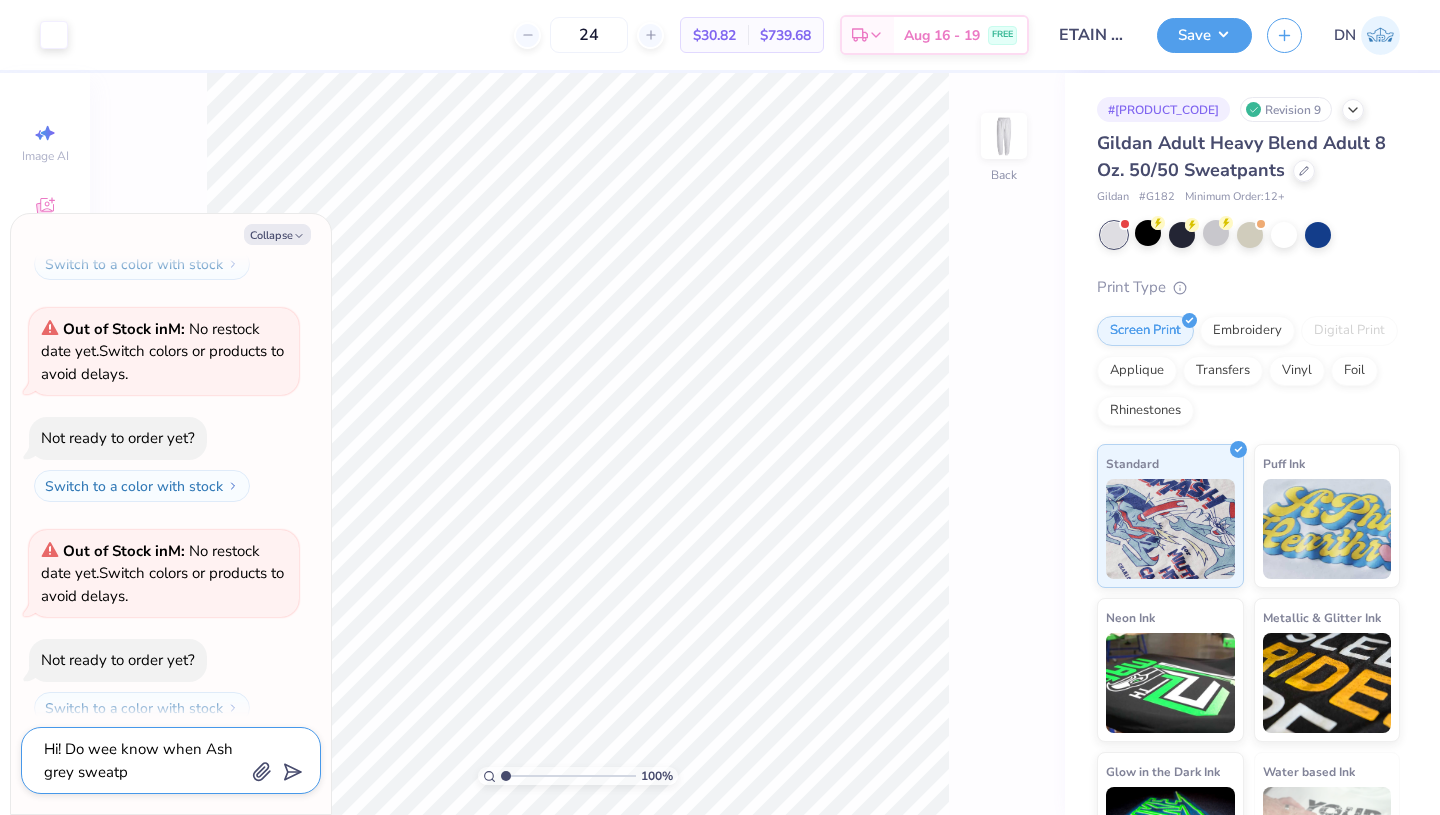 type on "x" 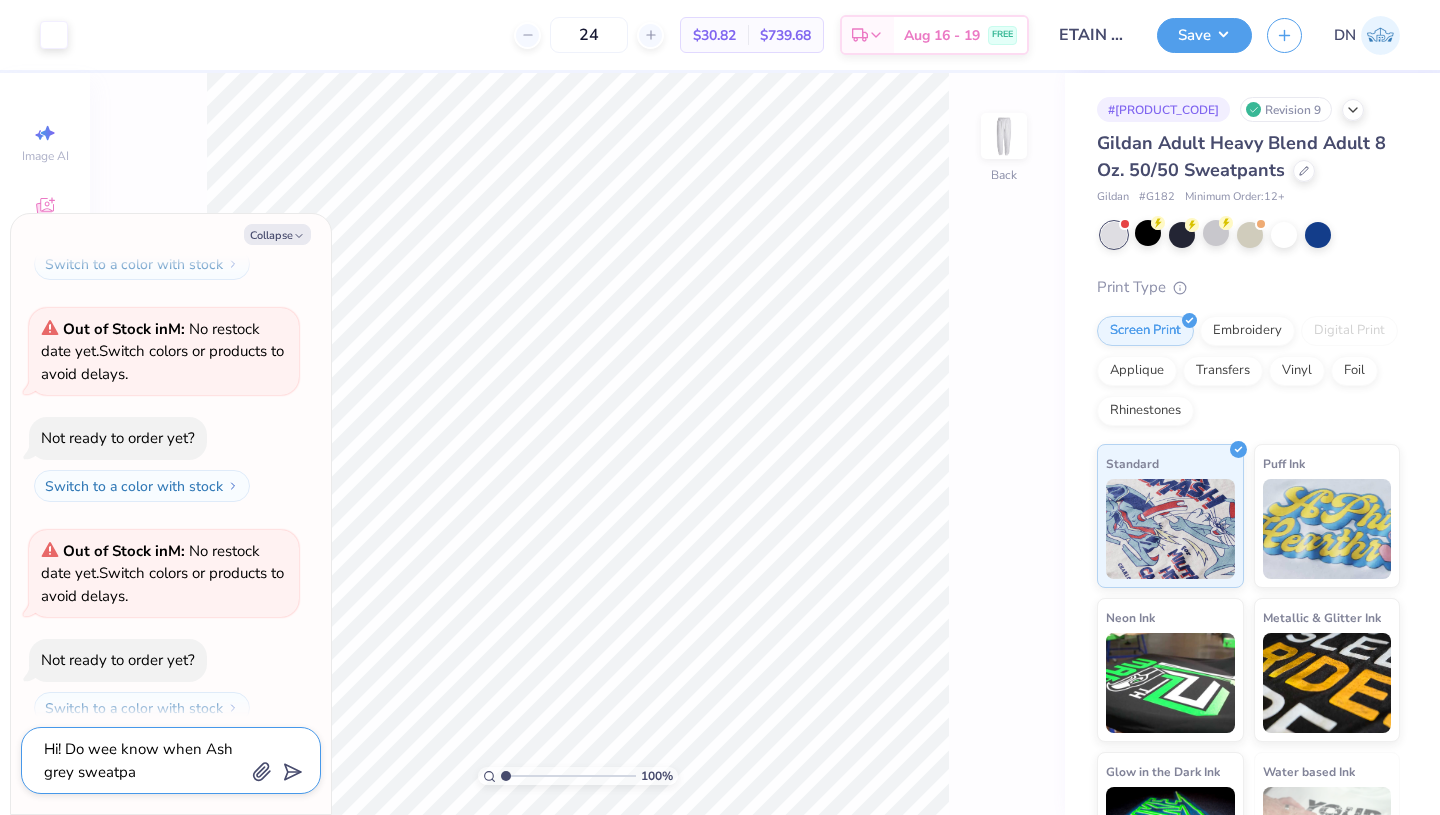 type on "Hi! Do wee know when Ash grey sweatpan" 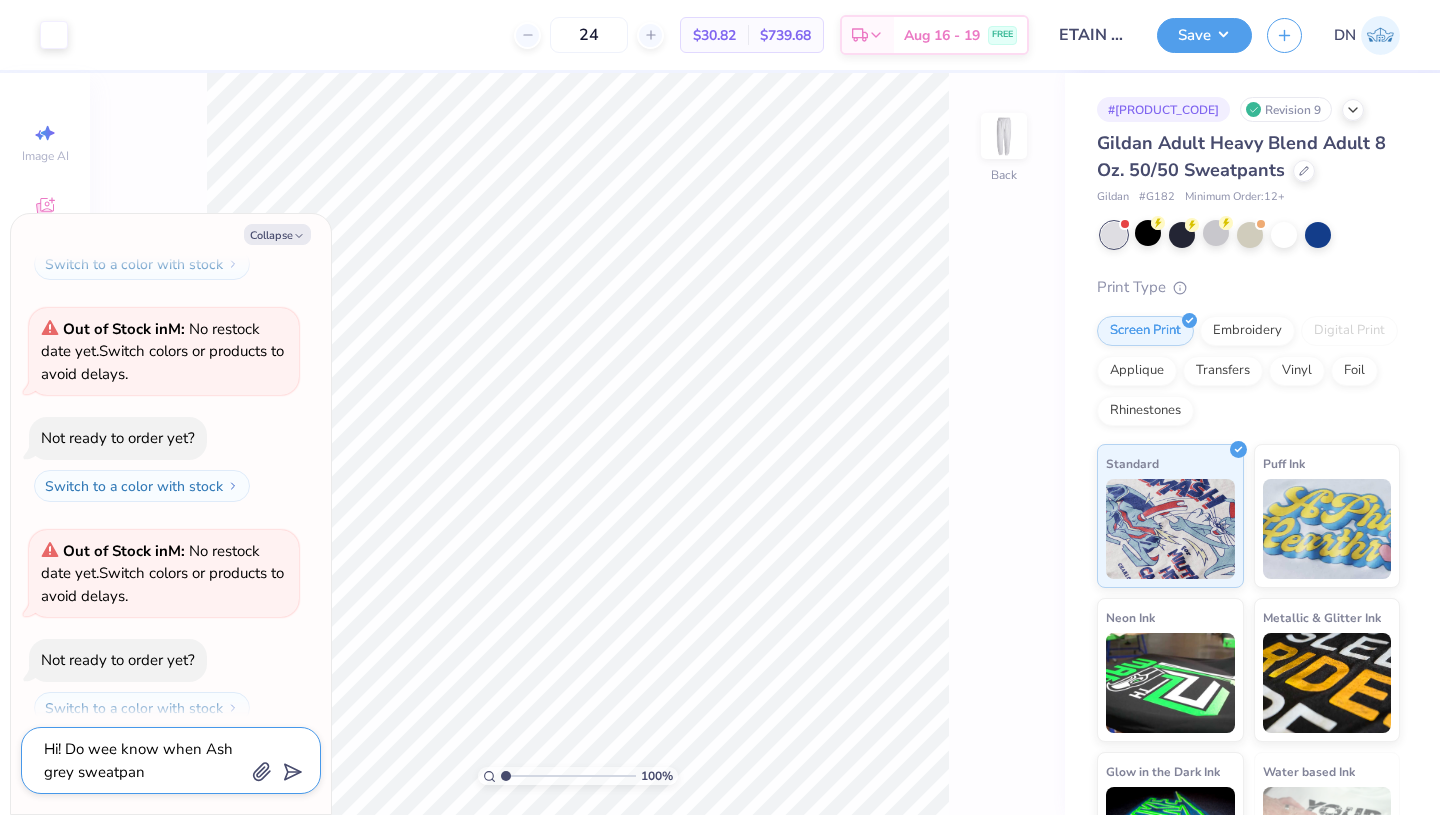 type on "x" 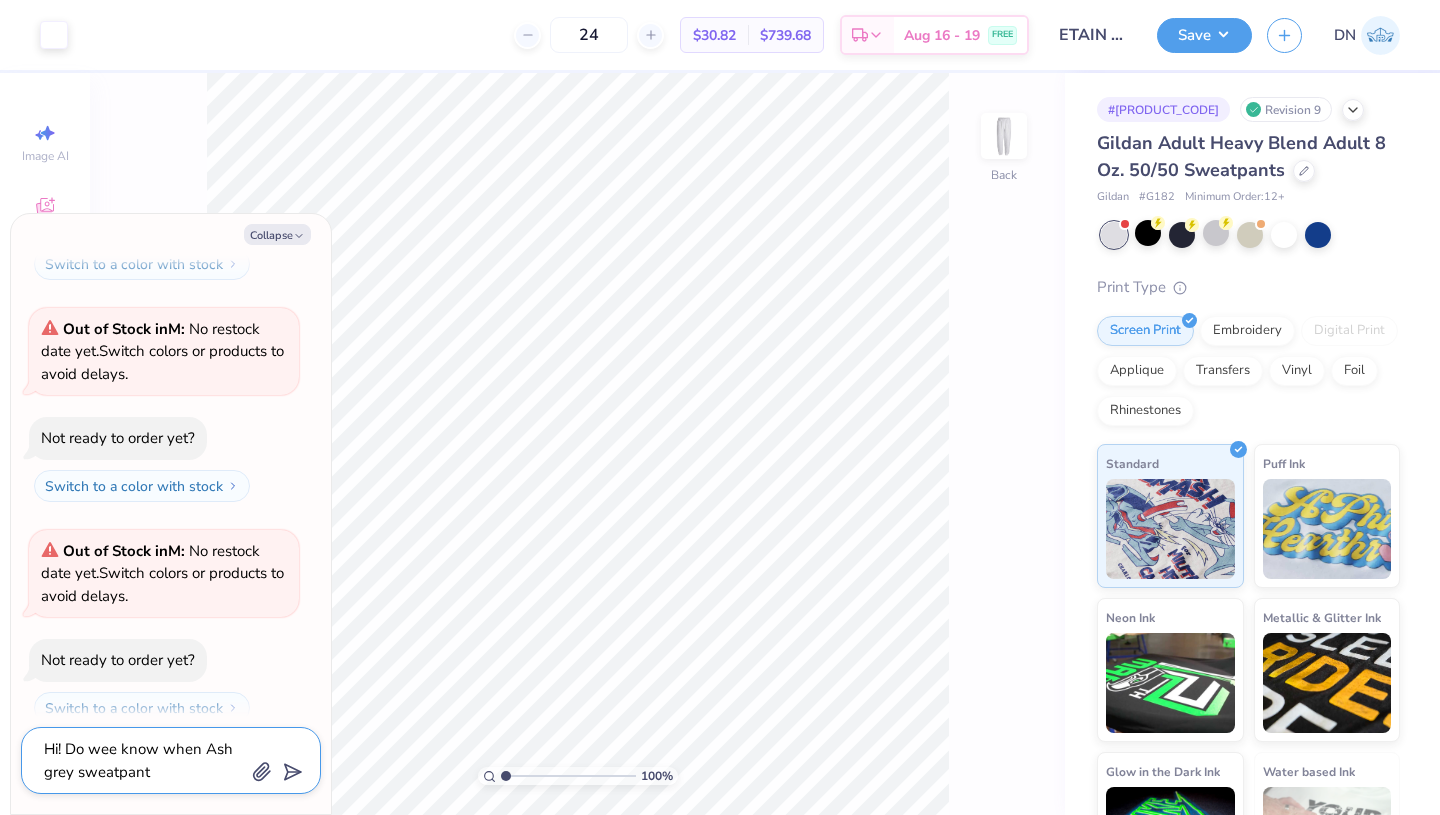 type on "Hi! Do wee know when Ash grey sweatpants" 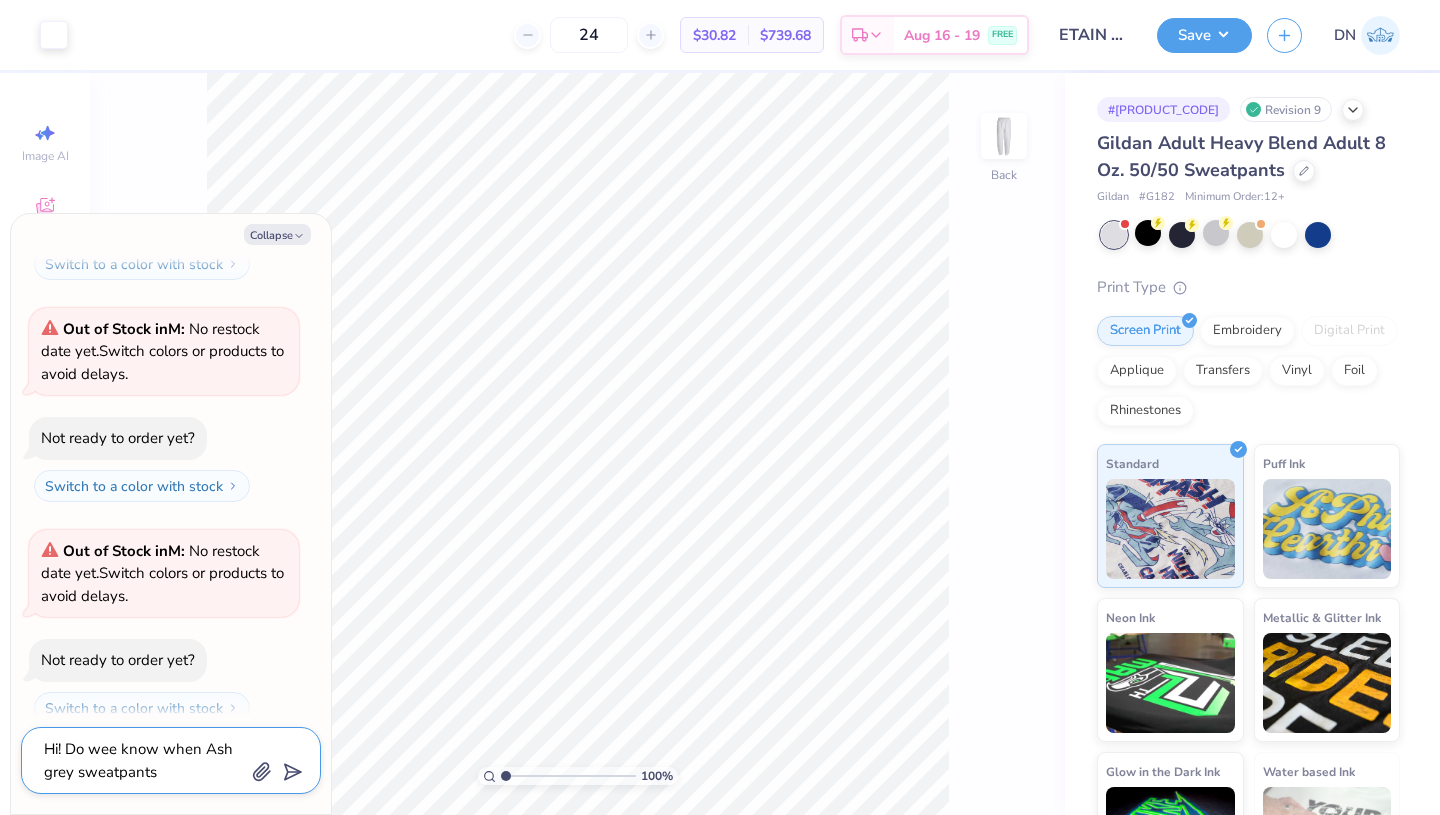 type on "Hi! Do wee know when Ash grey sweatpants" 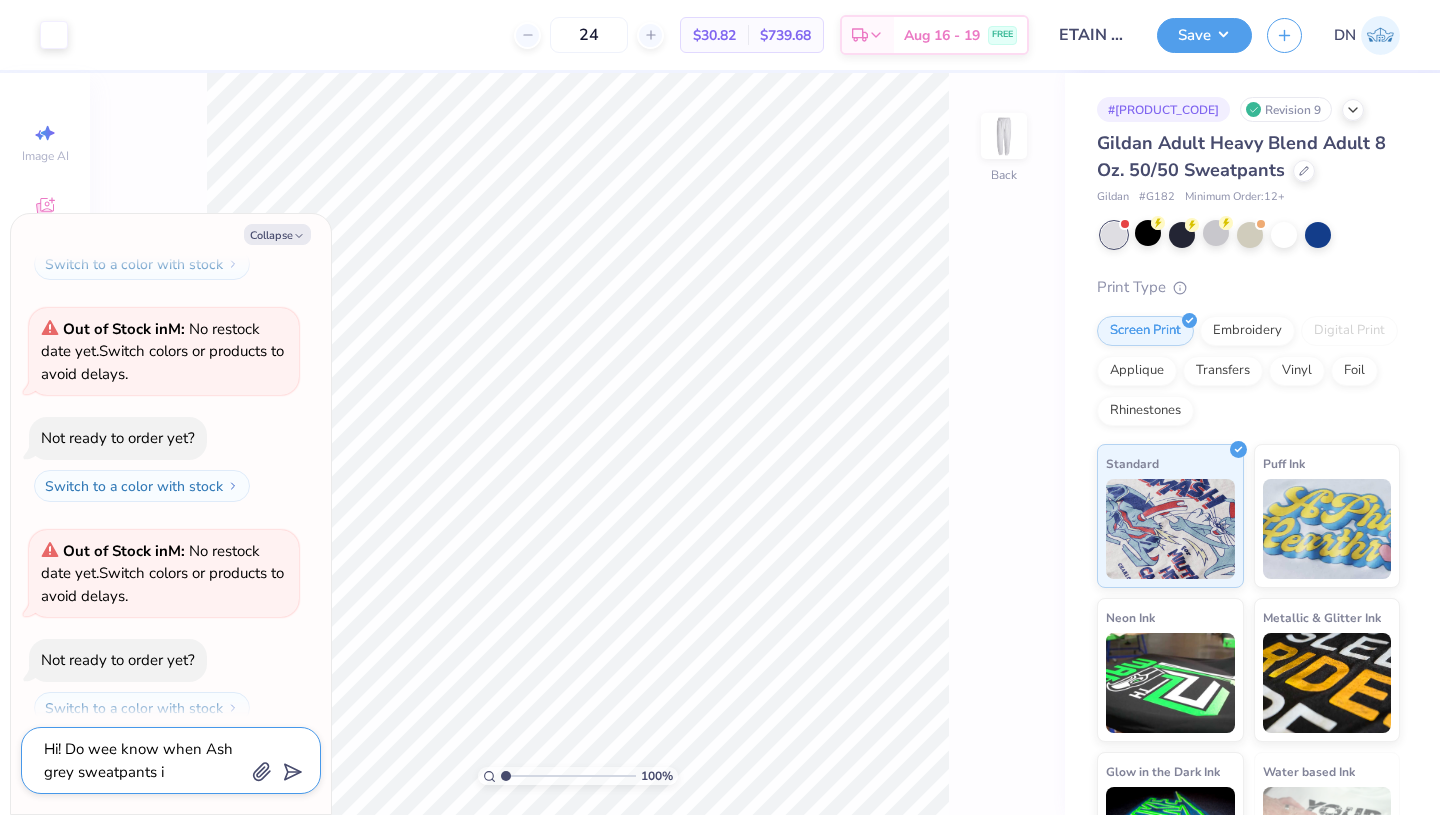 type on "Hi! Do wee know when Ash grey sweatpants in" 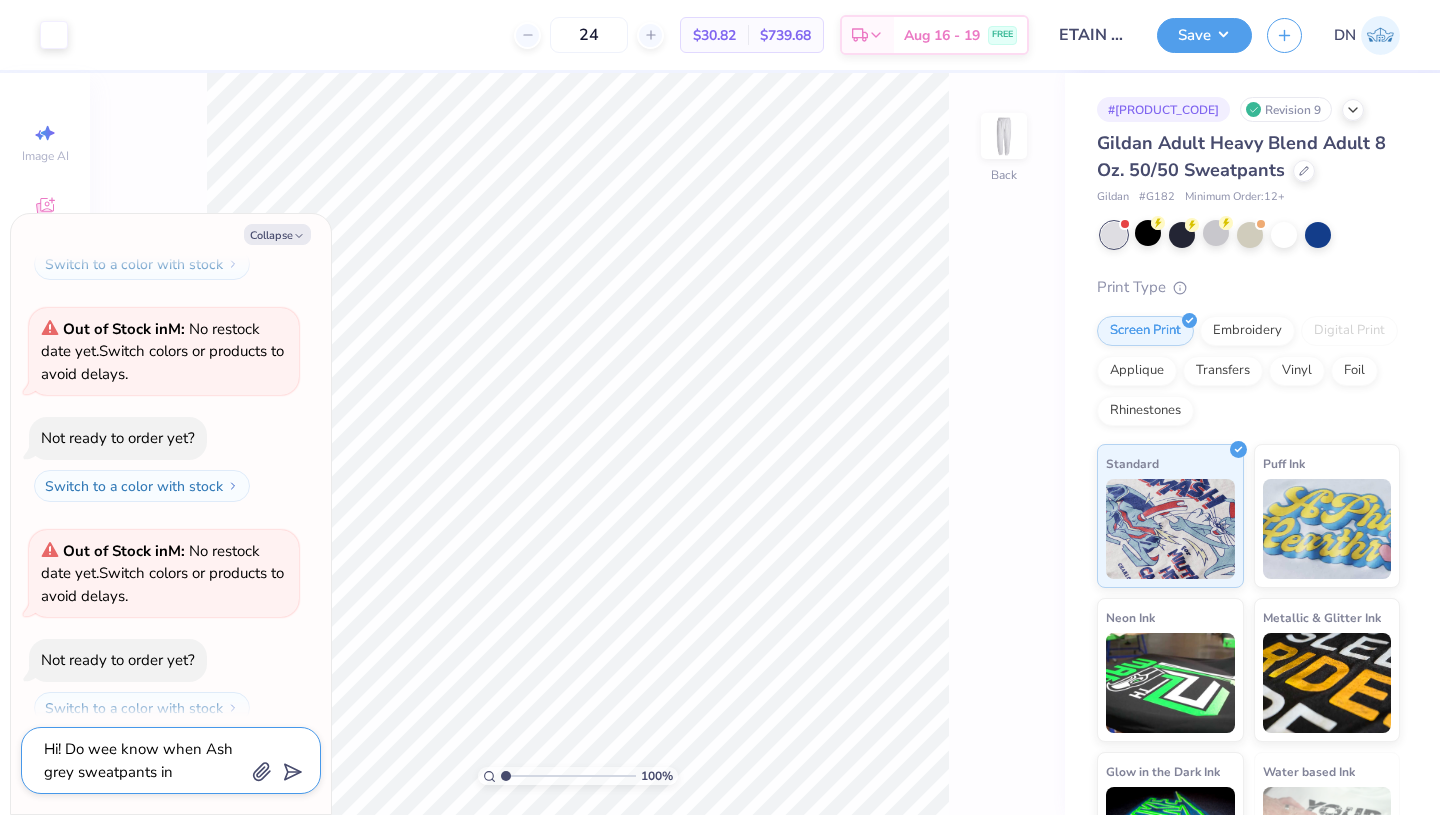 type on "Hi! Do wee know when Ash grey sweatpants in" 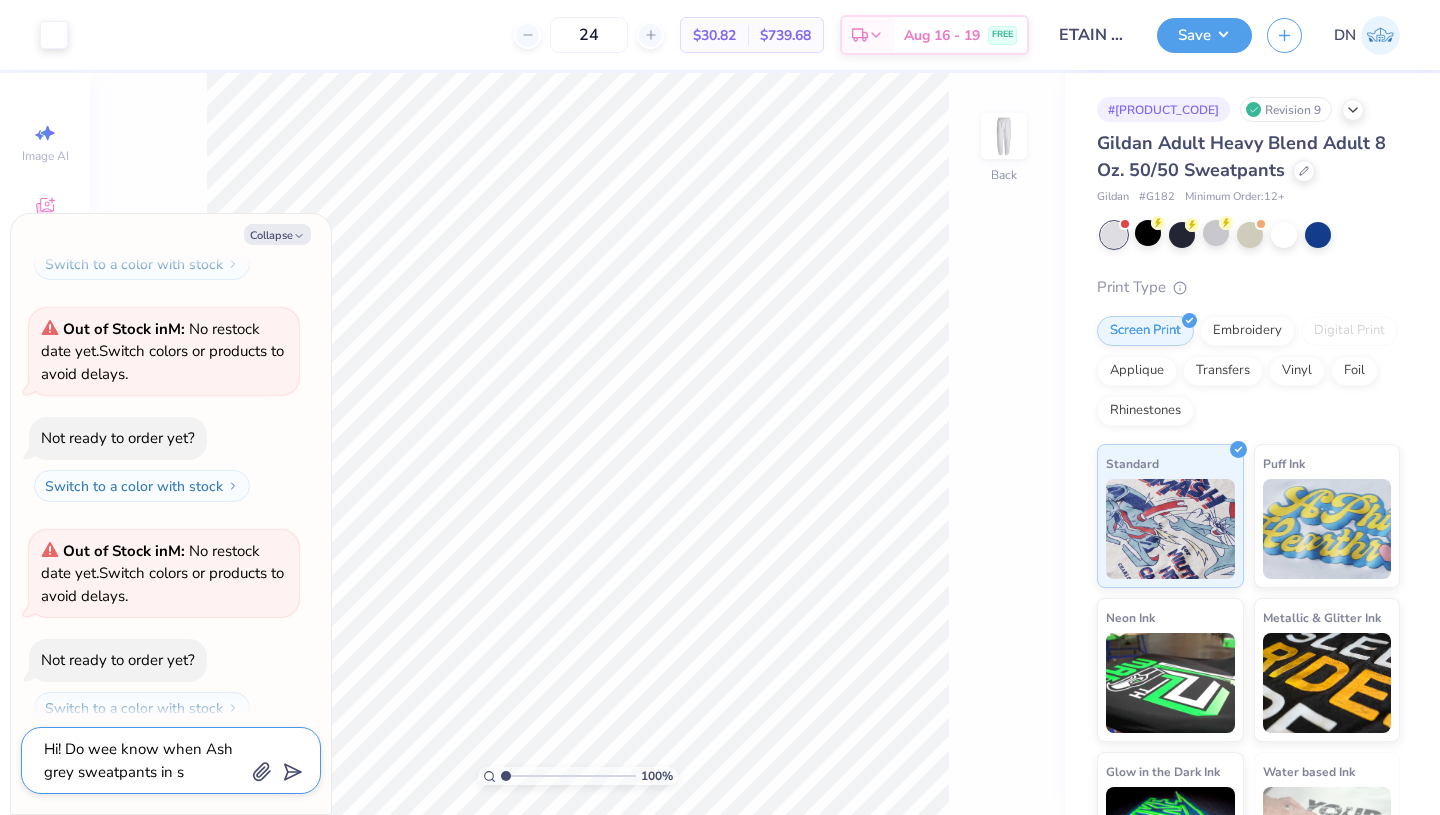 type on "Hi! Do wee know when Ash grey sweatpants in si" 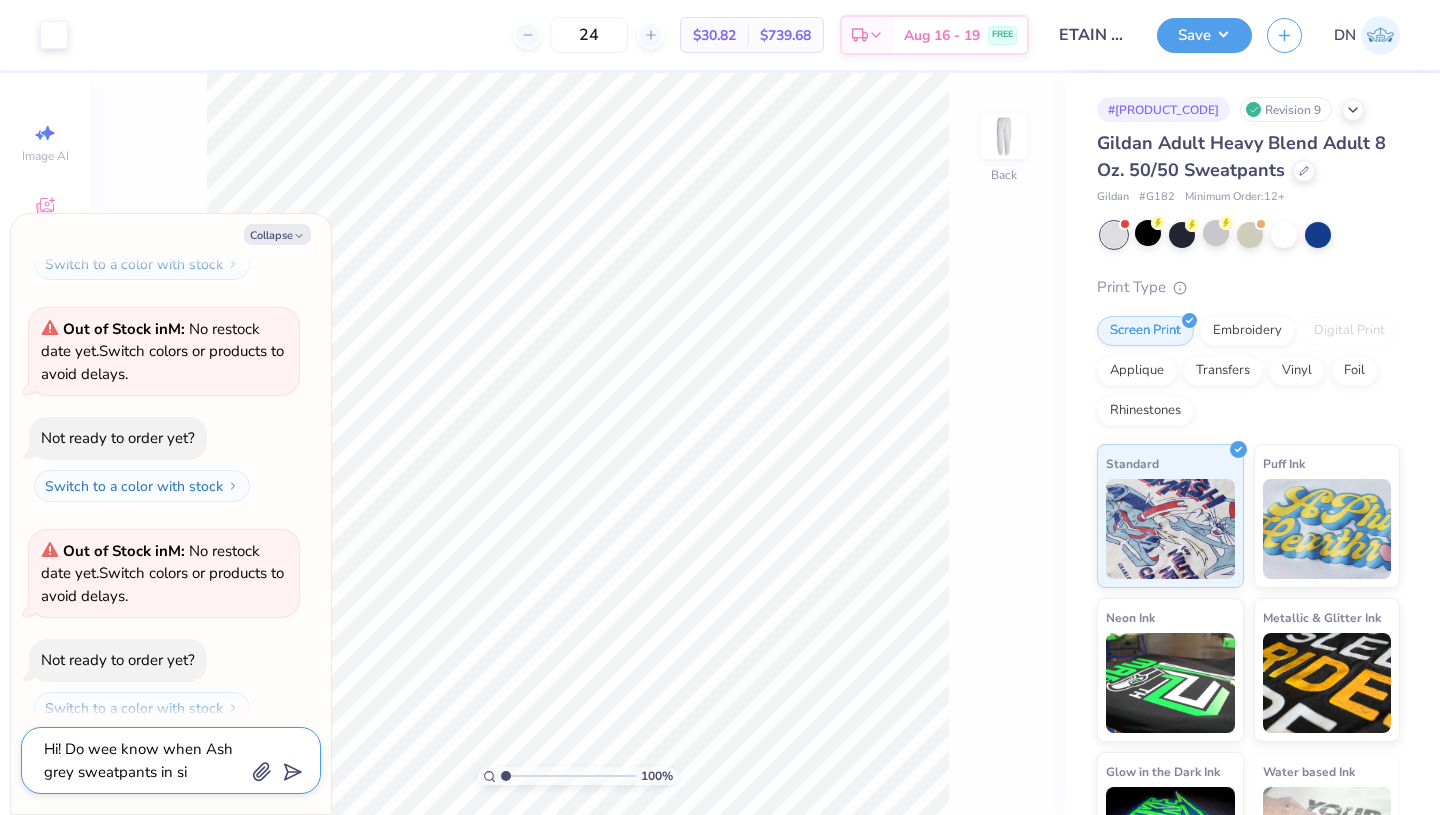 type on "Hi! Do wee know when Ash grey sweatpants in siz" 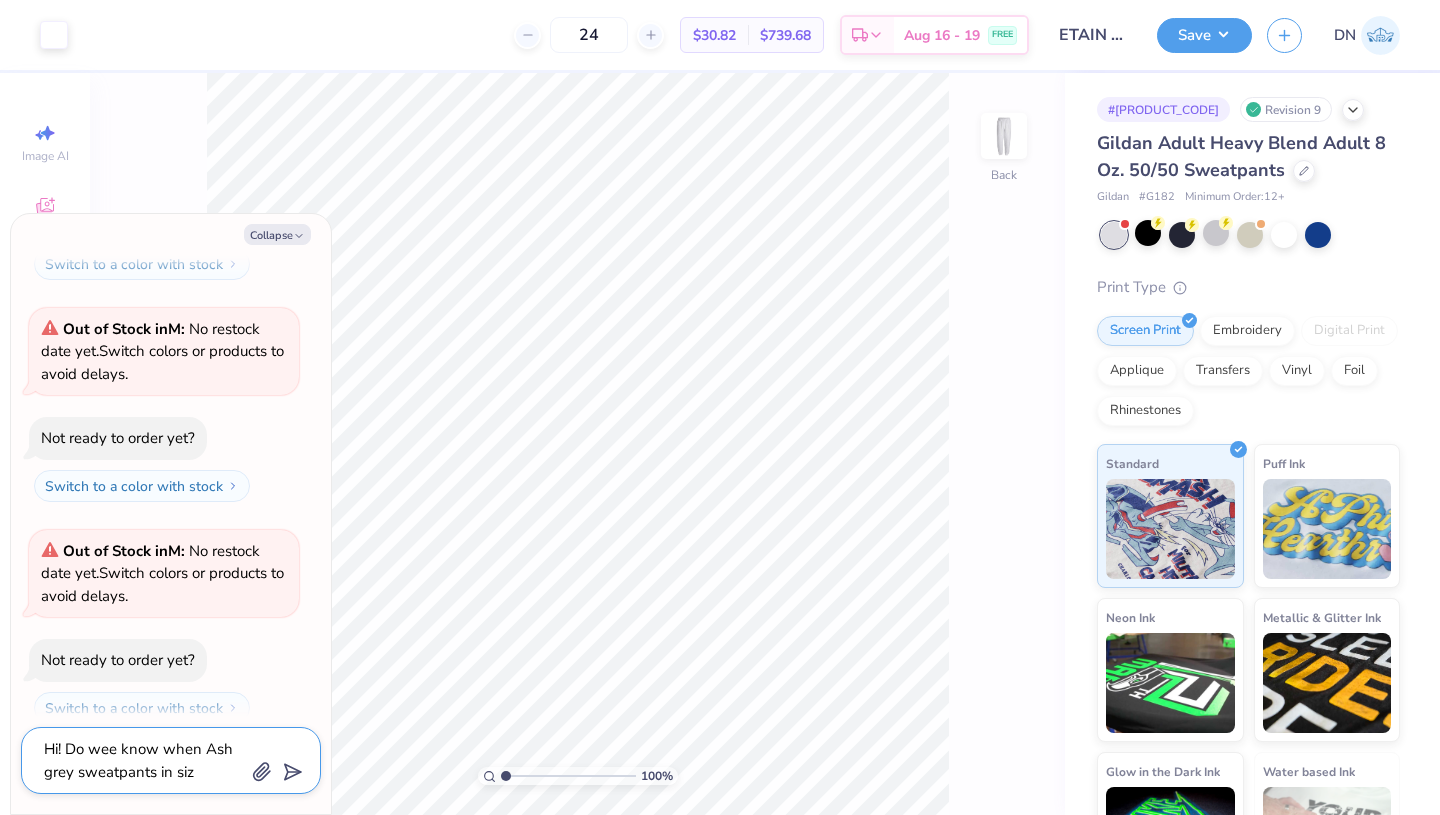 type on "Hi! Do wee know when Ash grey sweatpants in size" 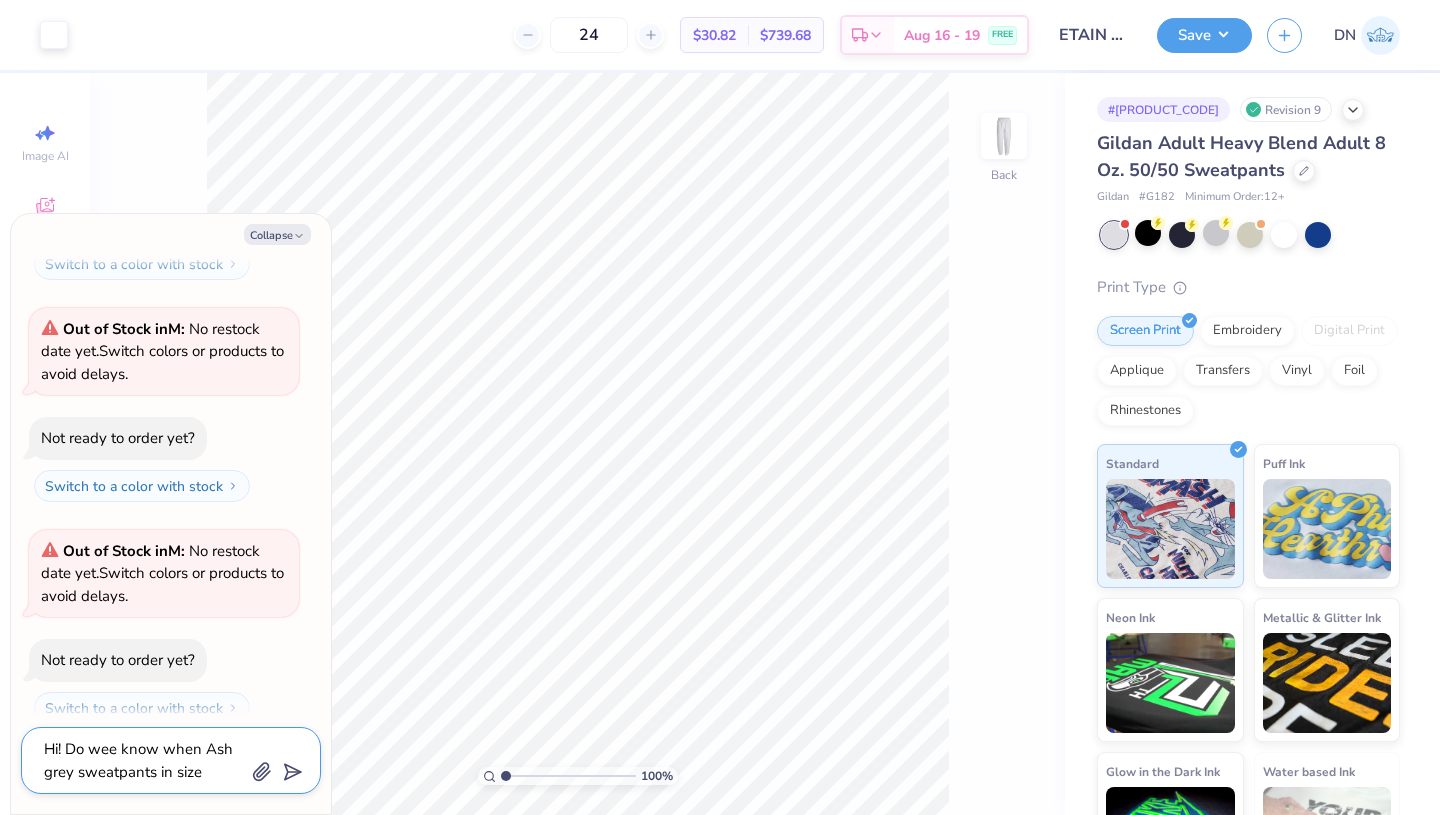 type on "Hi! Do wee know when Ash grey sweatpants in size" 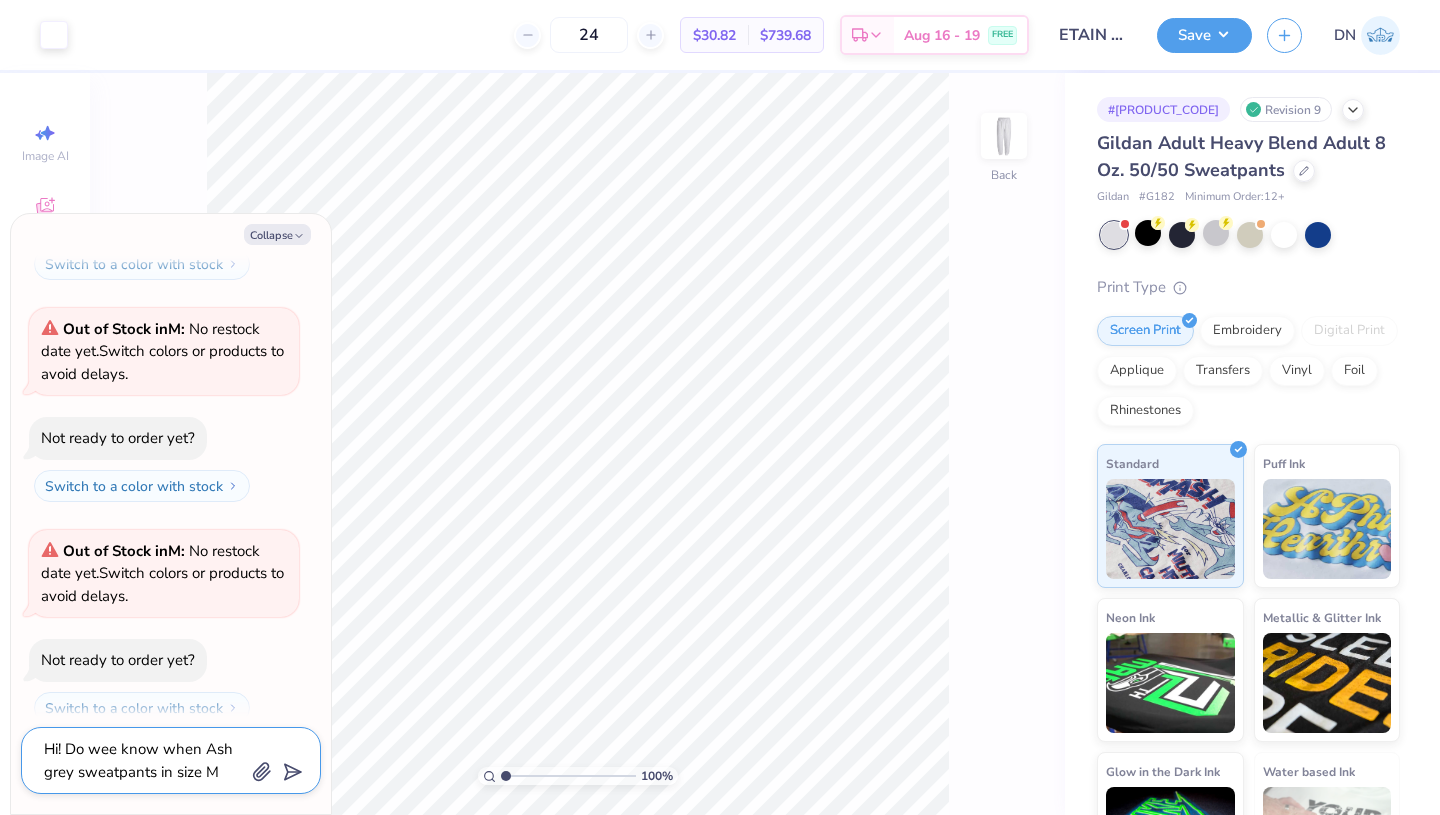 type on "Hi! Do wee know when Ash grey sweatpants in size M" 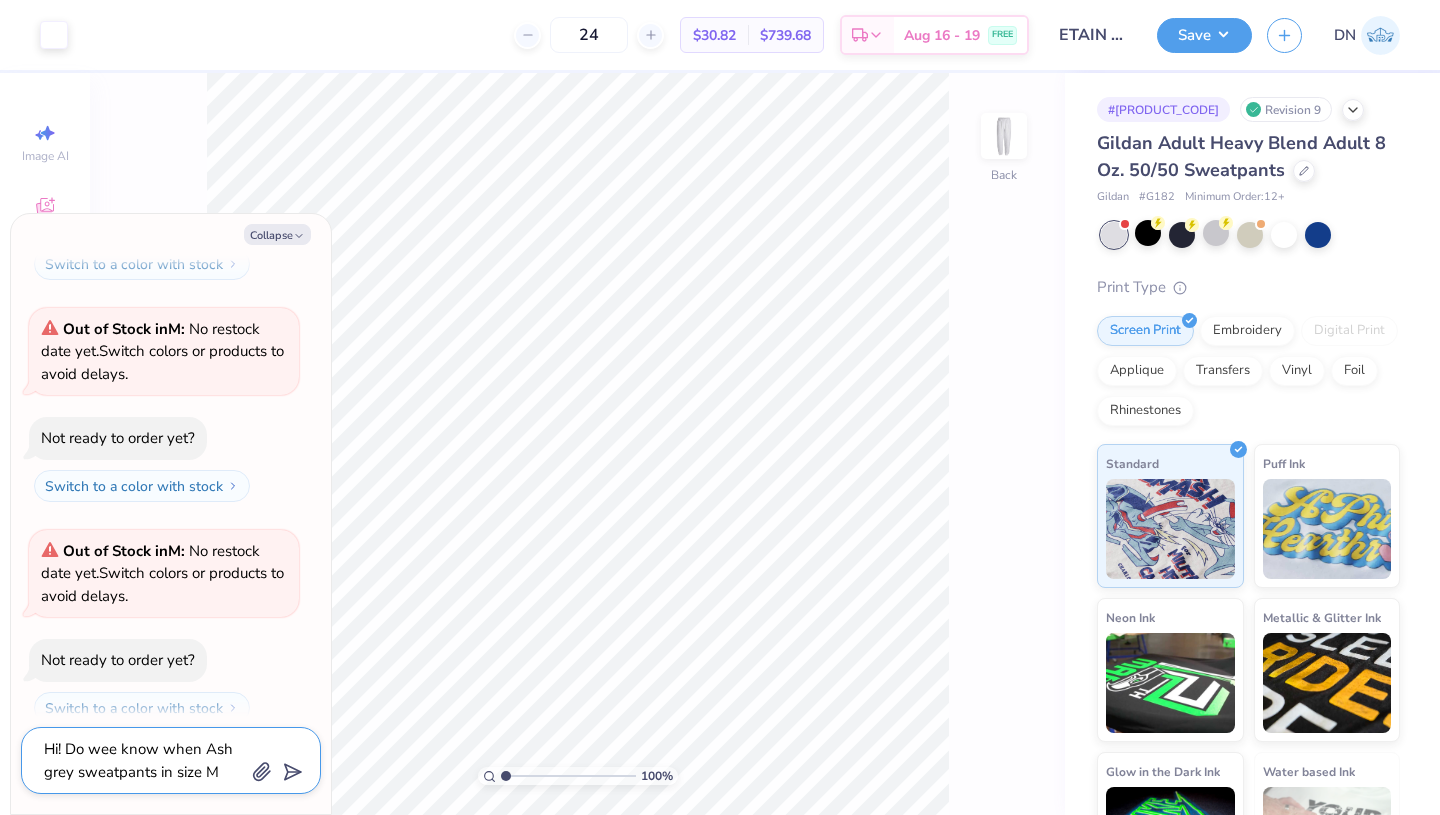 type on "Hi! Do wee know when Ash grey sweatpants in size M" 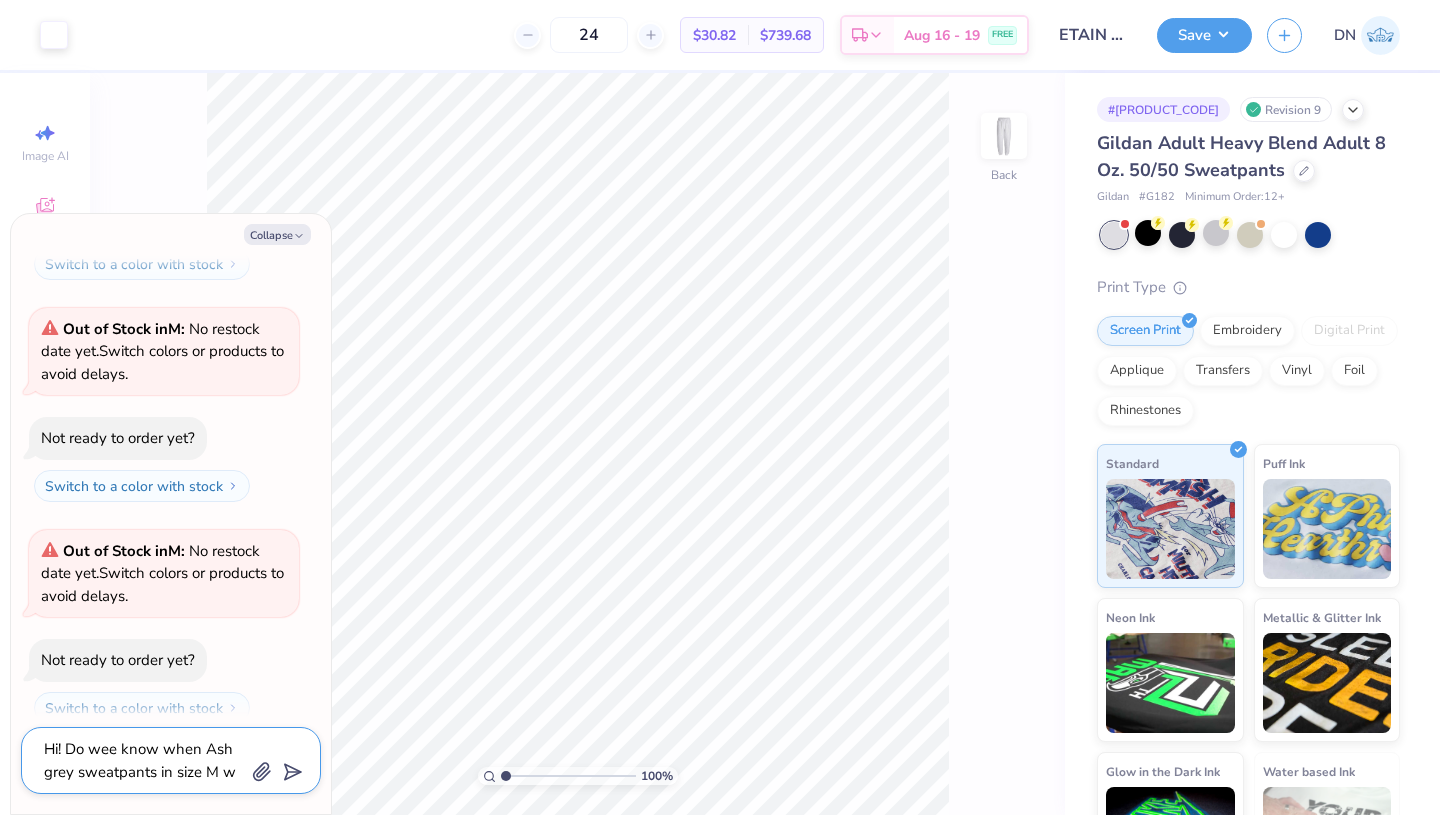 type on "Hi! Do wee know when Ash grey sweatpants in size M wi" 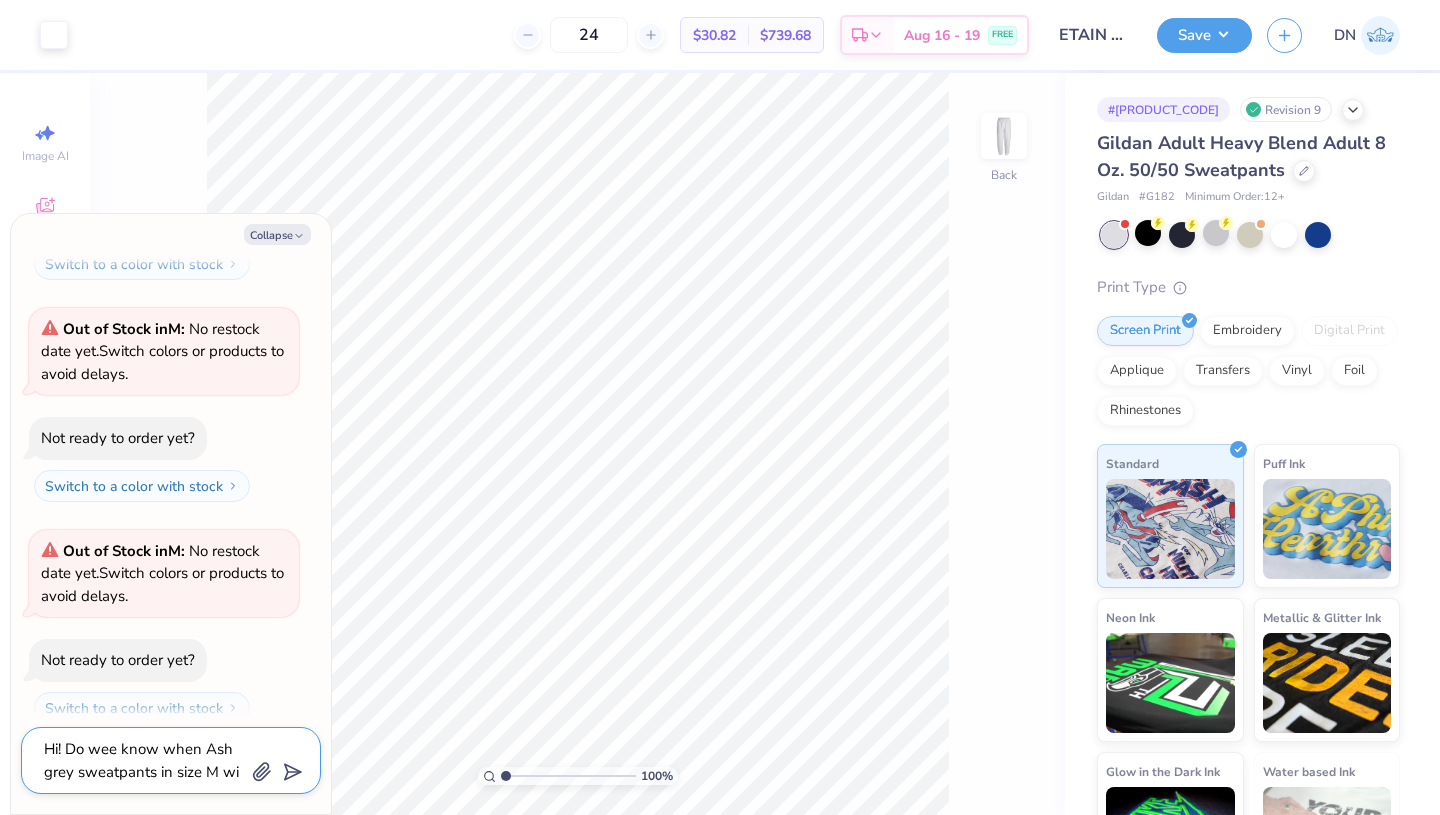 type on "Hi! Do wee know when Ash grey sweatpants in size M wil" 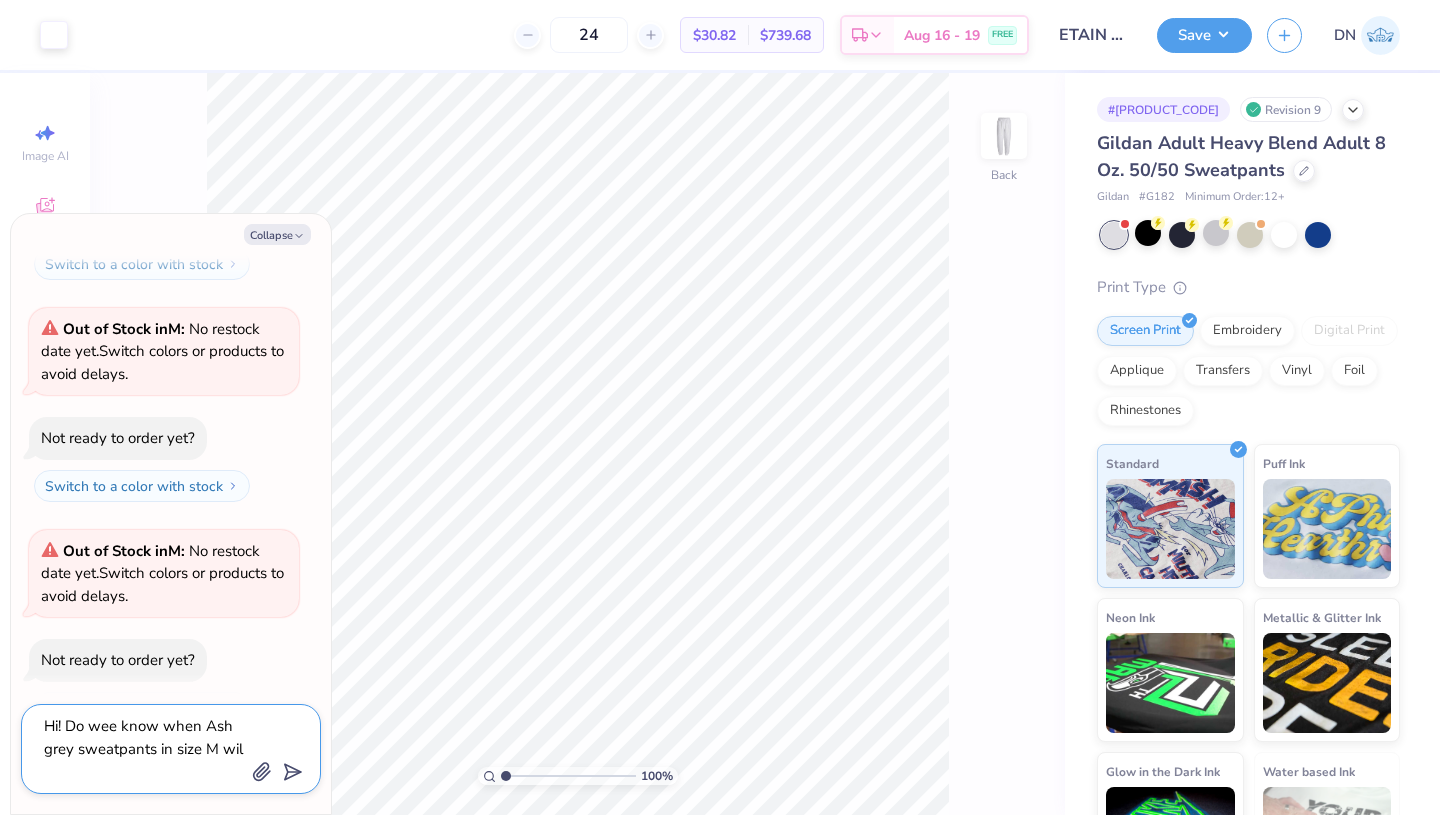 type on "Hi! Do wee know when Ash grey sweatpants in size M will" 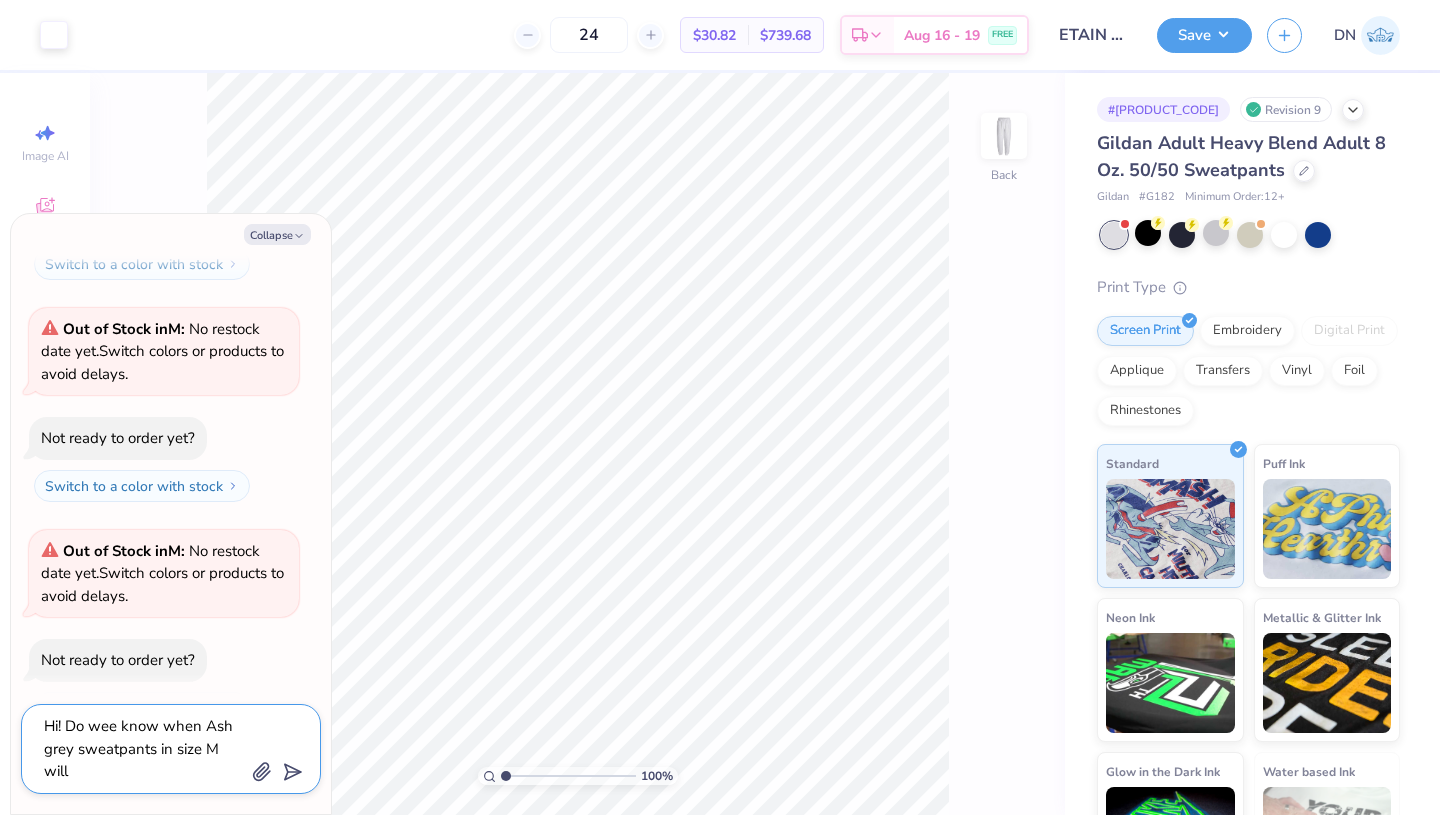 type on "Hi! Do wee know when Ash grey sweatpants in size M will" 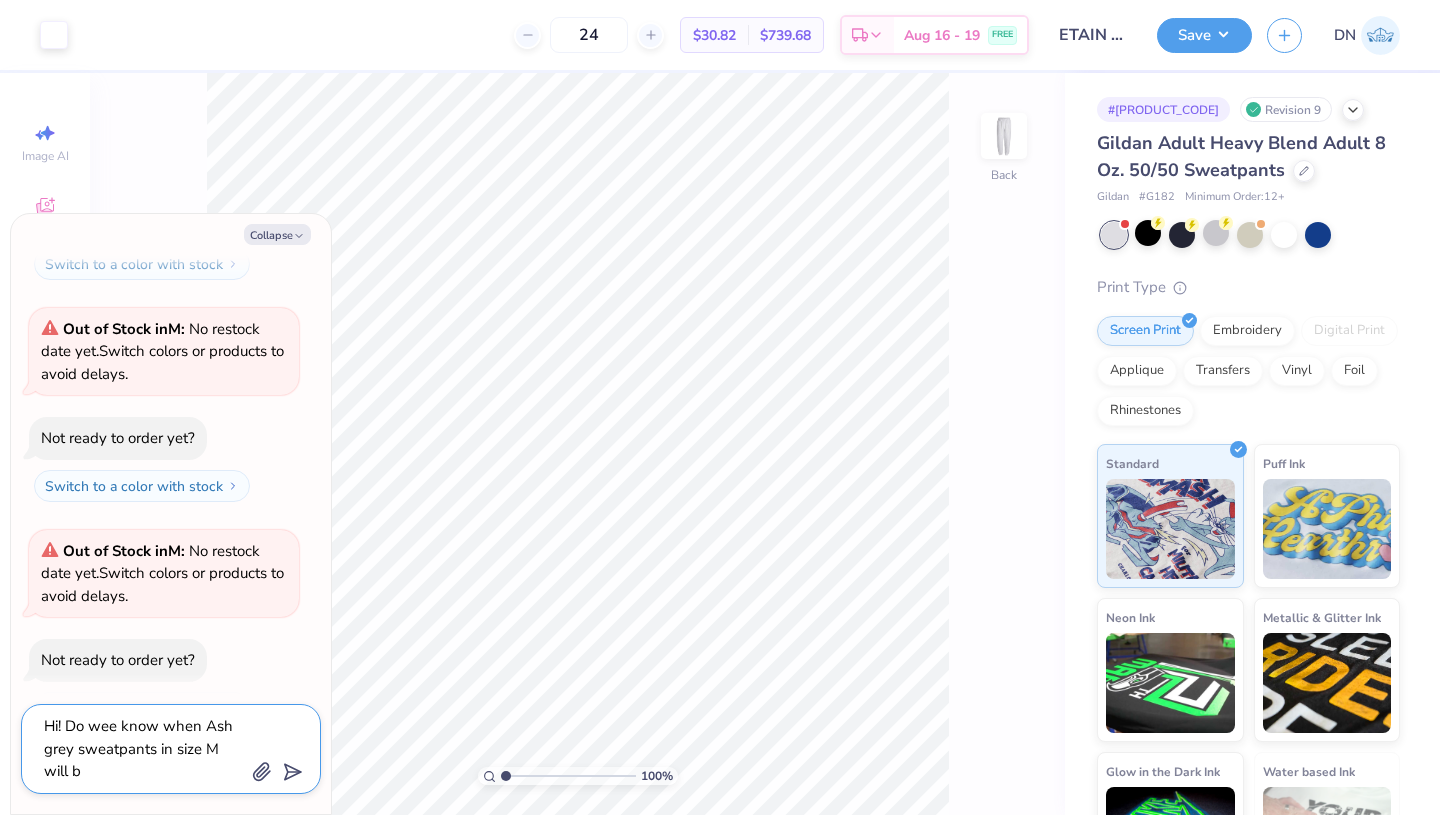 type on "Hi! Do wee know when Ash grey sweatpants in size M will be" 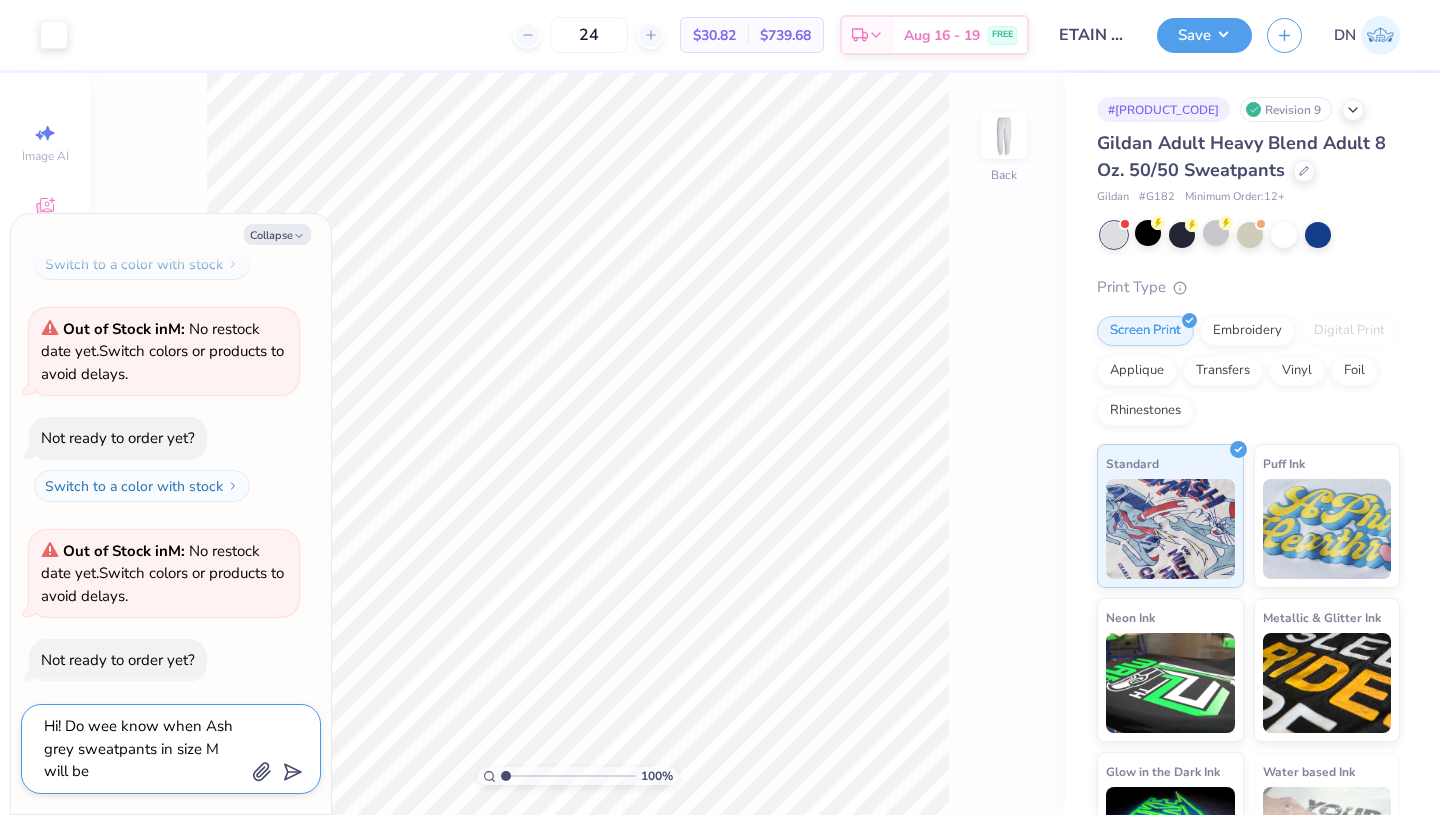 type on "Hi! Do wee know when Ash grey sweatpants in size M will be" 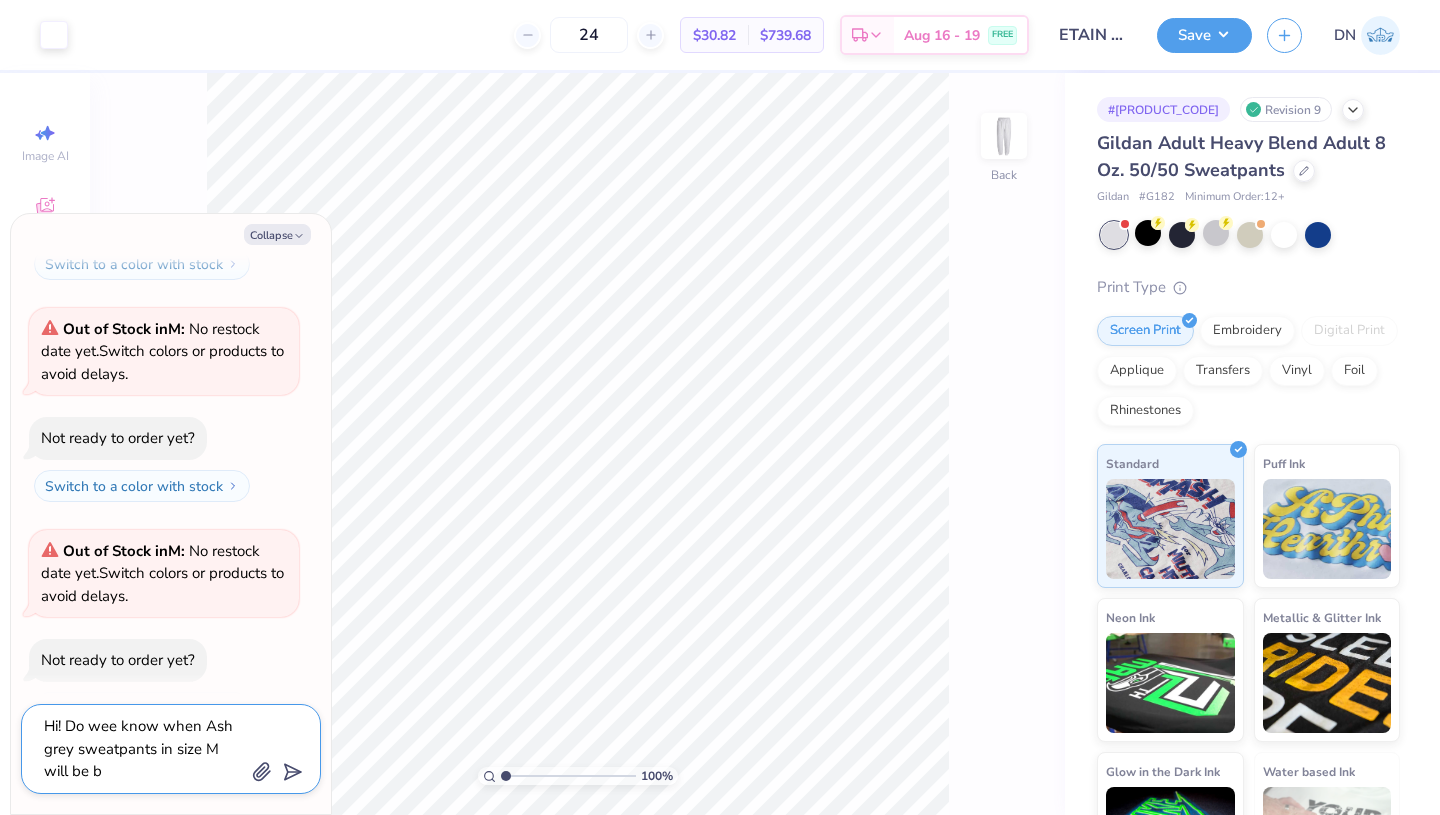 type on "Hi! Do wee know when Ash grey sweatpants in size M will be ba" 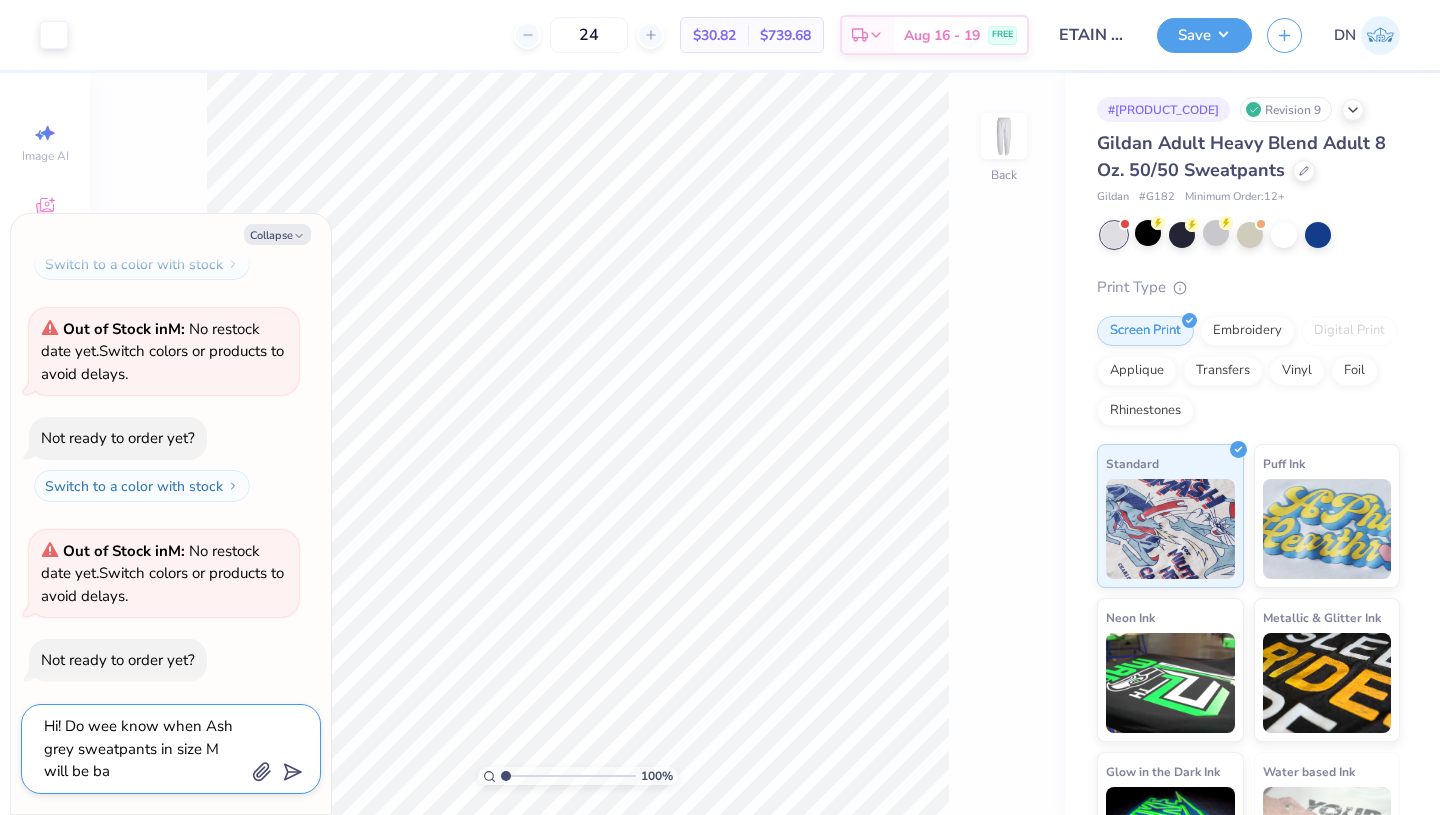type on "Hi! Do wee know when Ash grey sweatpants in size M will be bac" 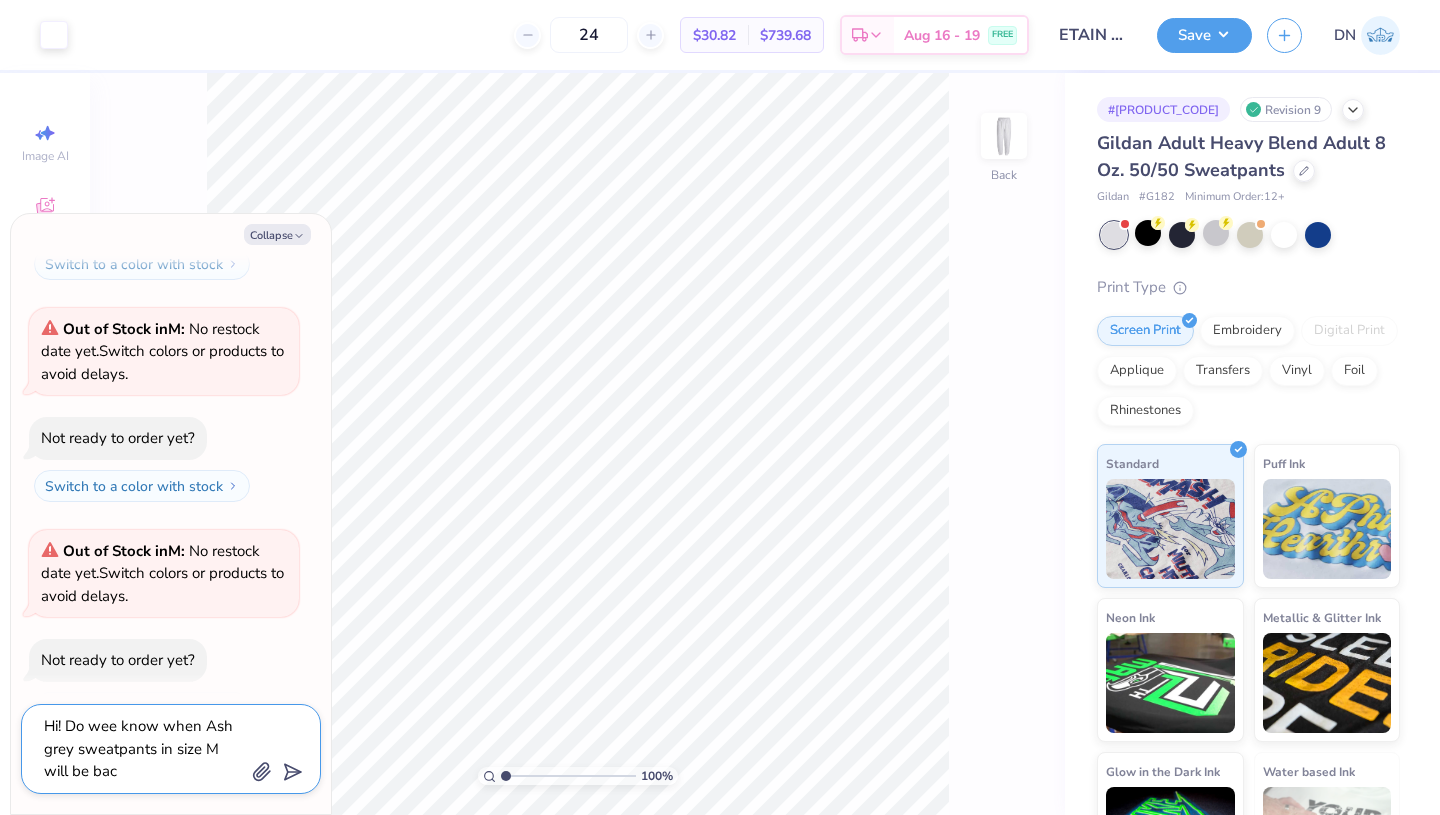 type on "Hi! Do wee know when Ash grey sweatpants in size M will be back" 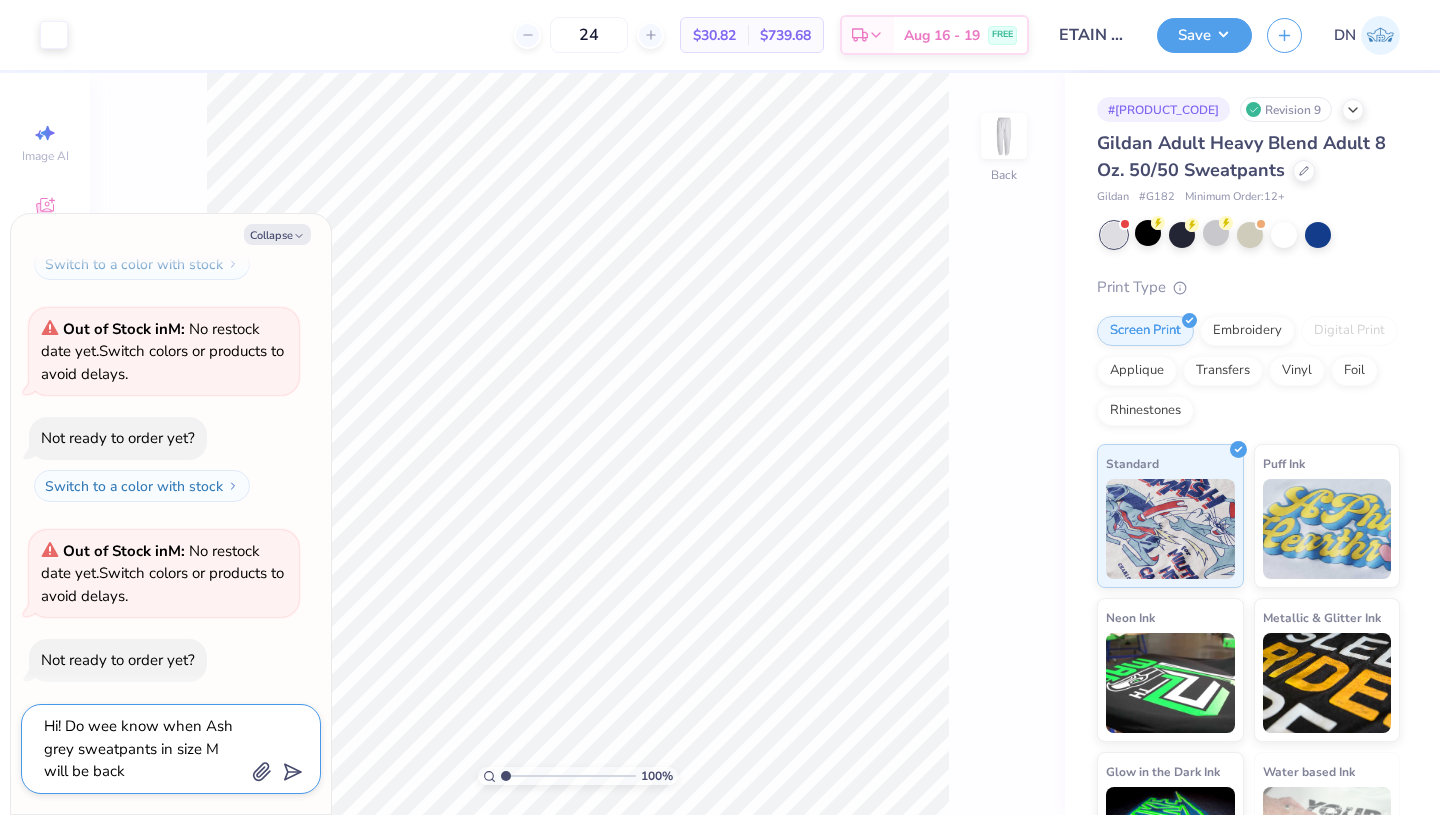 type on "Hi! Do wee know when Ash grey sweatpants in size M will be back" 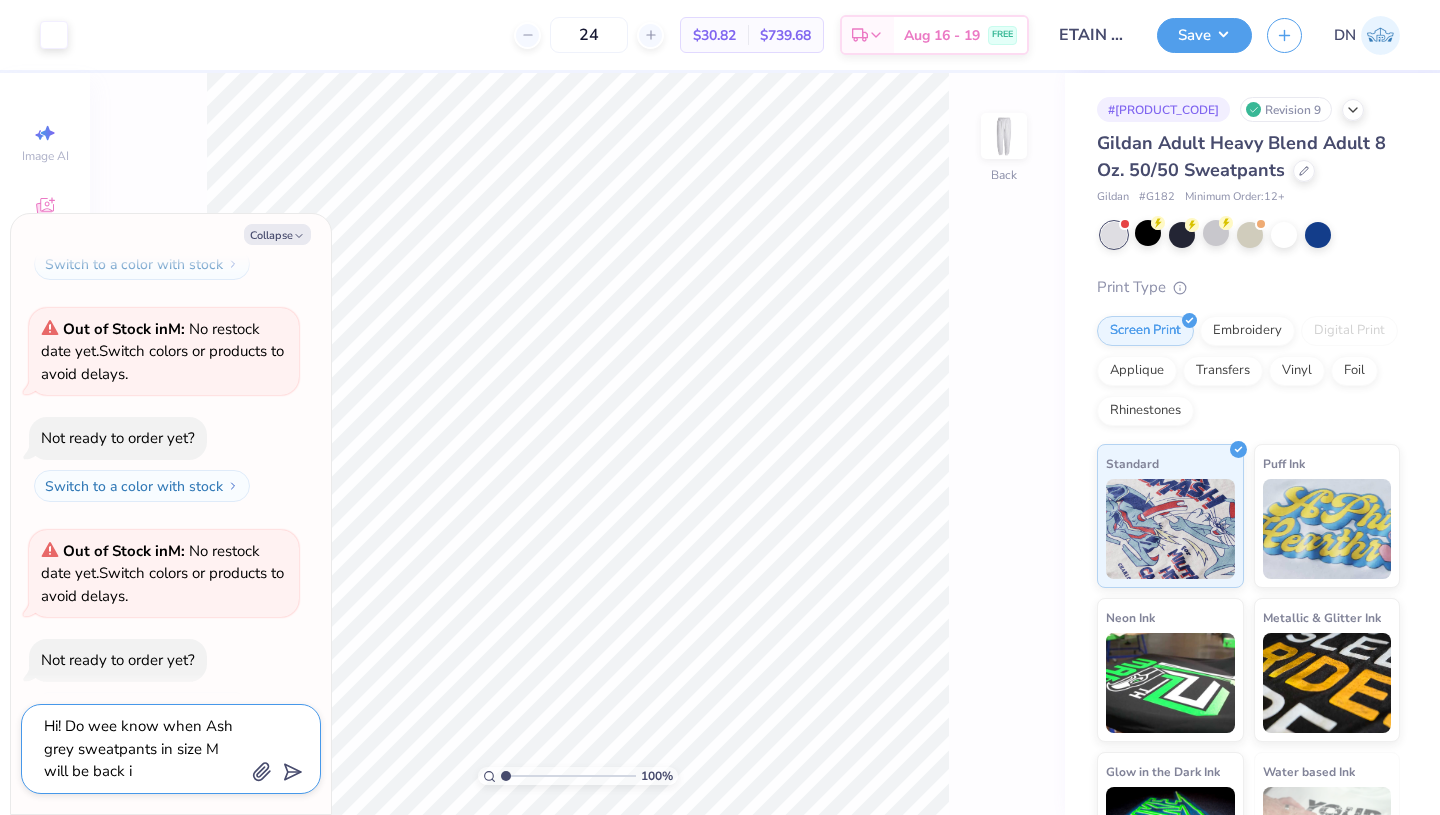 type on "Hi! Do wee know when Ash grey sweatpants in size M will be back in" 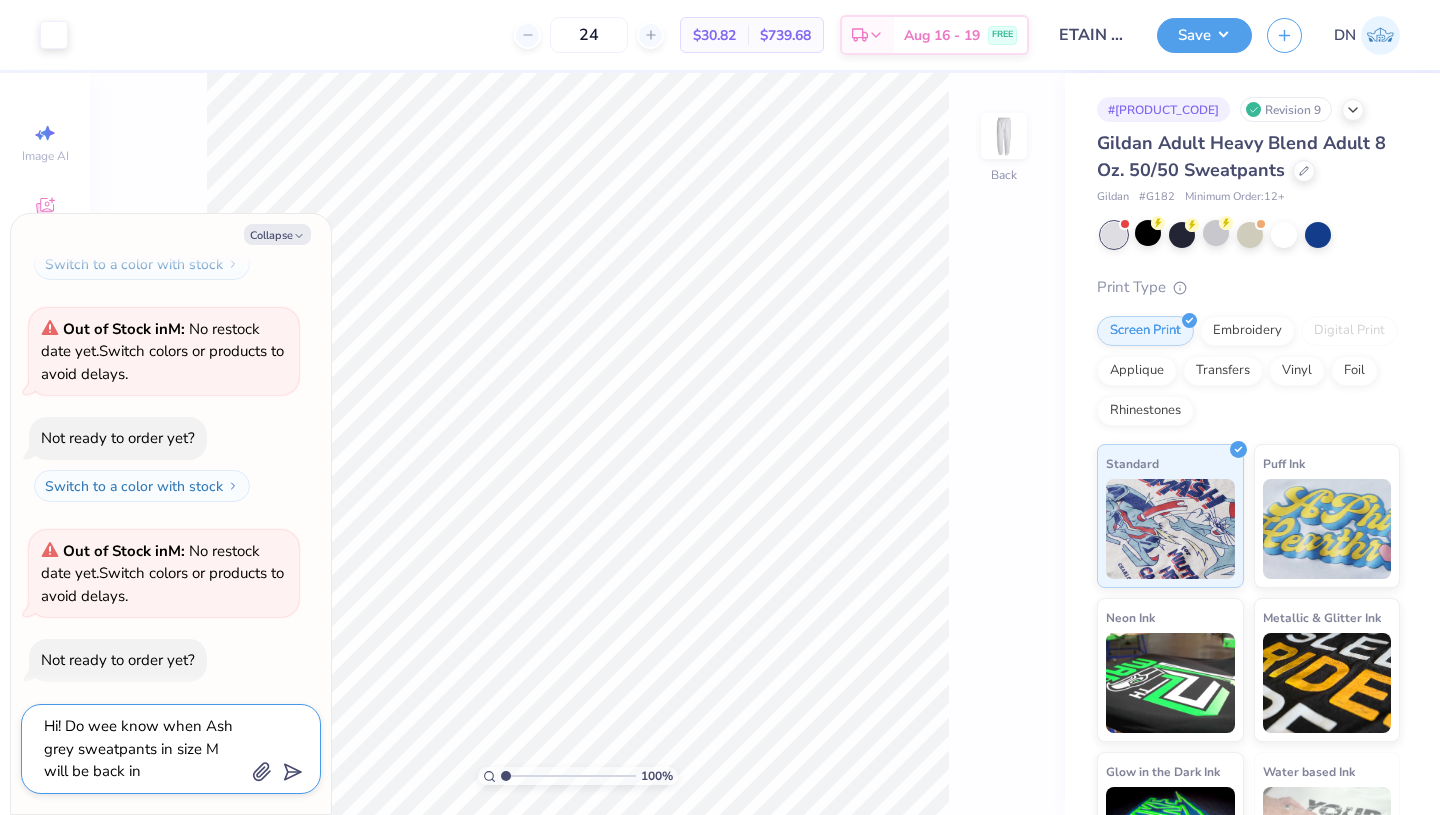 type on "Hi! Do wee know when Ash grey sweatpants in size M will be back in" 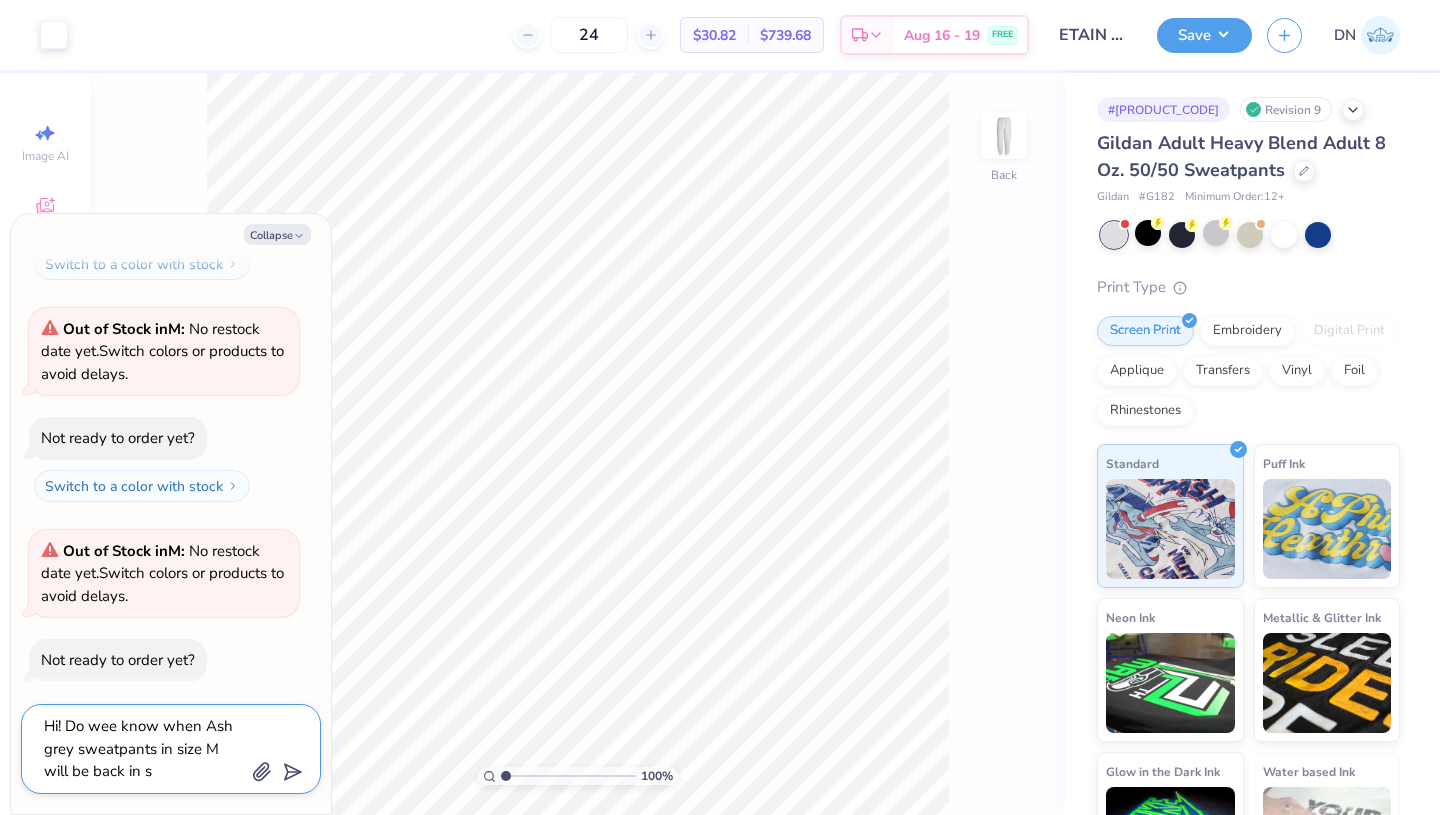 type on "Hi! Do wee know when Ash grey sweatpants in size M will be back in st" 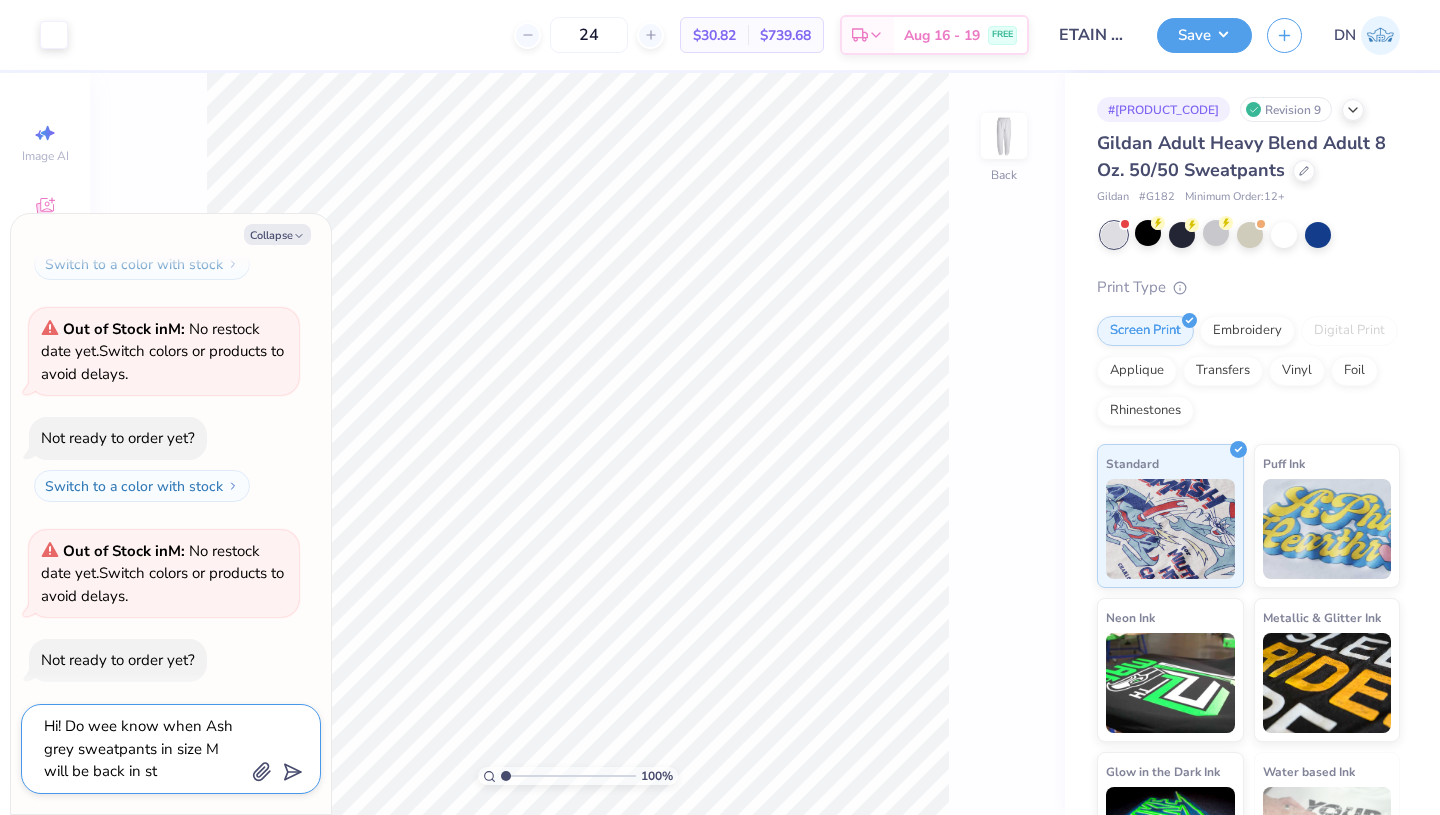 type on "Hi! Do wee know when Ash grey sweatpants in size M will be back in sti" 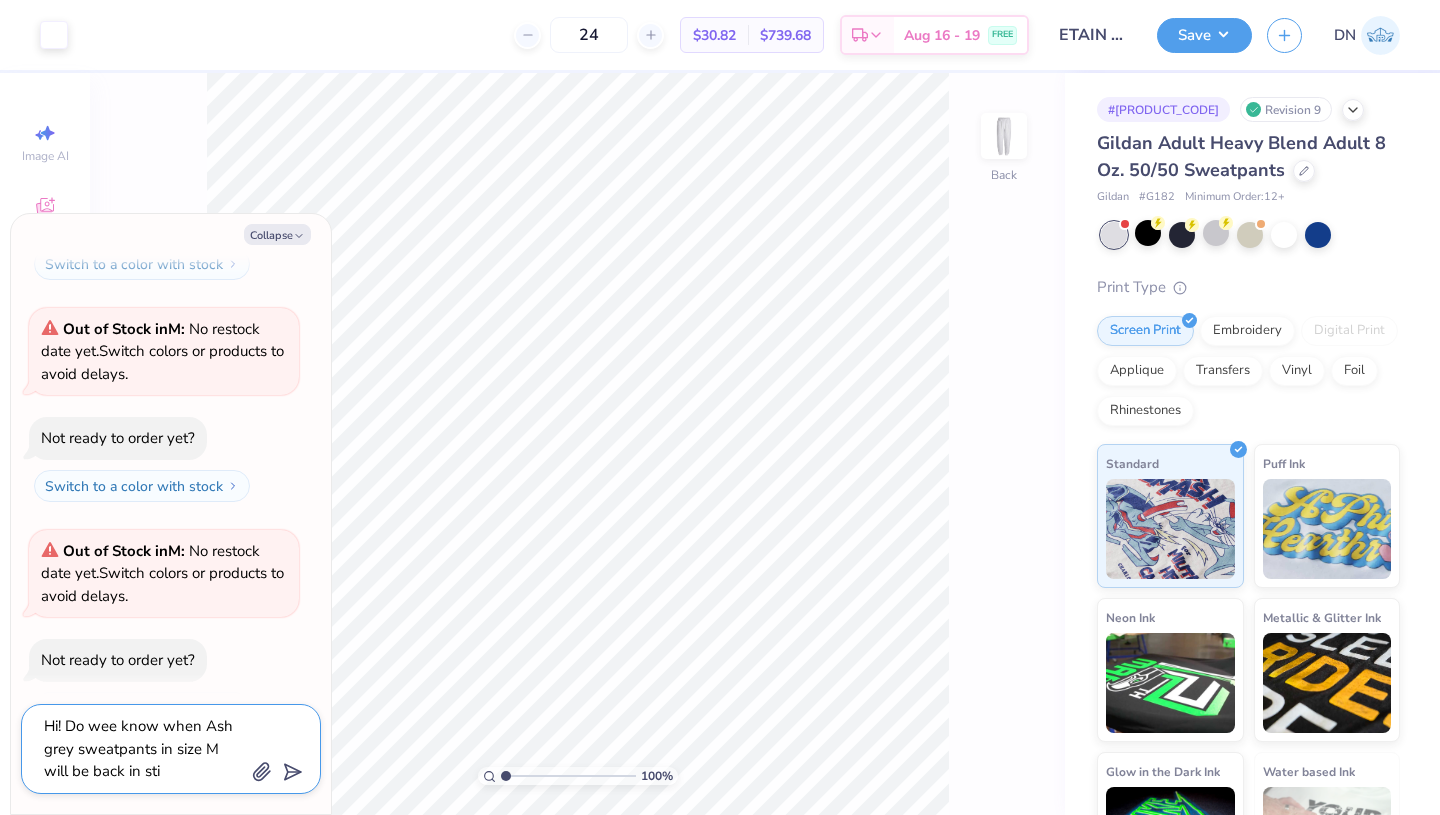 type on "Hi! Do wee know when Ash grey sweatpants in size M will be back in stic" 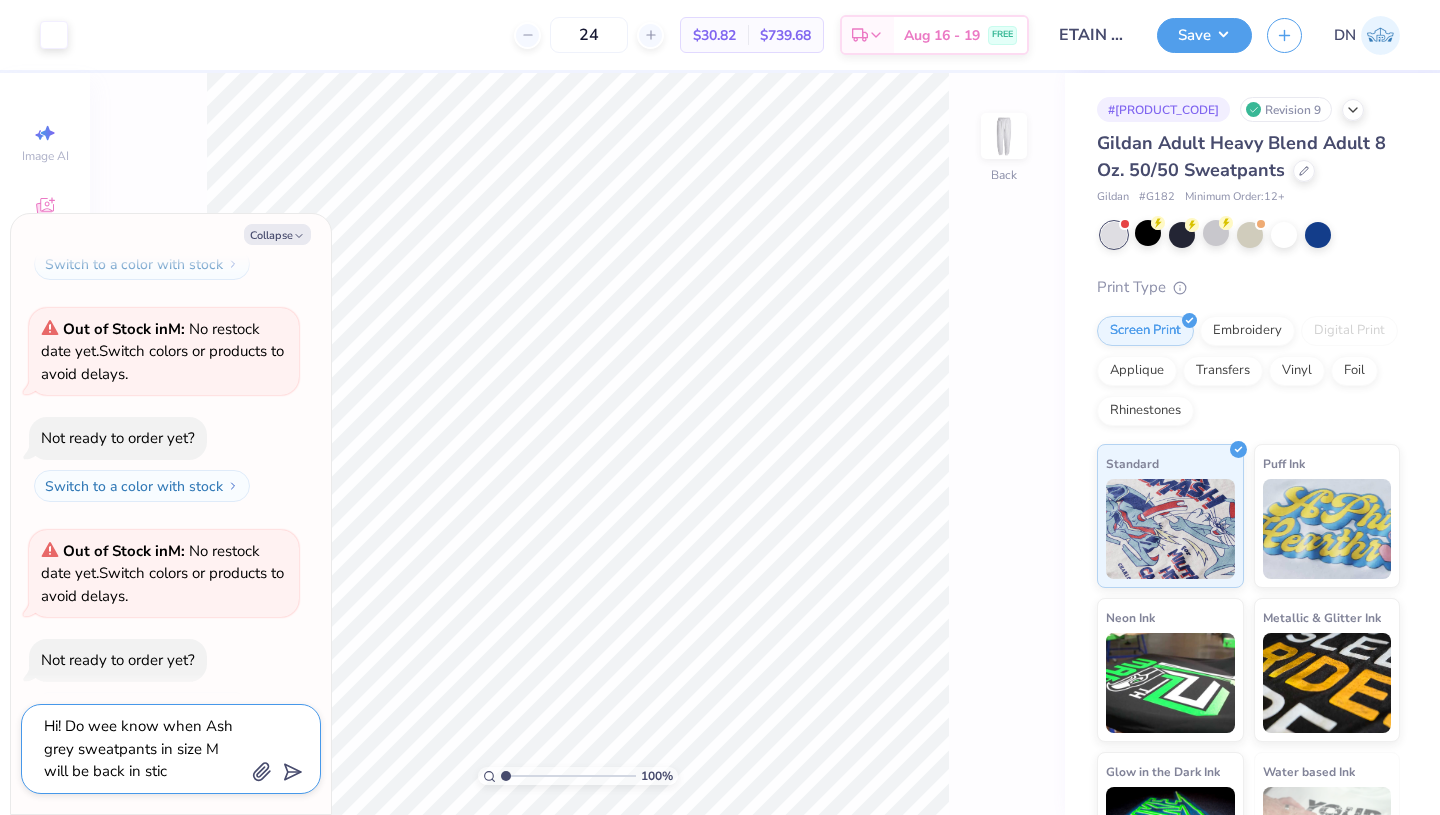 type on "Hi! Do wee know when Ash grey sweatpants in size M will be back in sti" 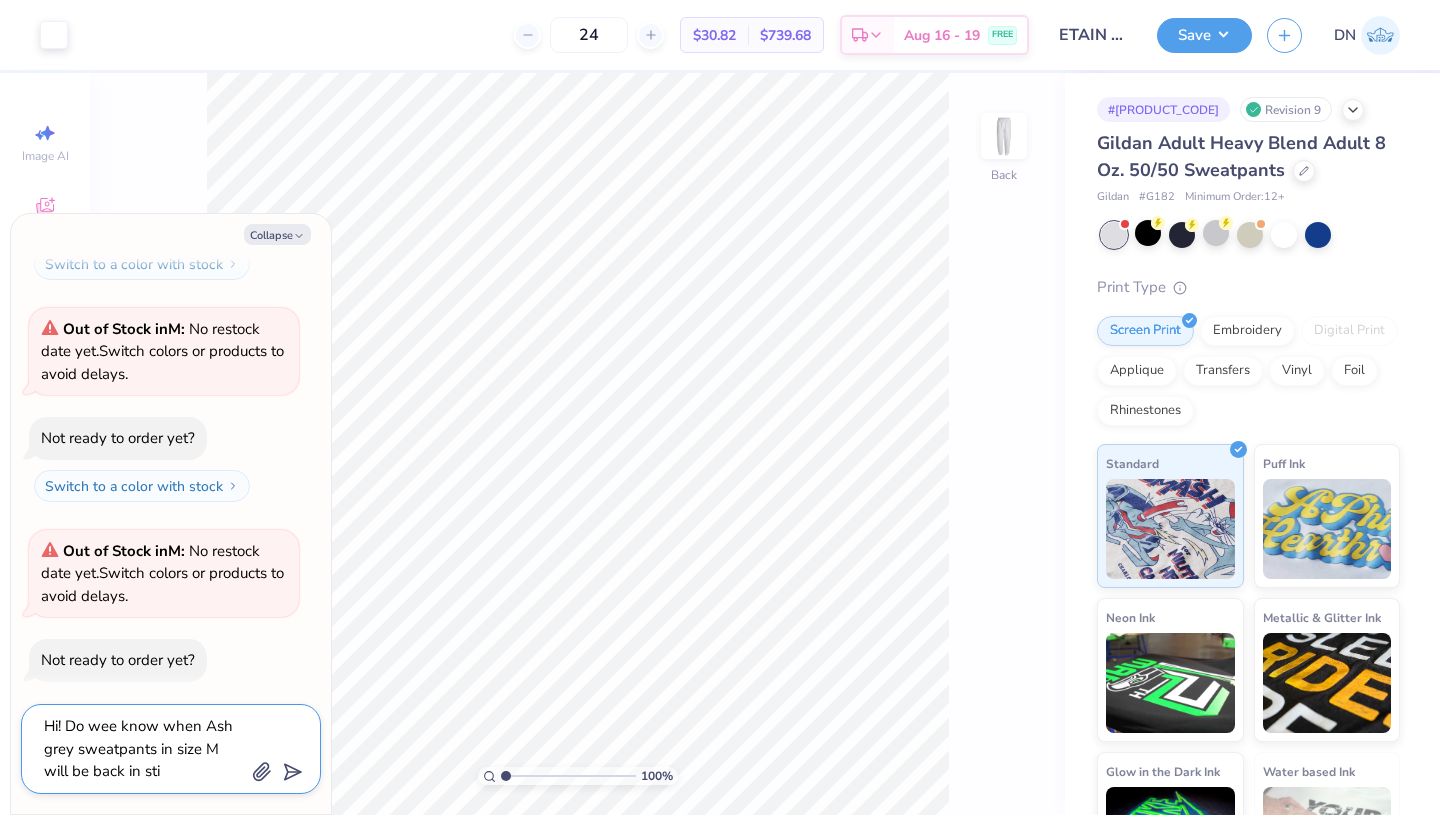 type on "Hi! Do wee know when Ash grey sweatpants in size M will be back in st" 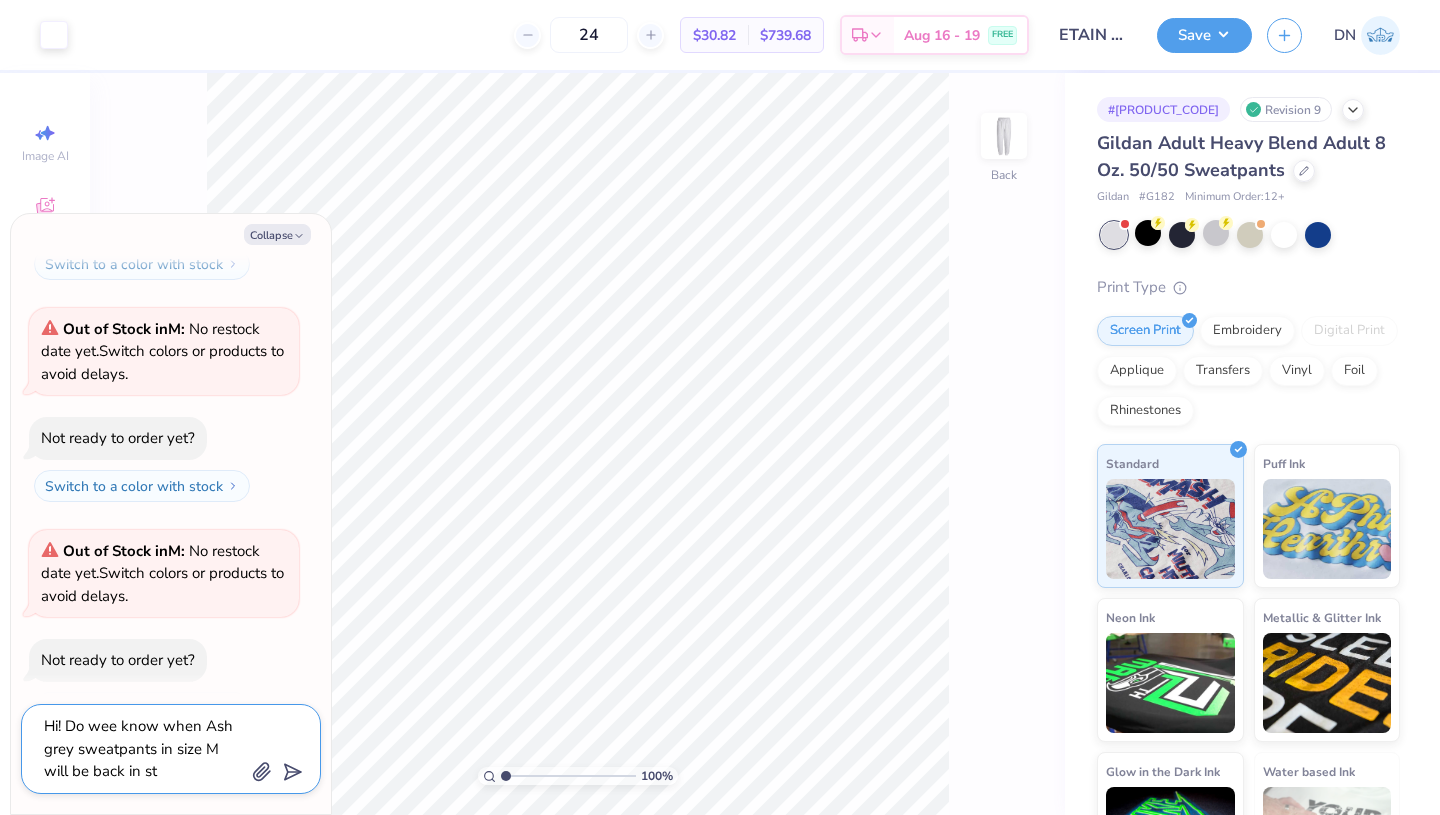 type on "Hi! Do wee know when Ash grey sweatpants in size M will be back in sto" 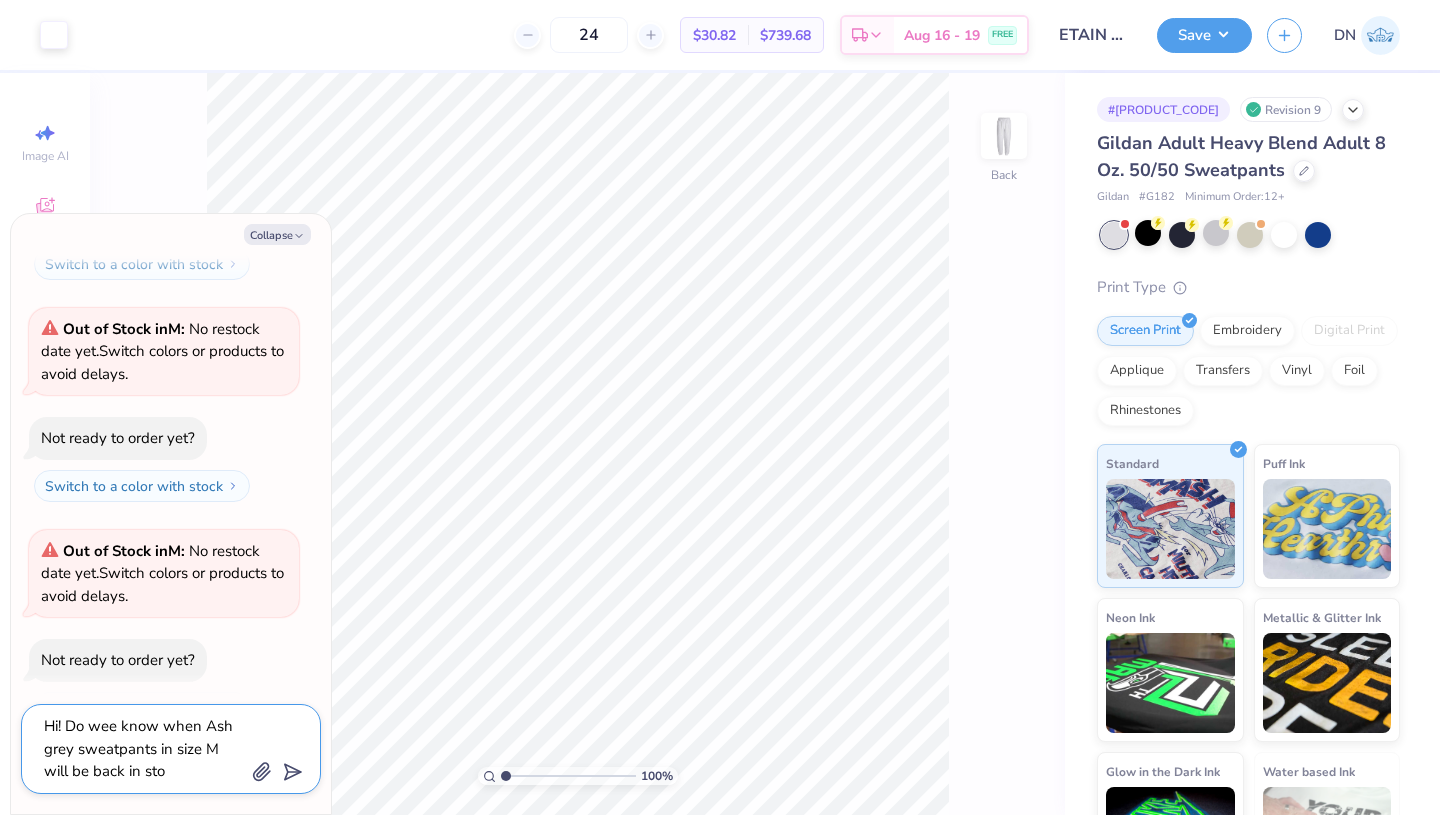 type on "Hi! Do wee know when Ash grey sweatpants in size M will be back in stoc" 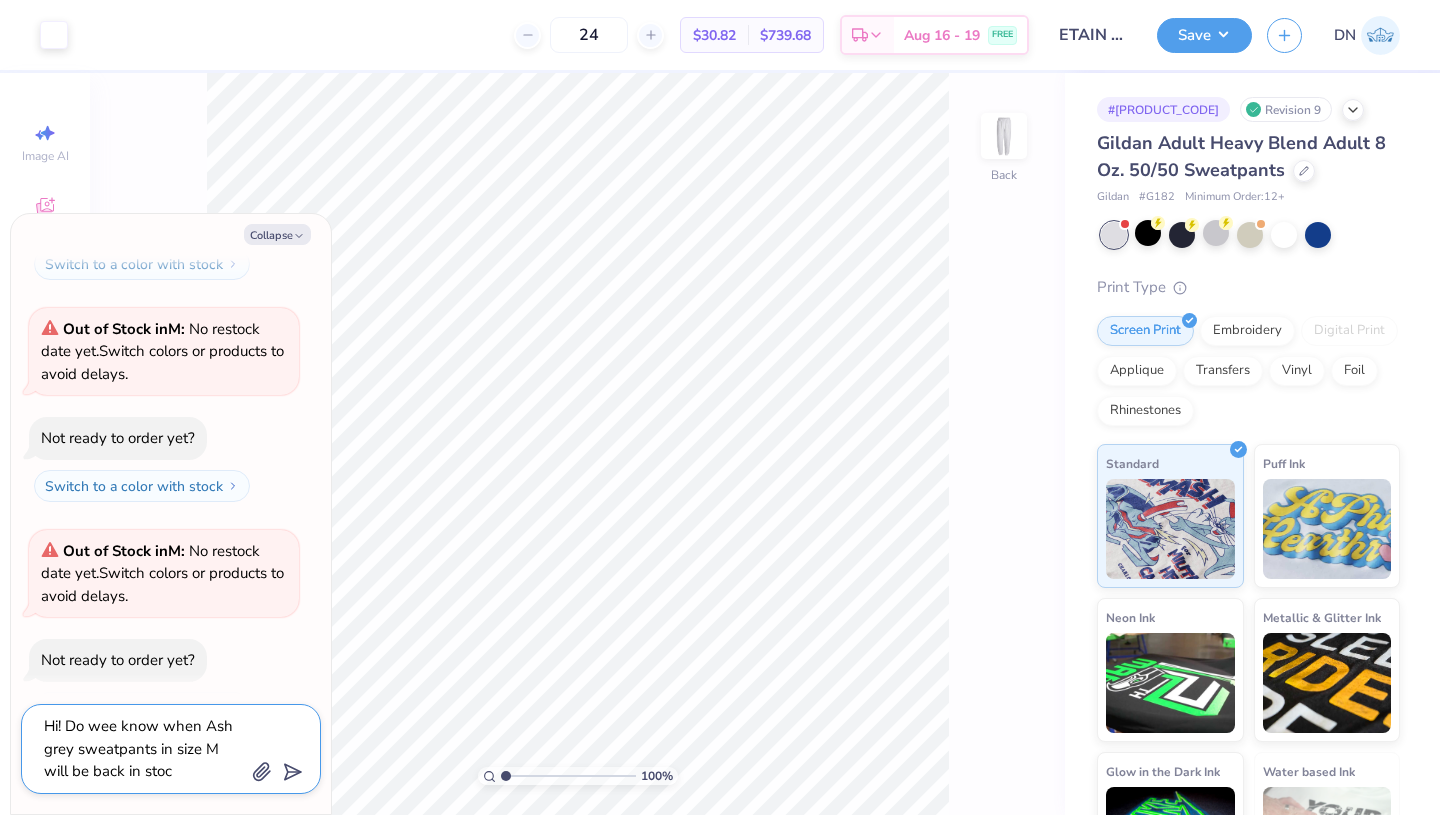 type on "Hi! Do wee know when Ash grey sweatpants in size M will be back in stock" 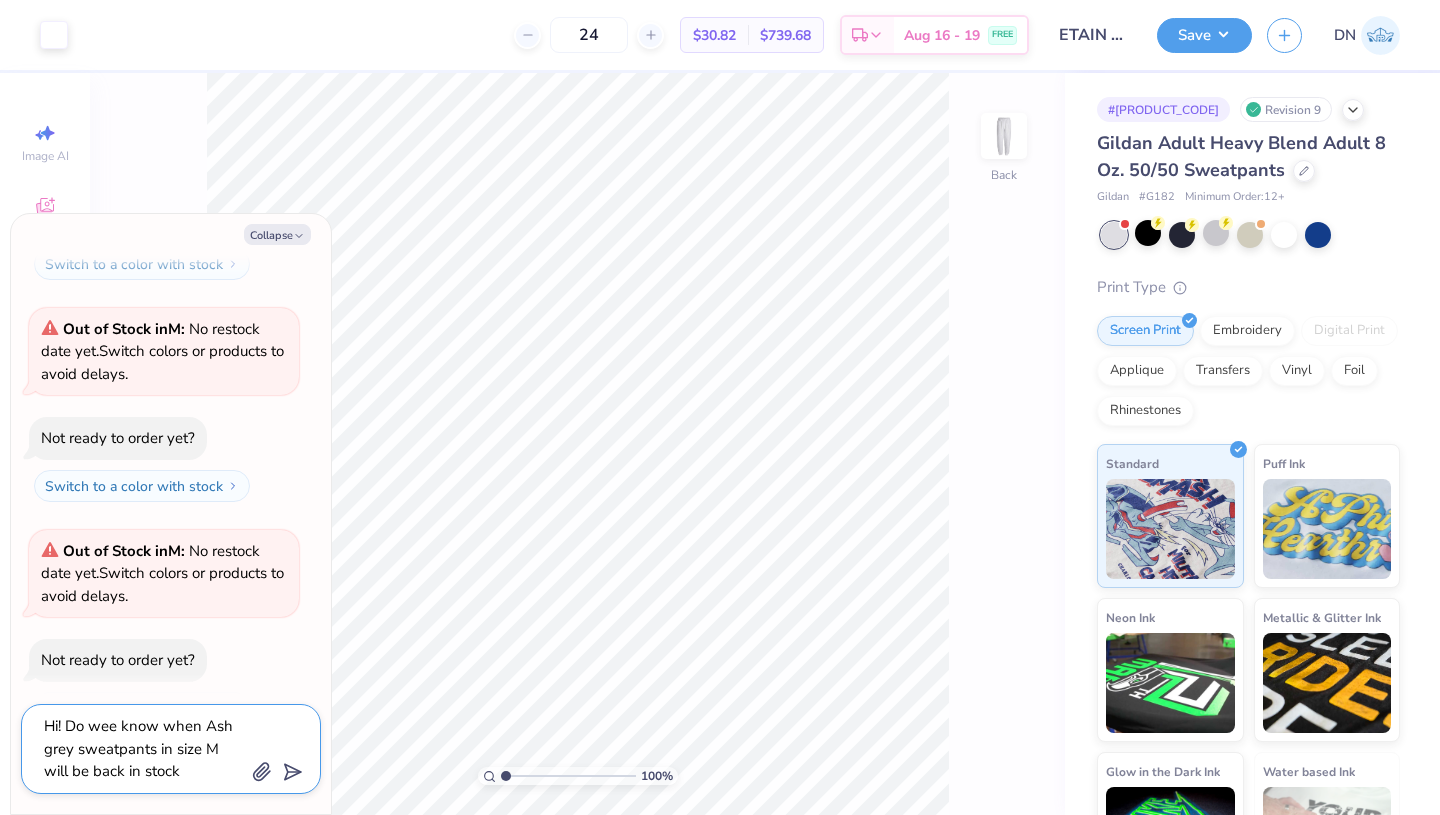 type on "x" 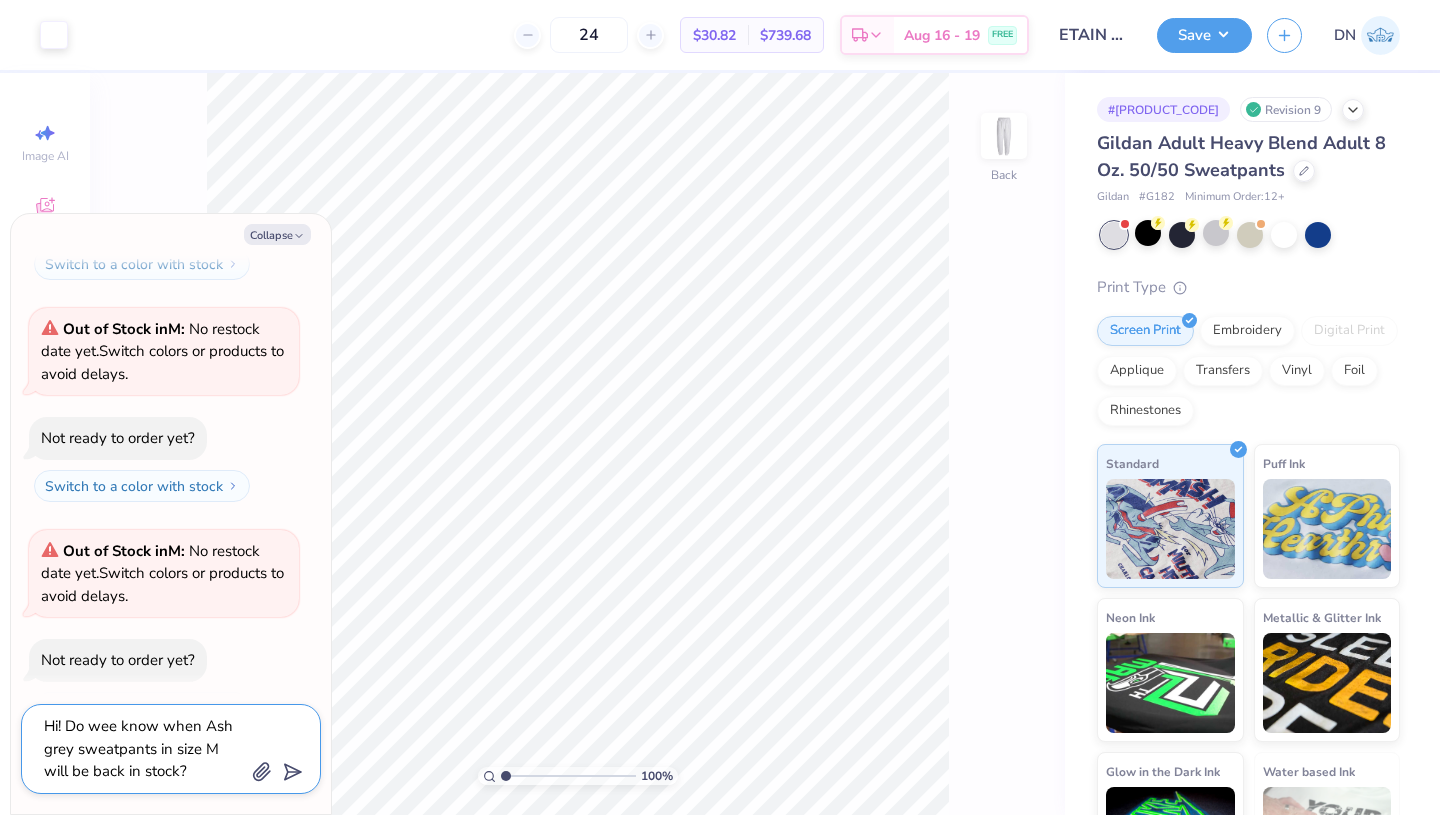 type on "Hi! Do wee know when Ash grey sweatpants in size M will be back in stock?" 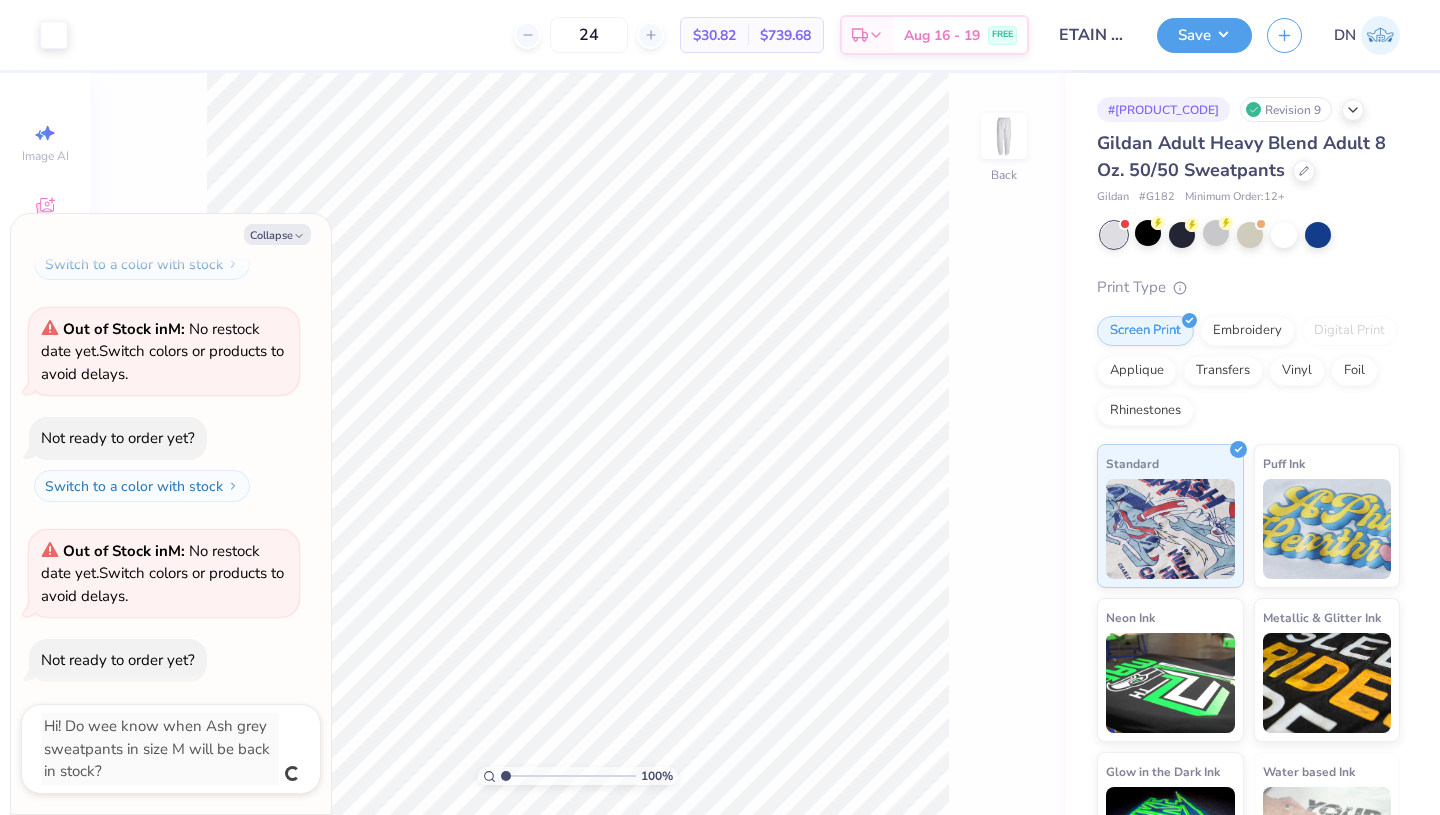 scroll, scrollTop: 845, scrollLeft: 0, axis: vertical 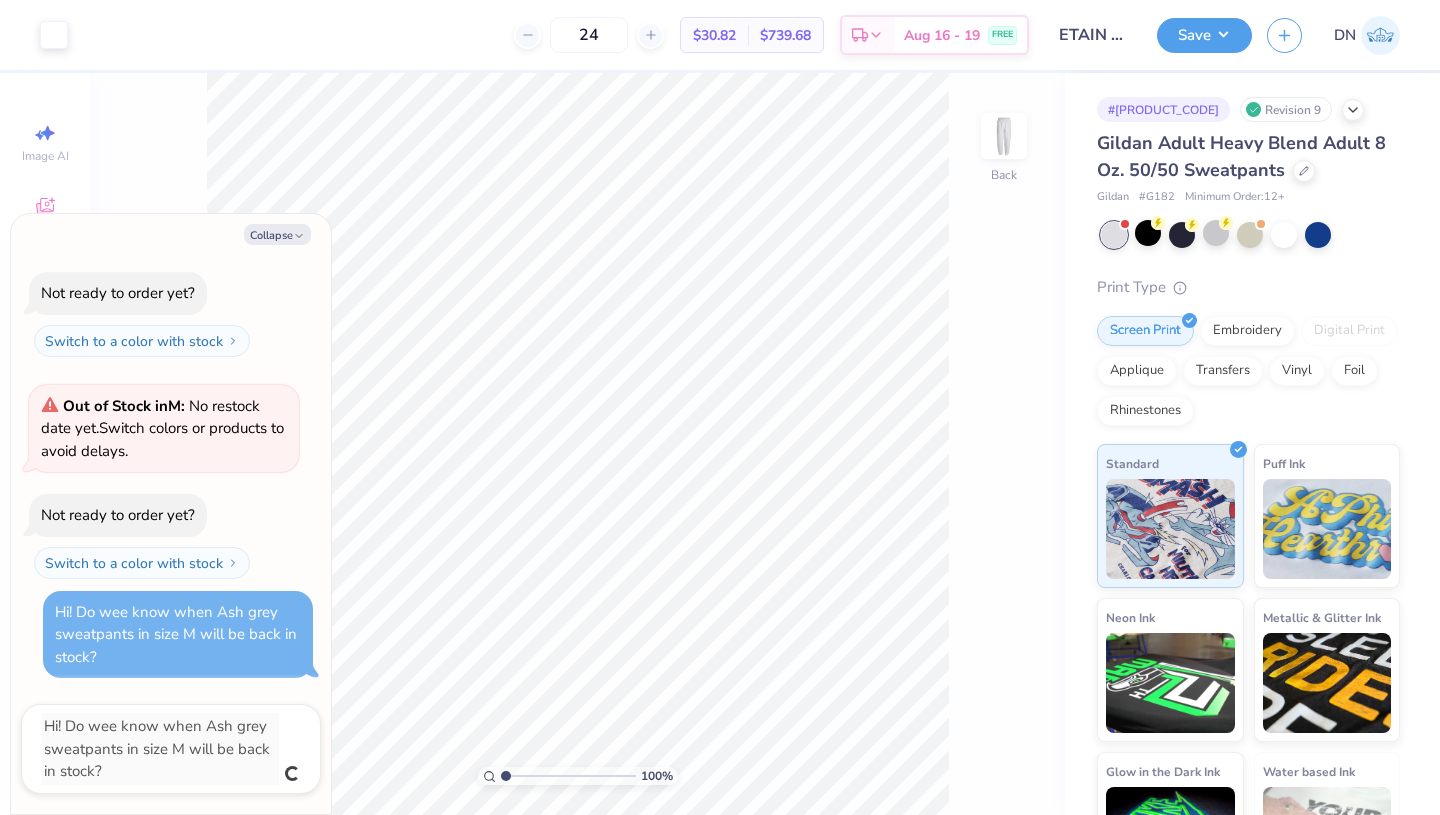 type on "x" 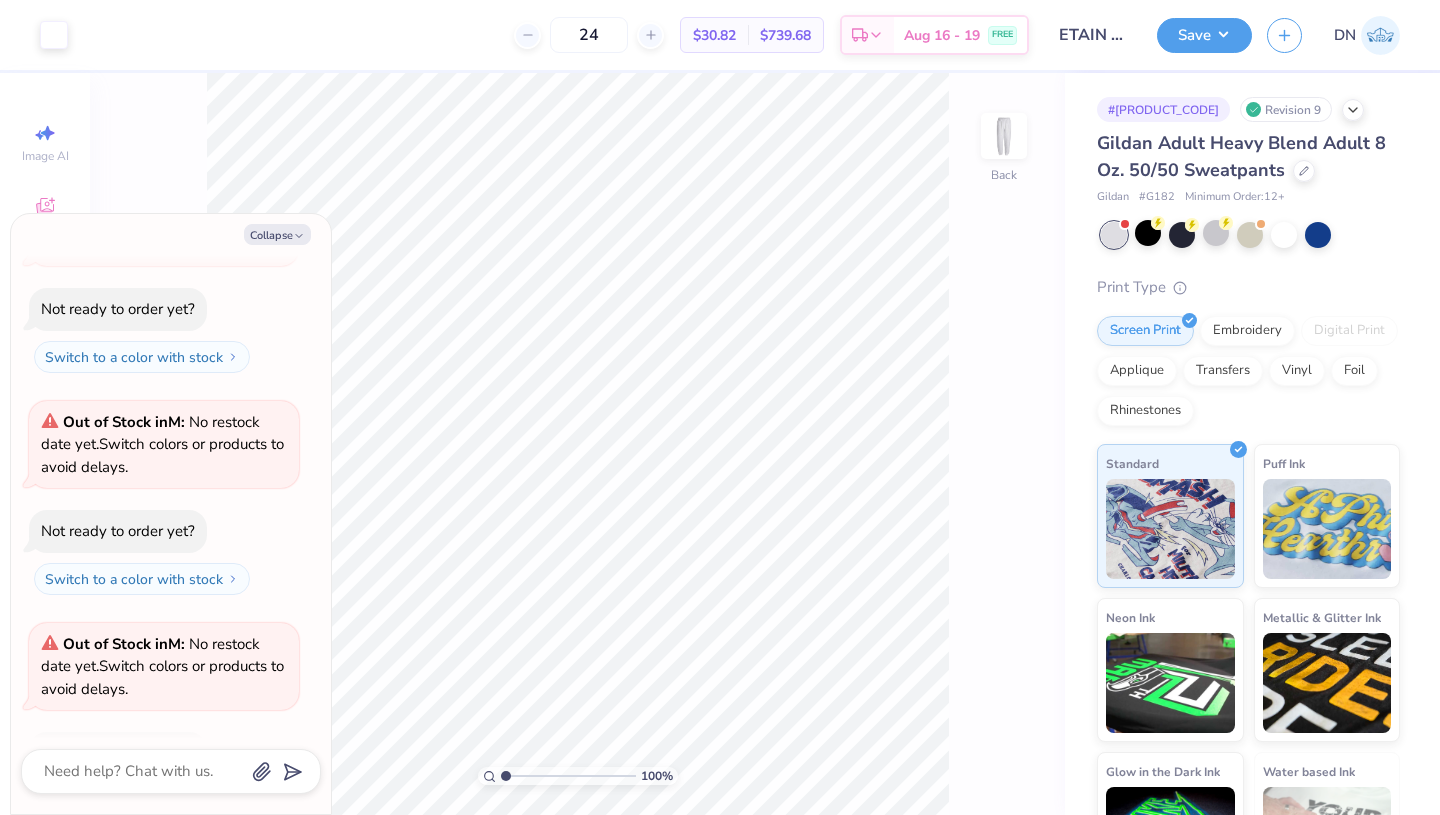 scroll, scrollTop: 800, scrollLeft: 0, axis: vertical 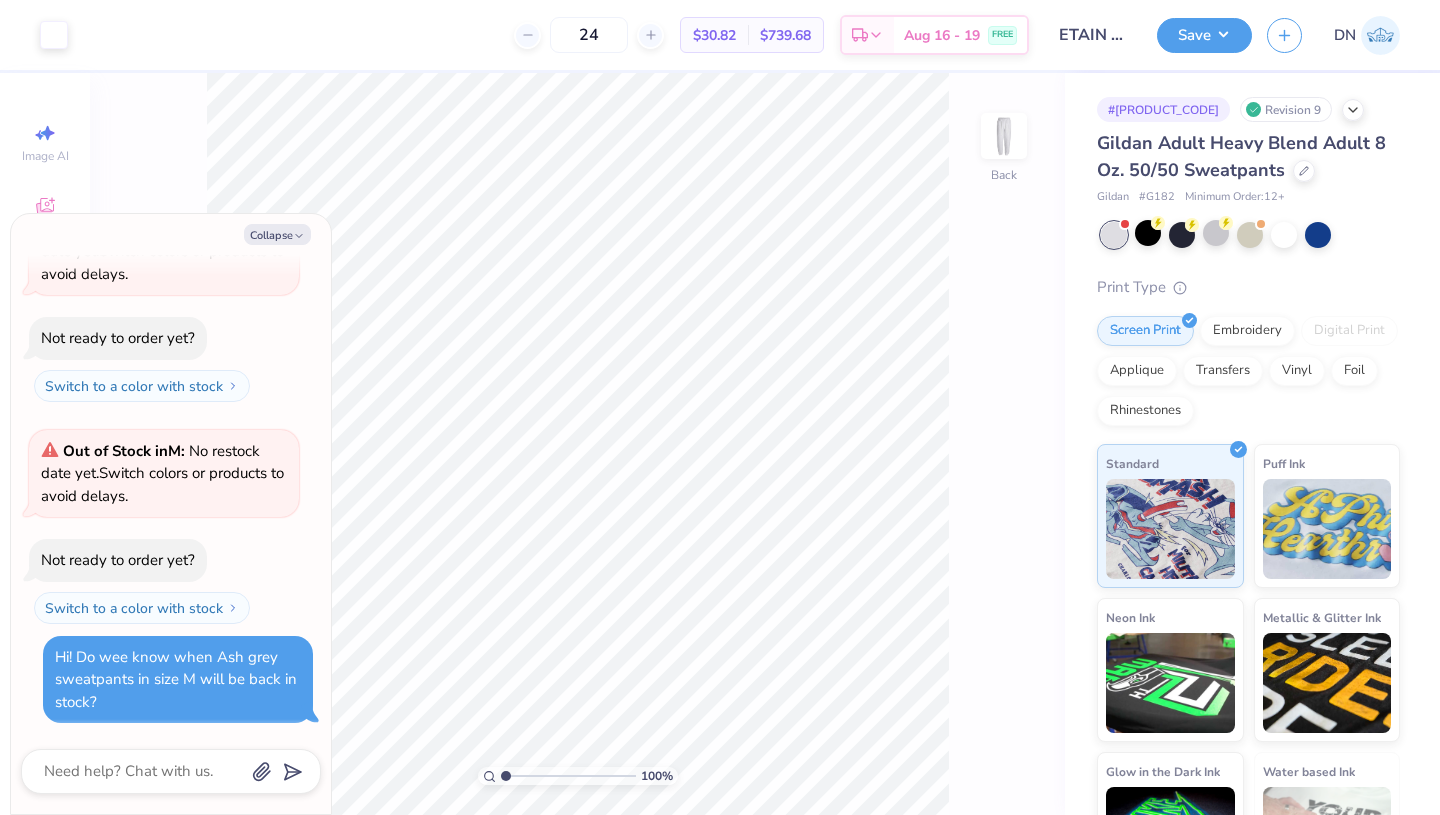 type on "x" 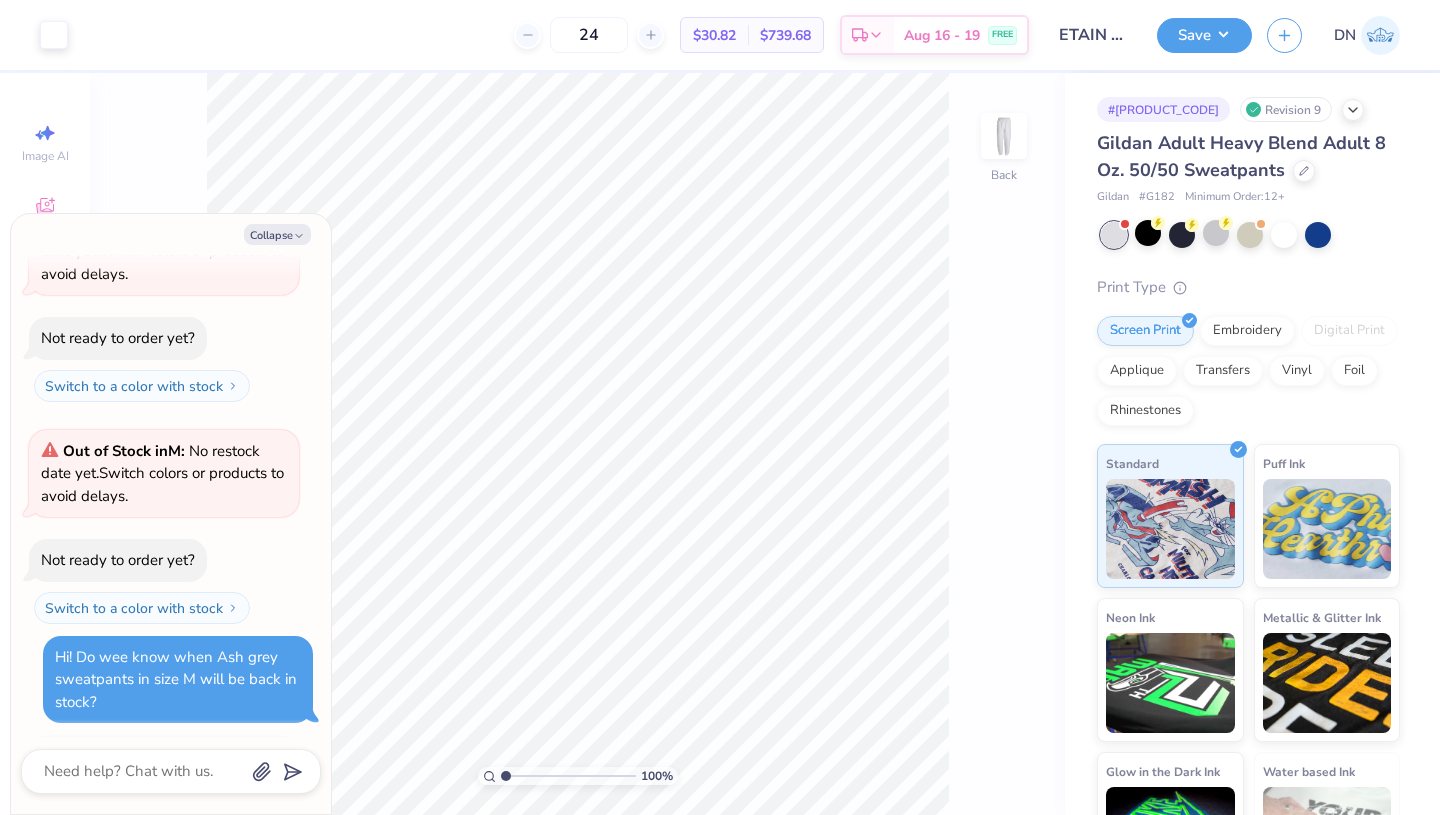 scroll, scrollTop: 962, scrollLeft: 0, axis: vertical 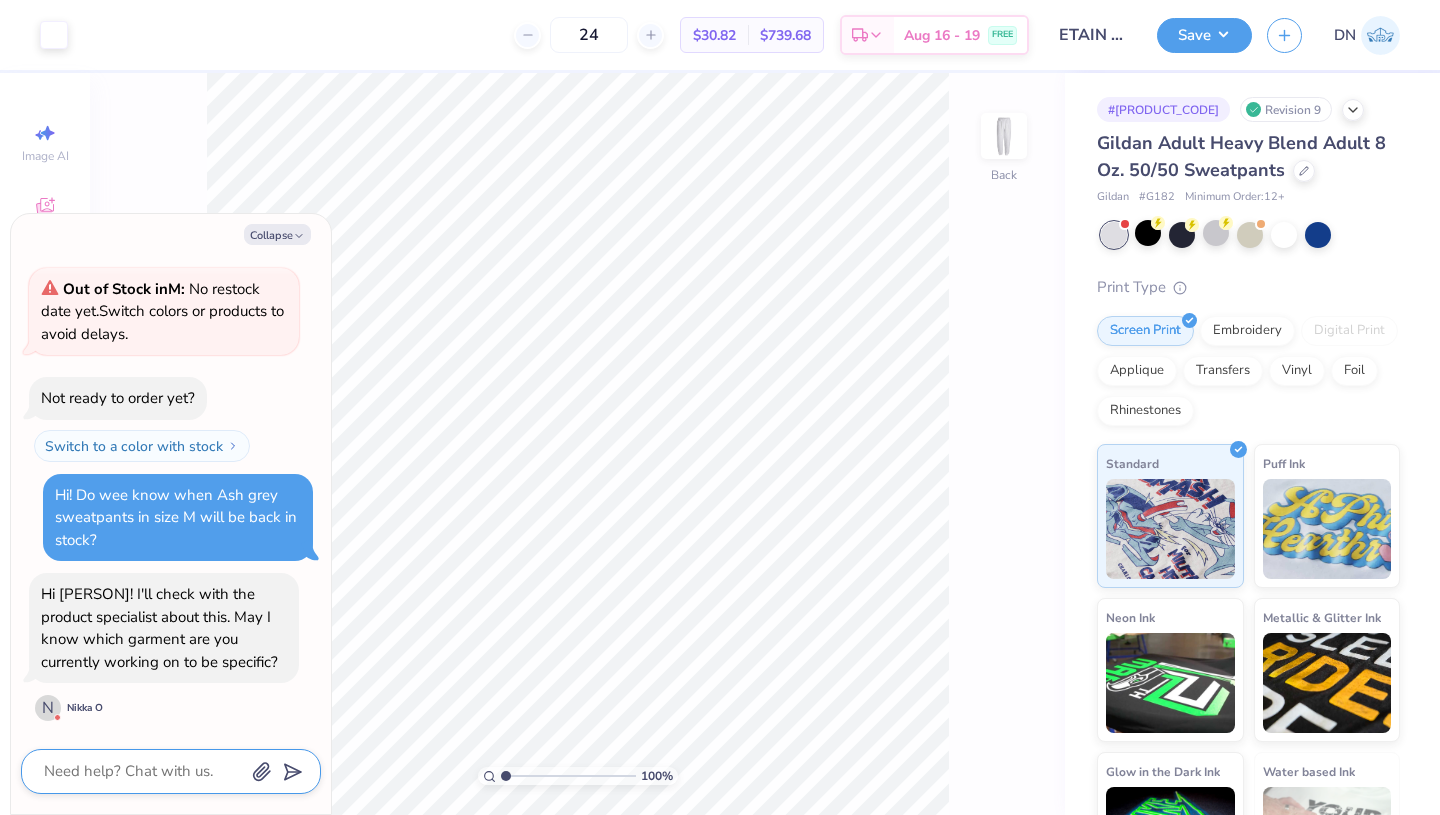 click at bounding box center [143, 771] 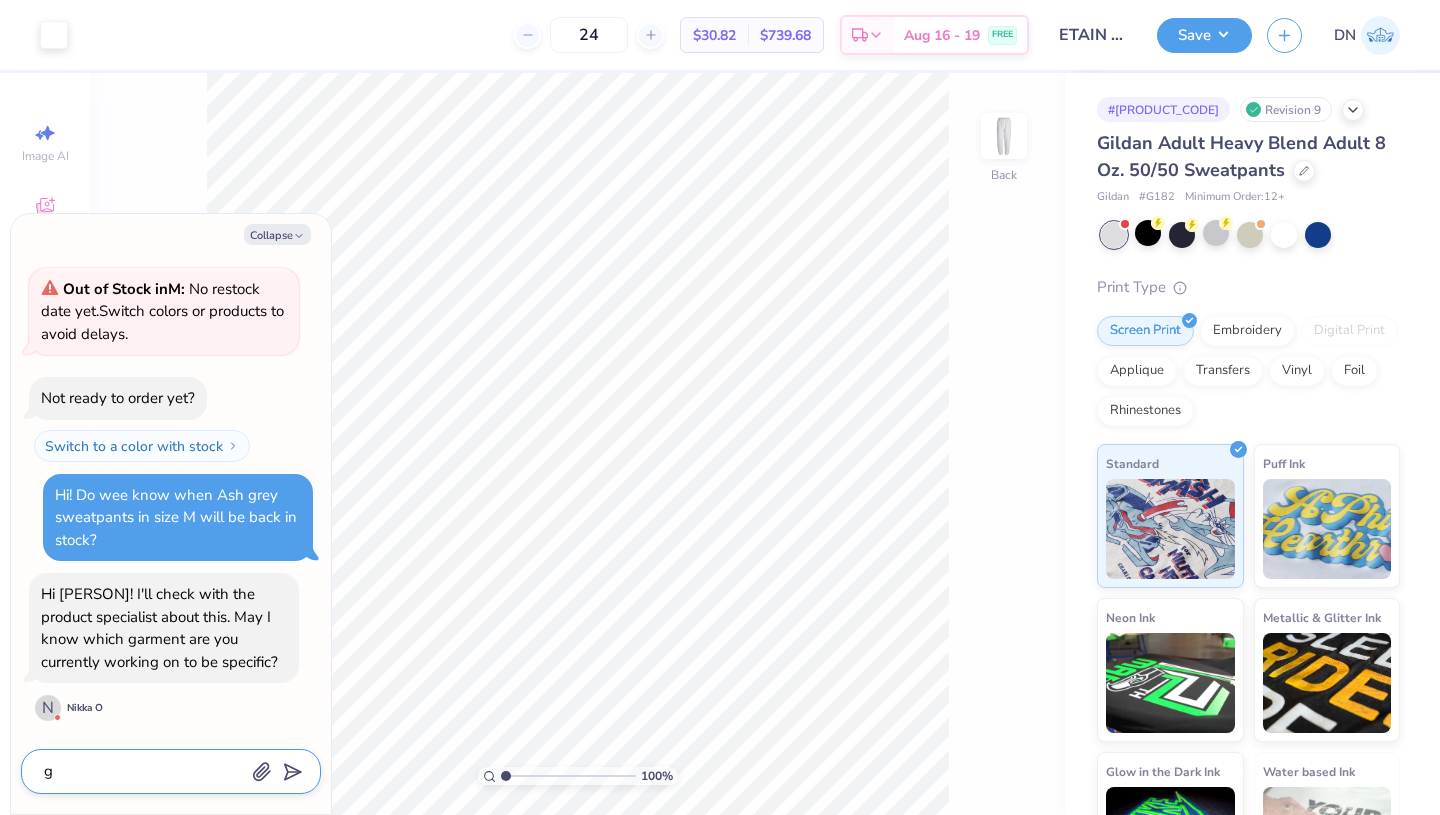 type on "g1" 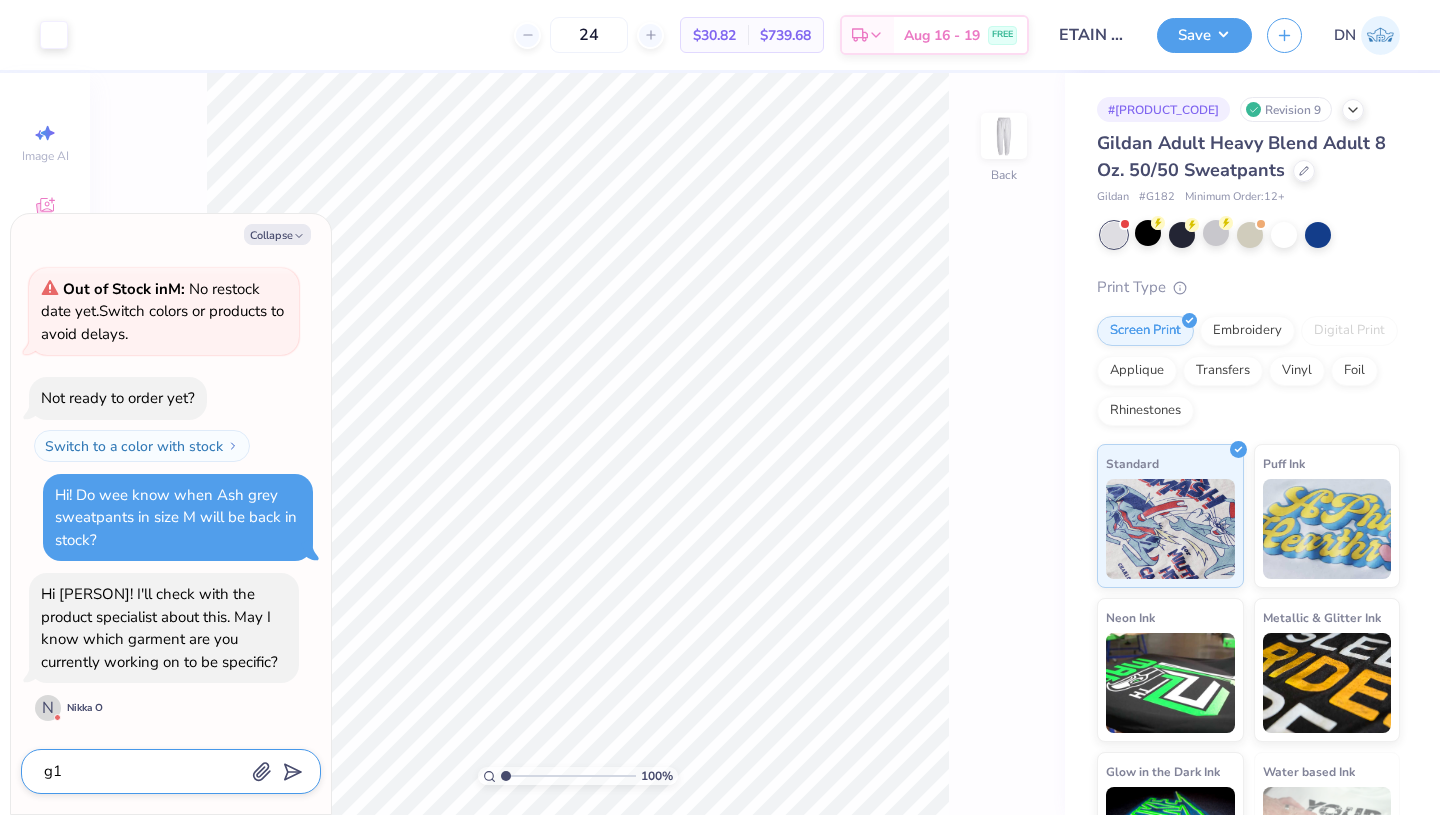 type on "g18" 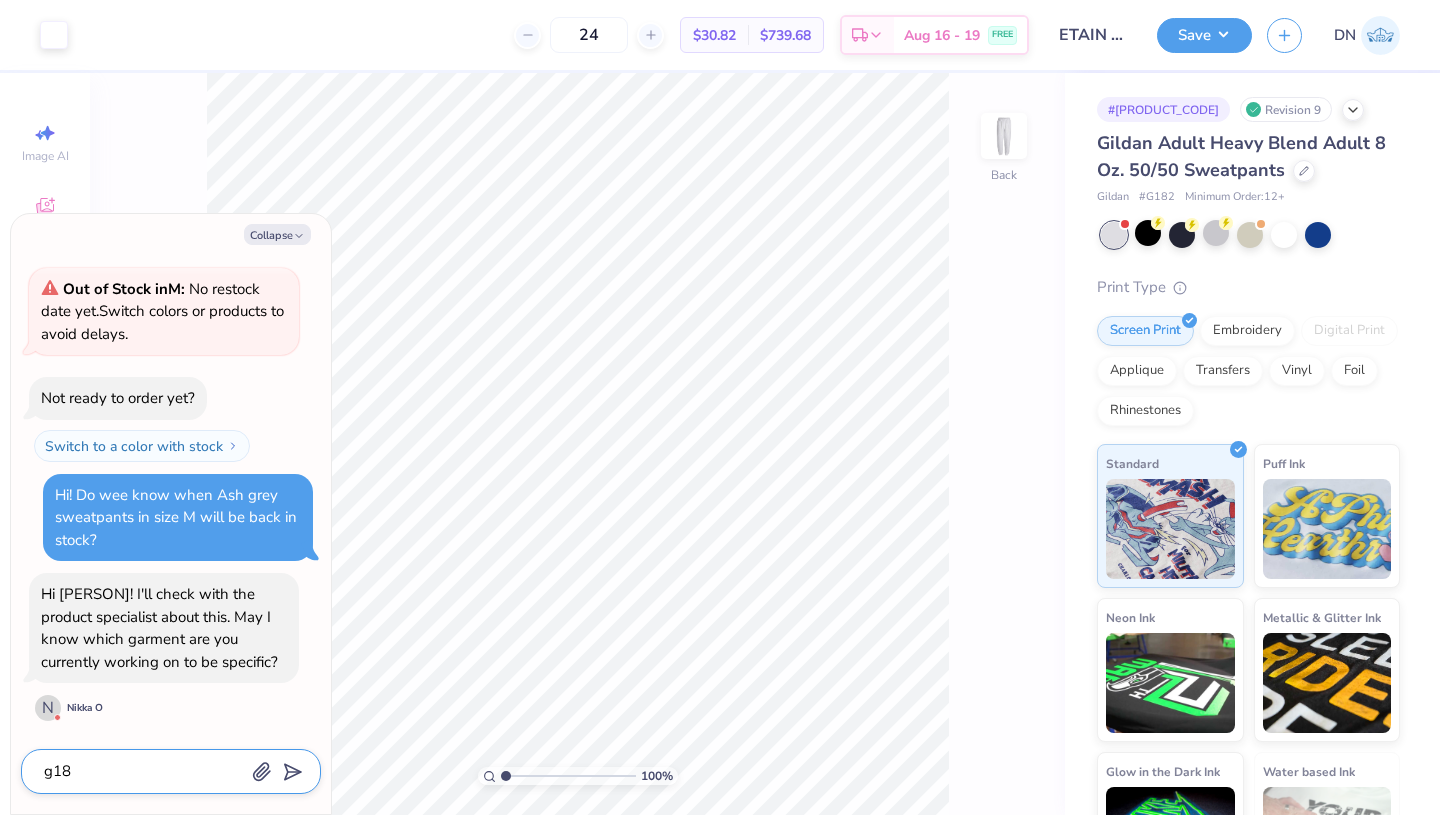 type on "g182" 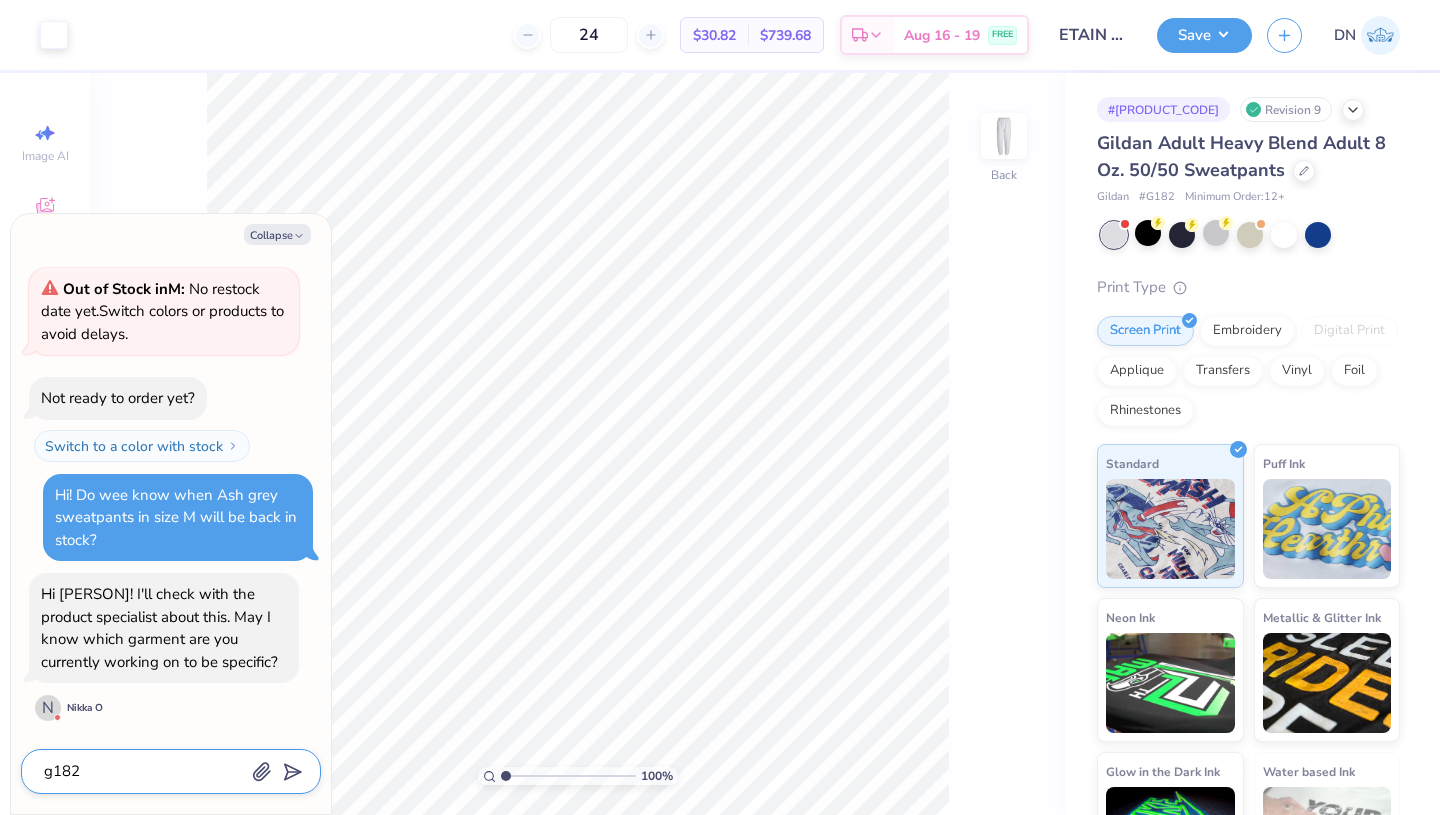 type on "g182" 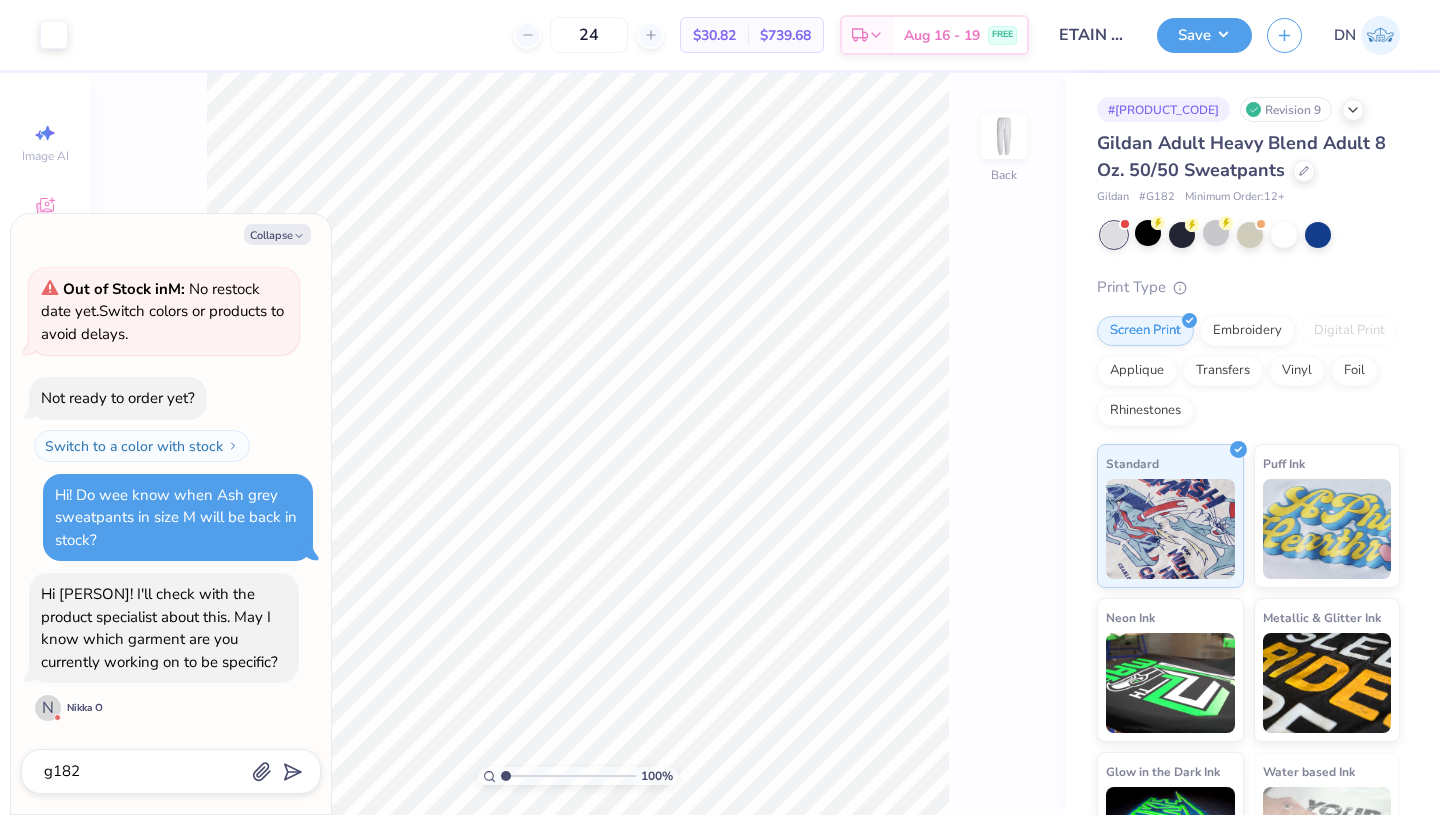 type on "x" 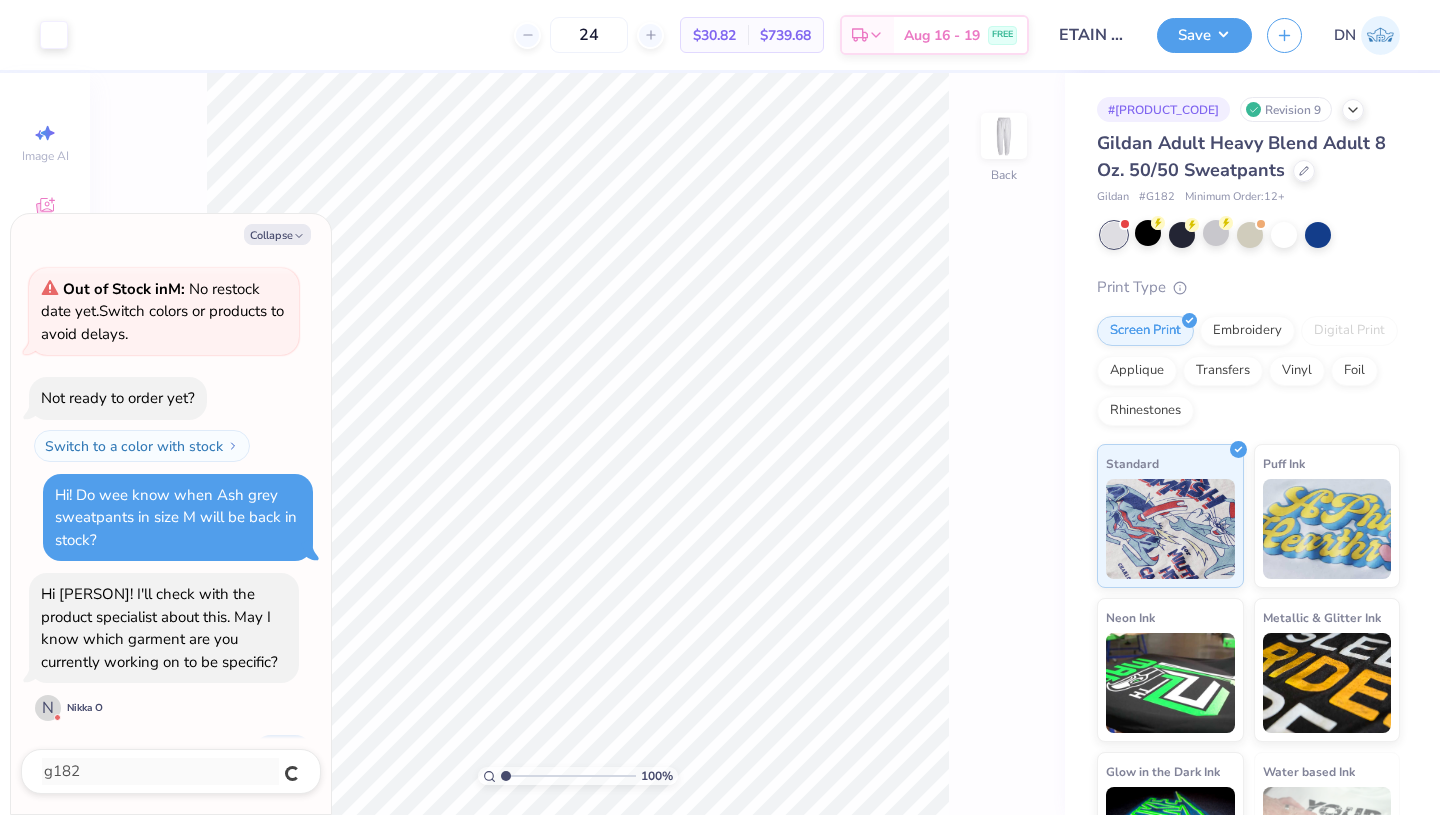 scroll, scrollTop: 1016, scrollLeft: 0, axis: vertical 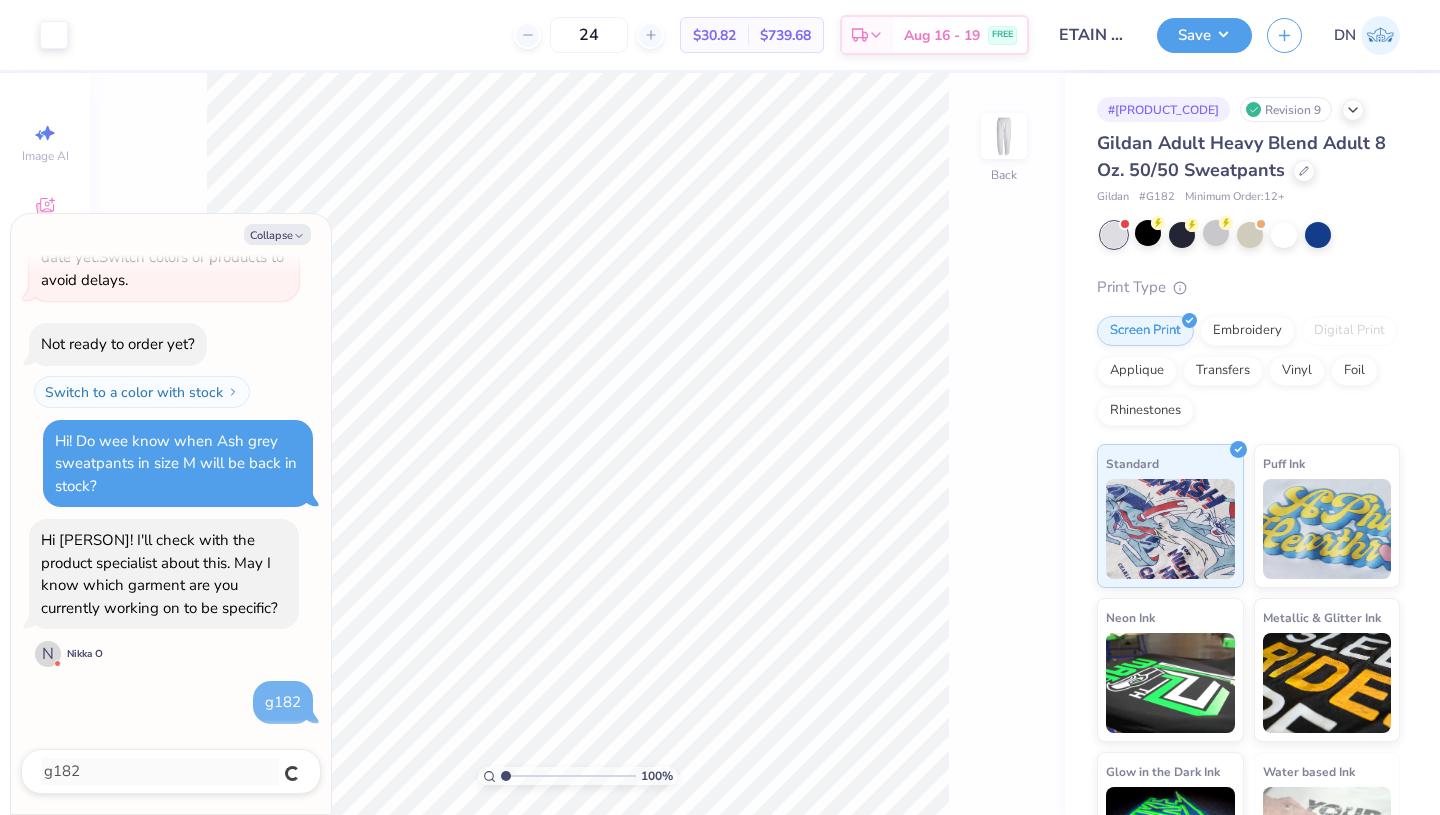 type 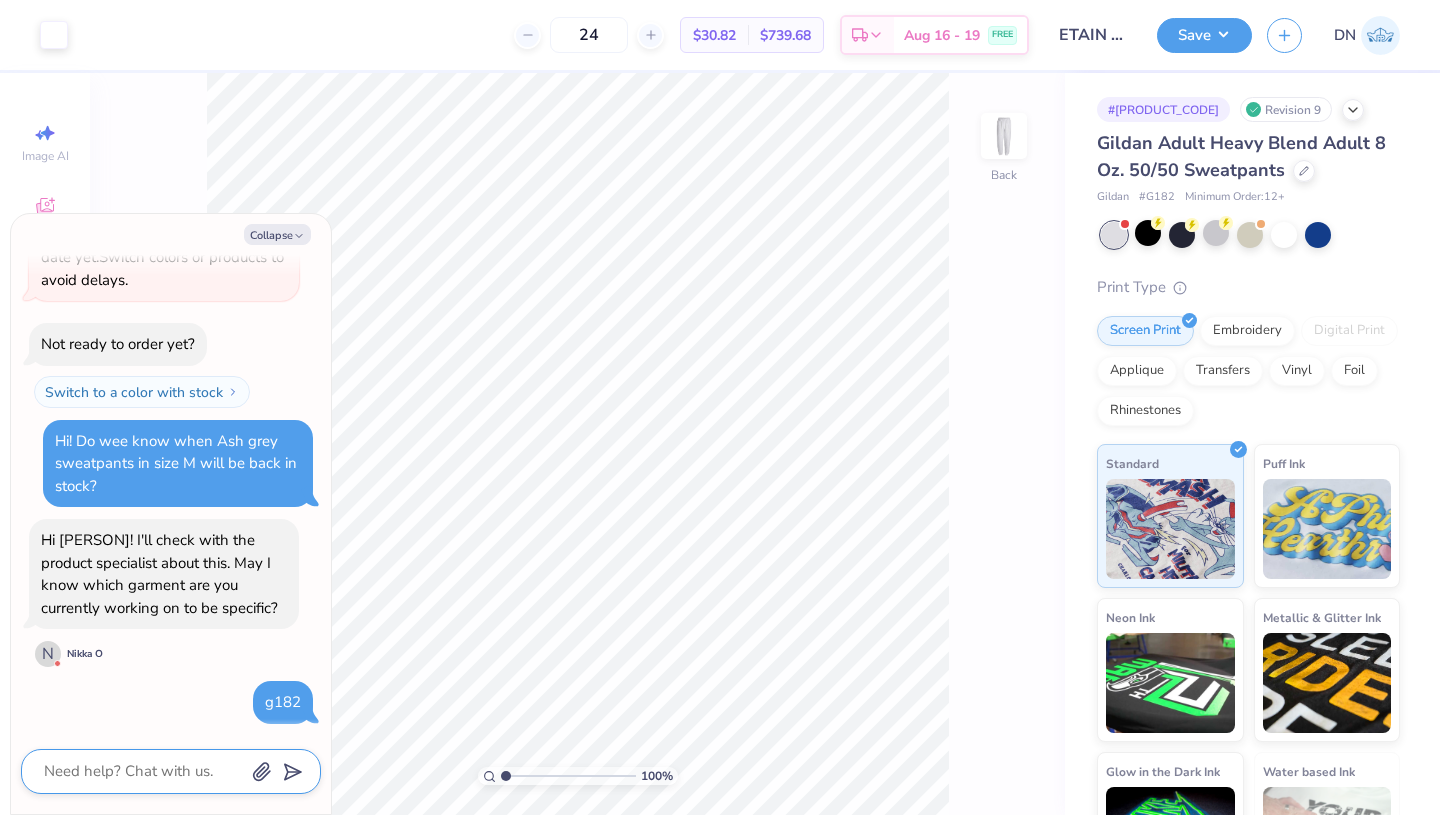 click at bounding box center [143, 771] 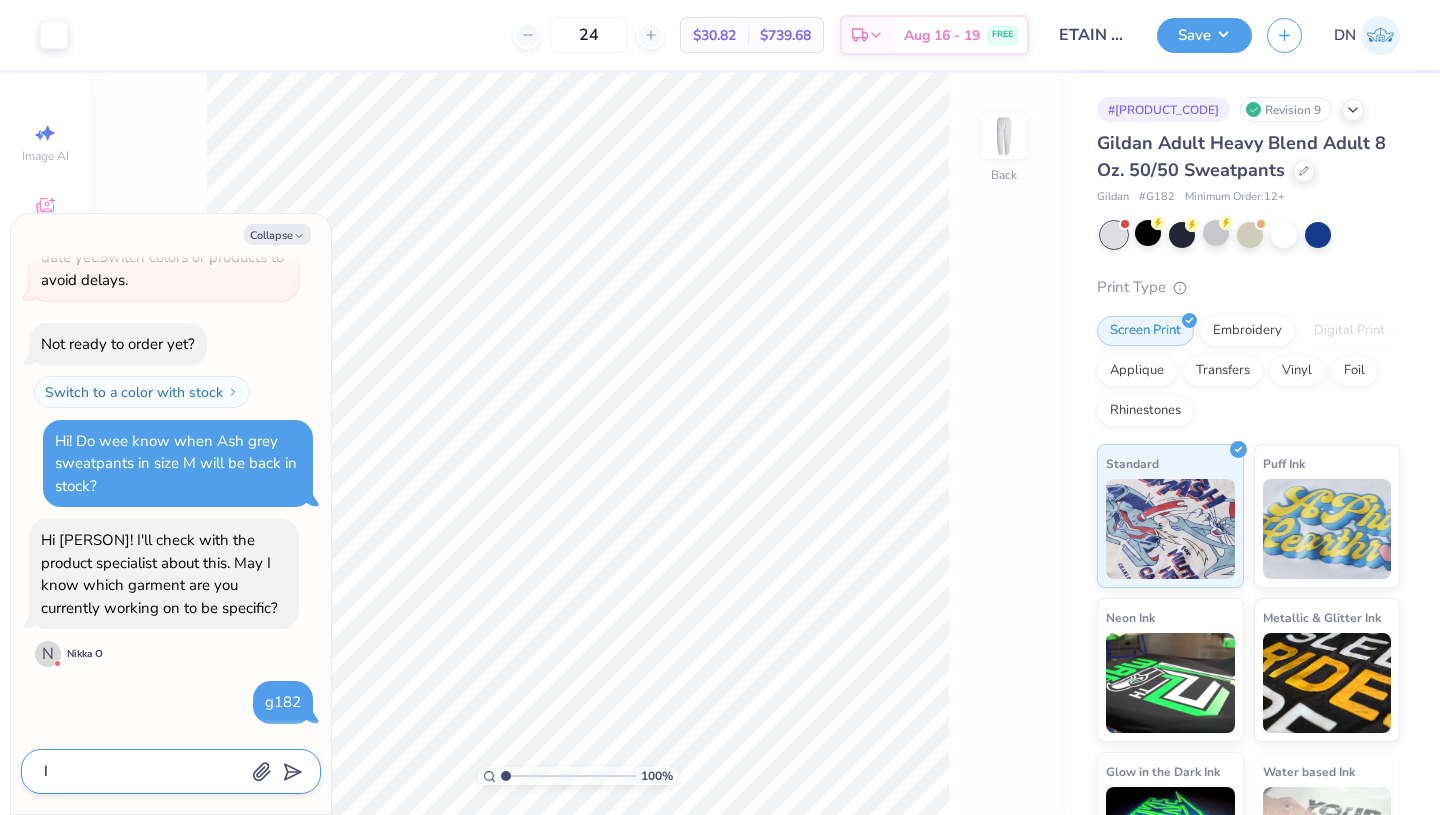 type on "I" 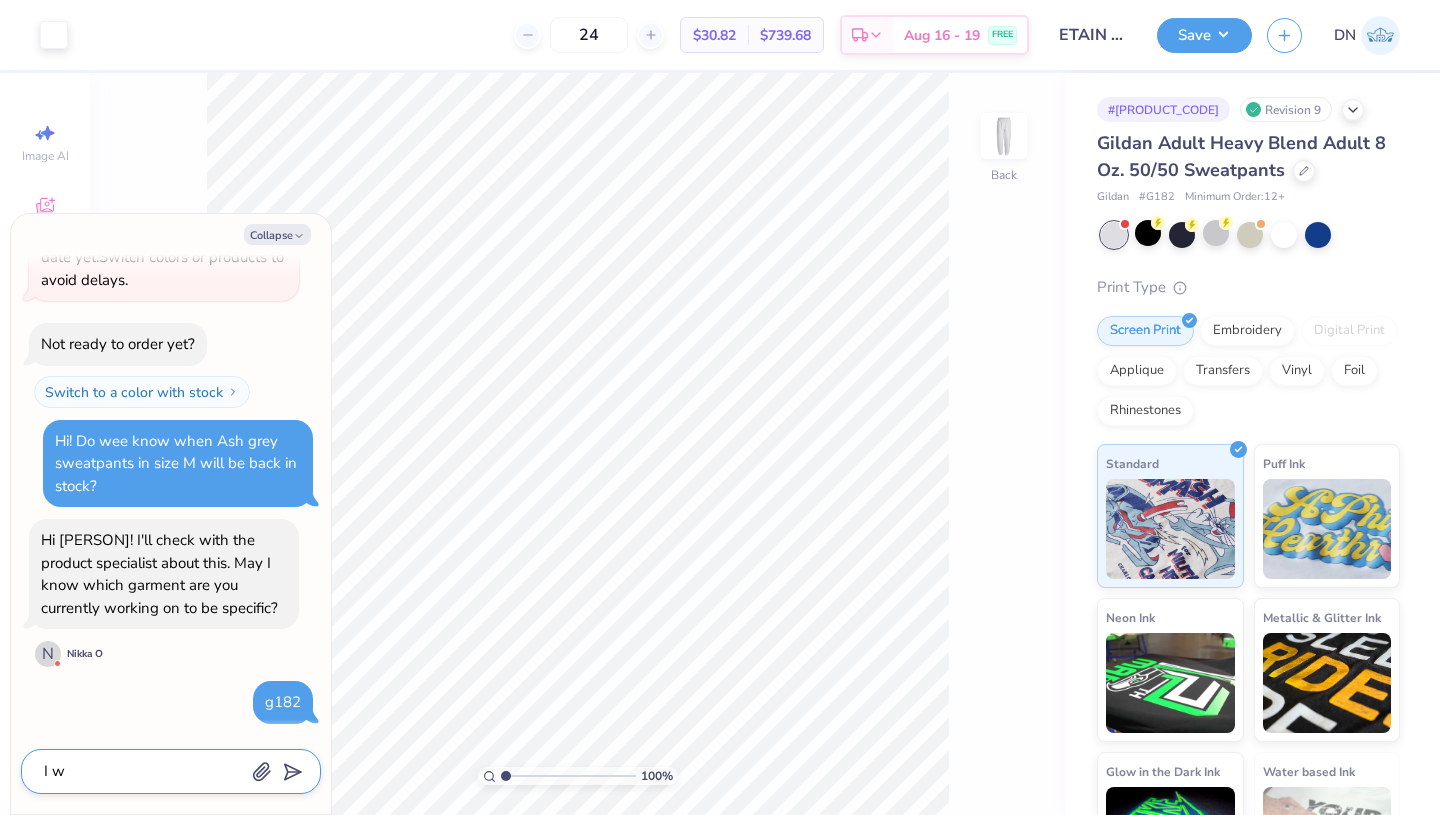 type on "I wa" 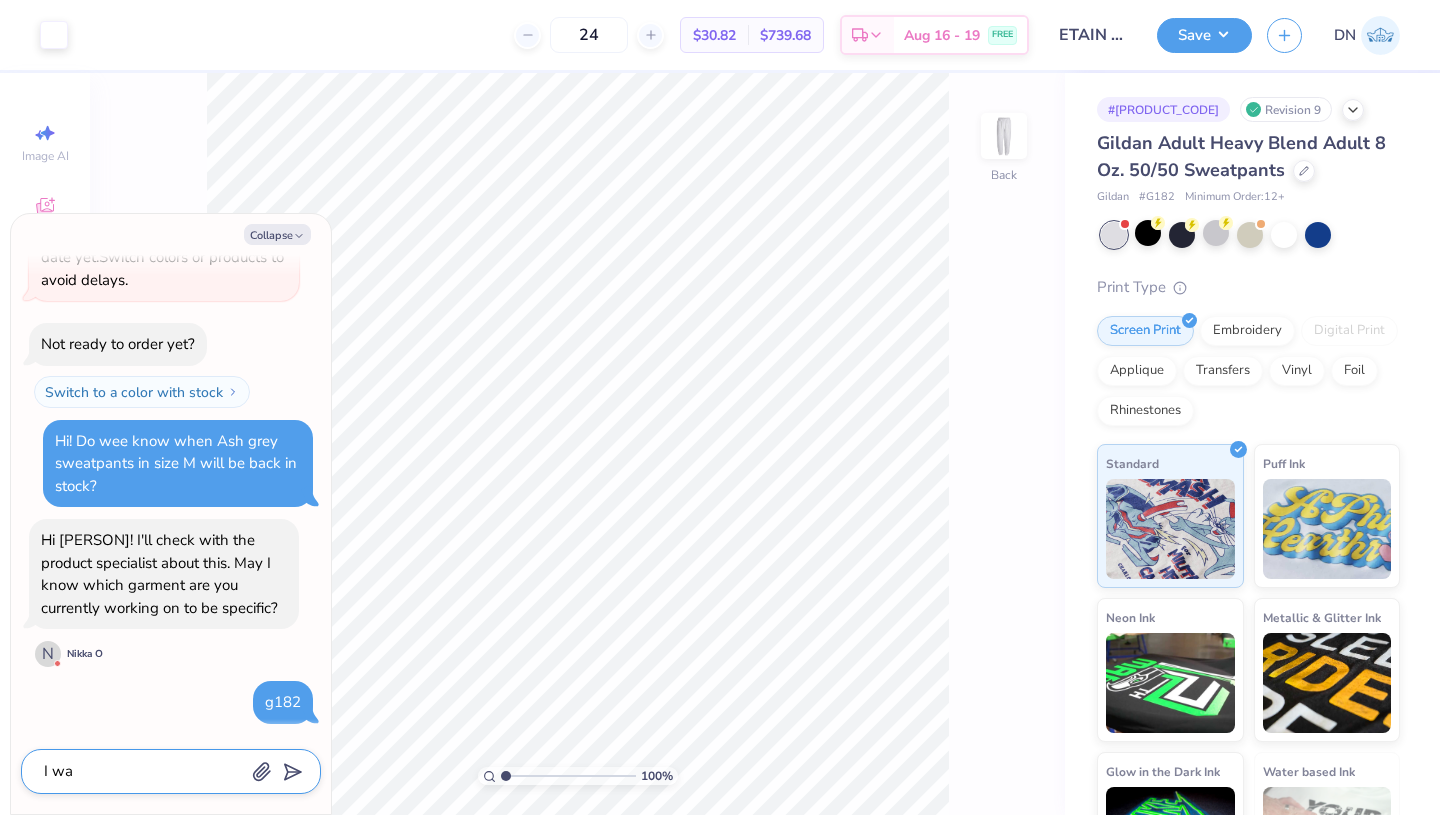 type 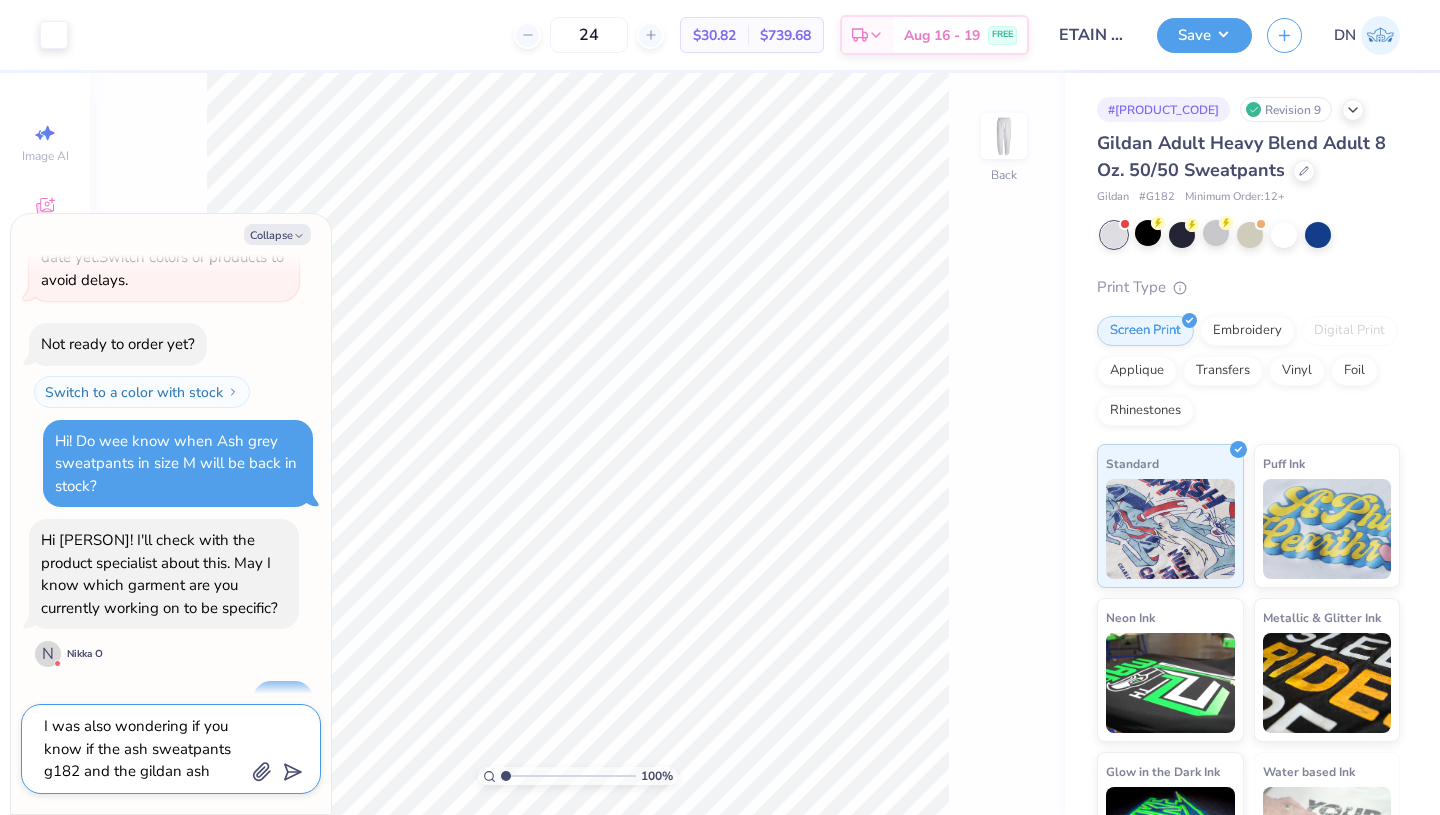 scroll, scrollTop: 18, scrollLeft: 0, axis: vertical 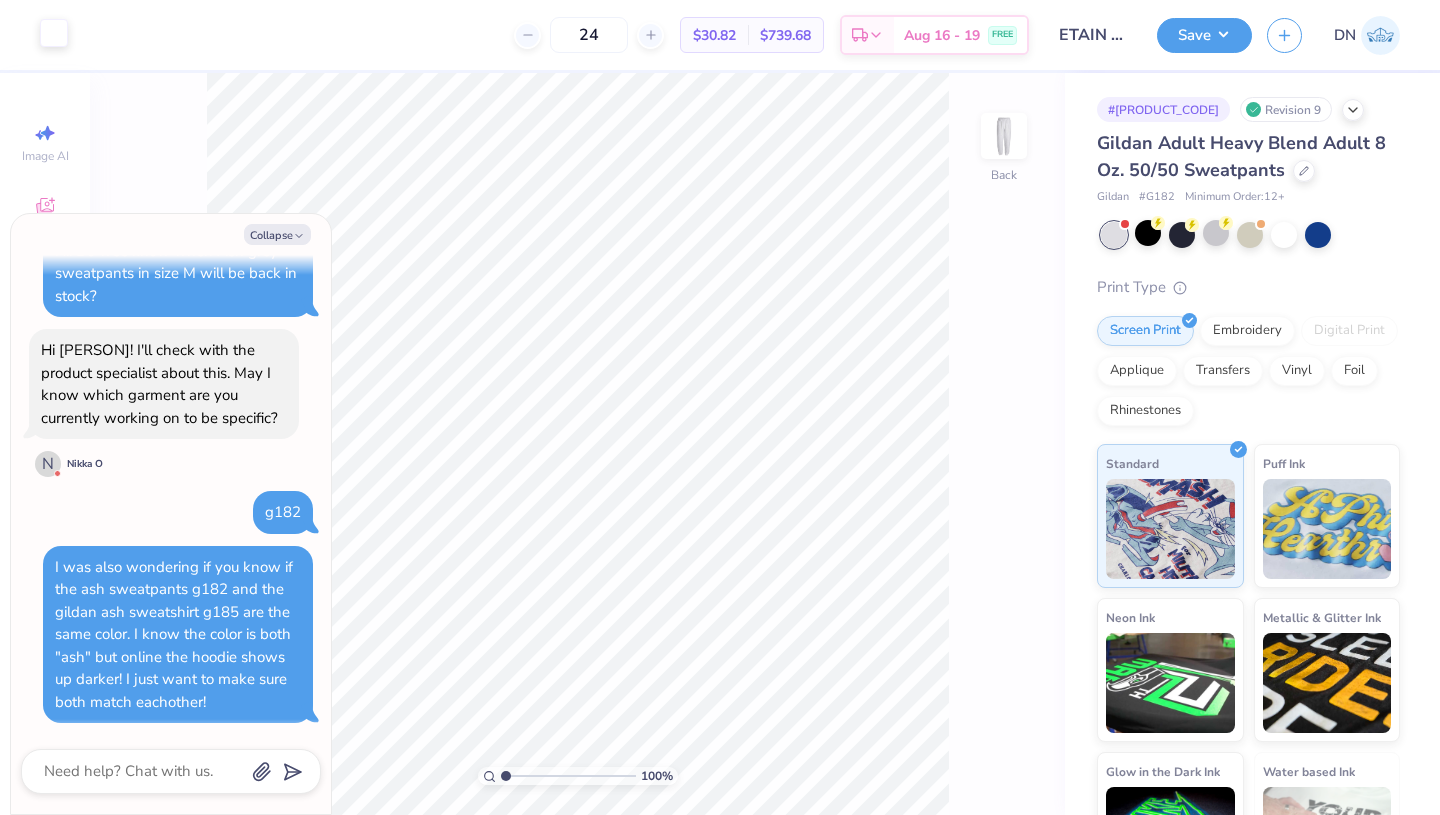 click at bounding box center (54, 33) 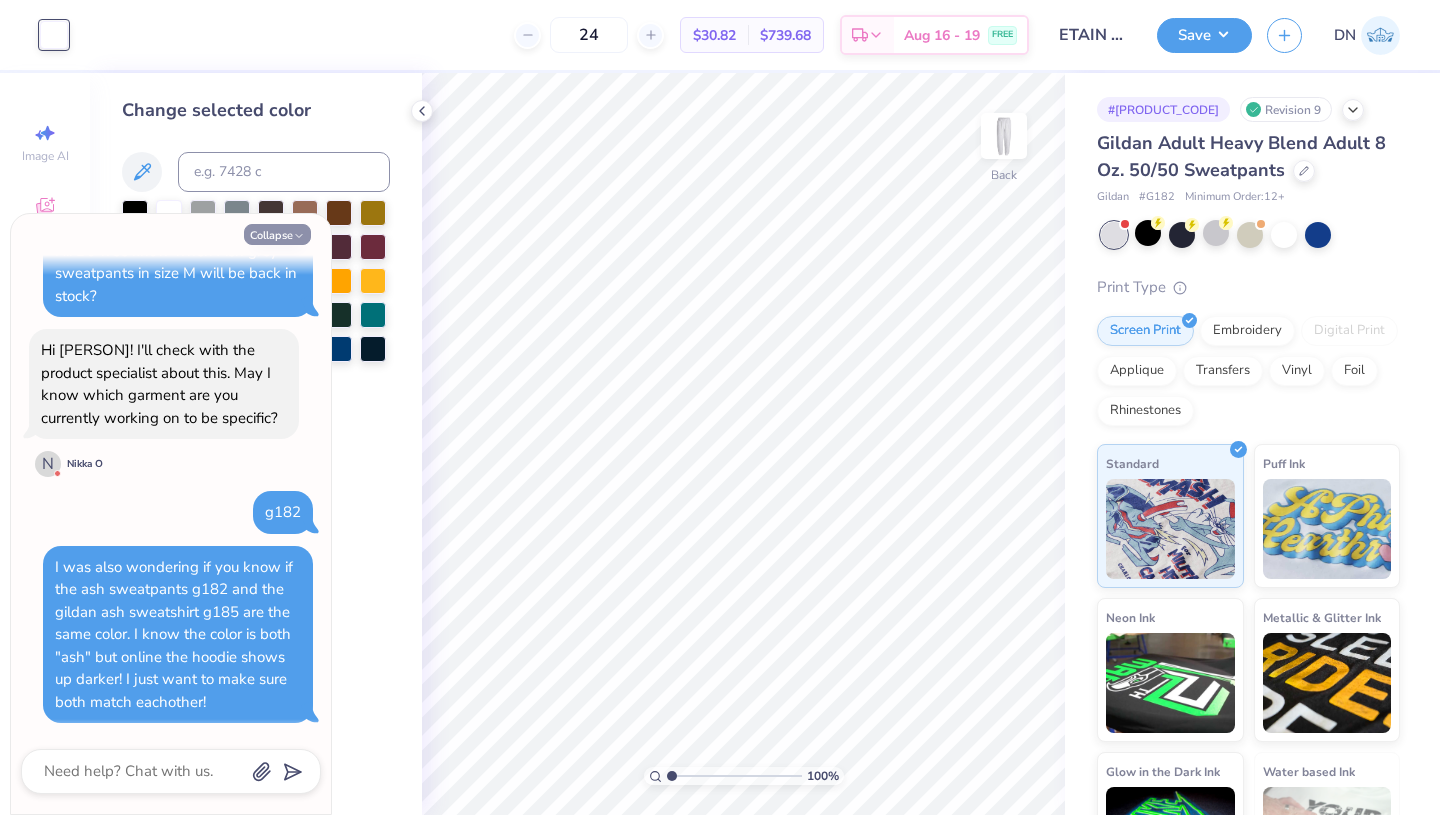 click 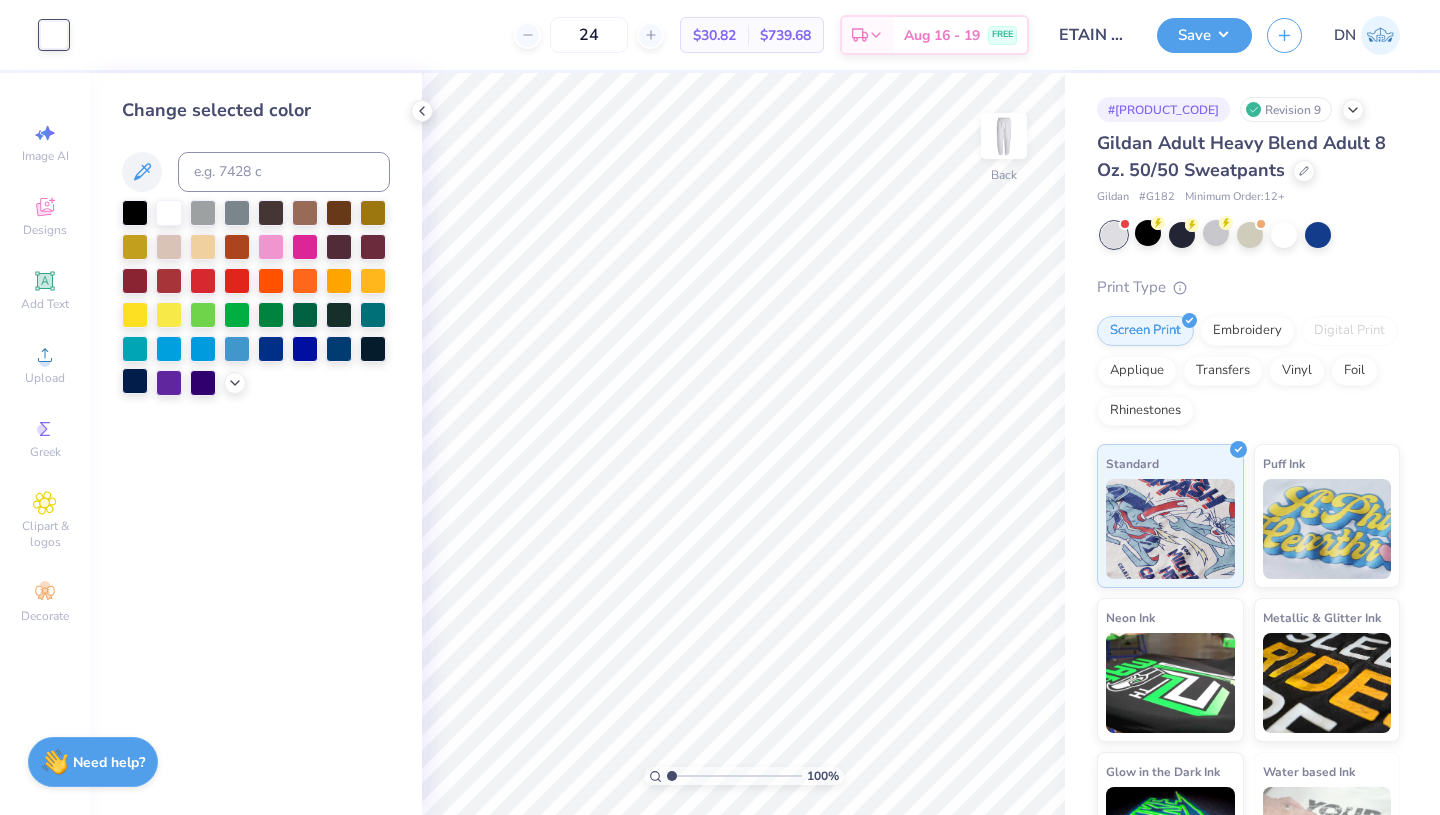 click at bounding box center [135, 381] 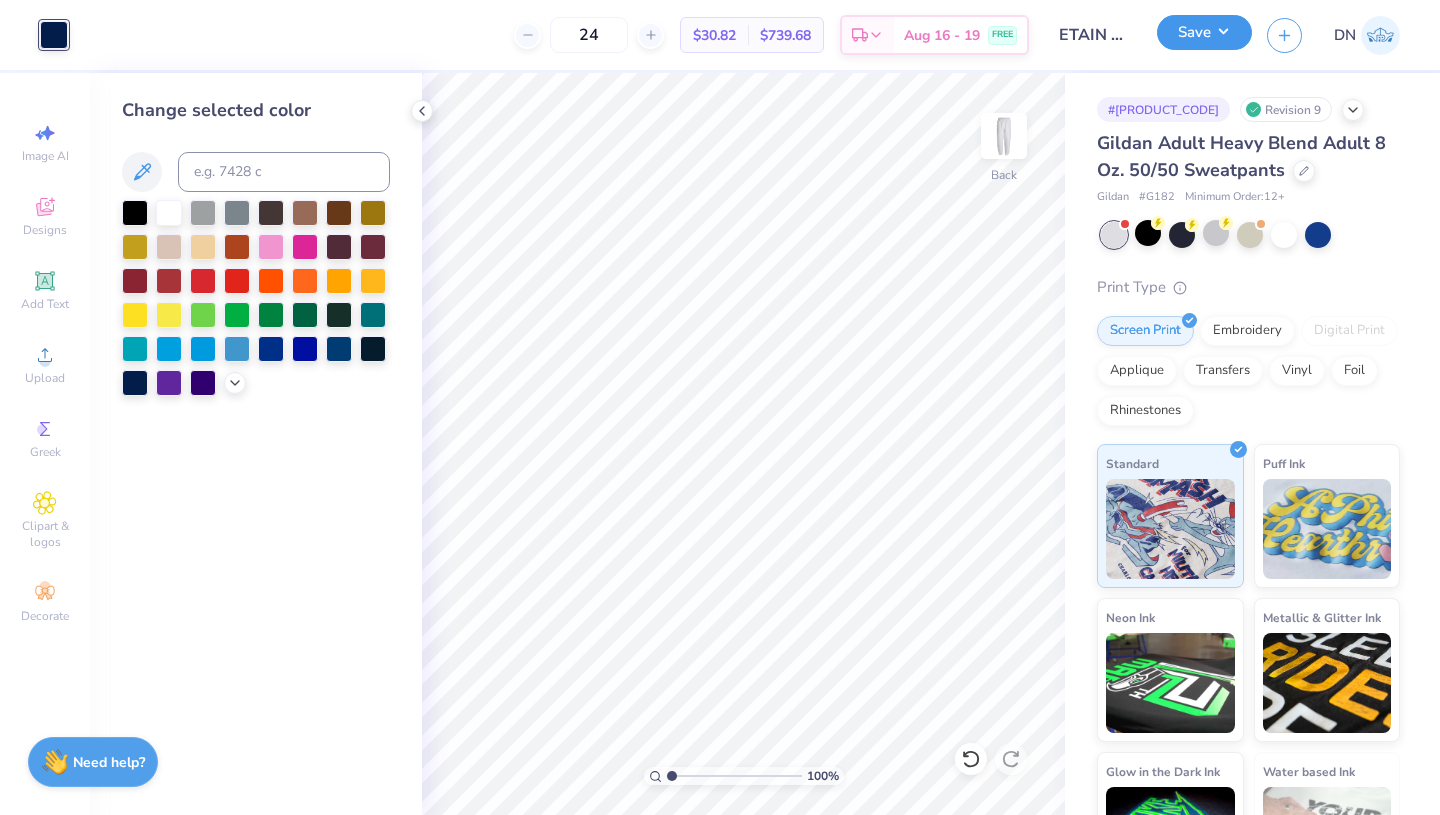 click on "Save" at bounding box center [1204, 32] 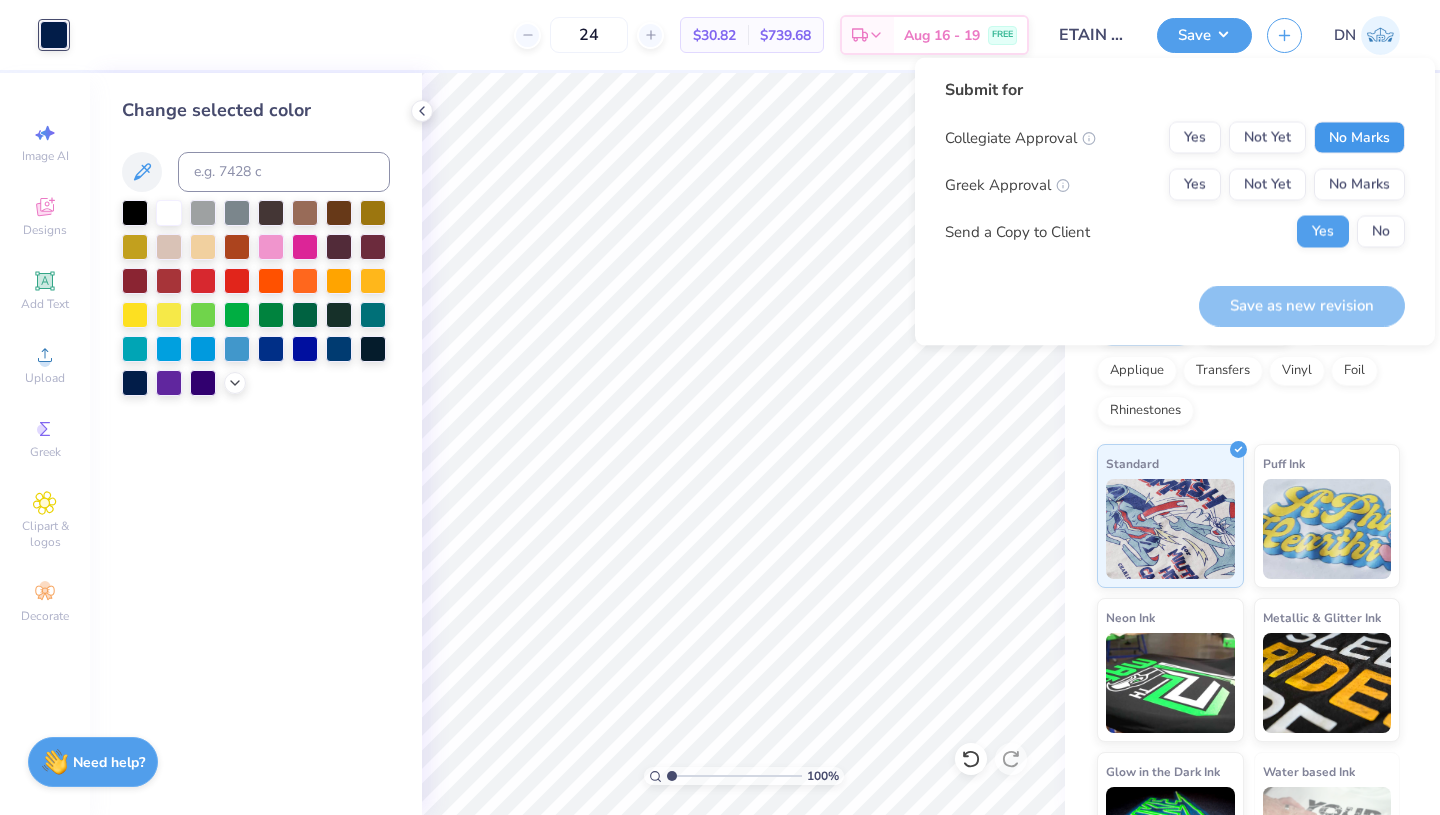 click on "No Marks" at bounding box center [1359, 138] 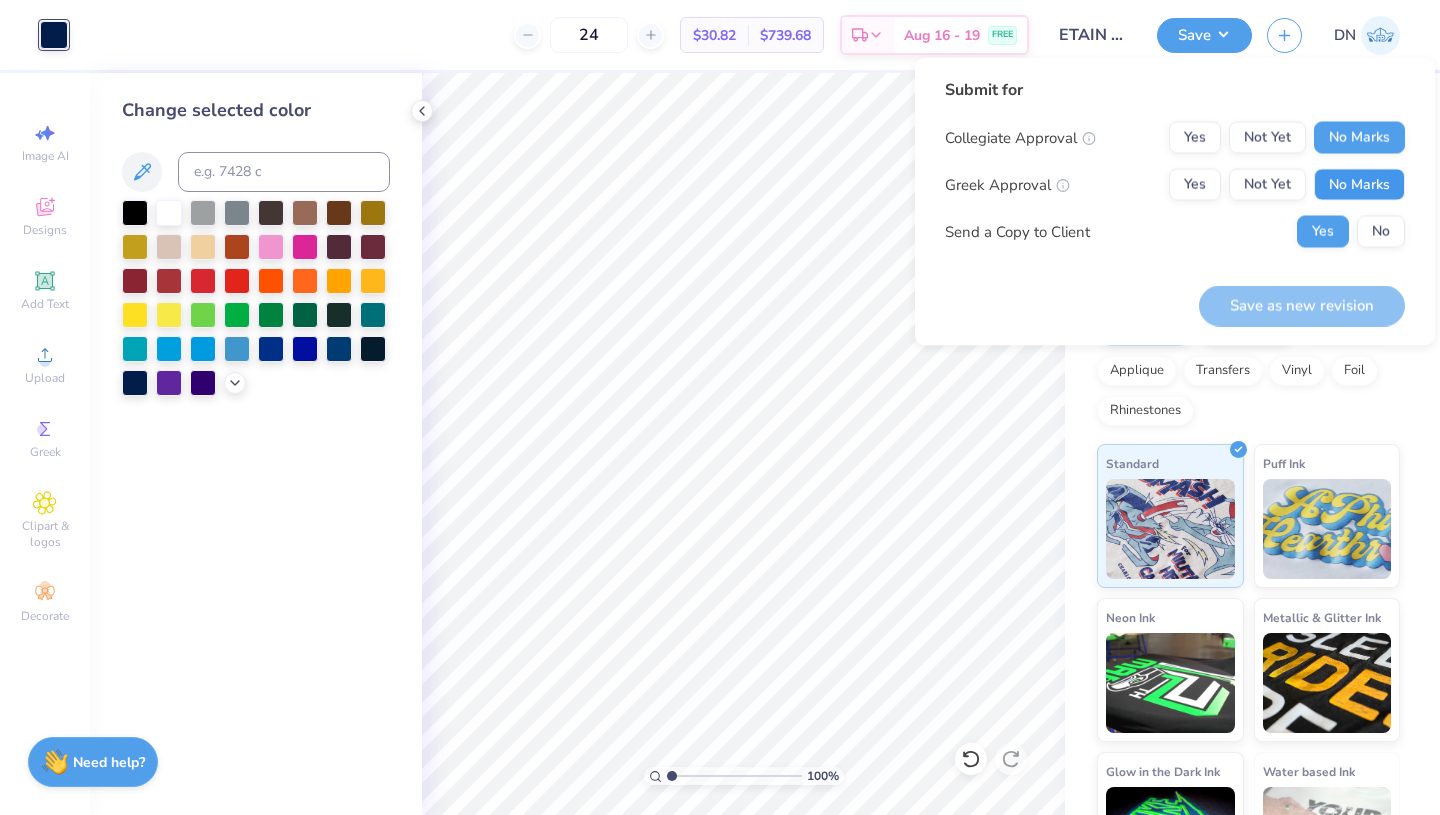 click on "No Marks" at bounding box center [1359, 185] 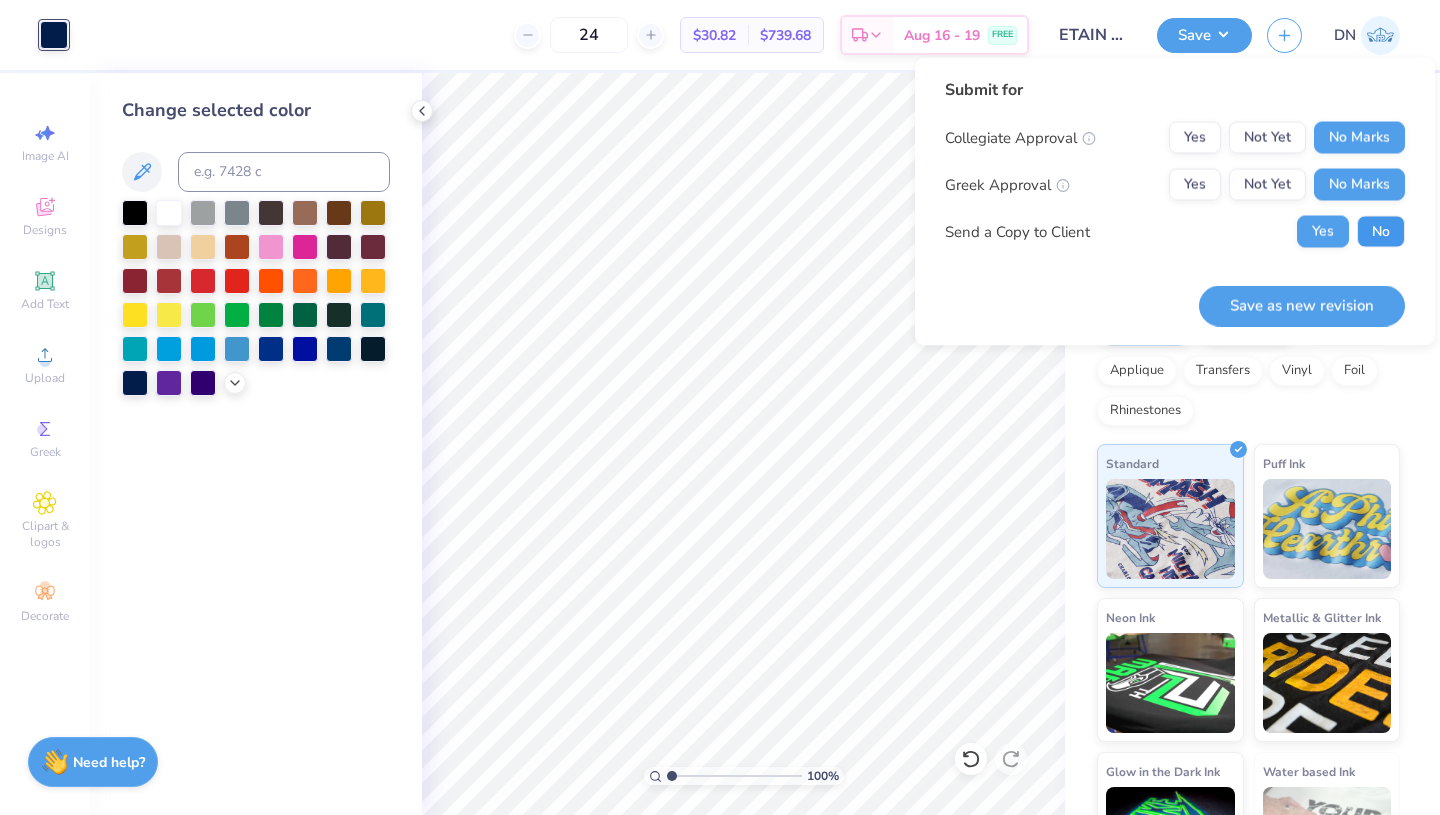 click on "No" at bounding box center [1381, 232] 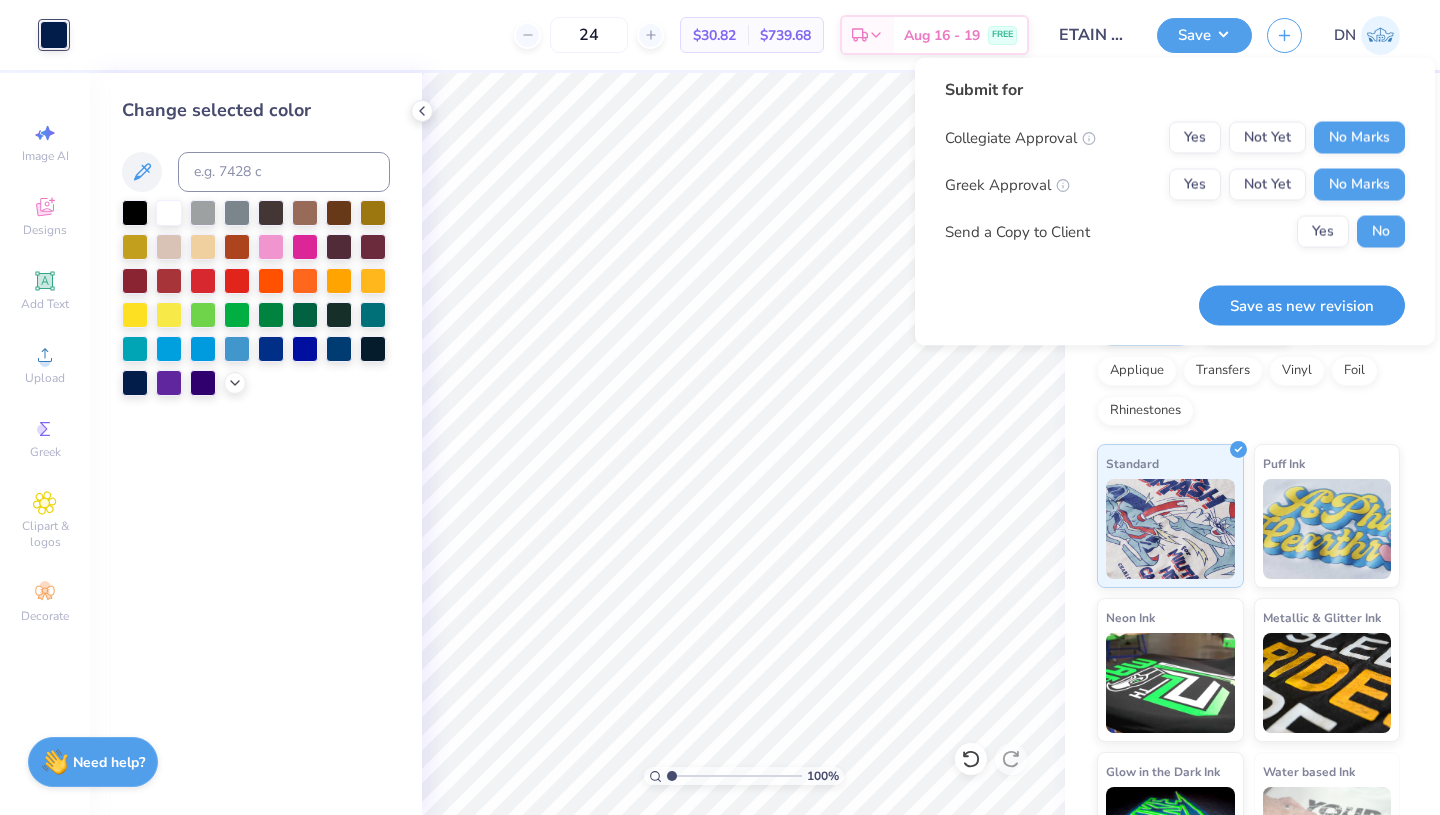 click on "Save as new revision" at bounding box center (1302, 305) 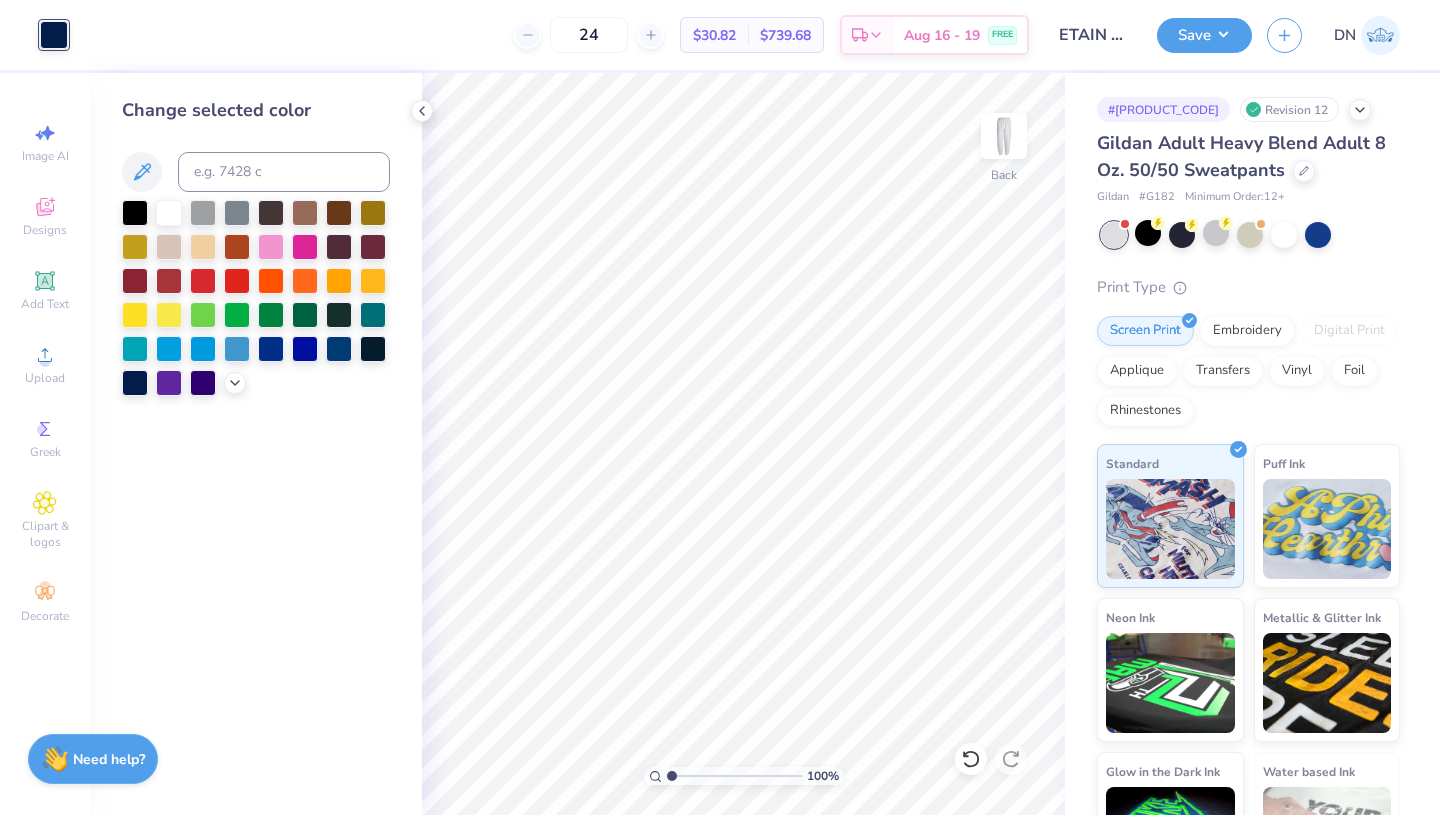 click on "Need help?  Chat with us." at bounding box center (93, 759) 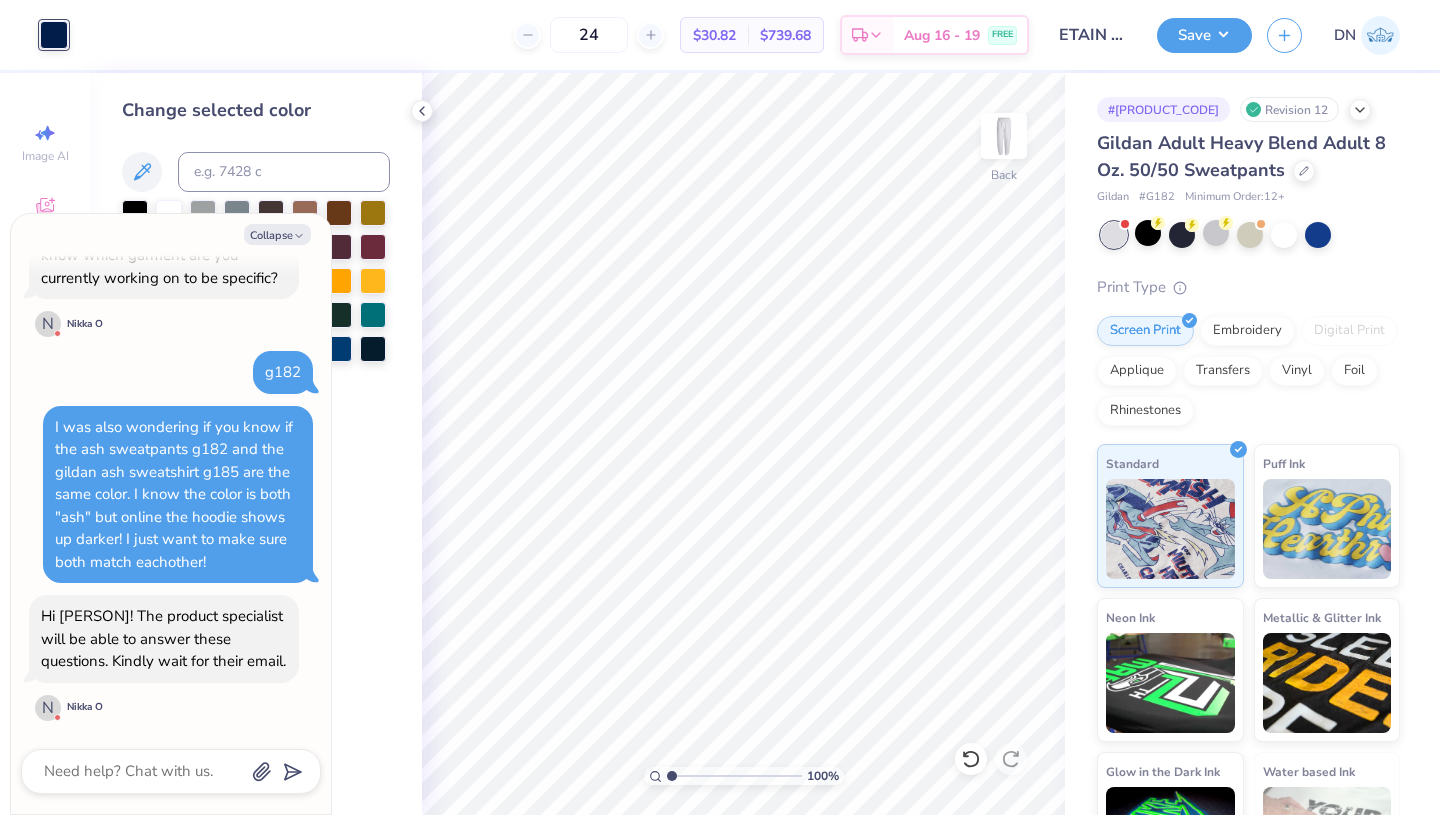 scroll, scrollTop: 1485, scrollLeft: 0, axis: vertical 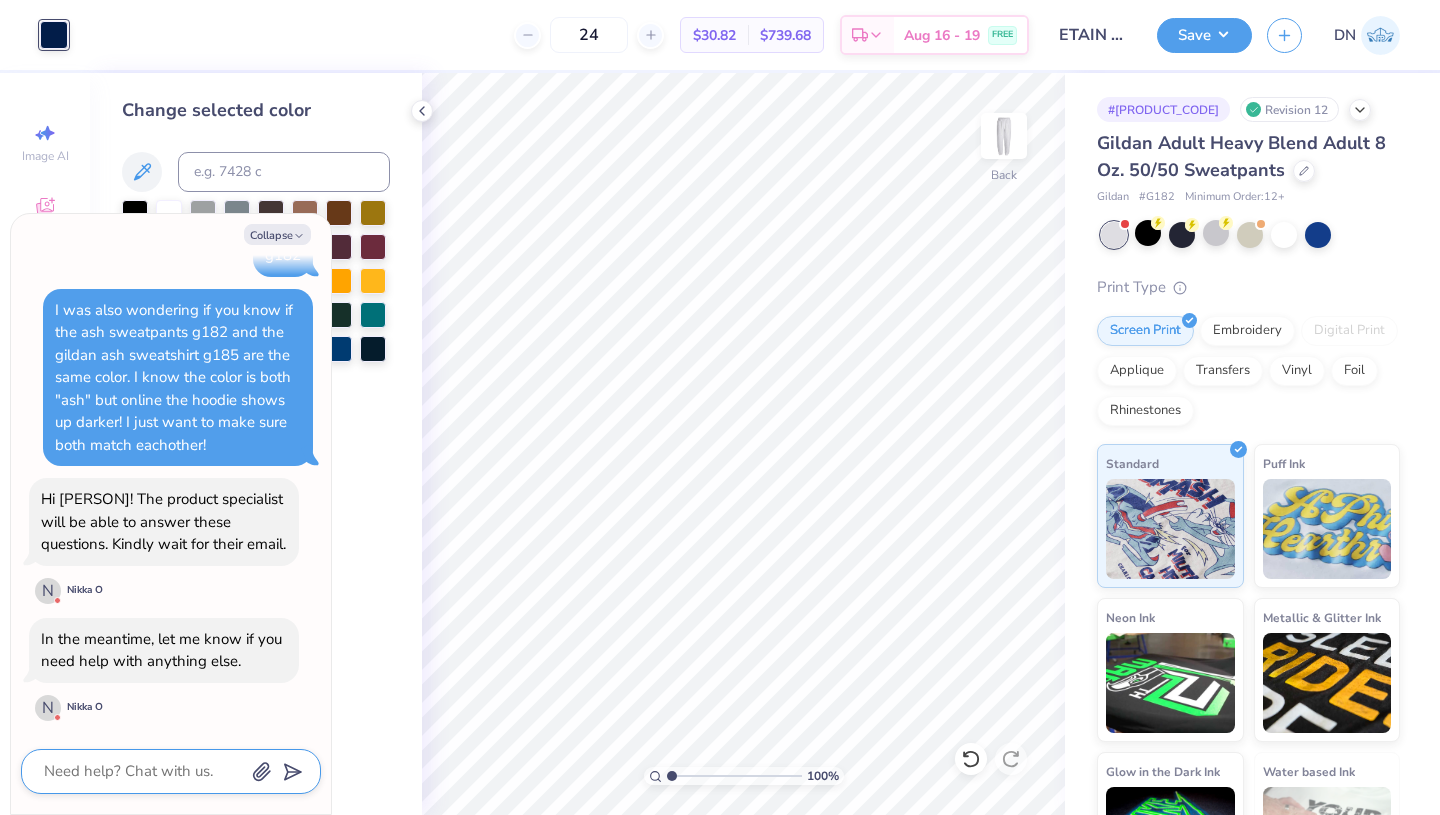 click at bounding box center (143, 771) 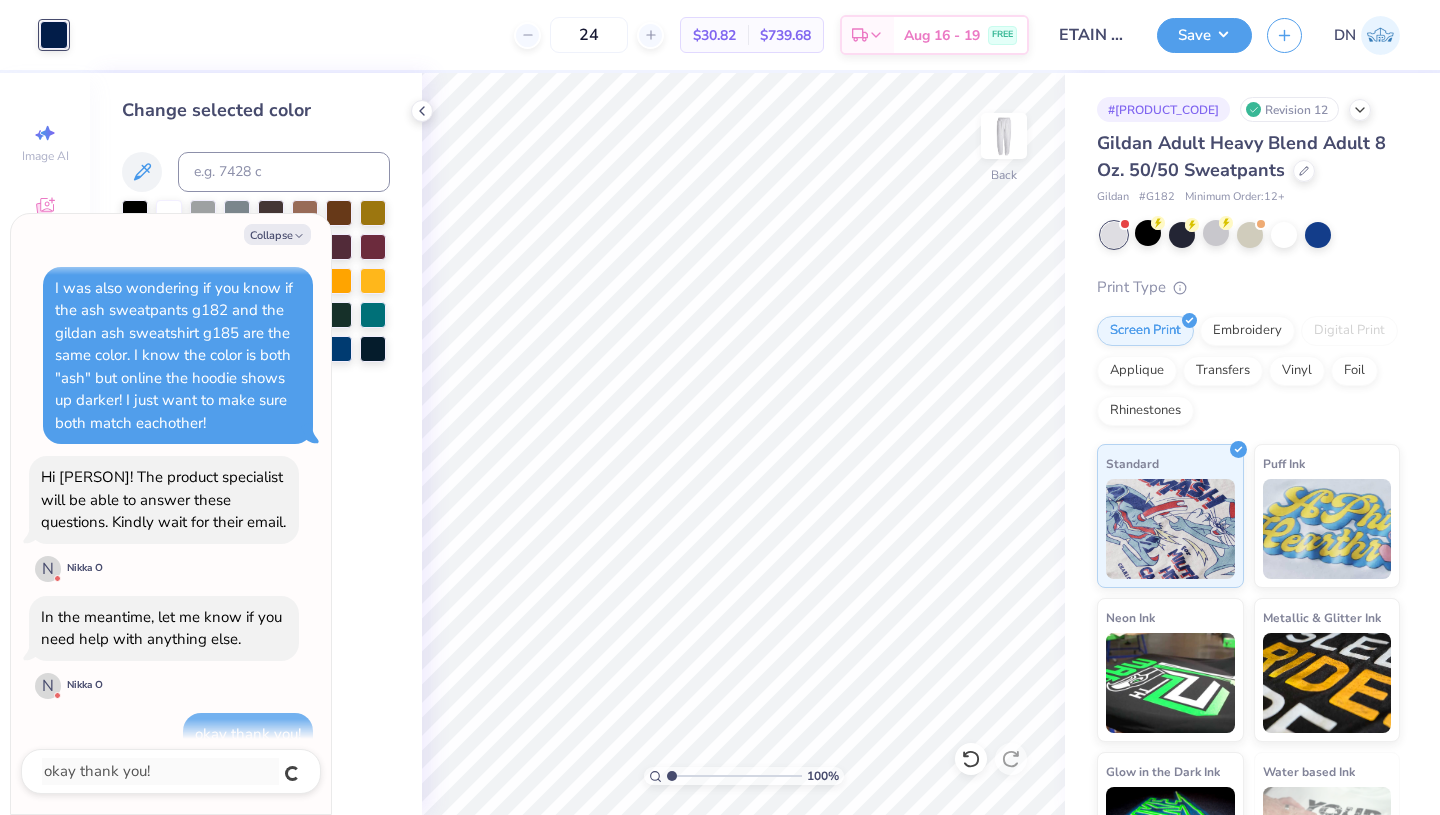 scroll, scrollTop: 1539, scrollLeft: 0, axis: vertical 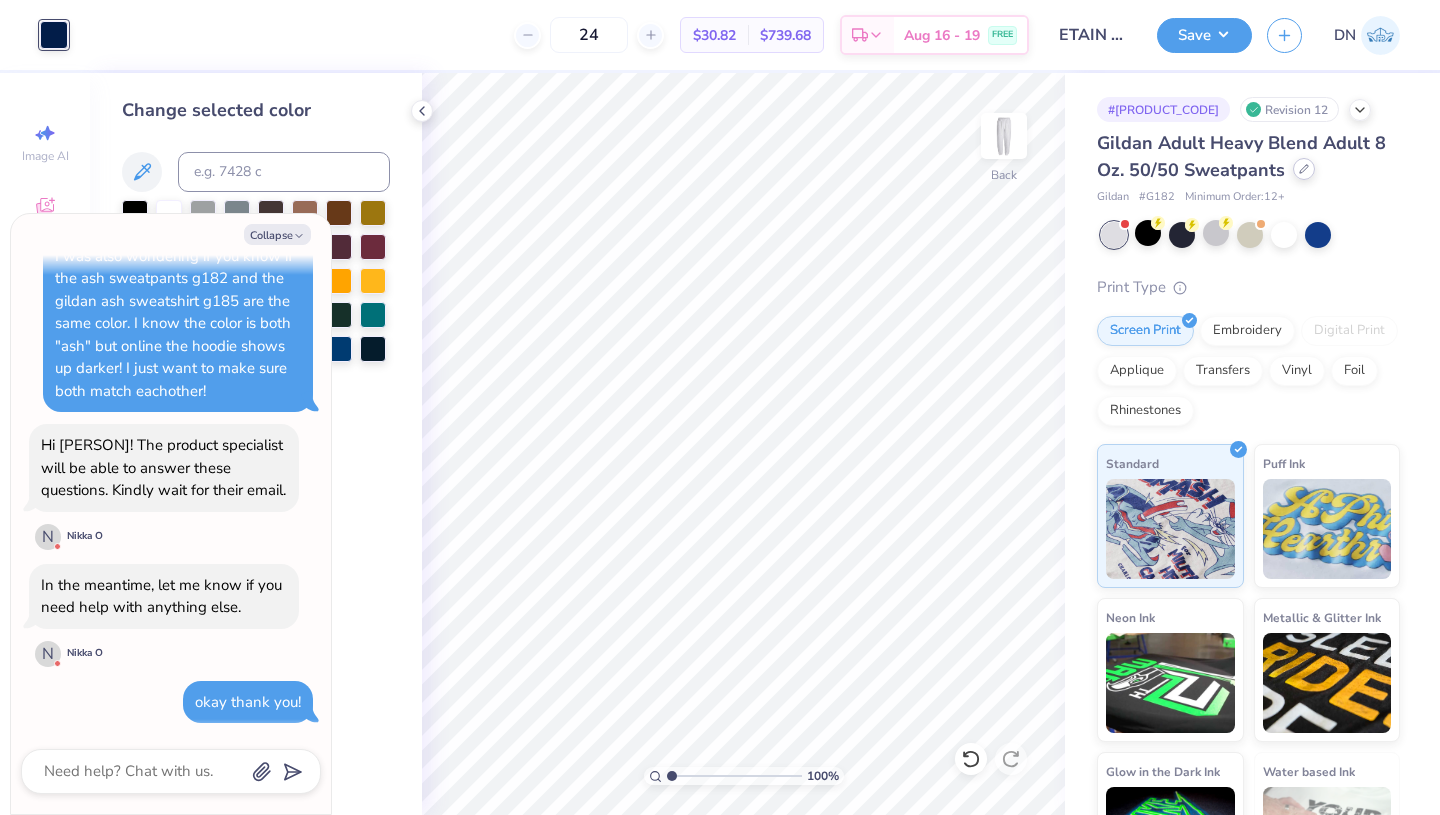 click 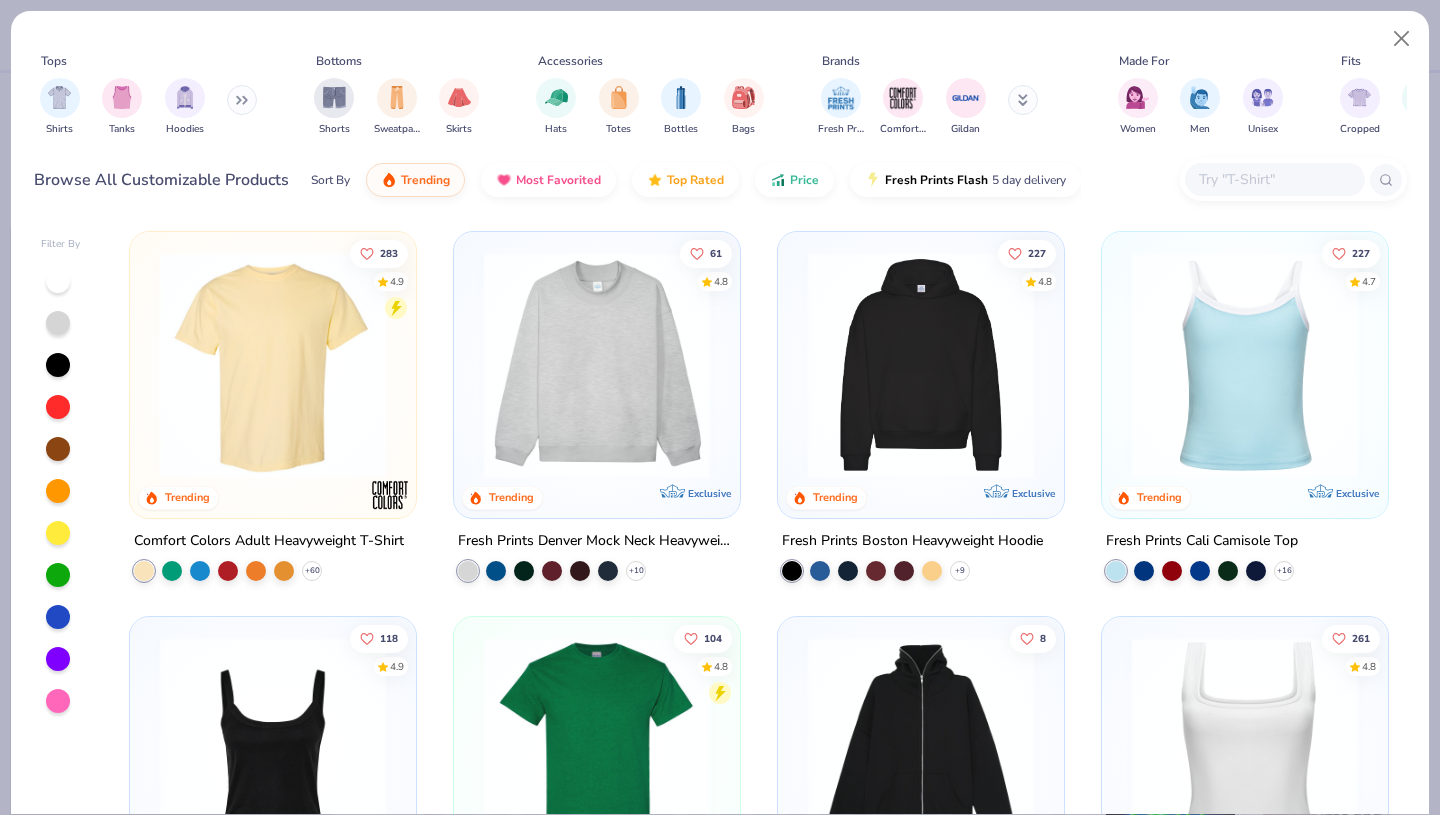 click at bounding box center (1274, 179) 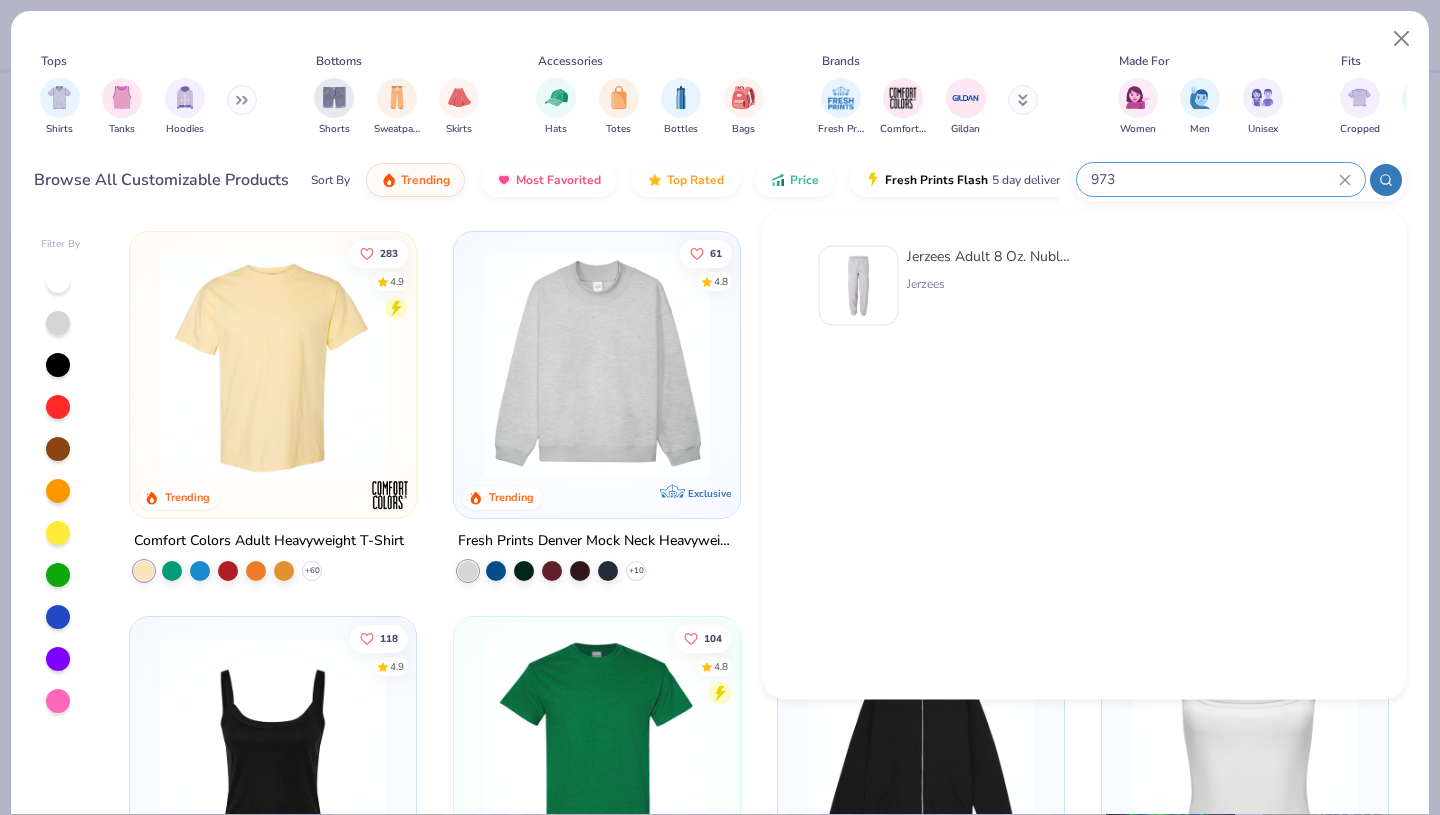 click at bounding box center (859, 286) 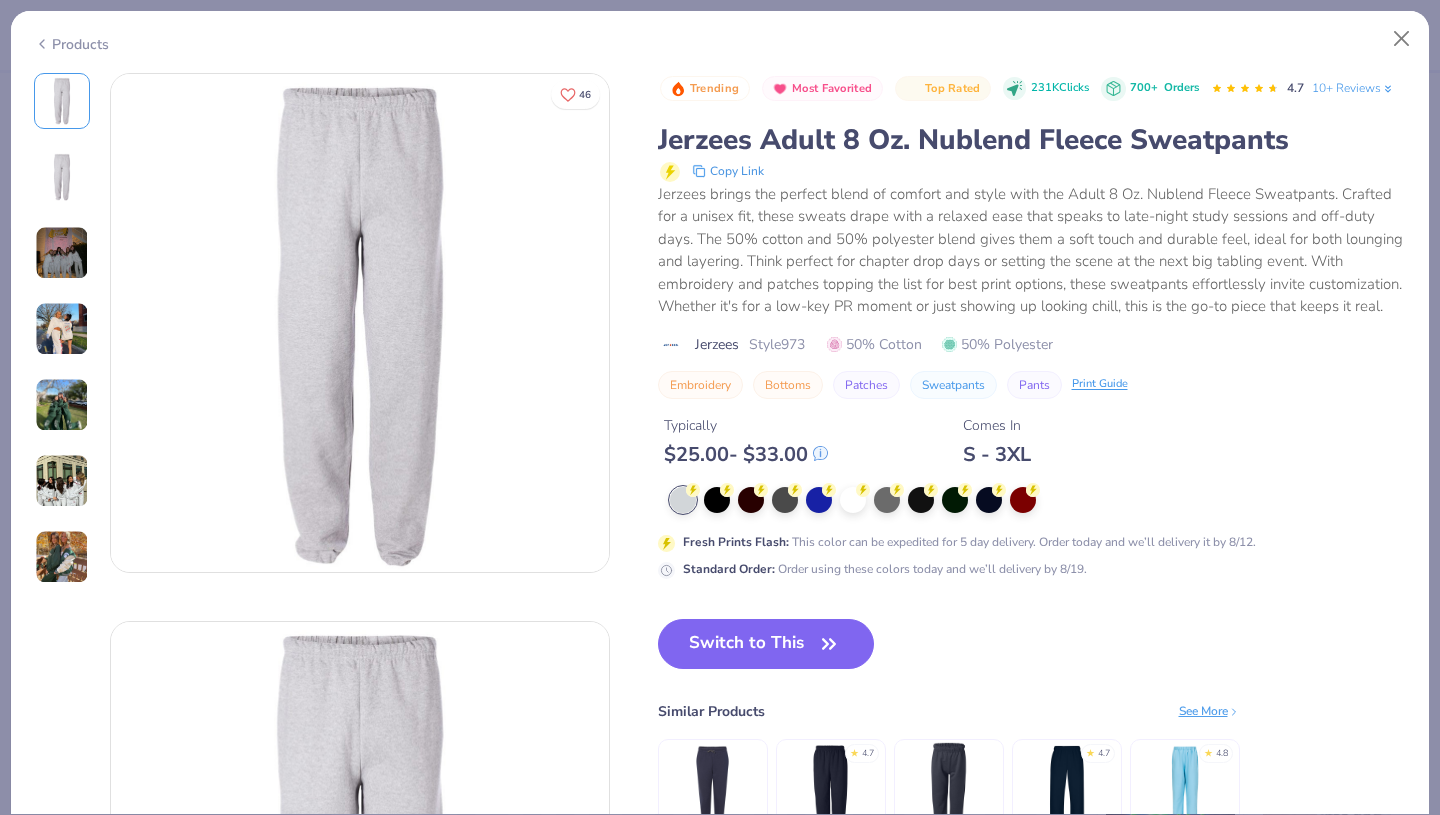 click on "Switch to This" at bounding box center [766, 644] 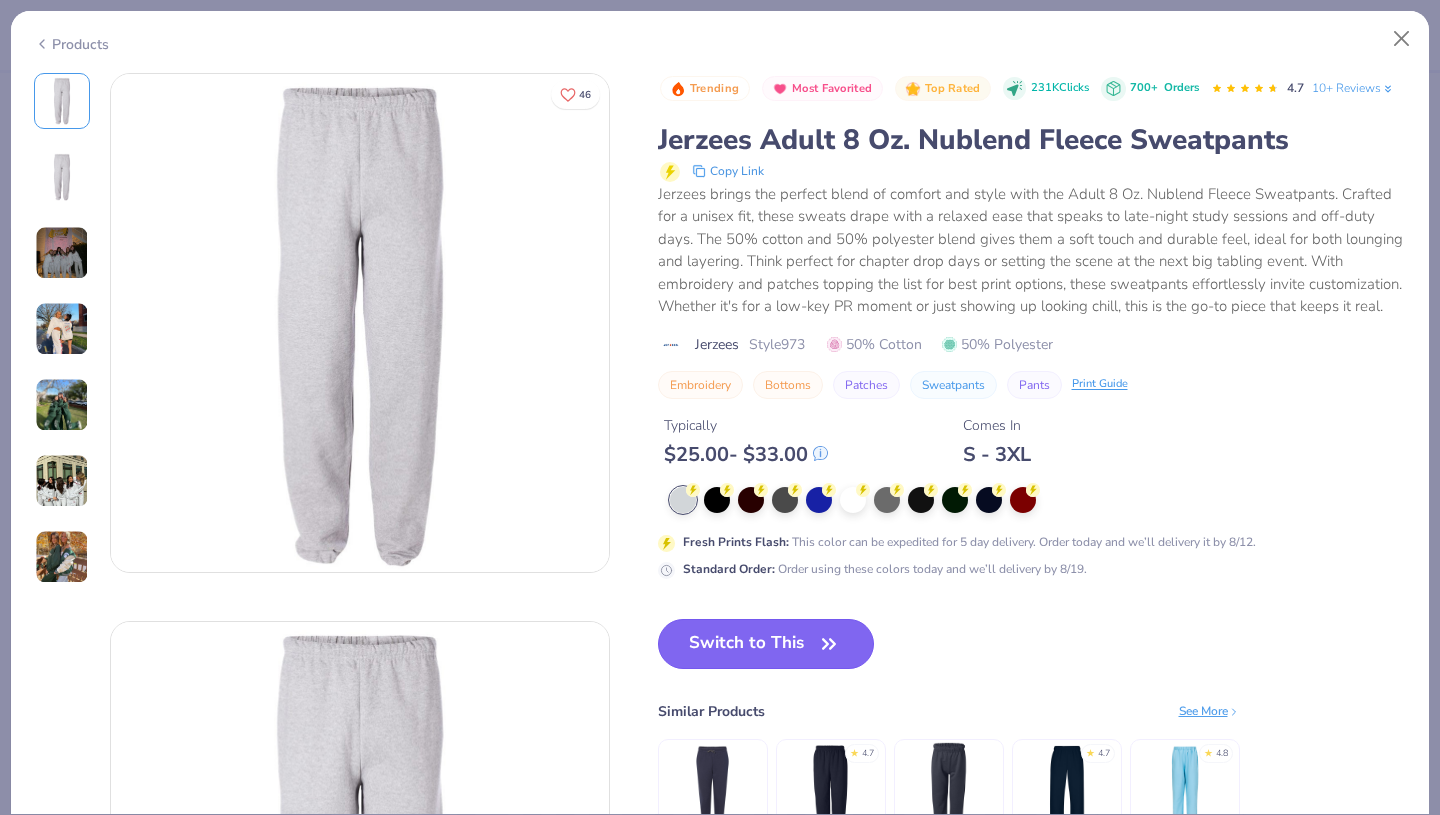 click on "Switch to This" at bounding box center [766, 644] 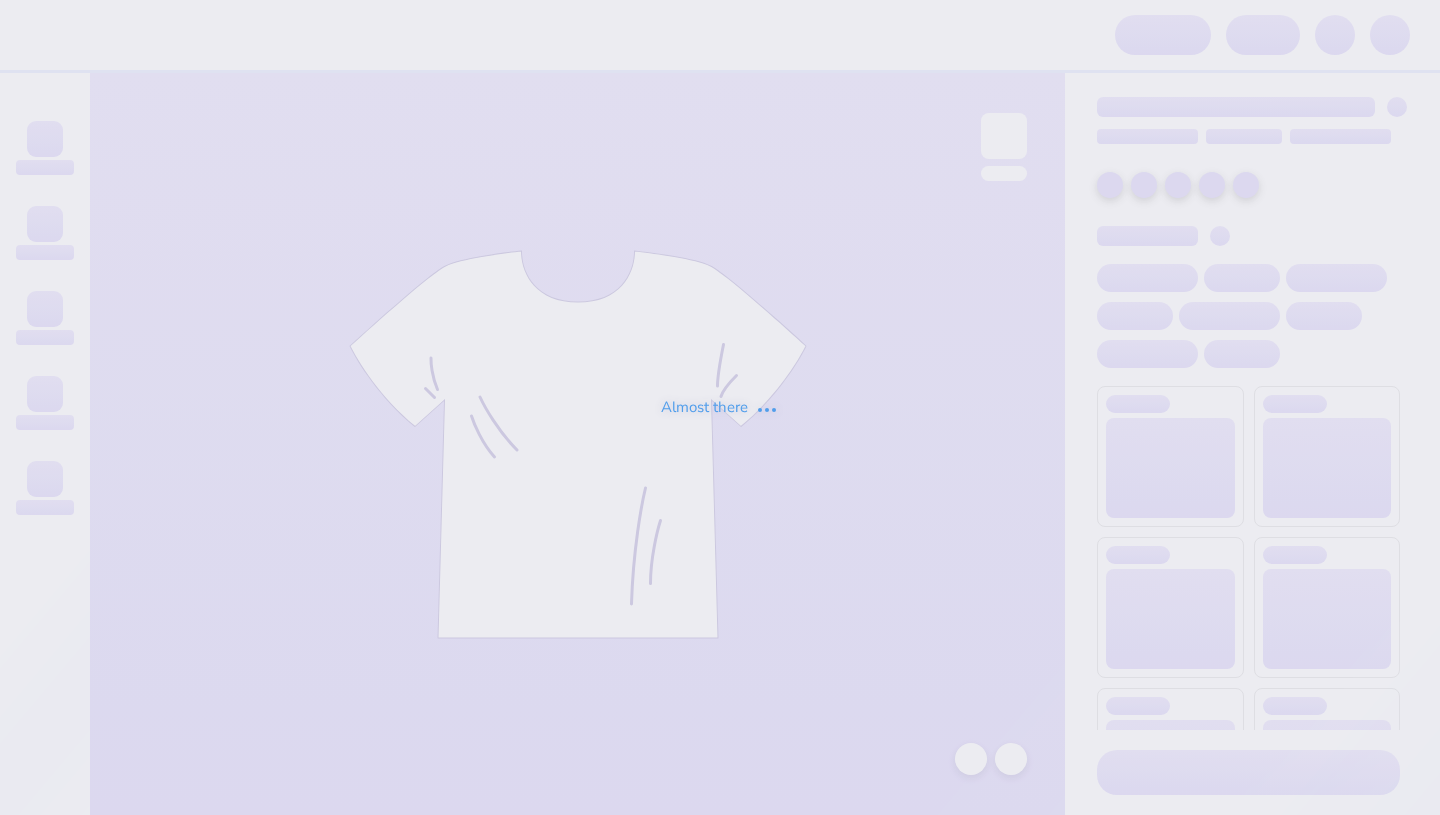 scroll, scrollTop: 0, scrollLeft: 0, axis: both 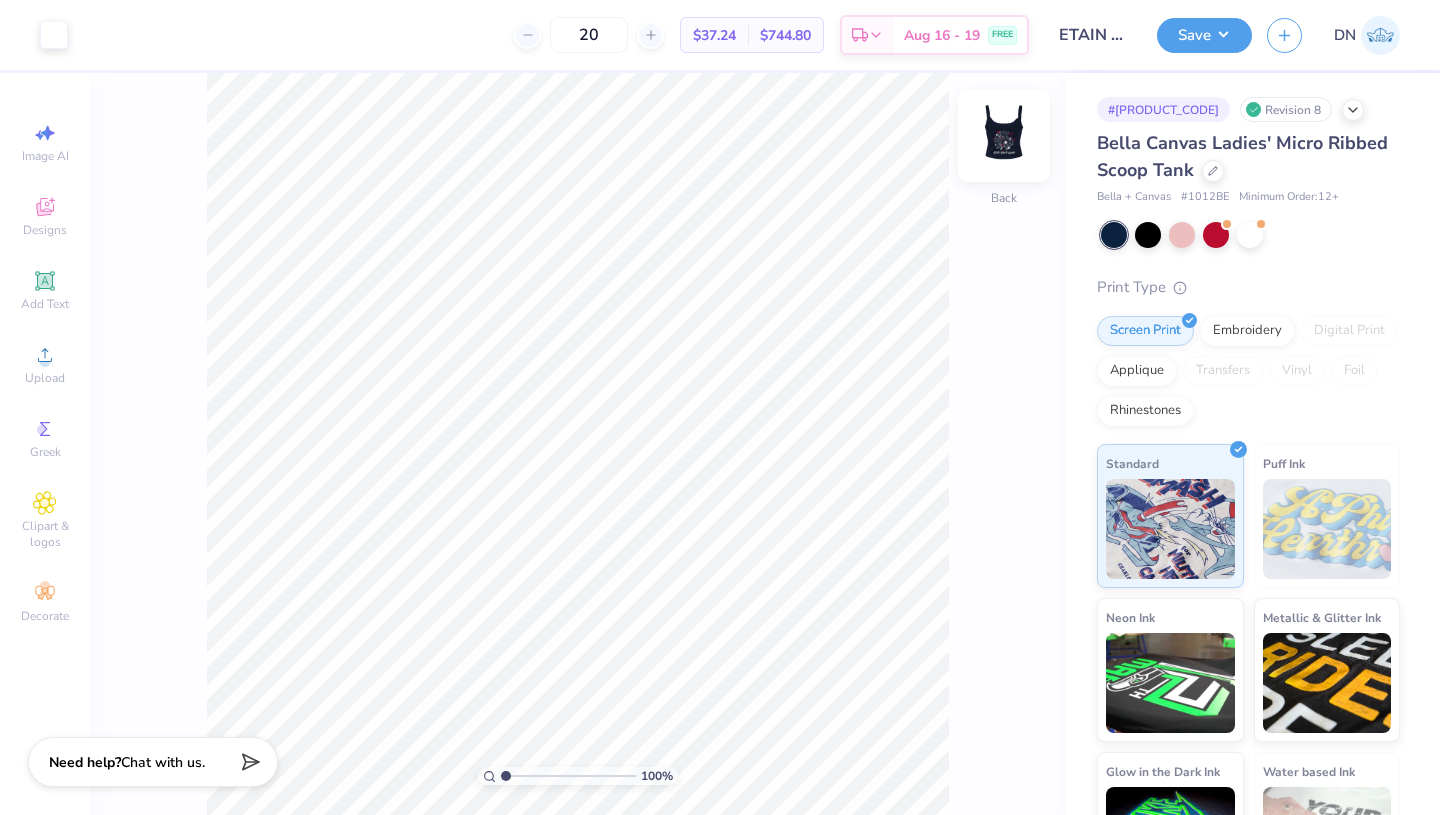 click at bounding box center (1004, 136) 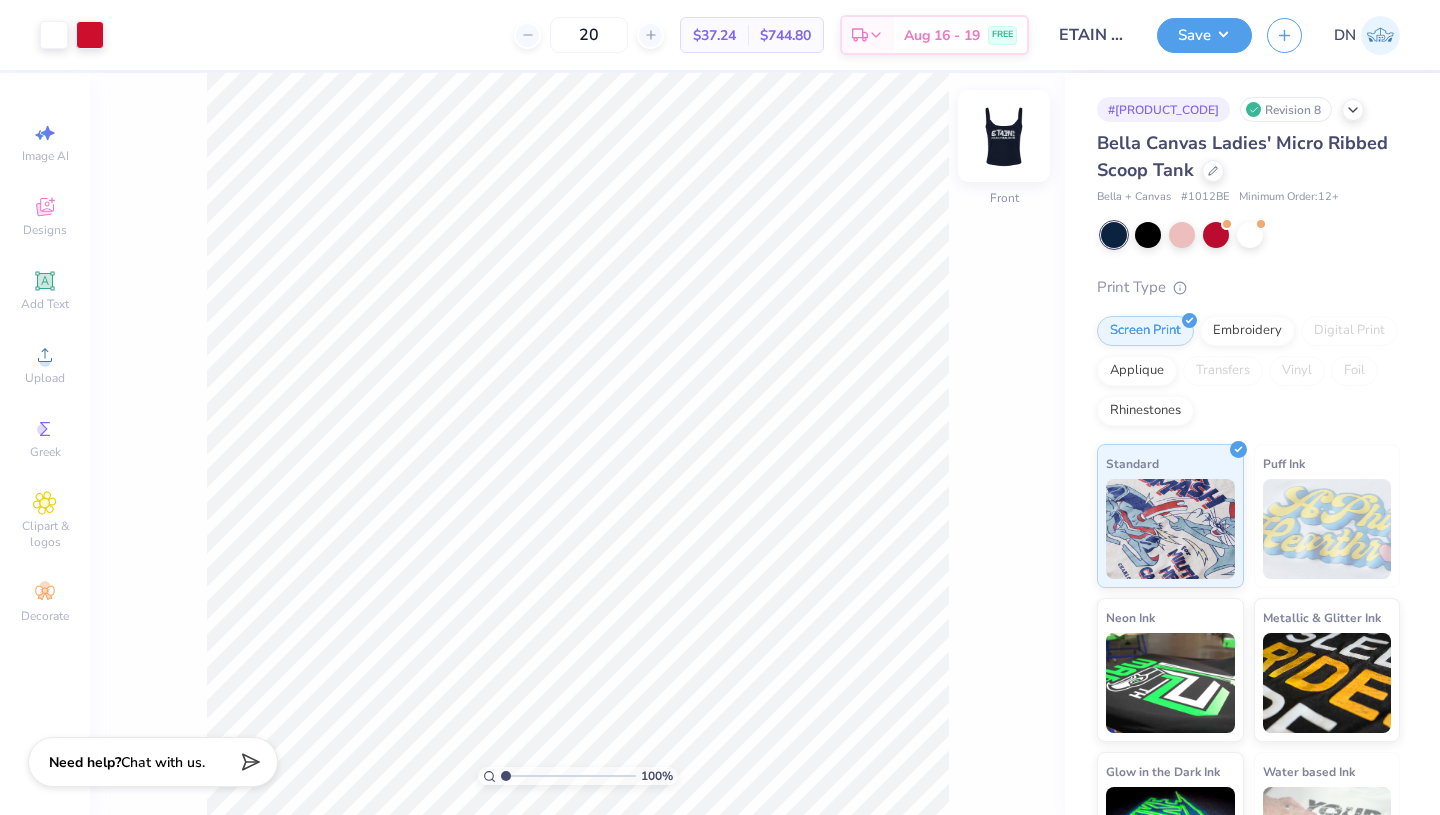 click at bounding box center [1004, 136] 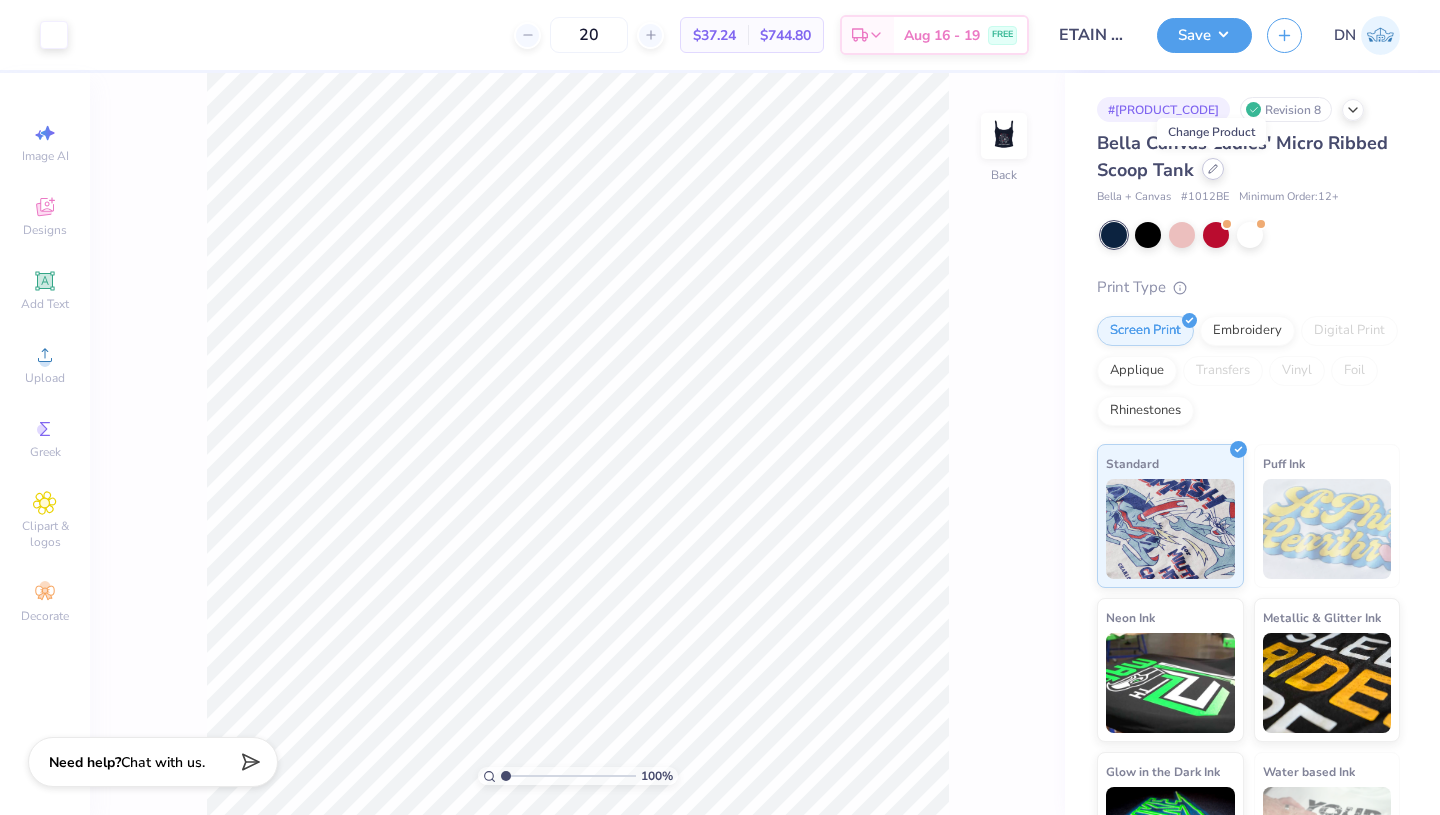 click 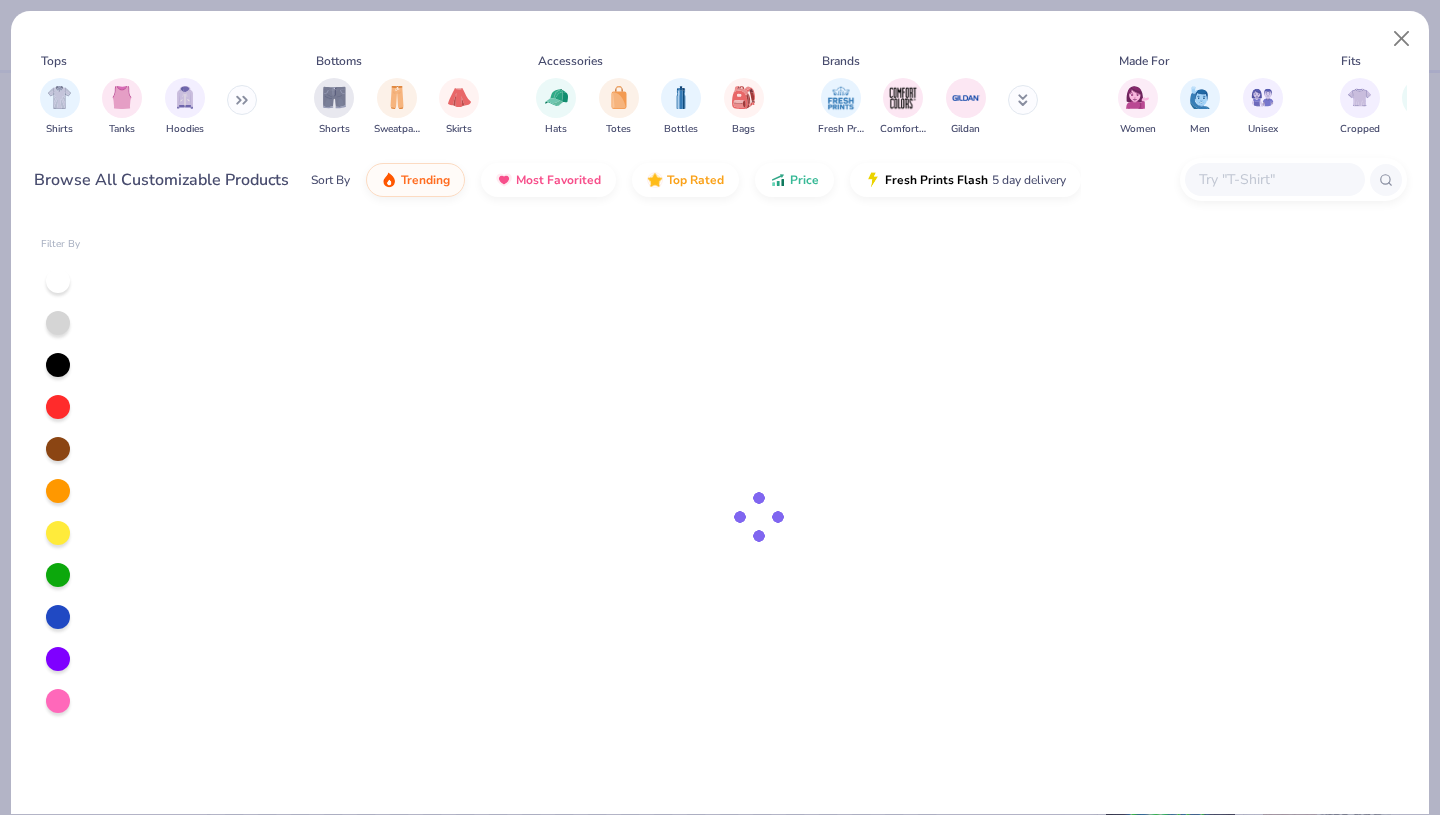 click at bounding box center (1274, 179) 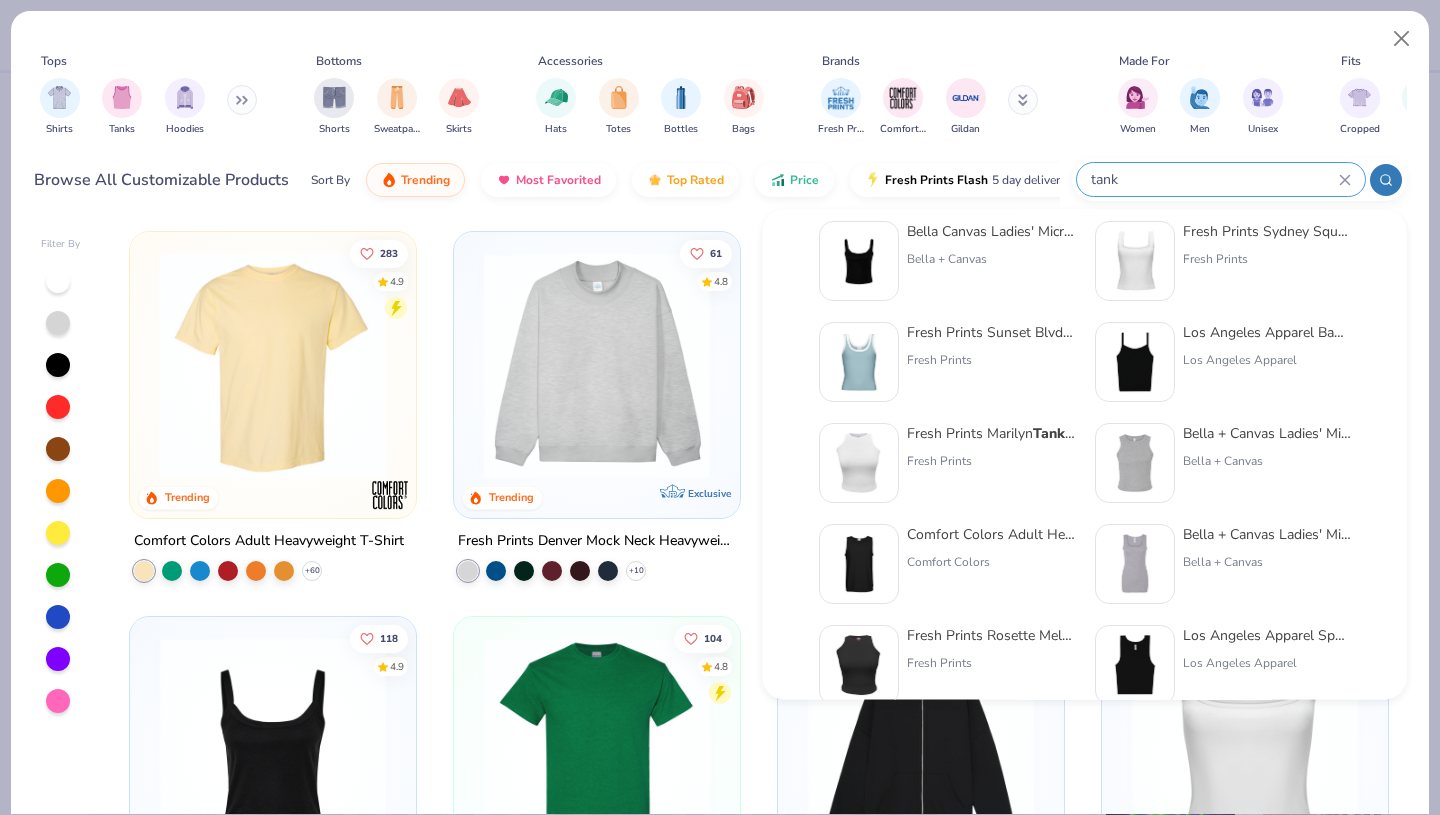 scroll, scrollTop: 0, scrollLeft: 0, axis: both 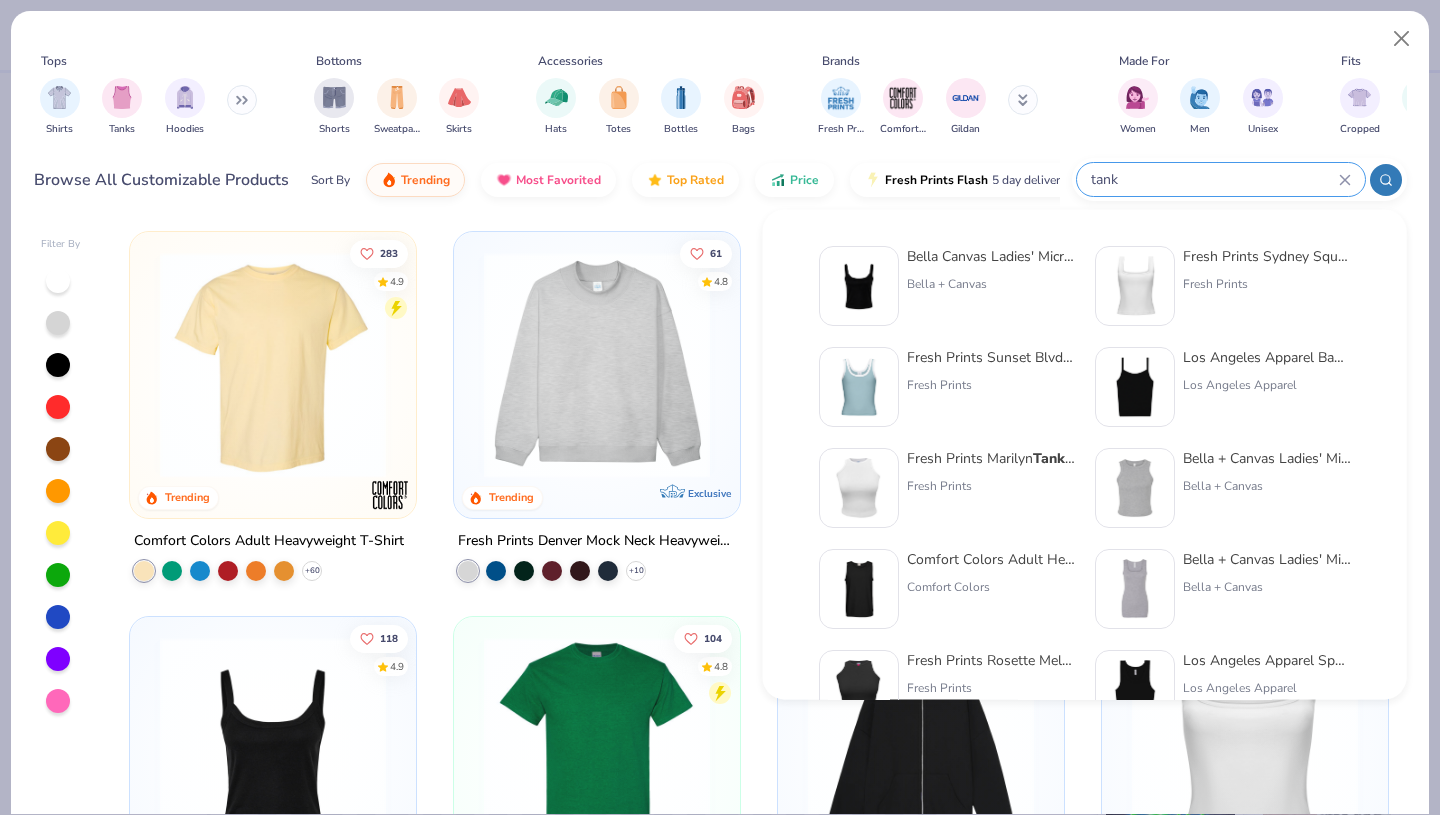 type on "tank" 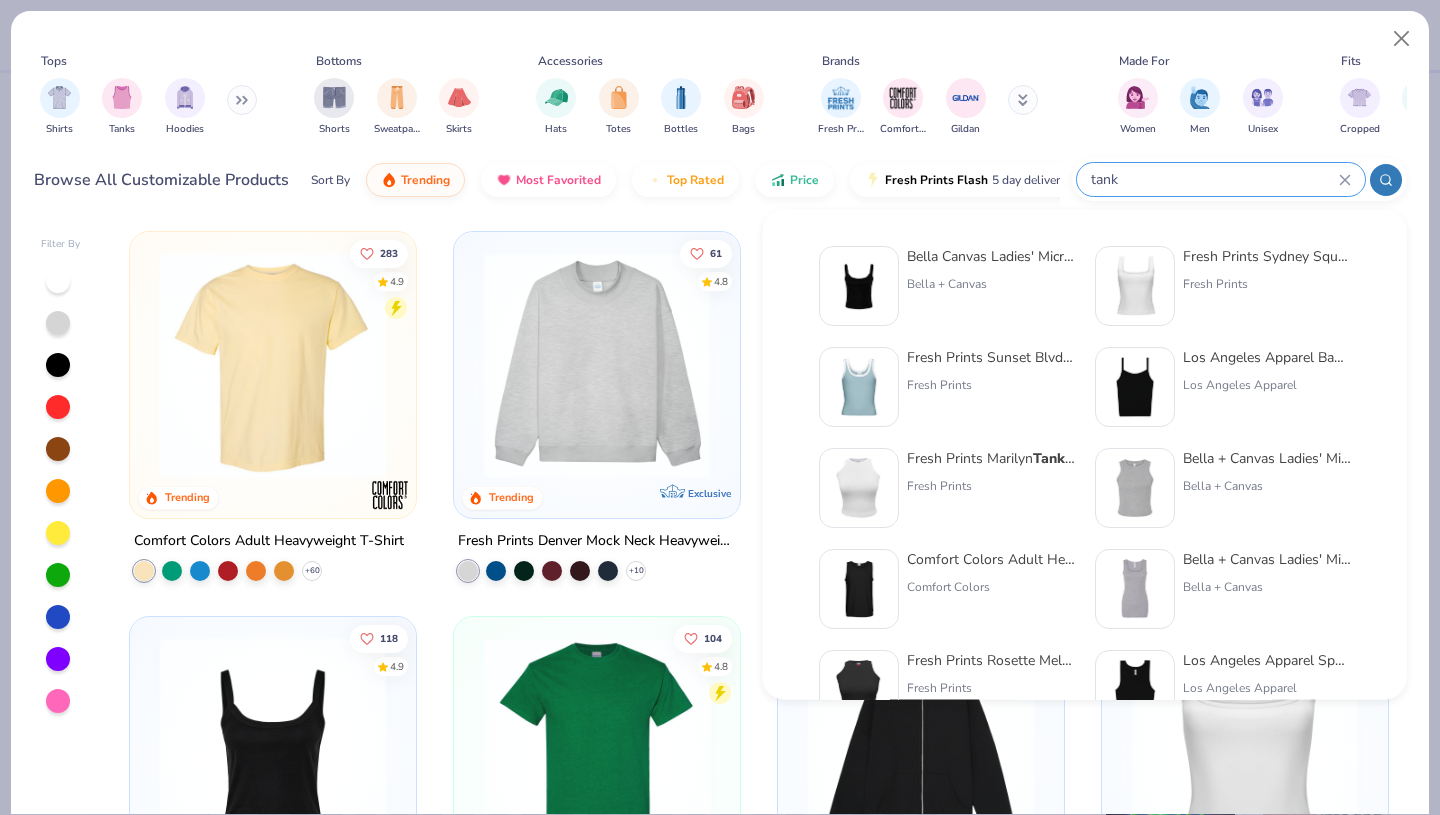 click at bounding box center [1135, 286] 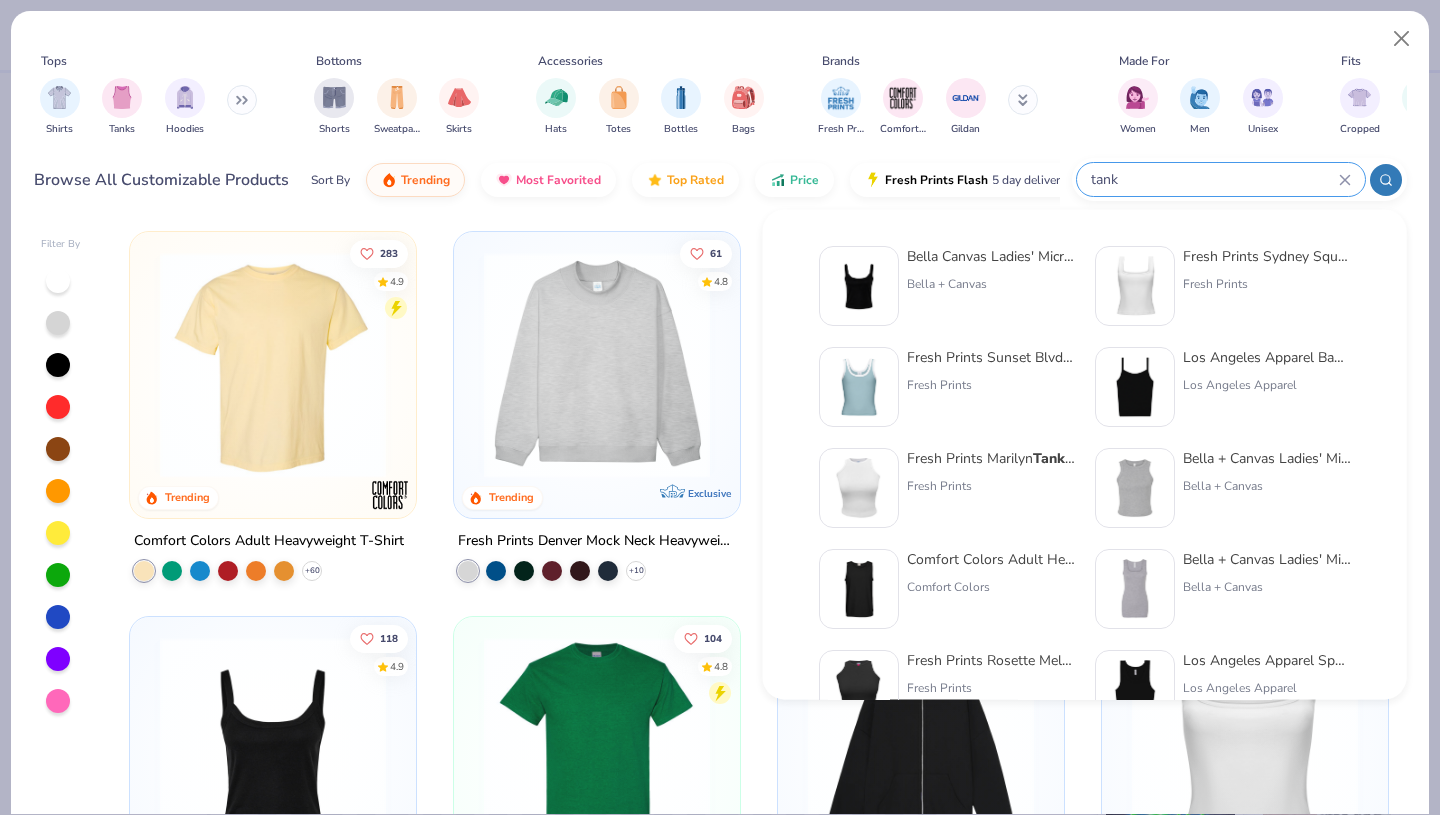 type 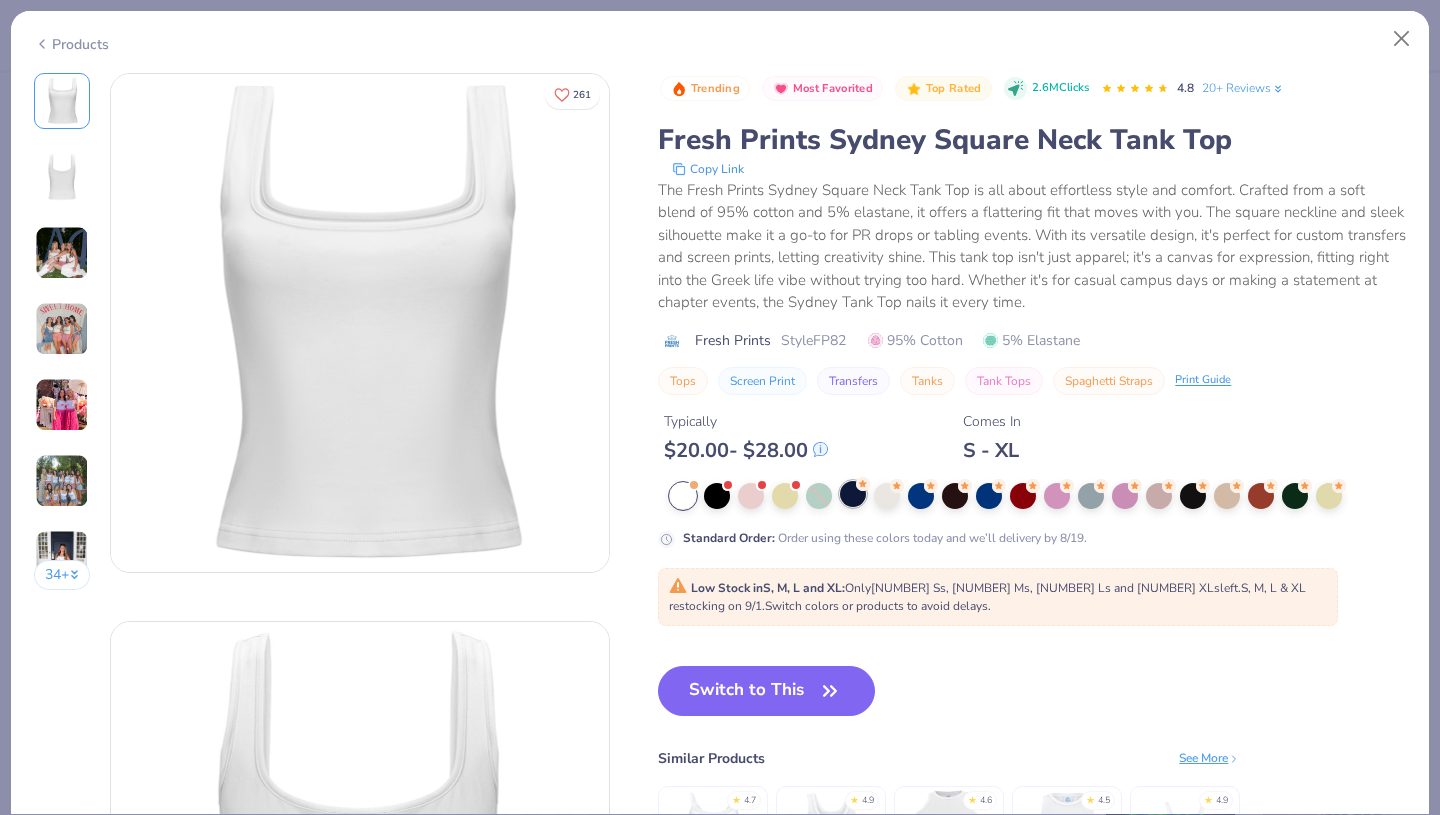 click at bounding box center [853, 494] 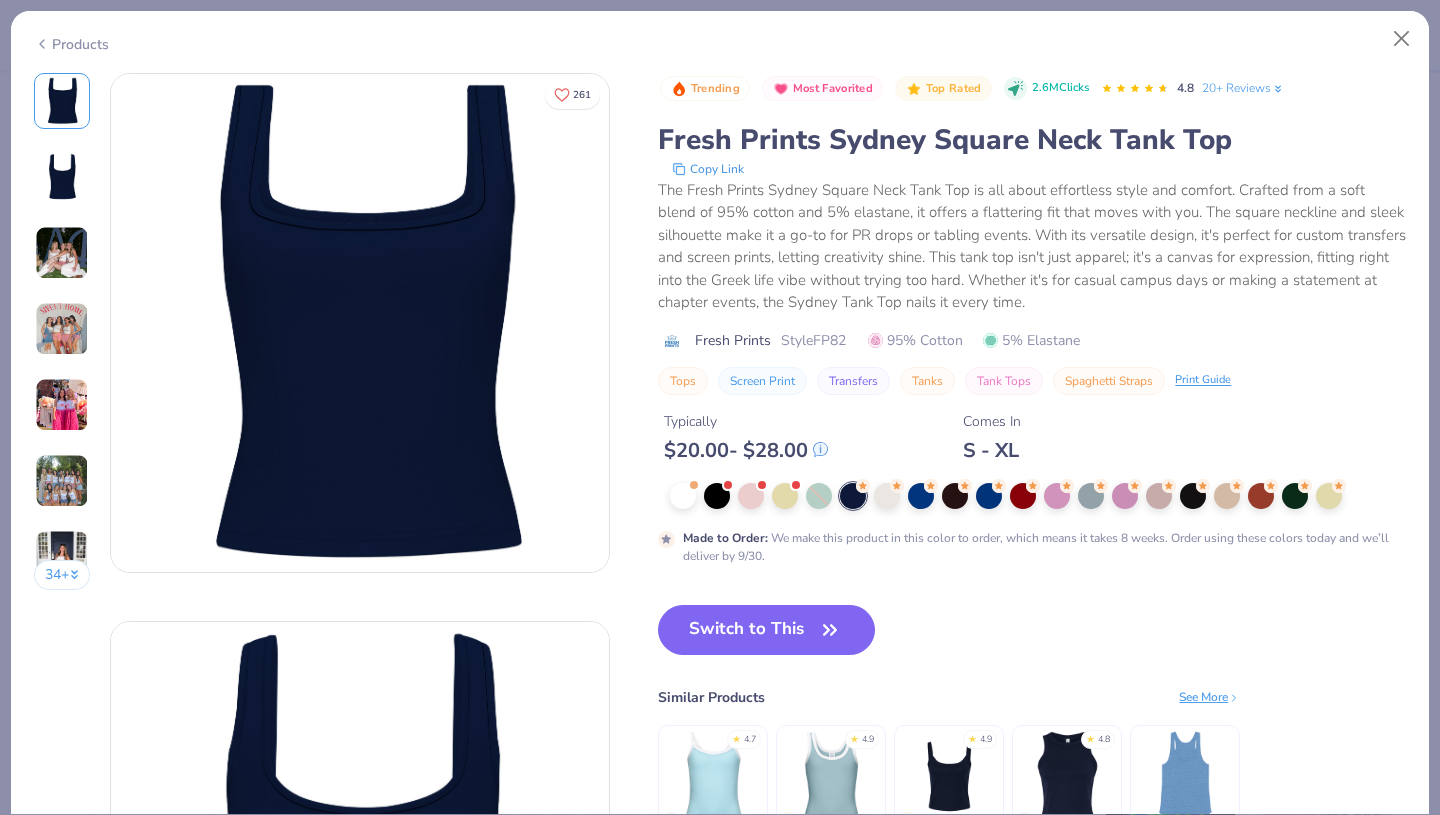 drag, startPoint x: 1352, startPoint y: 36, endPoint x: 1352, endPoint y: 50, distance: 14 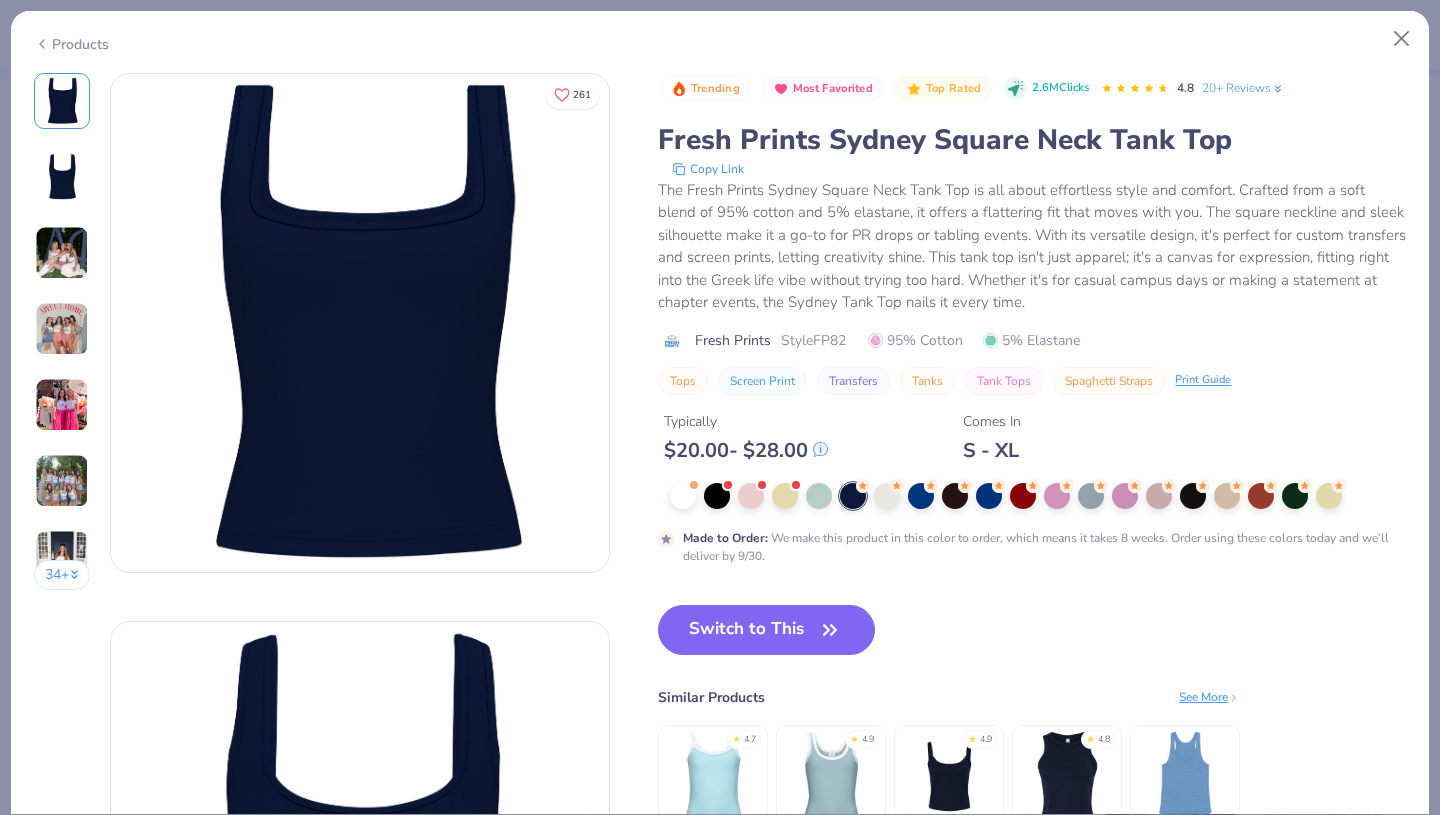 click on "Products" at bounding box center (720, 37) 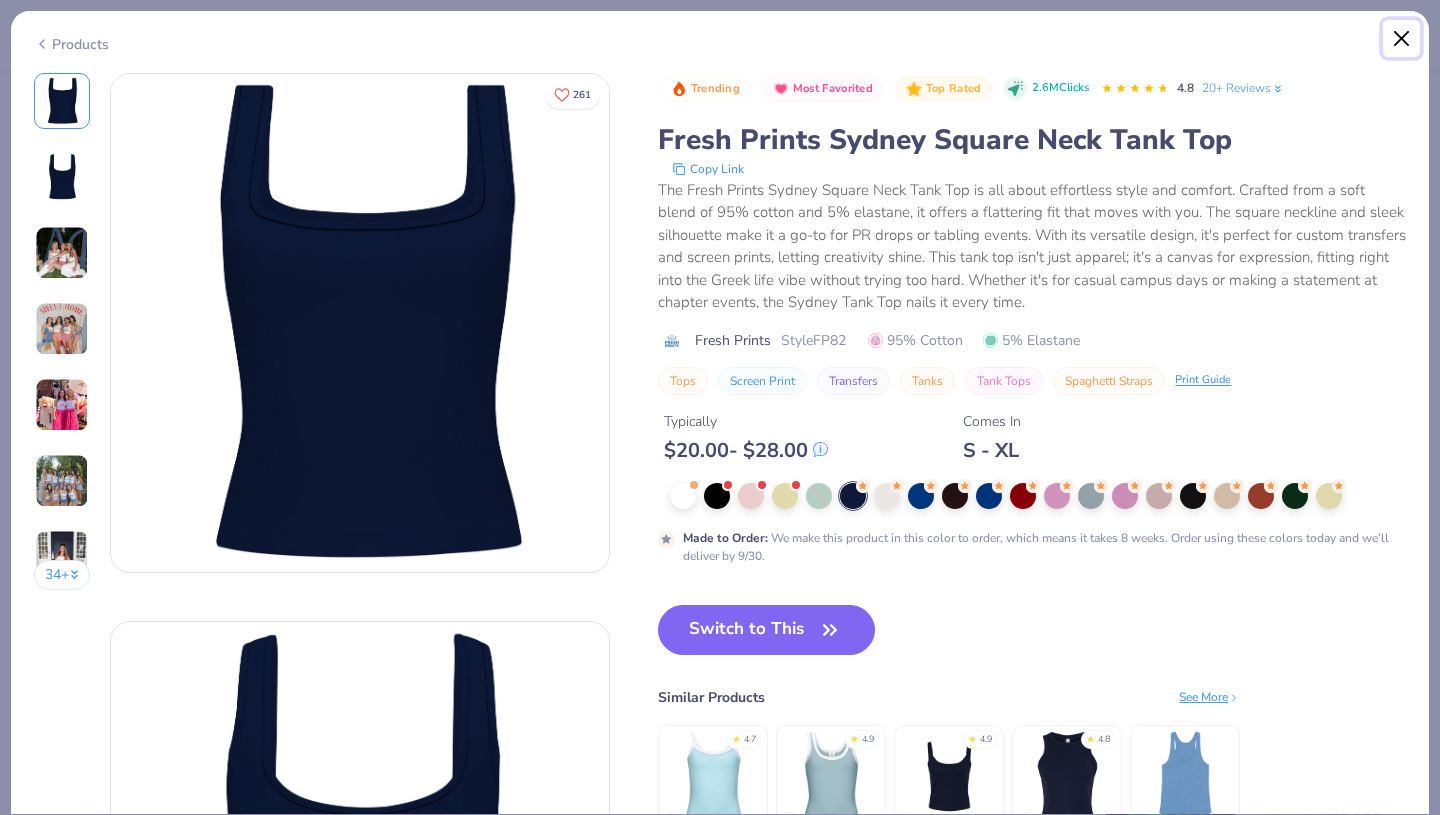 click at bounding box center [1402, 39] 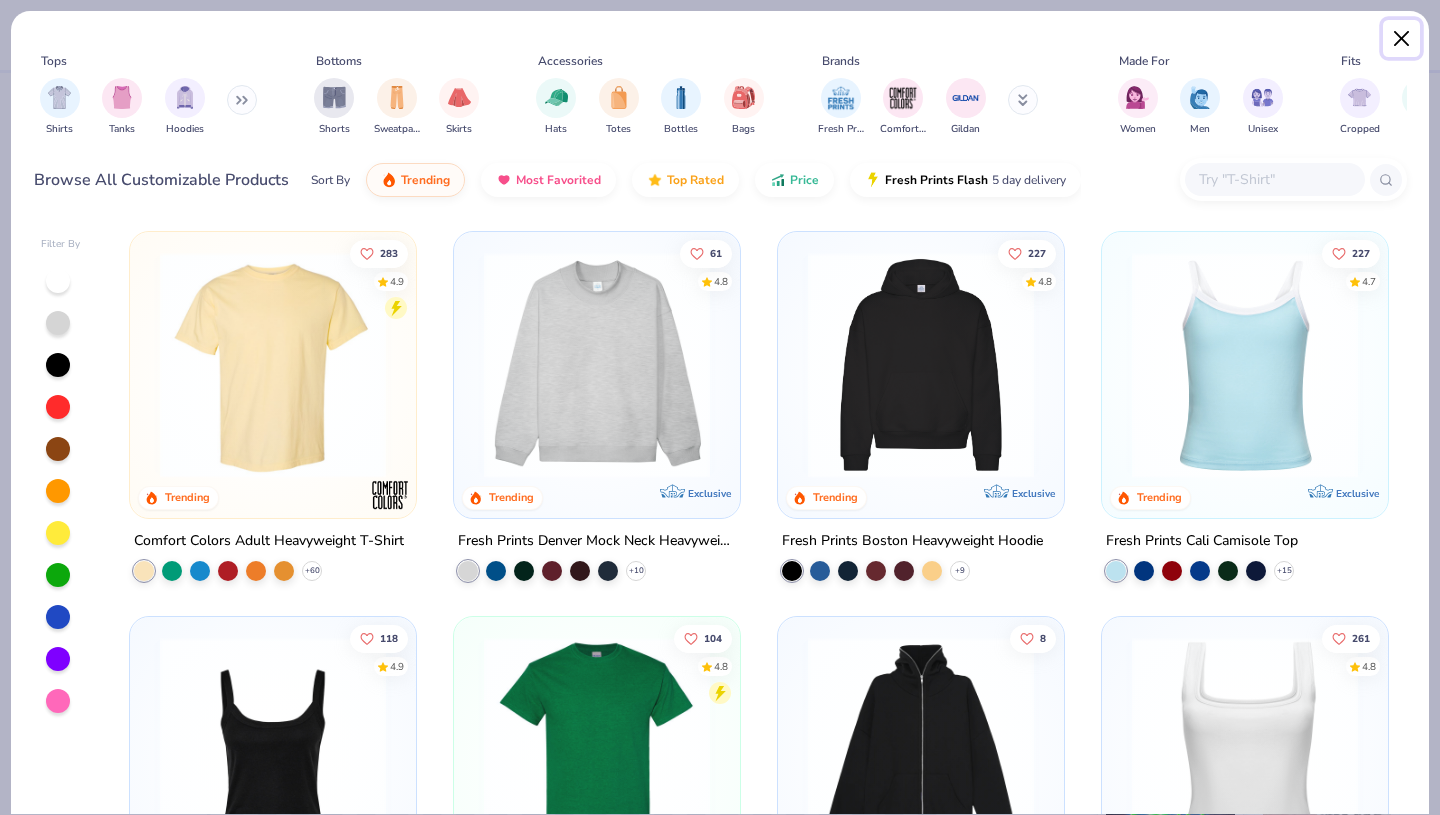 click at bounding box center (1402, 39) 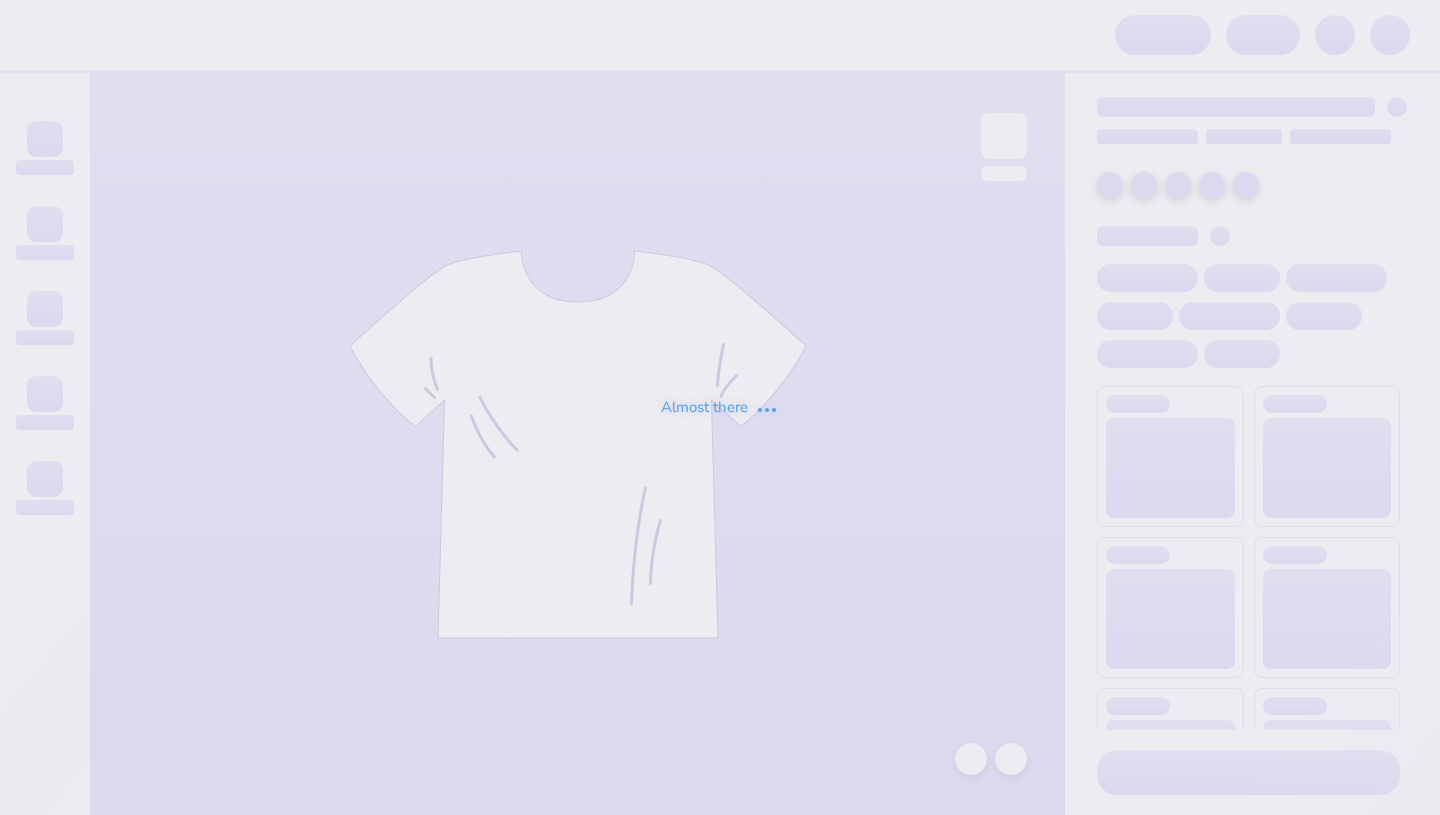 scroll, scrollTop: 0, scrollLeft: 0, axis: both 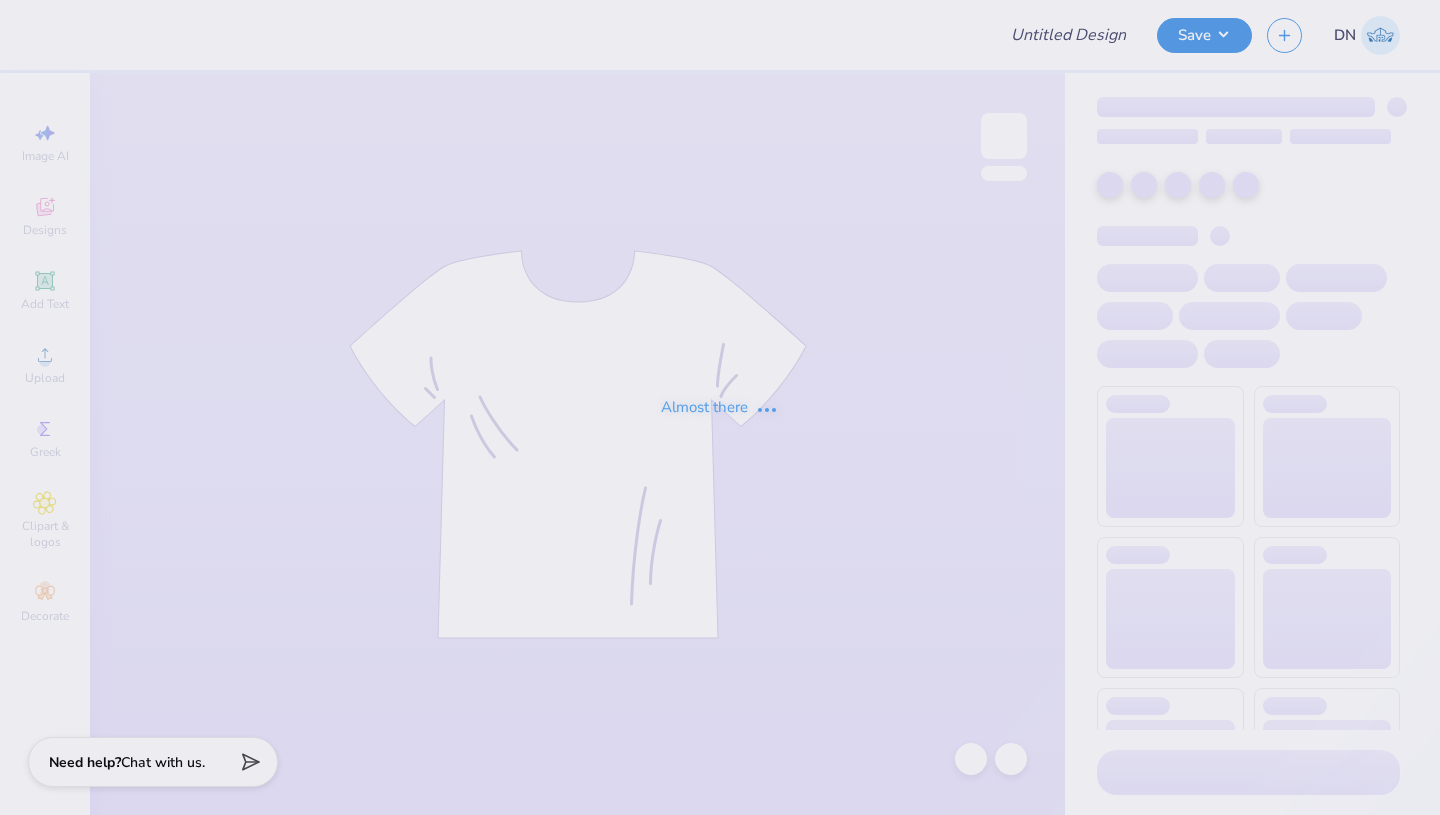 type on "[FIRST] [LAST] : [ORGANIZATION]" 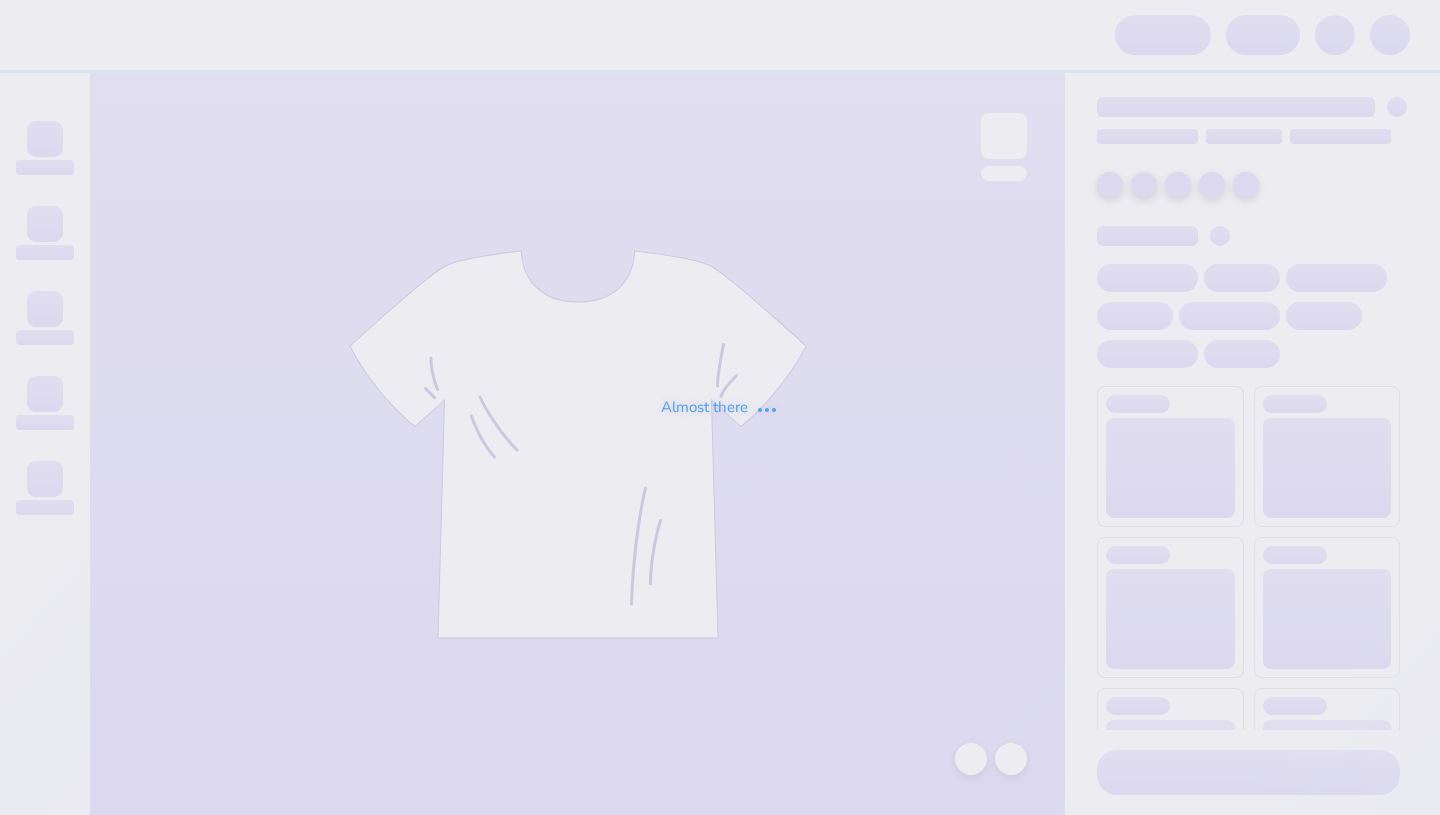 scroll, scrollTop: 0, scrollLeft: 0, axis: both 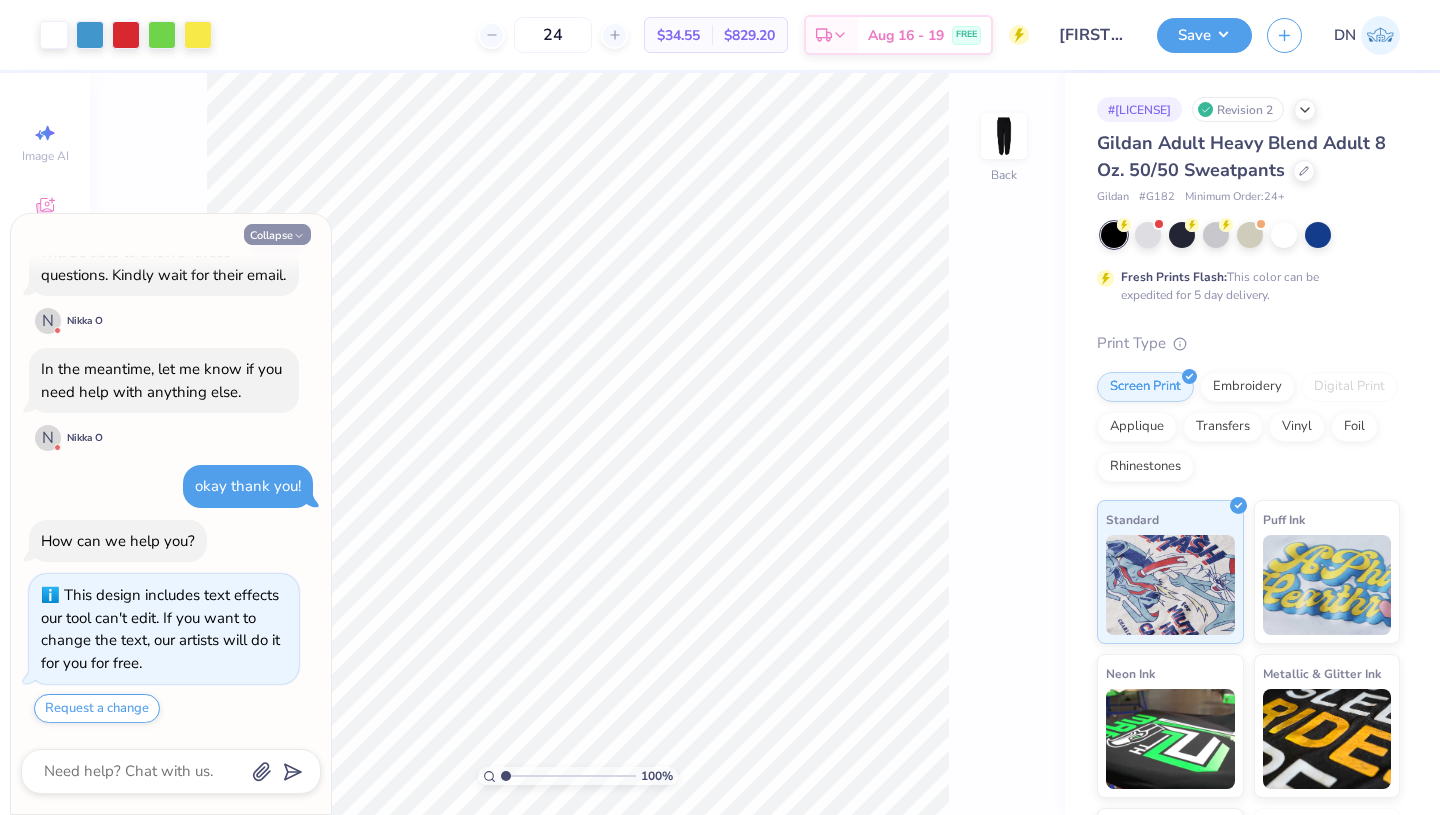 click on "Collapse" at bounding box center [277, 234] 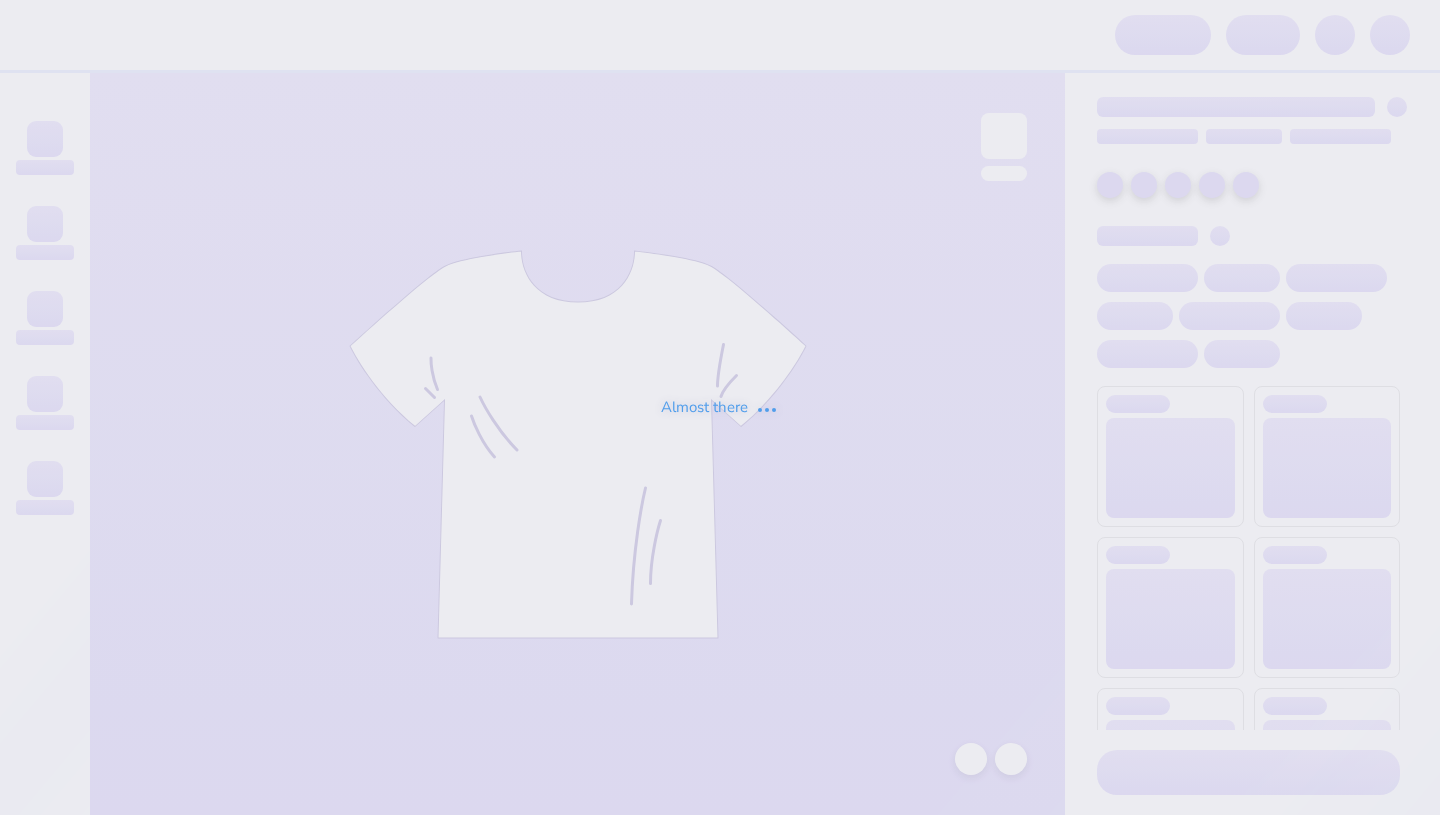 scroll, scrollTop: 0, scrollLeft: 0, axis: both 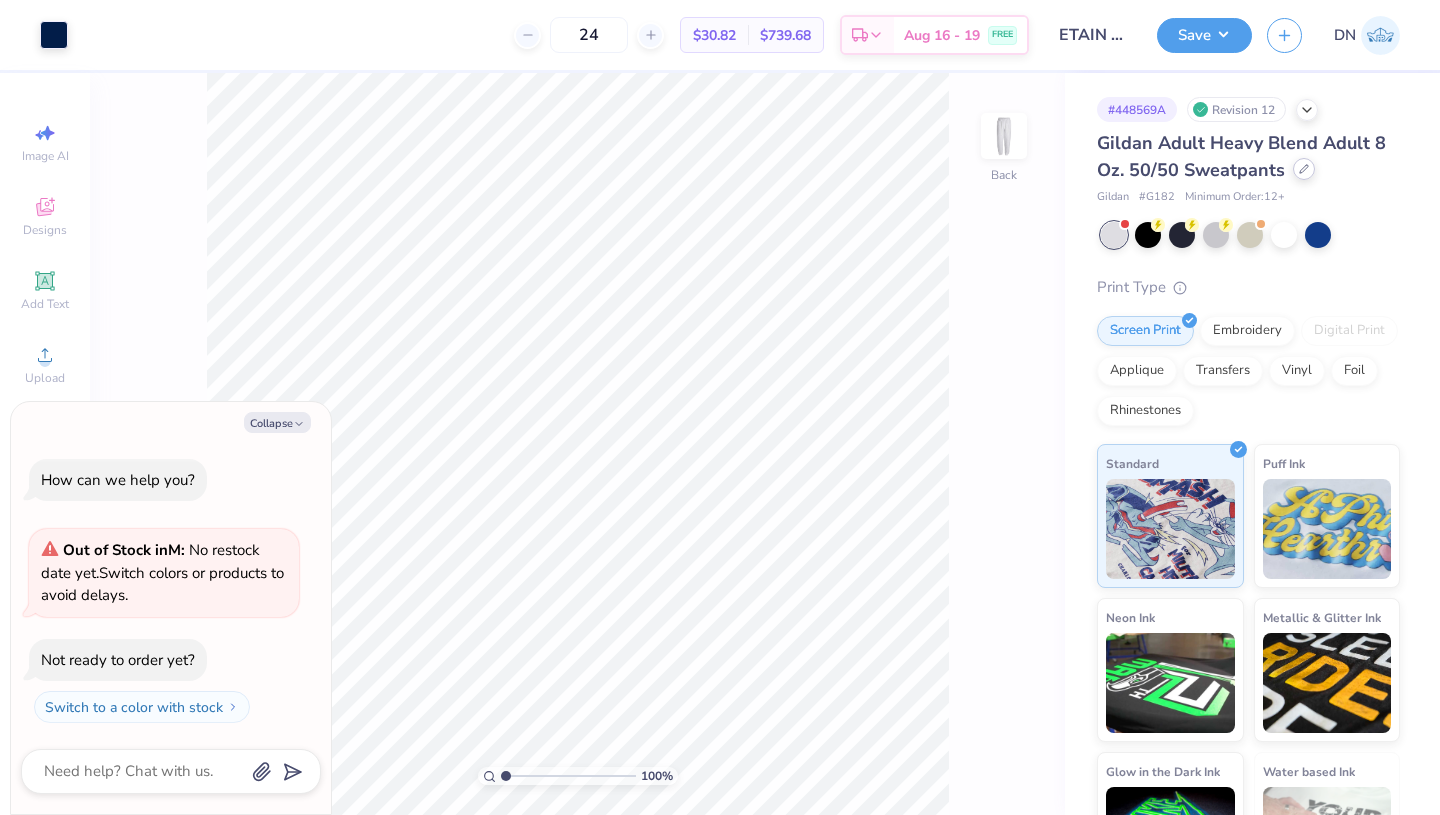 click 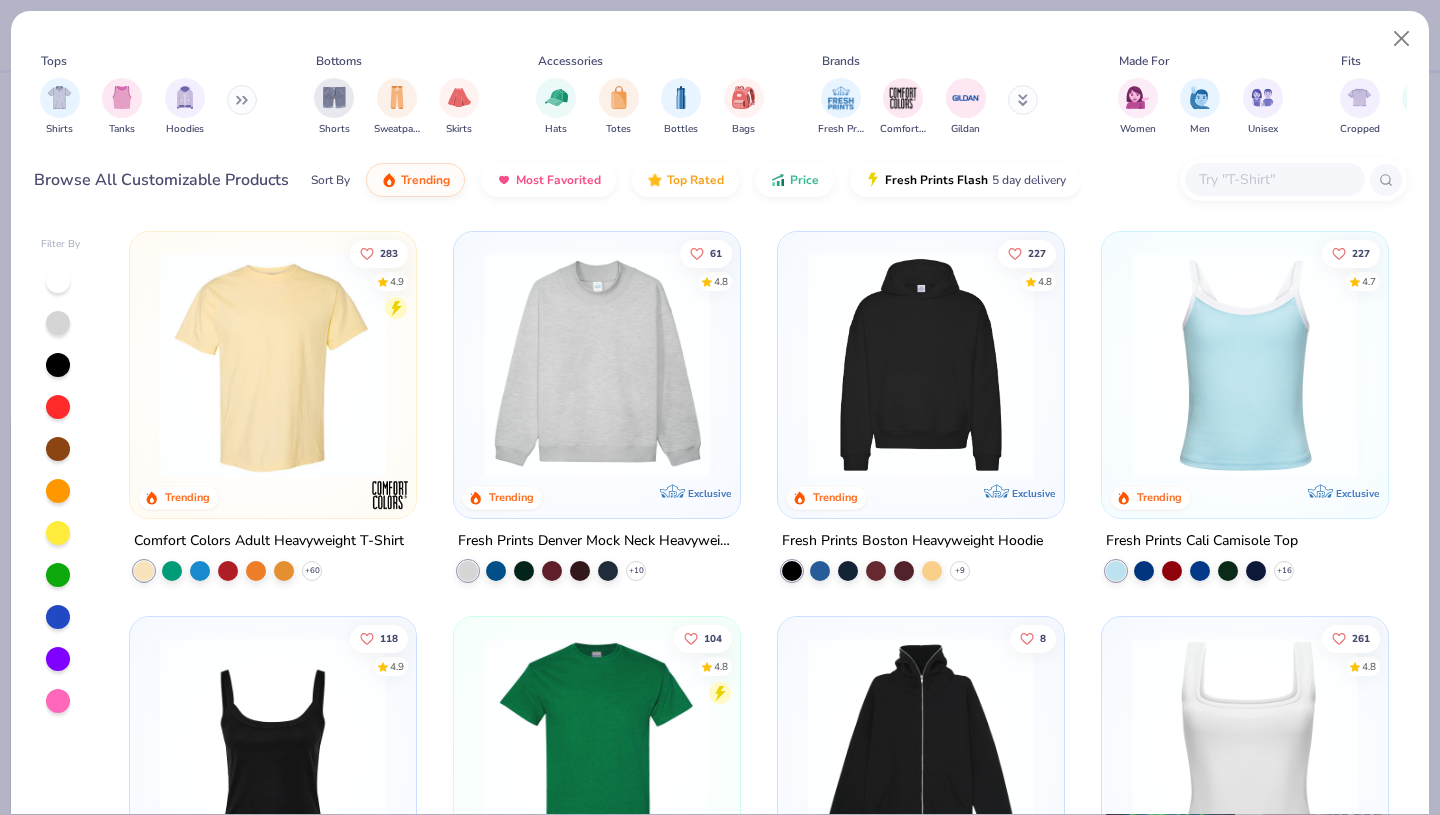 type on "x" 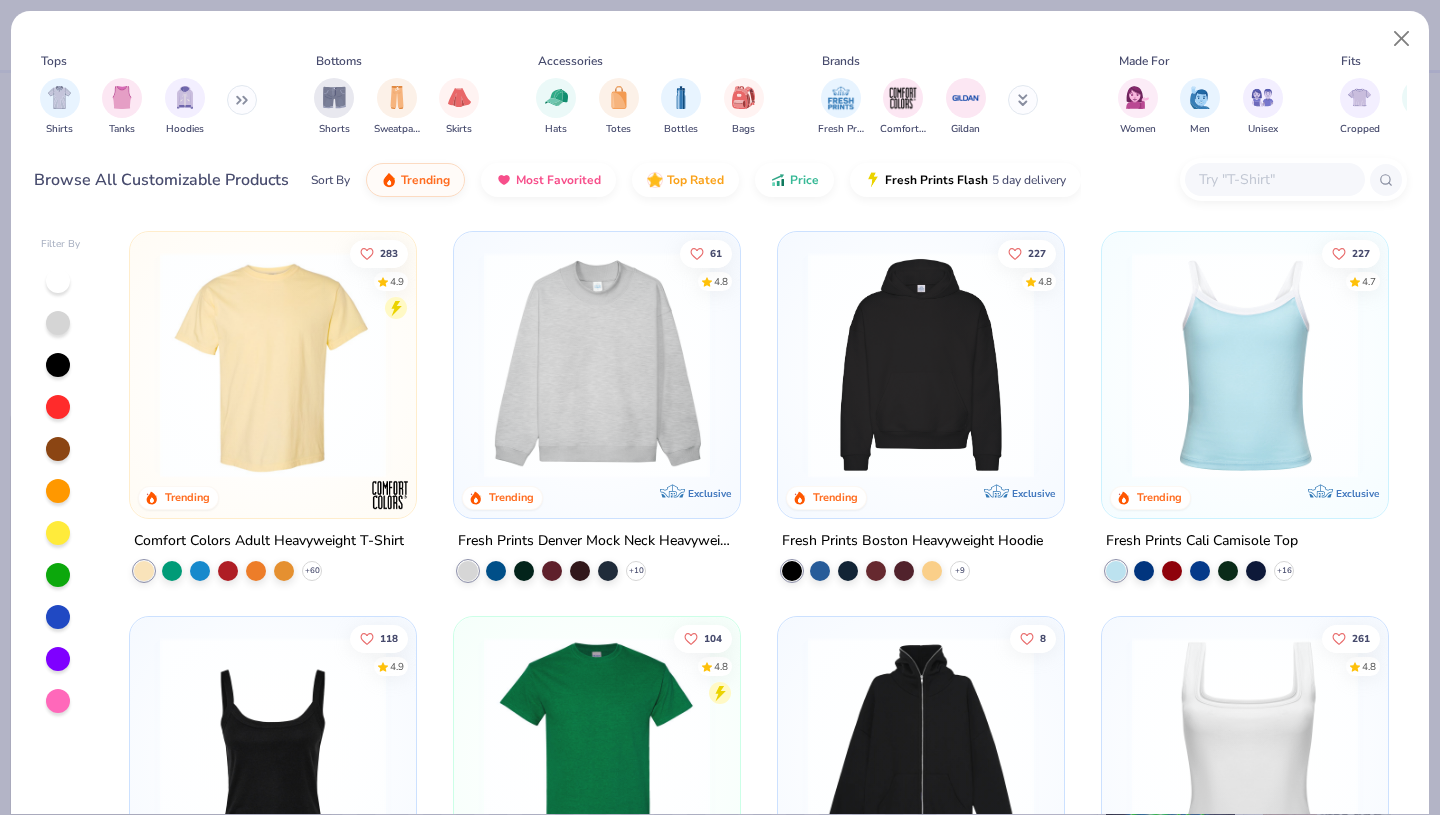 click at bounding box center (1274, 179) 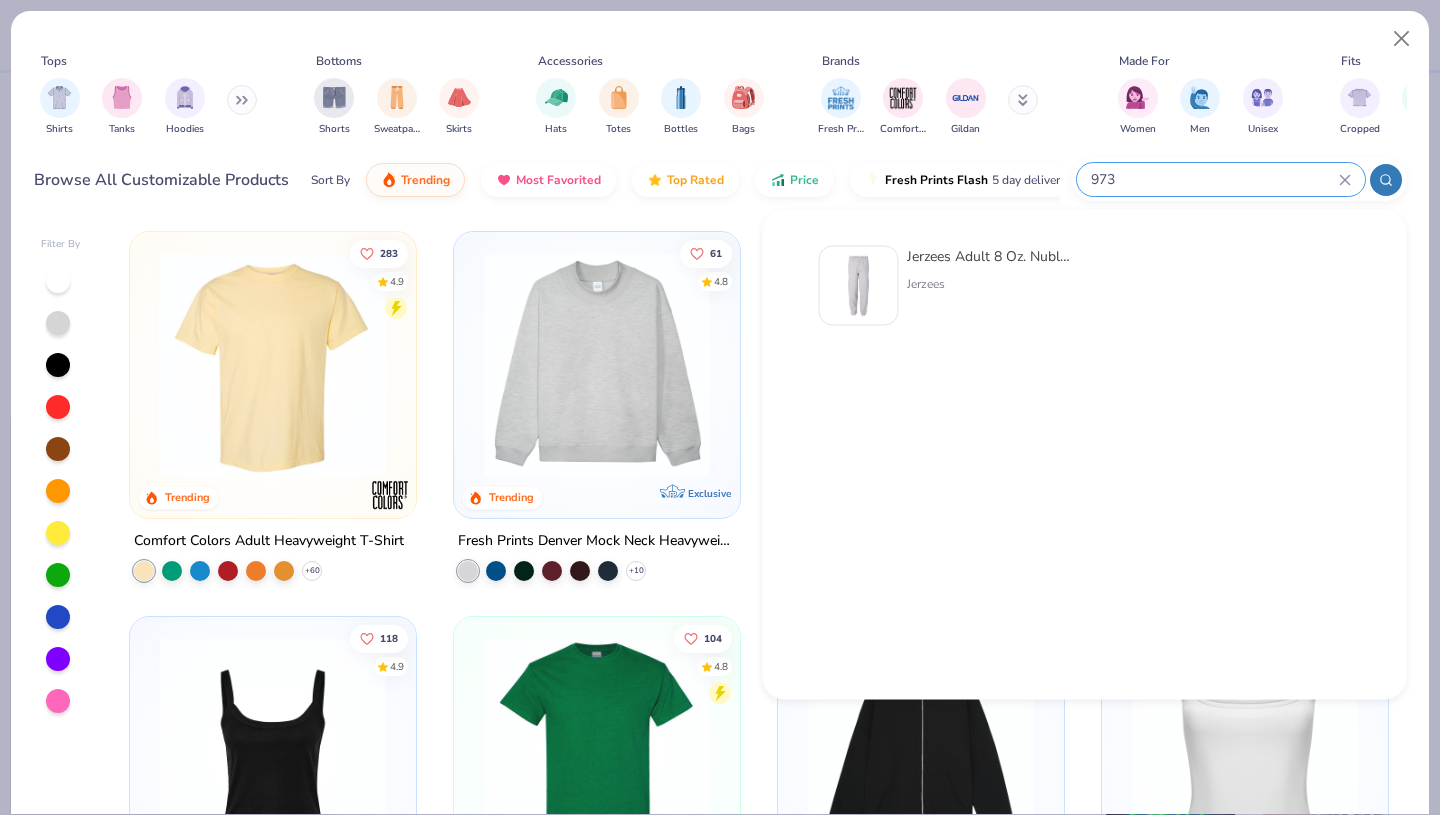 type on "973" 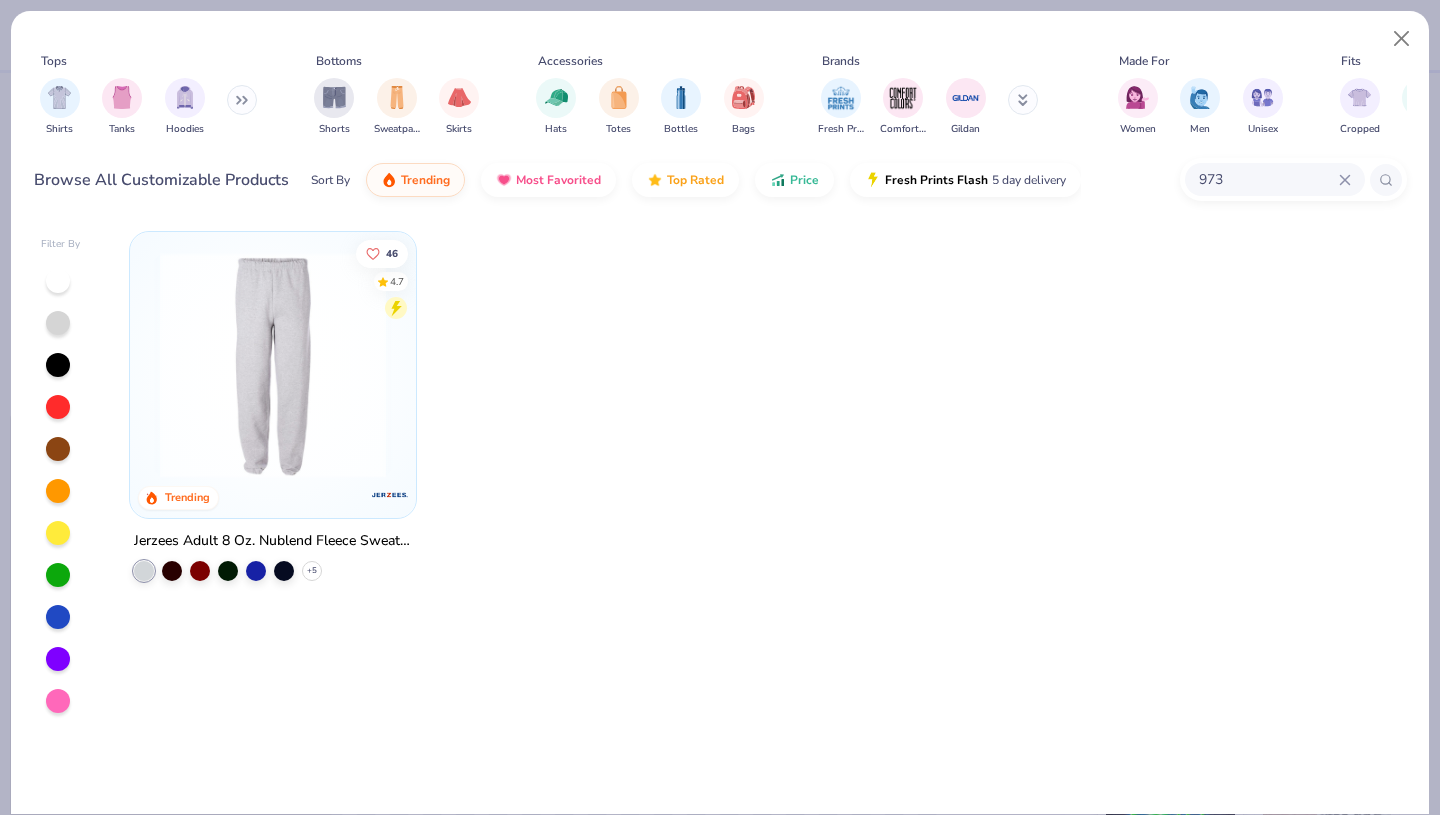 click at bounding box center [273, 365] 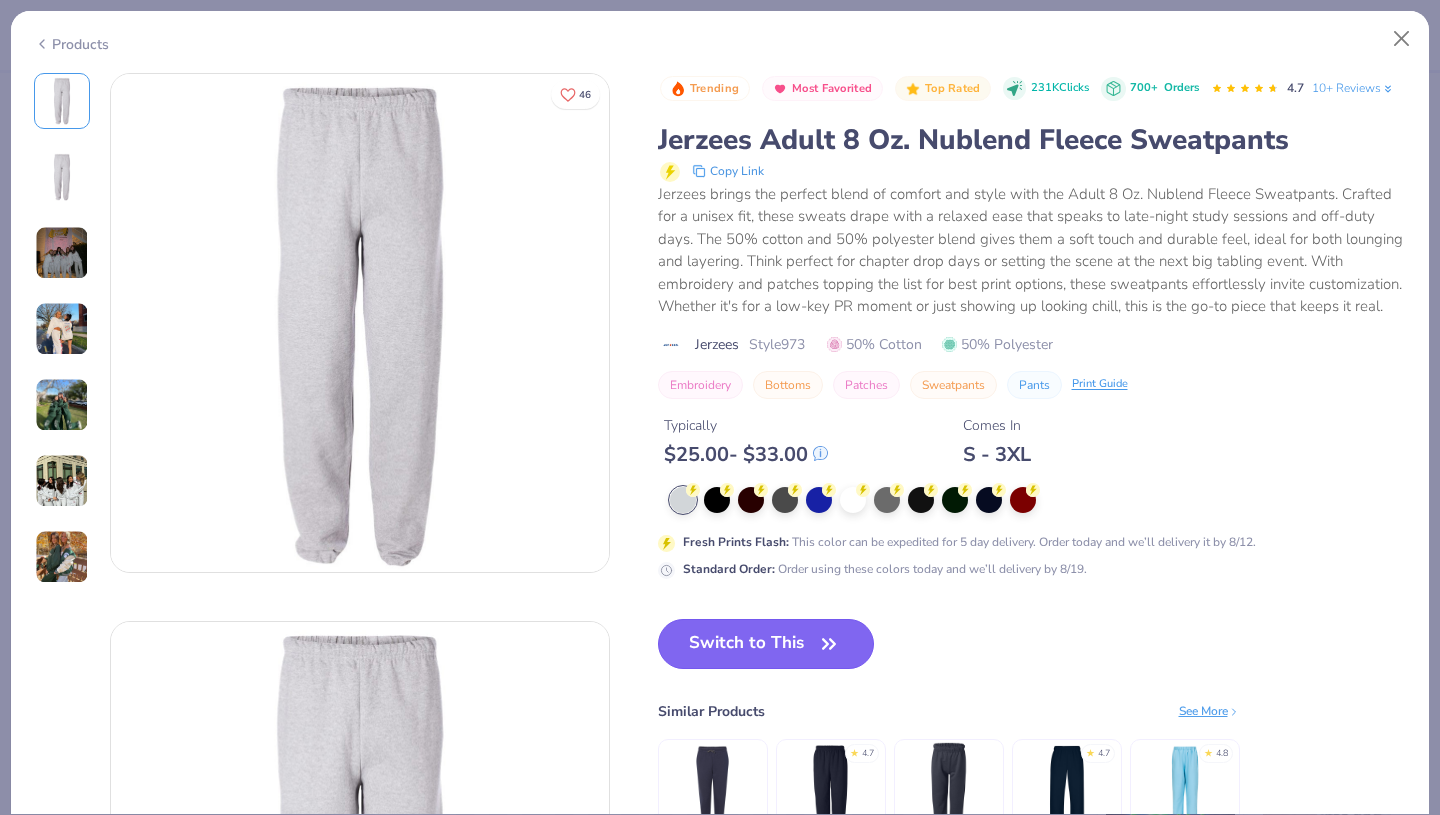 click at bounding box center [829, 644] 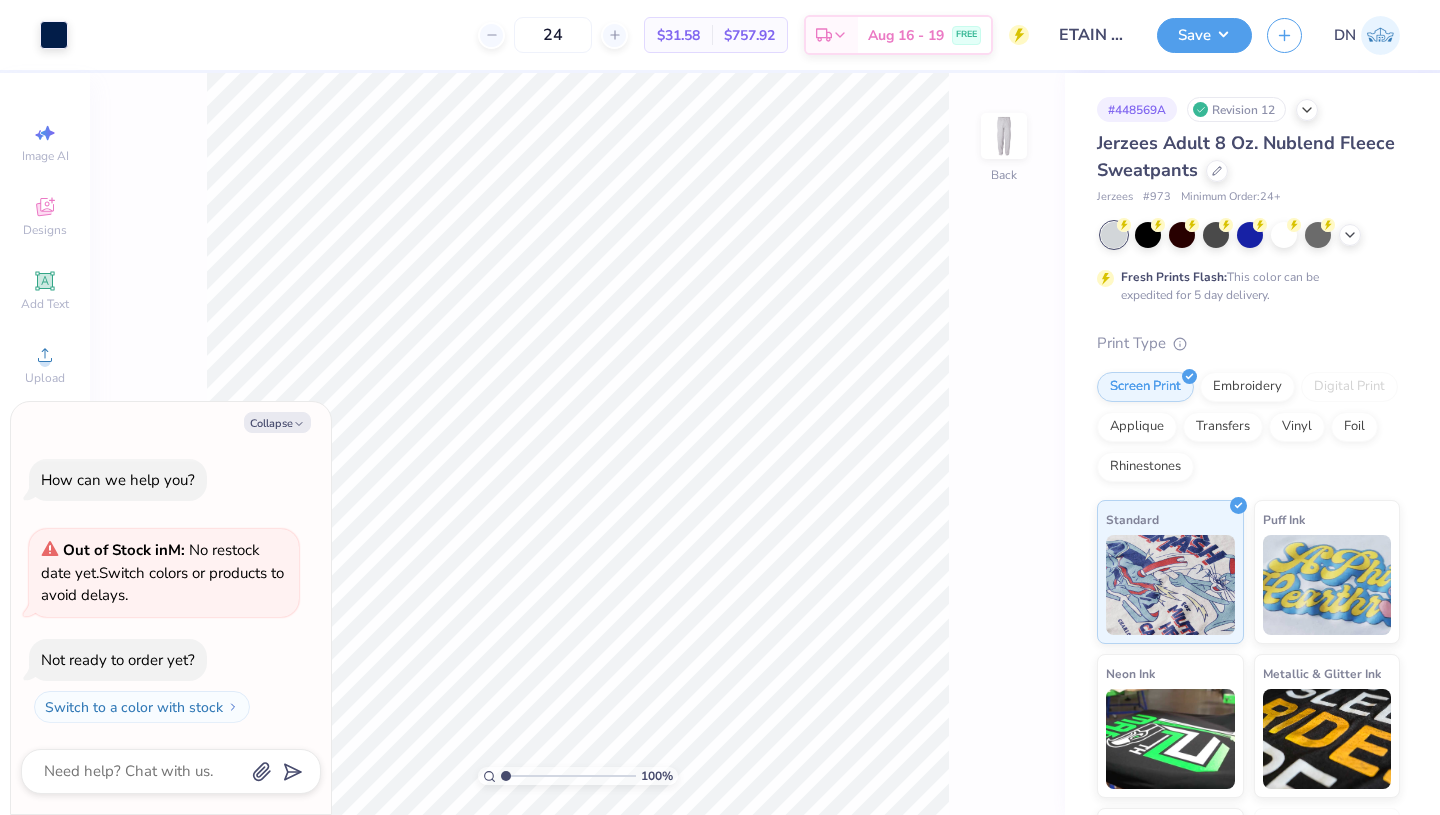 click on "Save DN" at bounding box center (1298, 35) 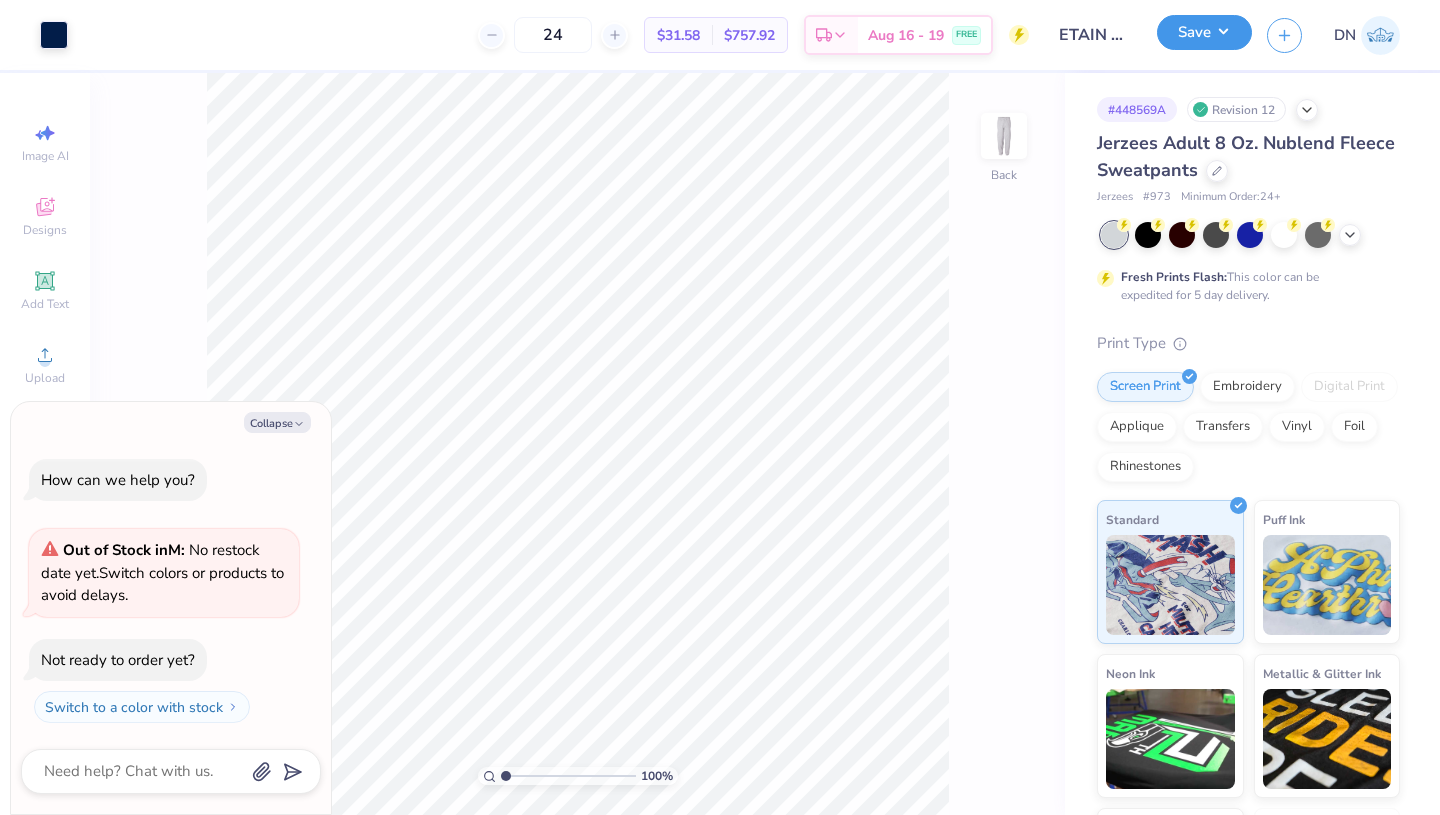 click on "Save" at bounding box center (1204, 32) 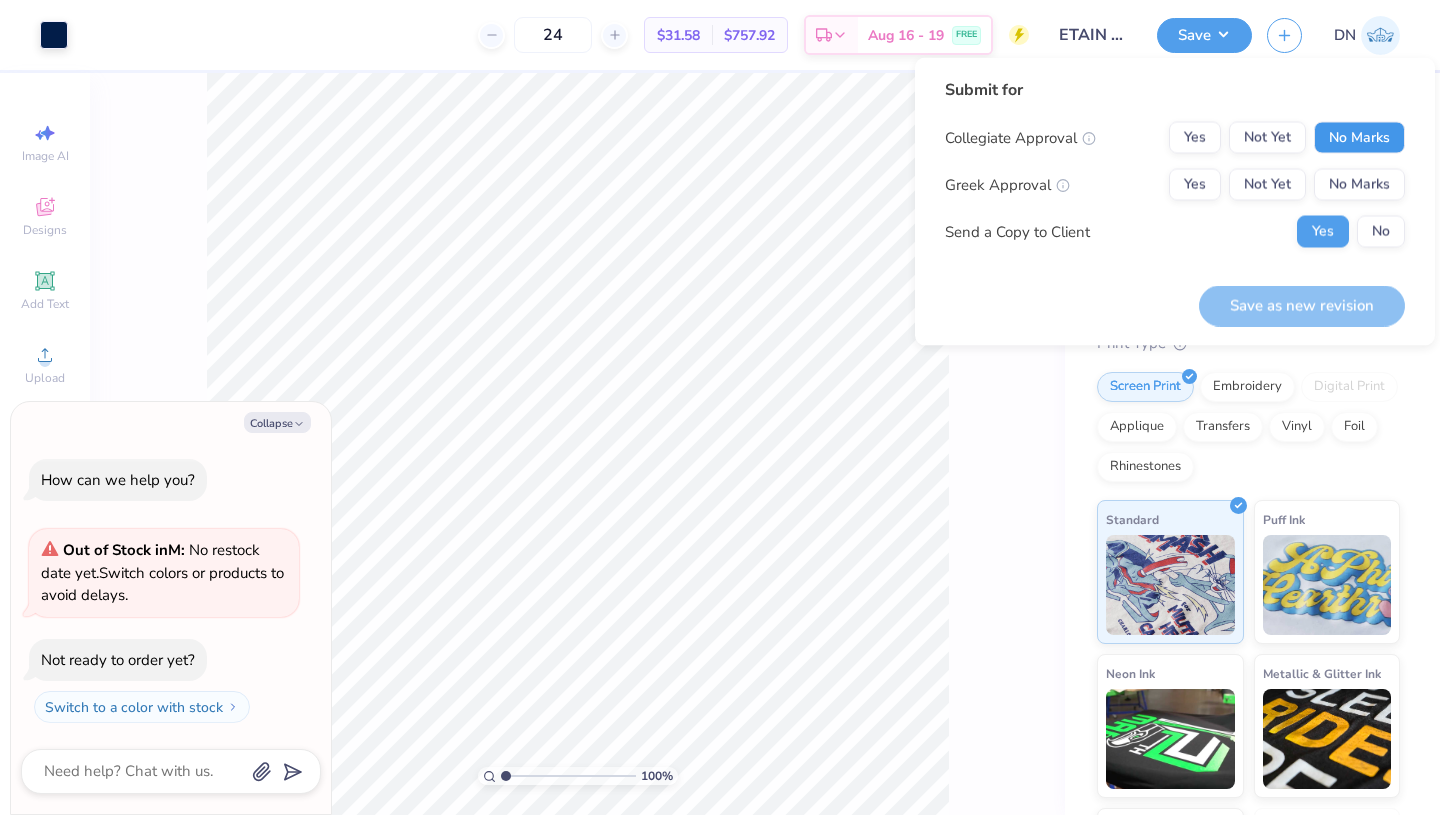 click on "No Marks" at bounding box center [1359, 138] 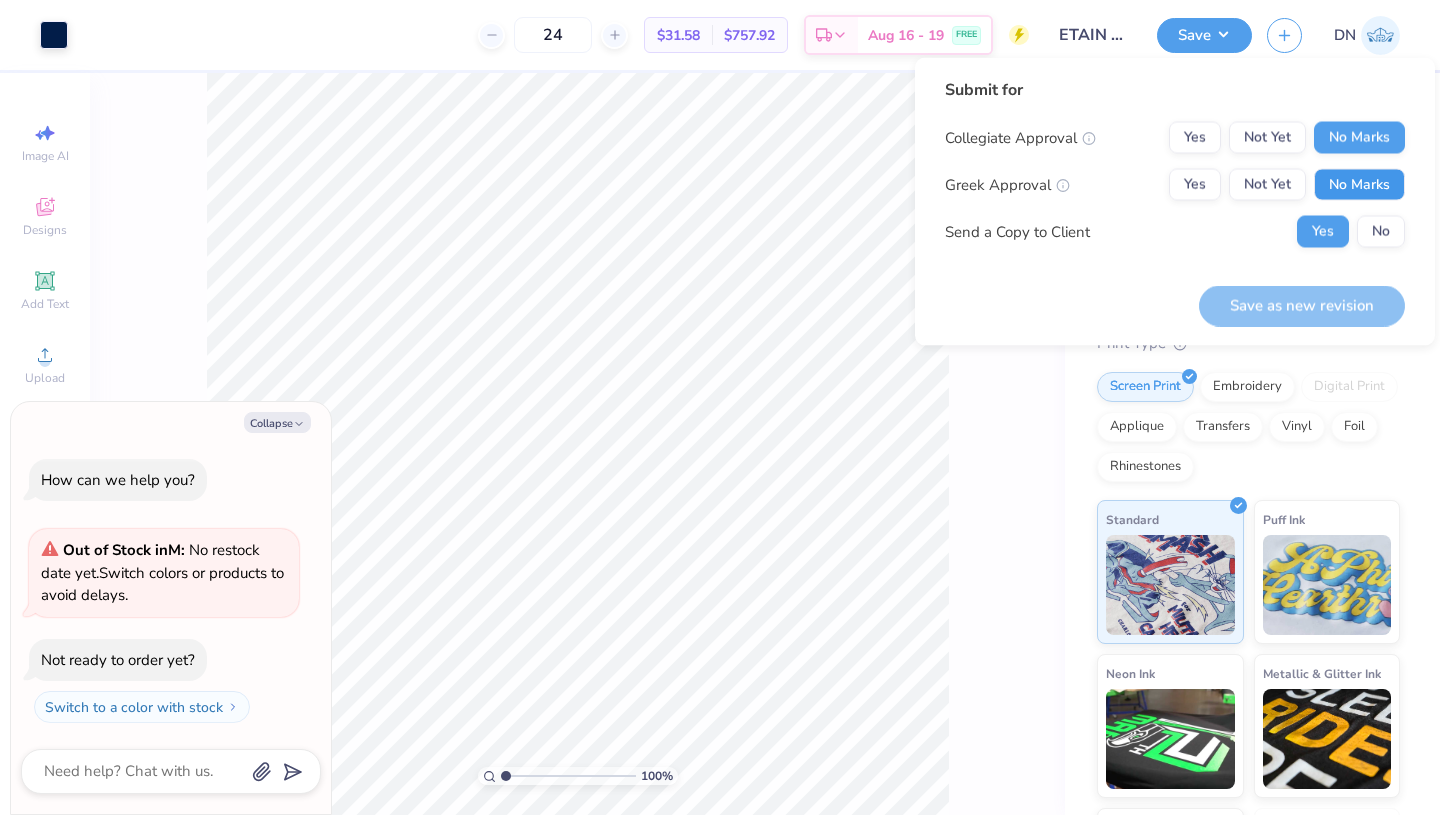 click on "No Marks" at bounding box center (1359, 185) 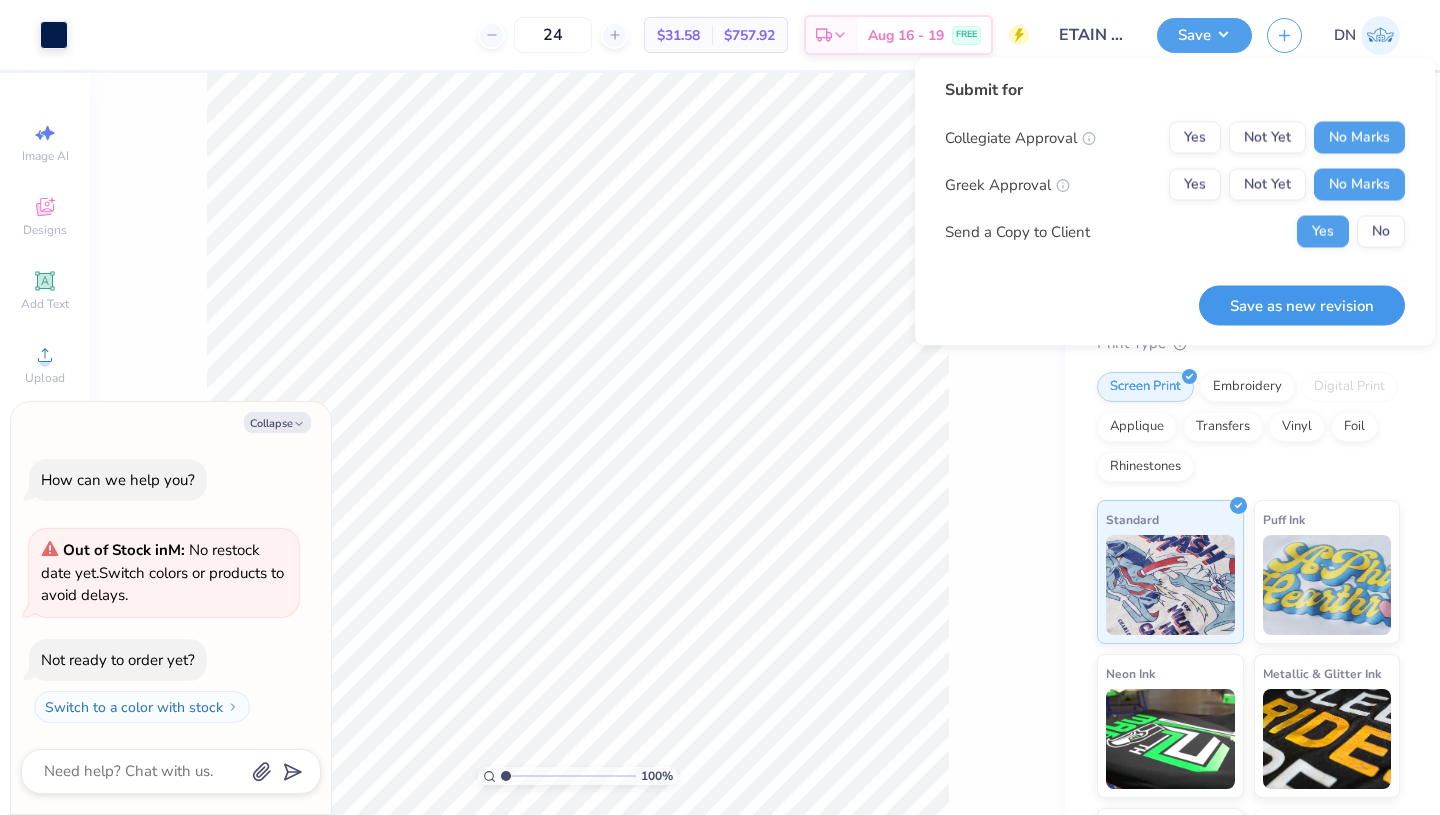 click on "Save as new revision" at bounding box center (1302, 305) 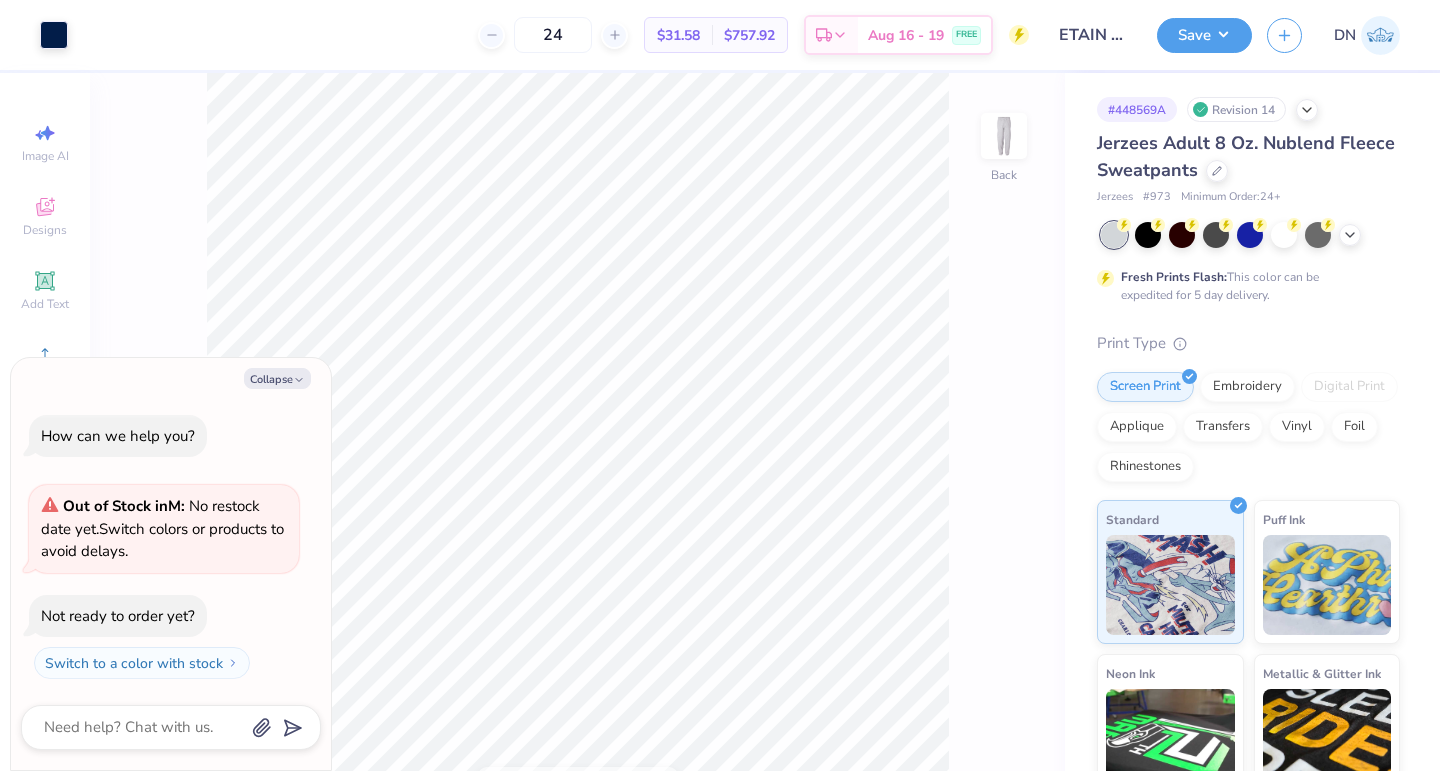 type on "x" 